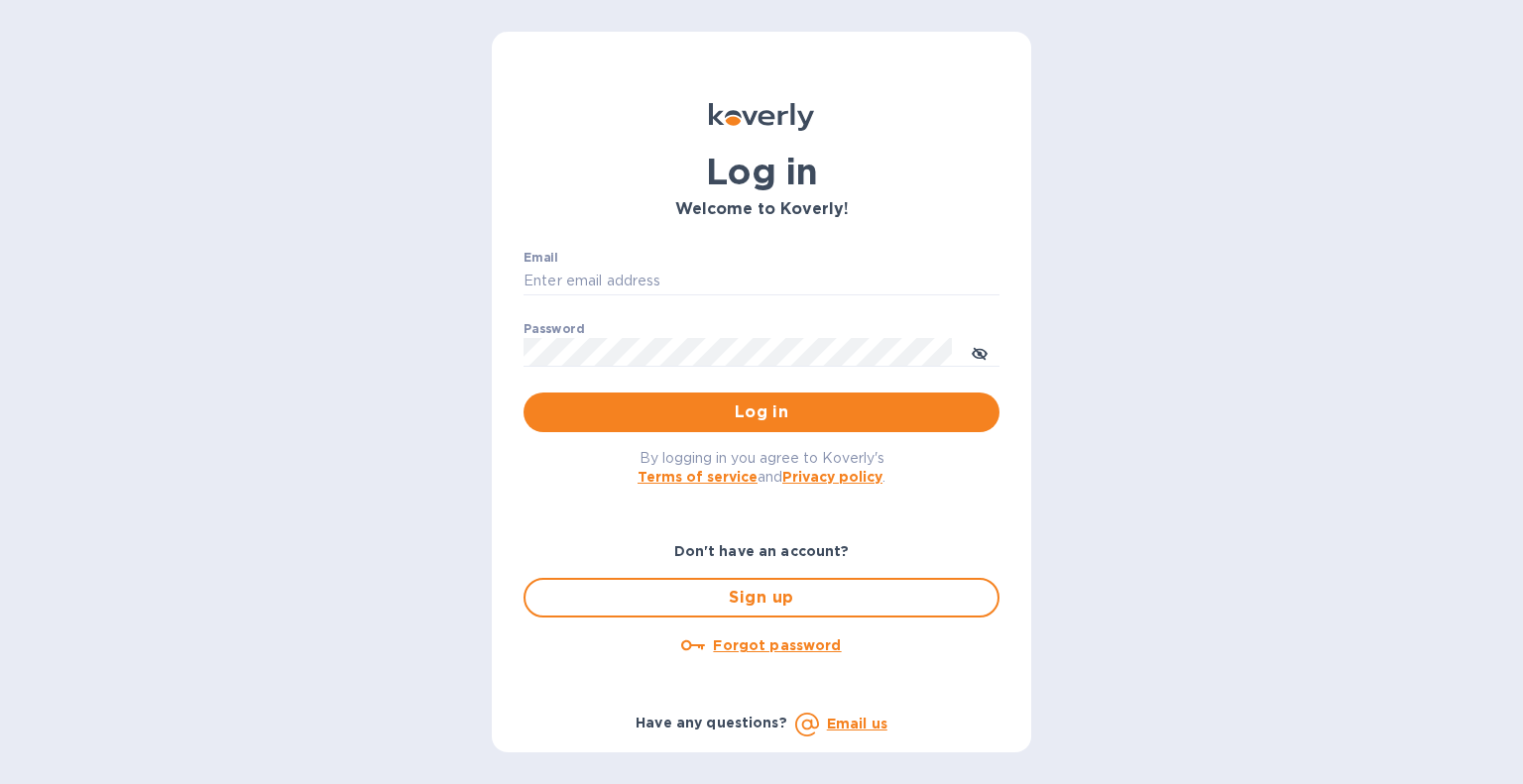 scroll, scrollTop: 0, scrollLeft: 0, axis: both 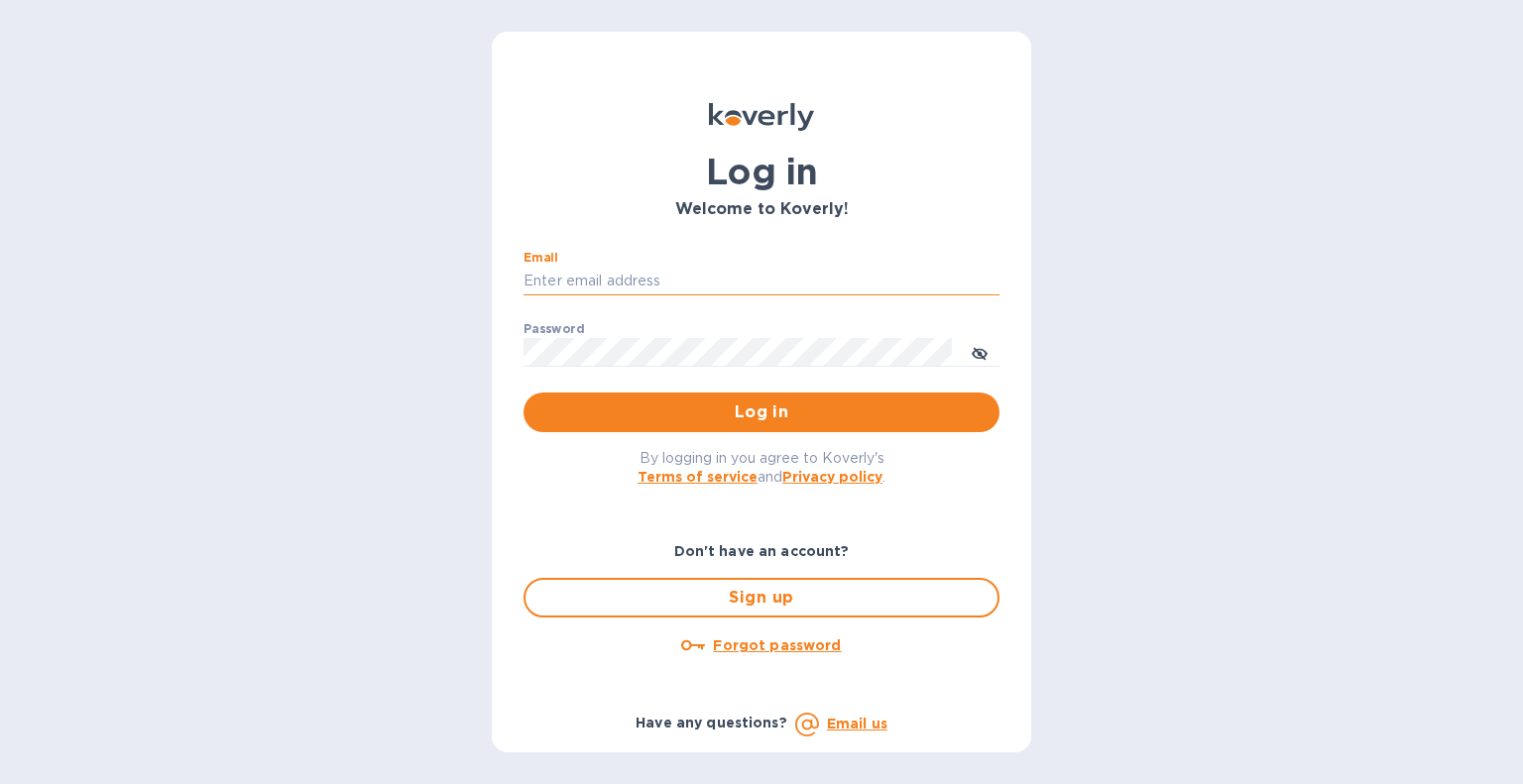 click on "Email" at bounding box center (762, 281) 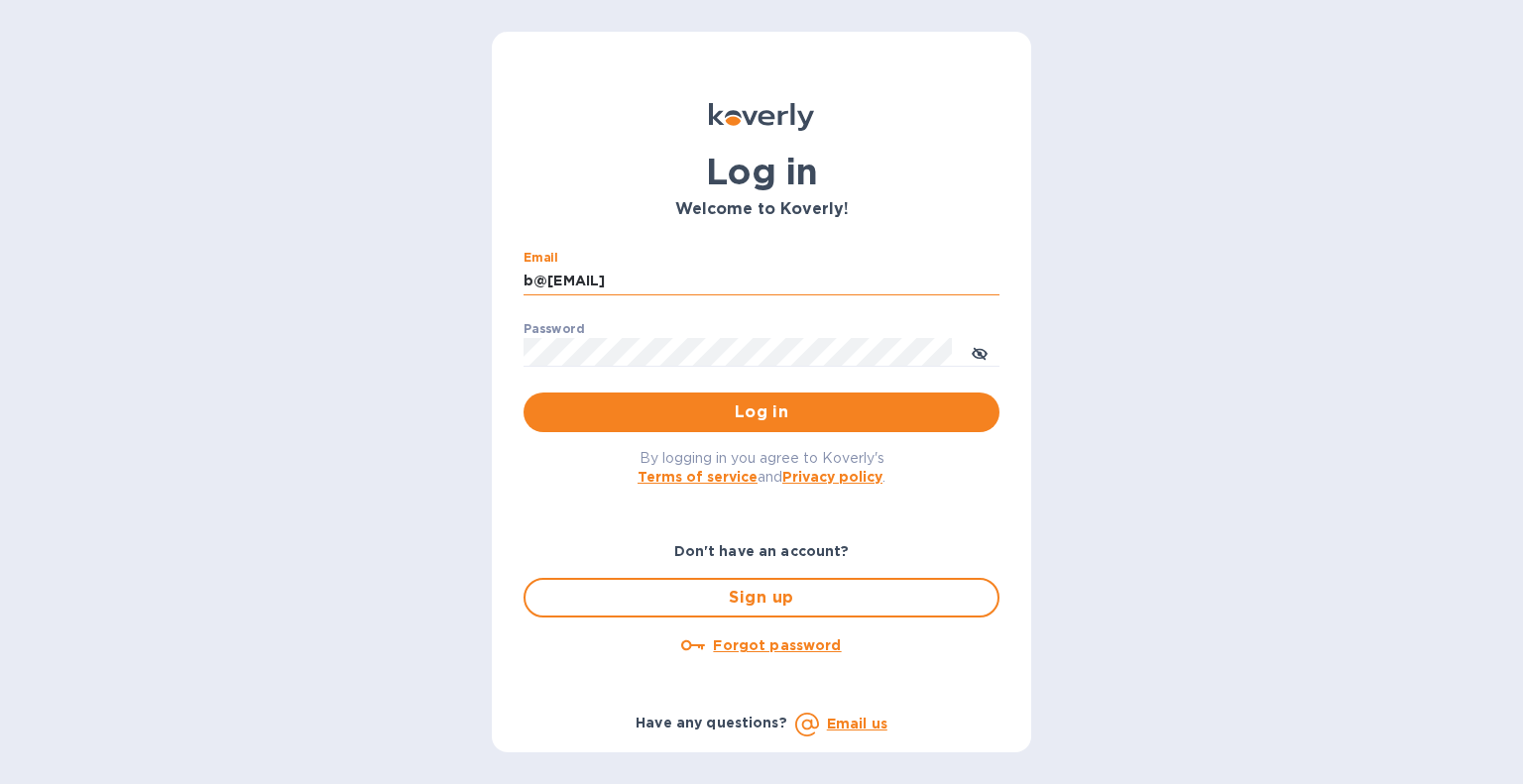 type on "B" 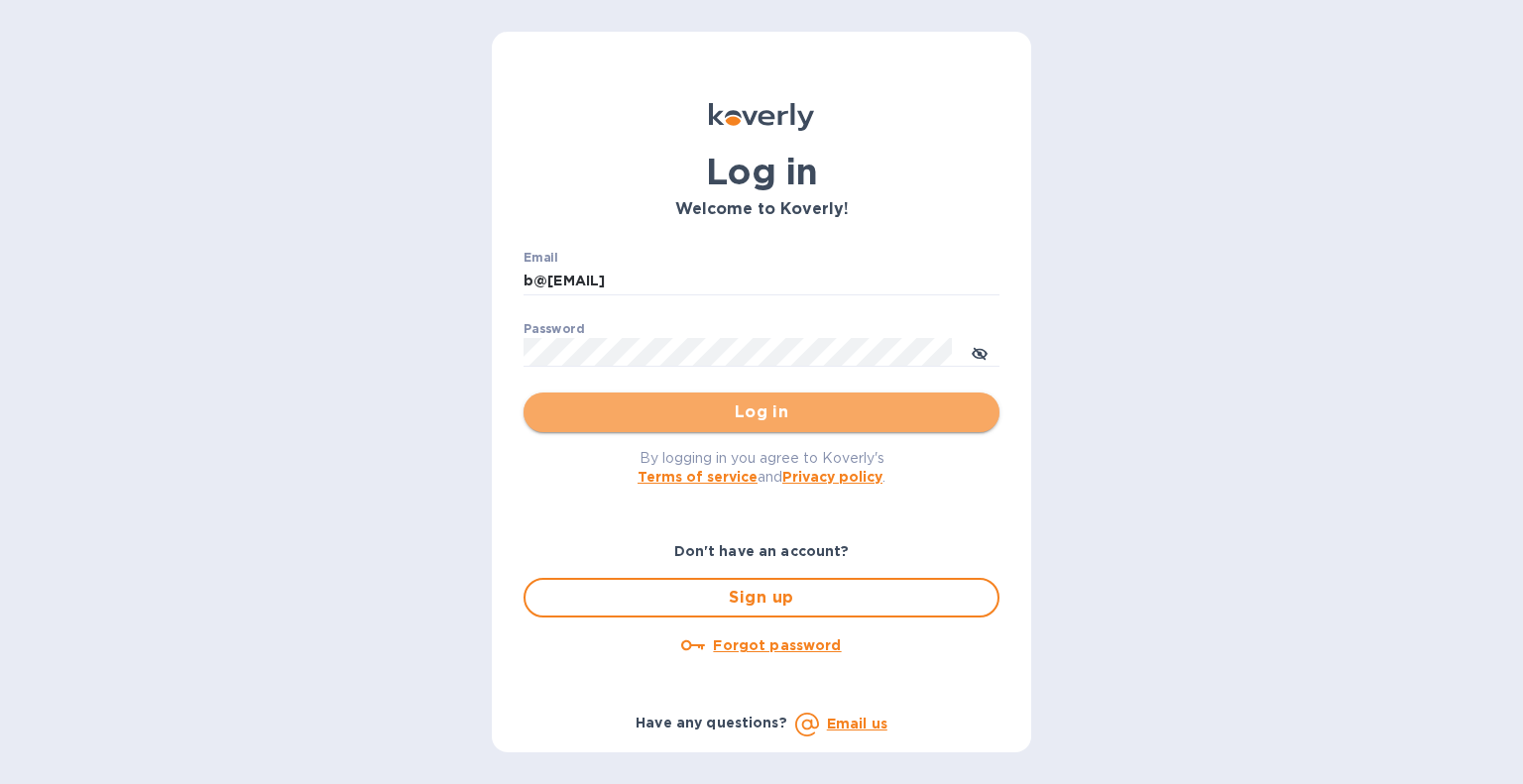 click on "Log in" at bounding box center (762, 412) 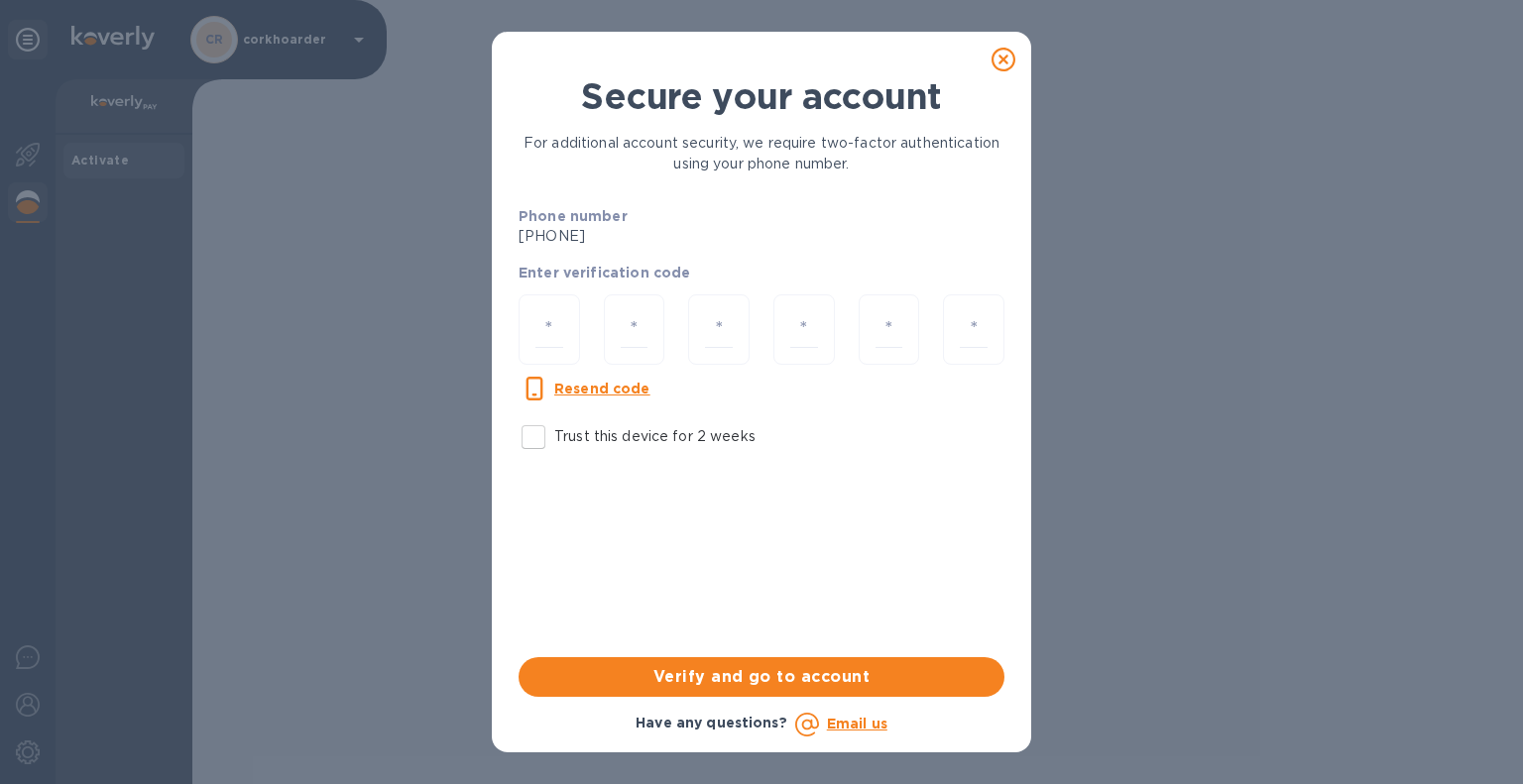 click on "Resend code" at bounding box center [602, 389] 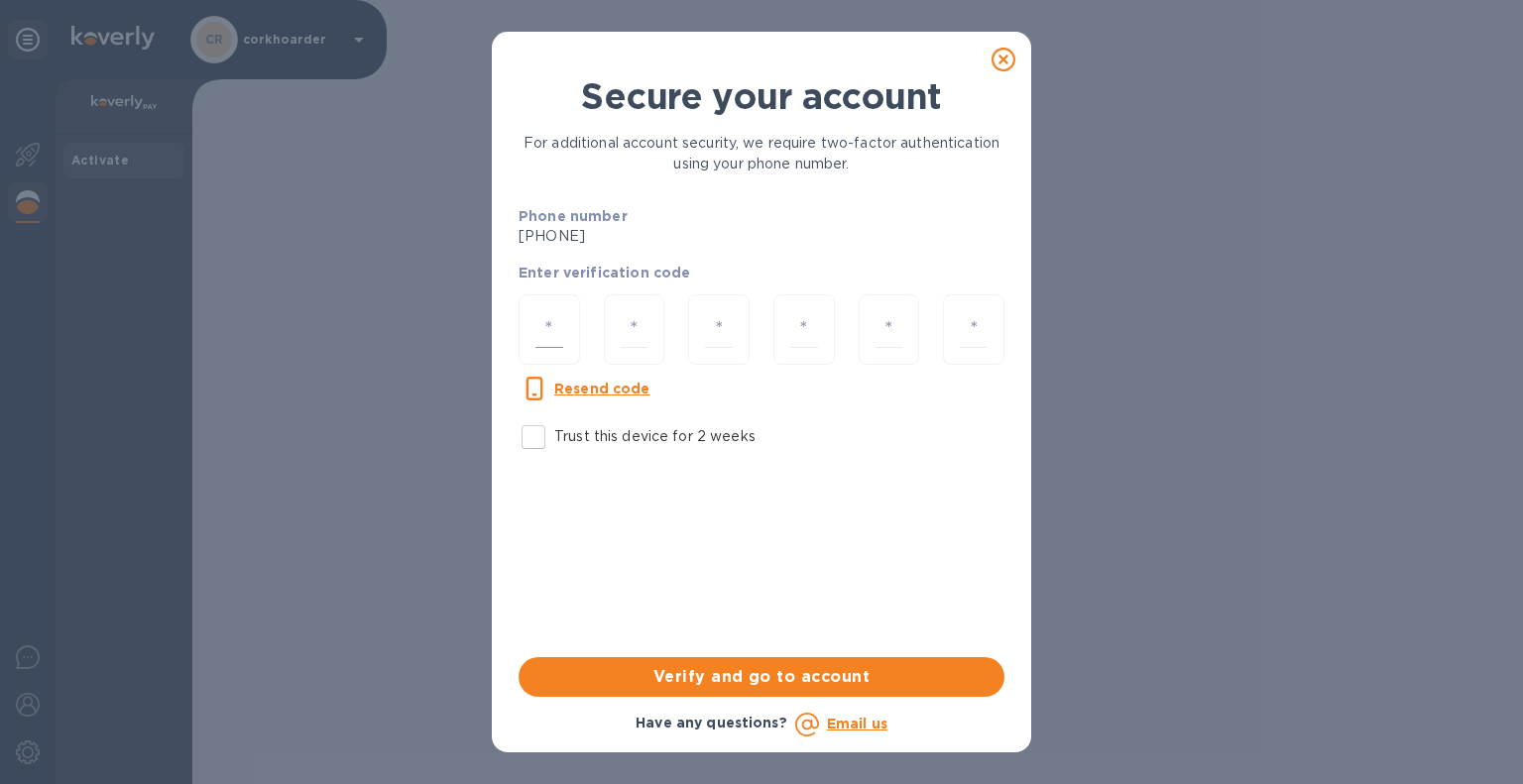 click at bounding box center [549, 329] 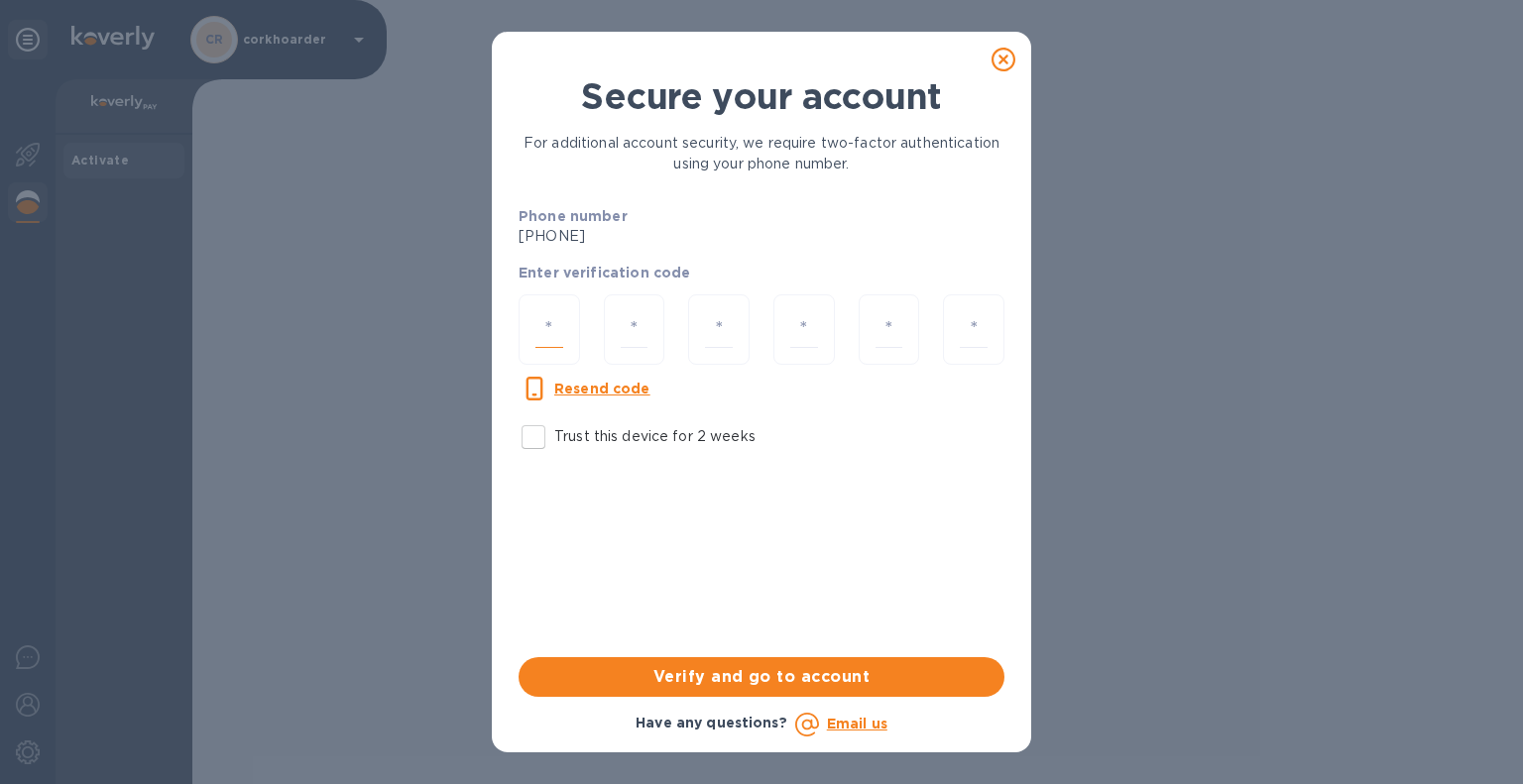 type on "8" 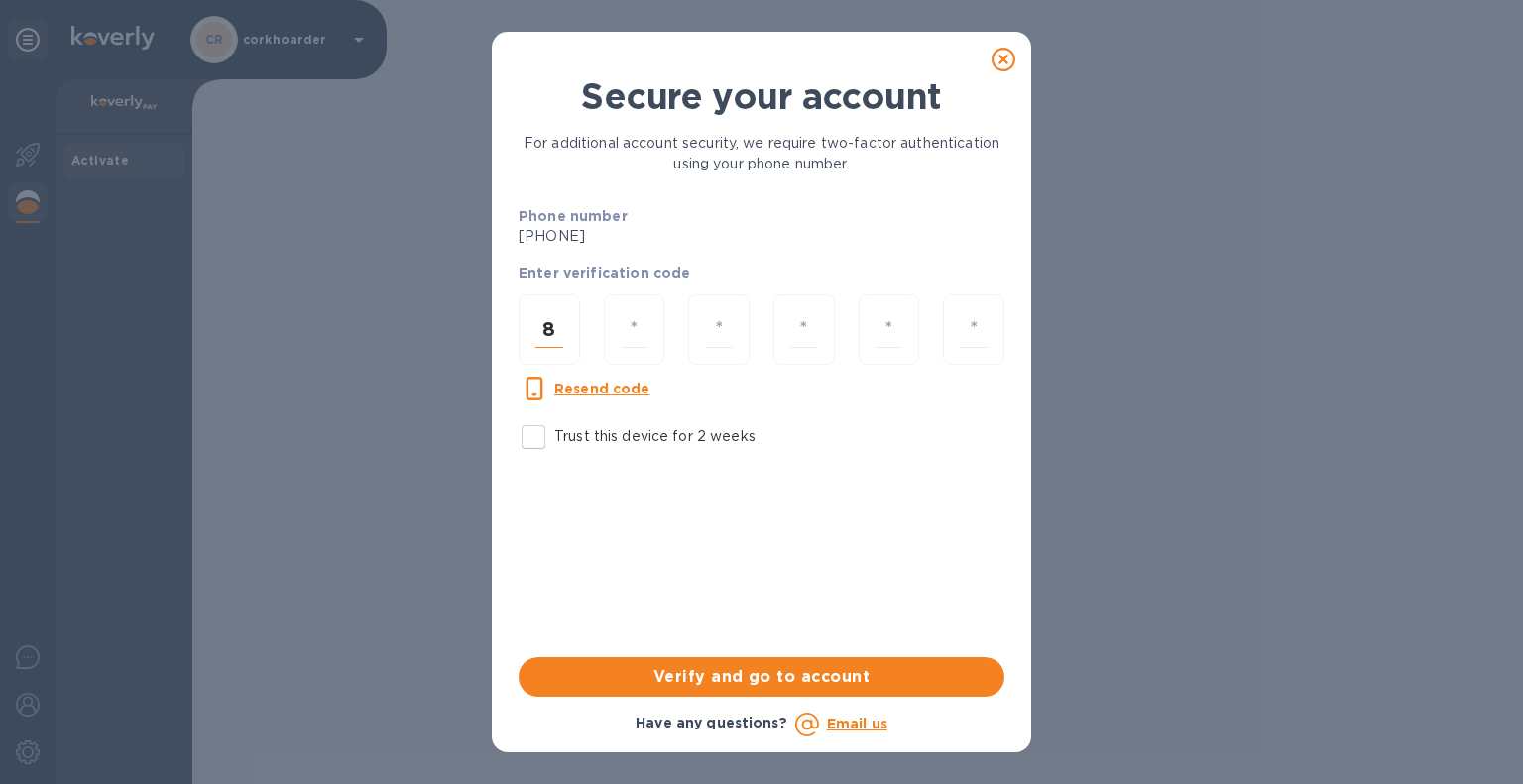 type on "8" 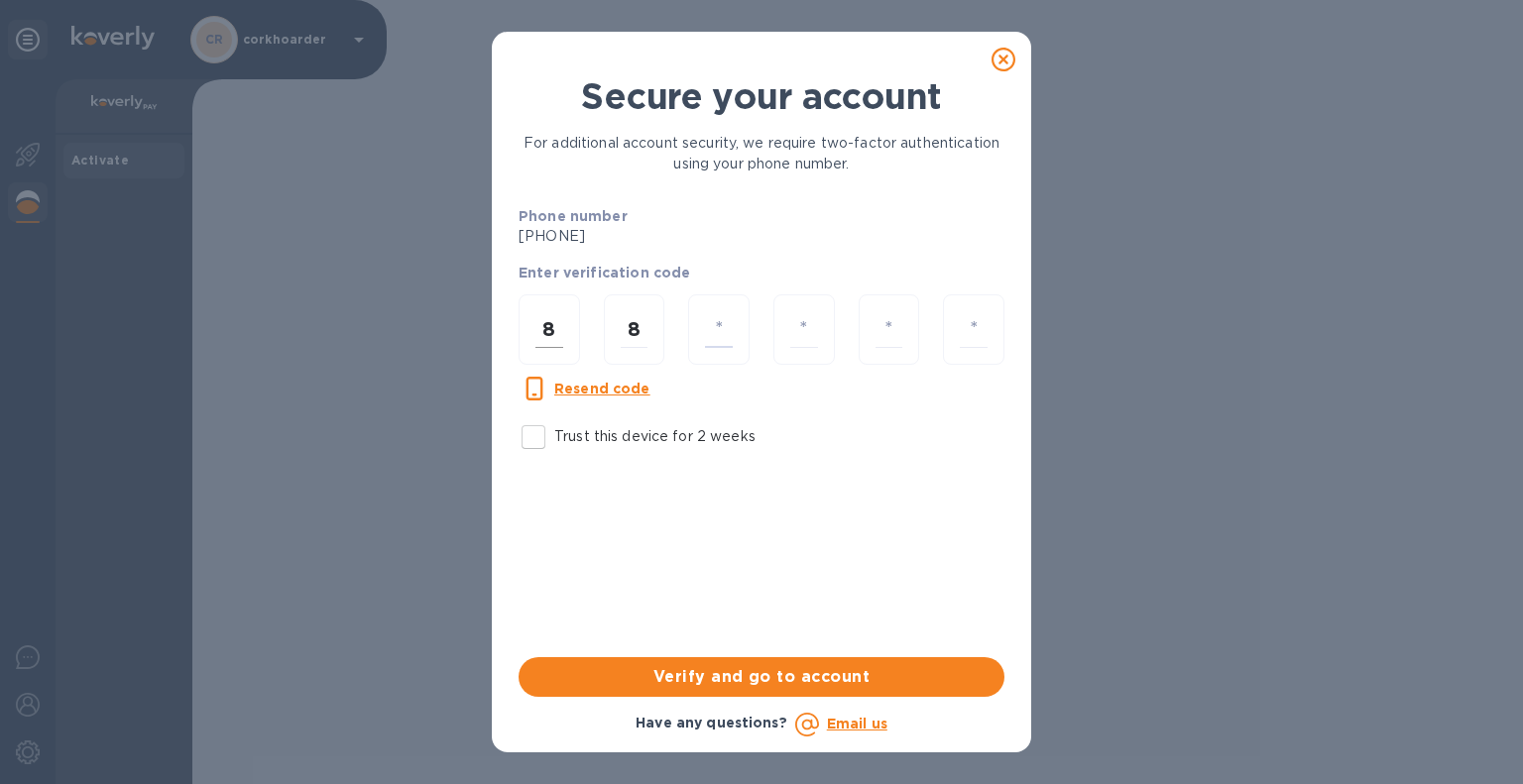 type on "0" 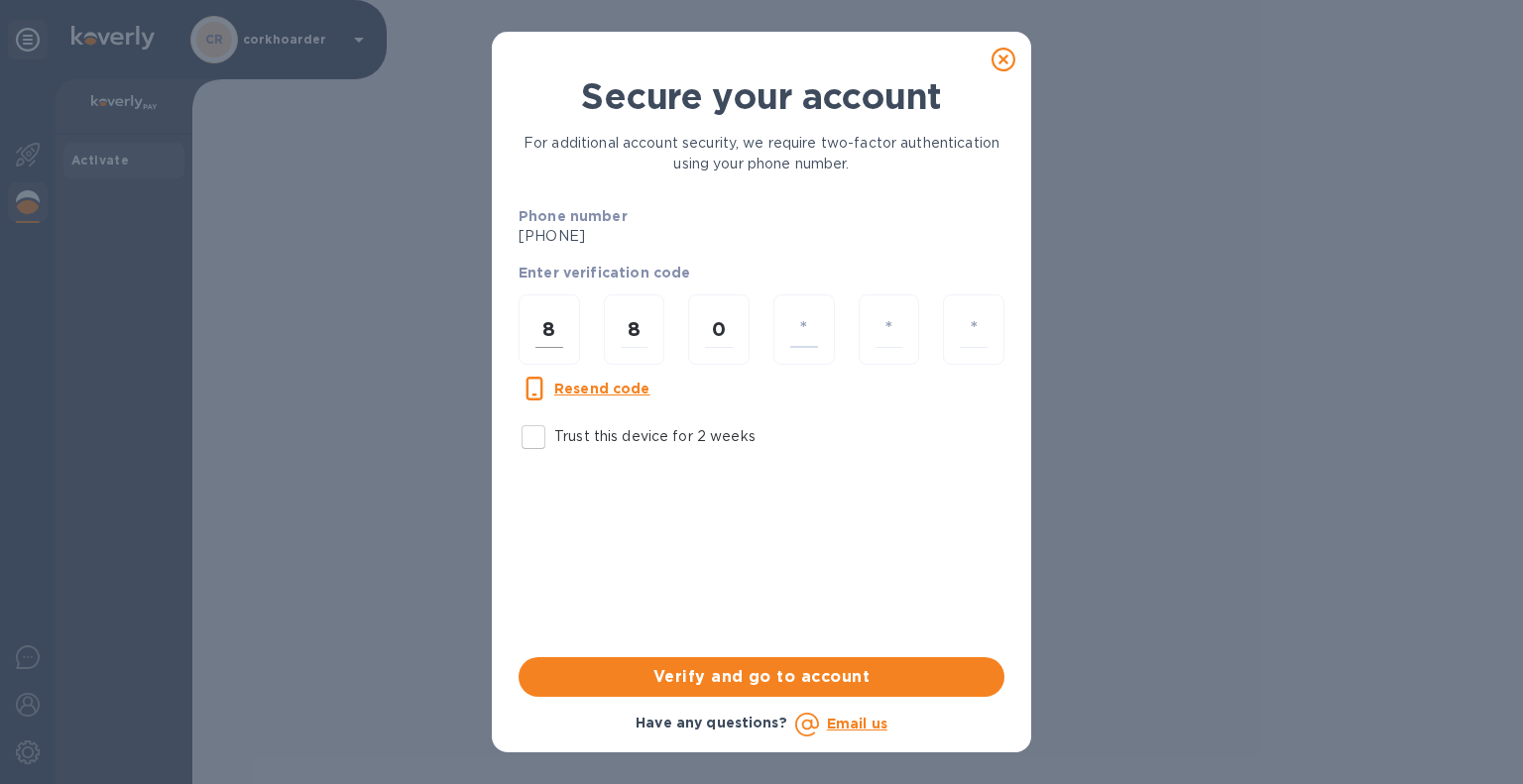 type on "0" 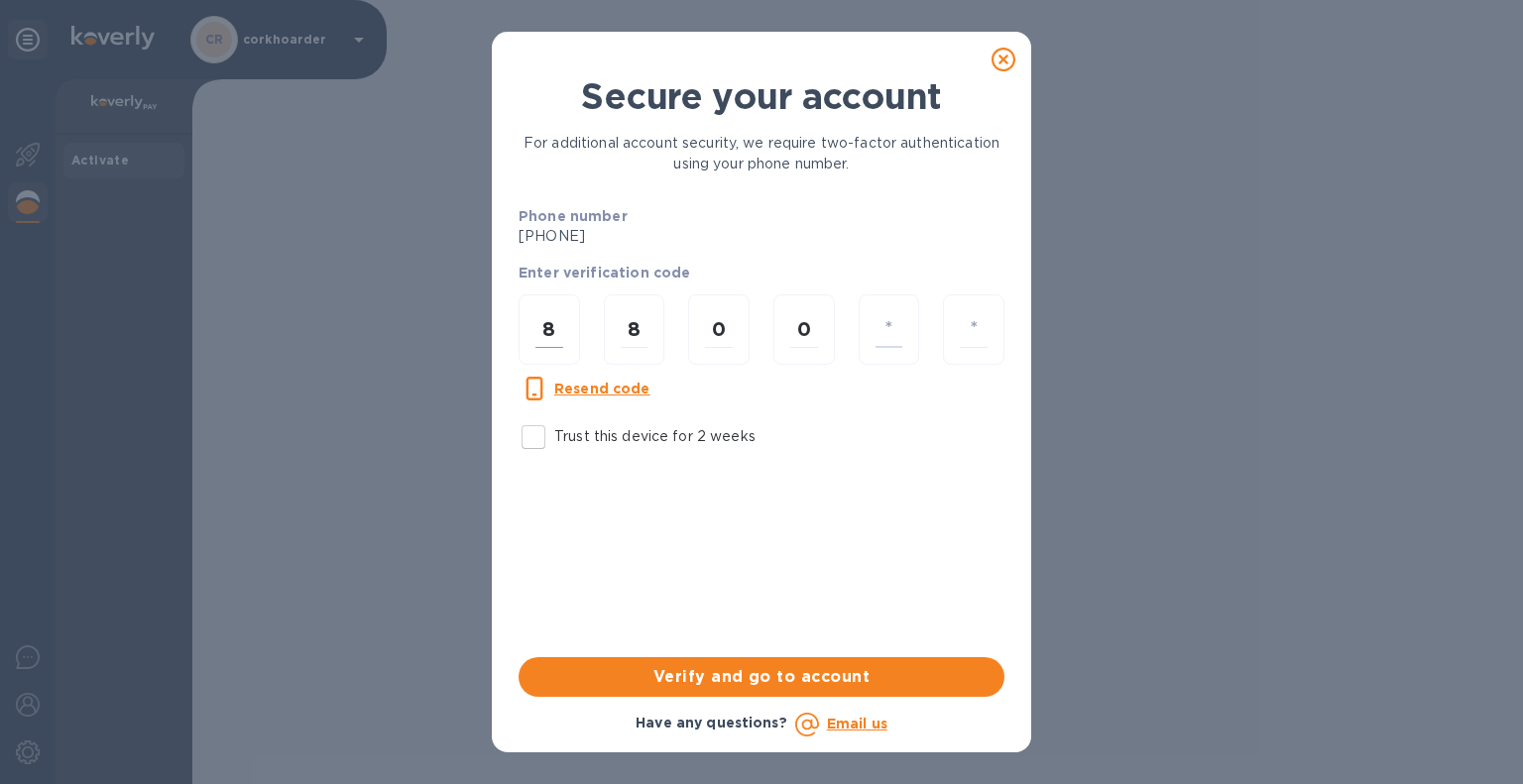 type on "5" 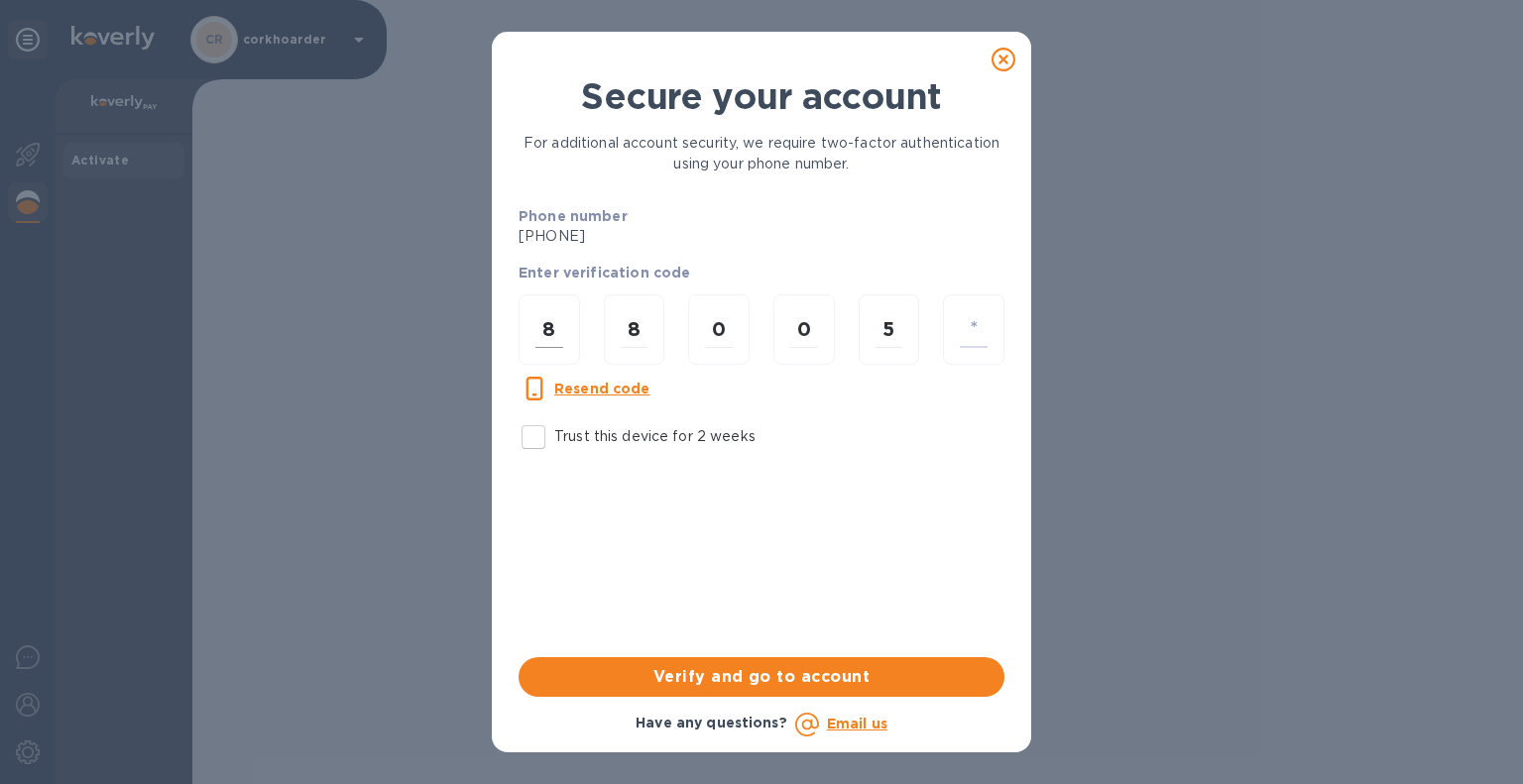 type on "4" 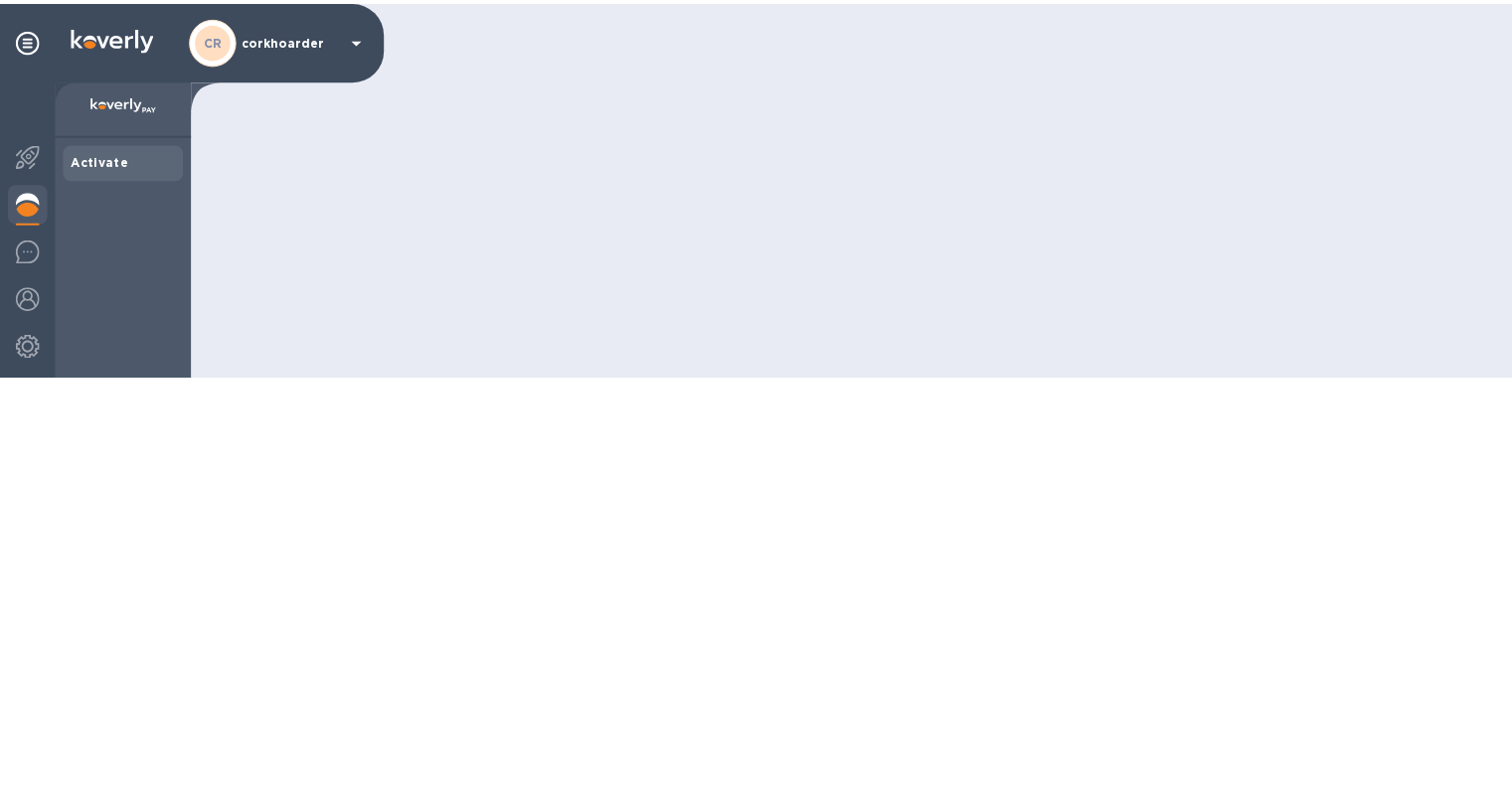 scroll, scrollTop: 0, scrollLeft: 0, axis: both 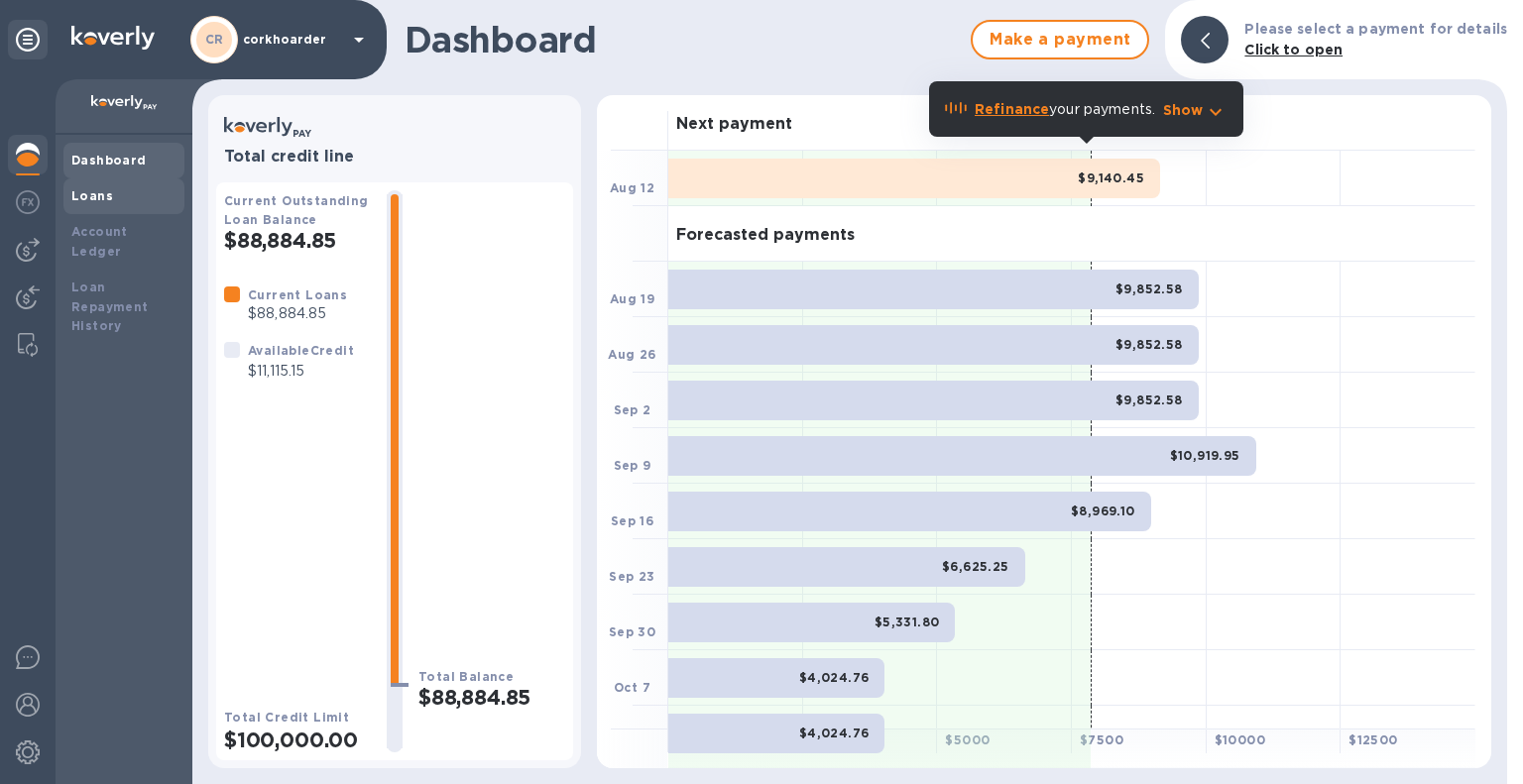 click on "Loans" at bounding box center (92, 195) 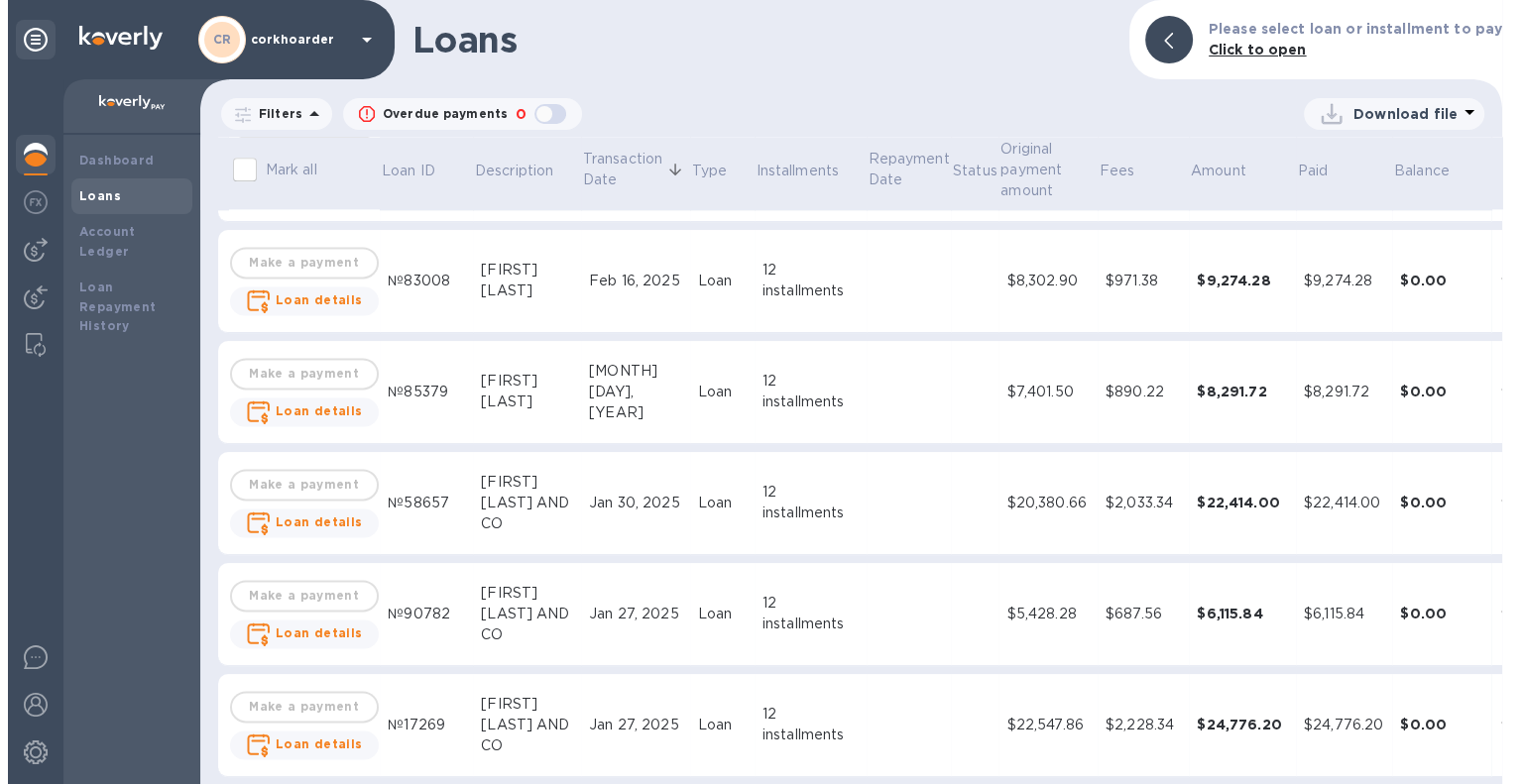 scroll, scrollTop: 2775, scrollLeft: 0, axis: vertical 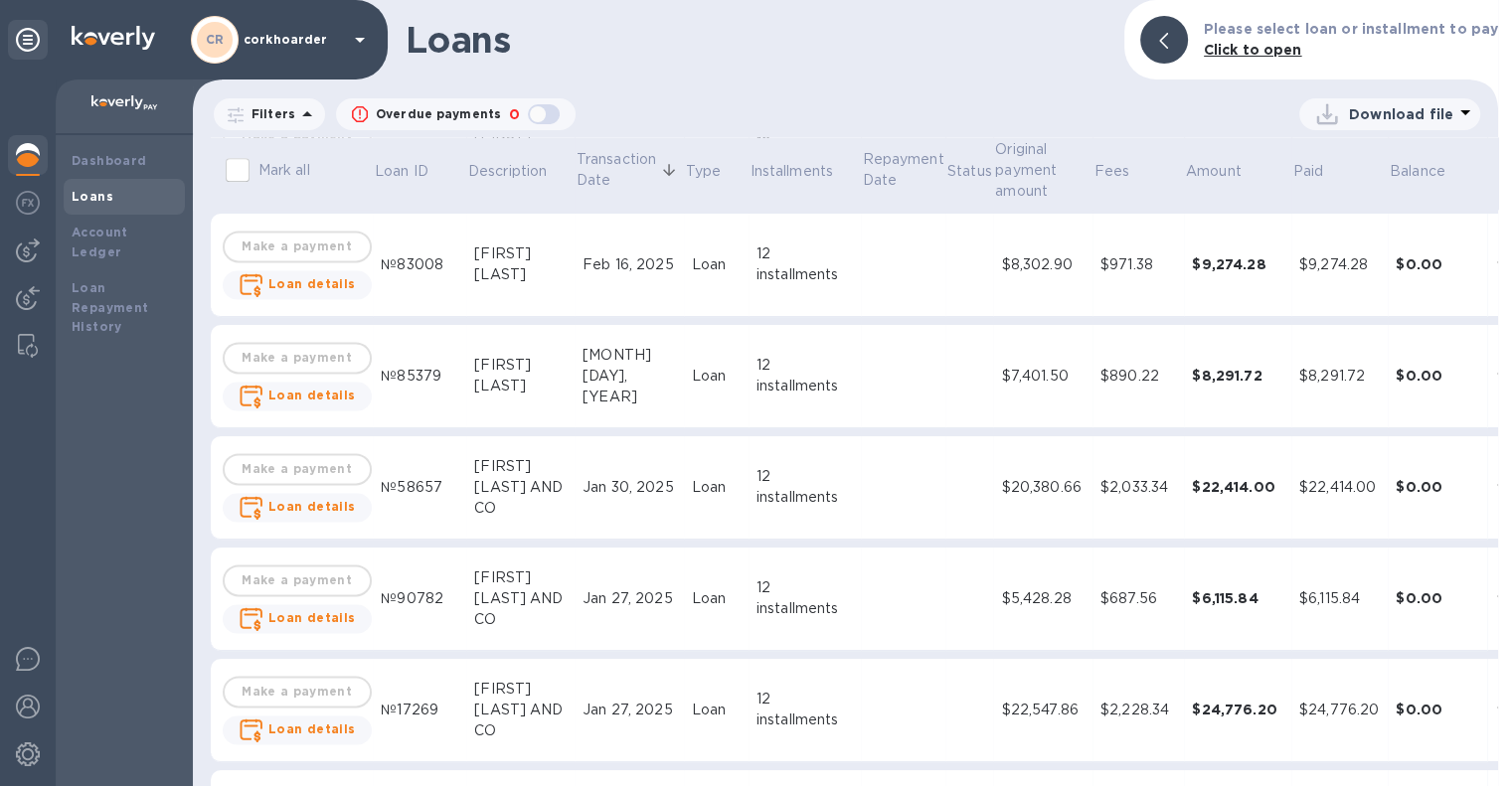 click on "Download file" at bounding box center (1401, 114) 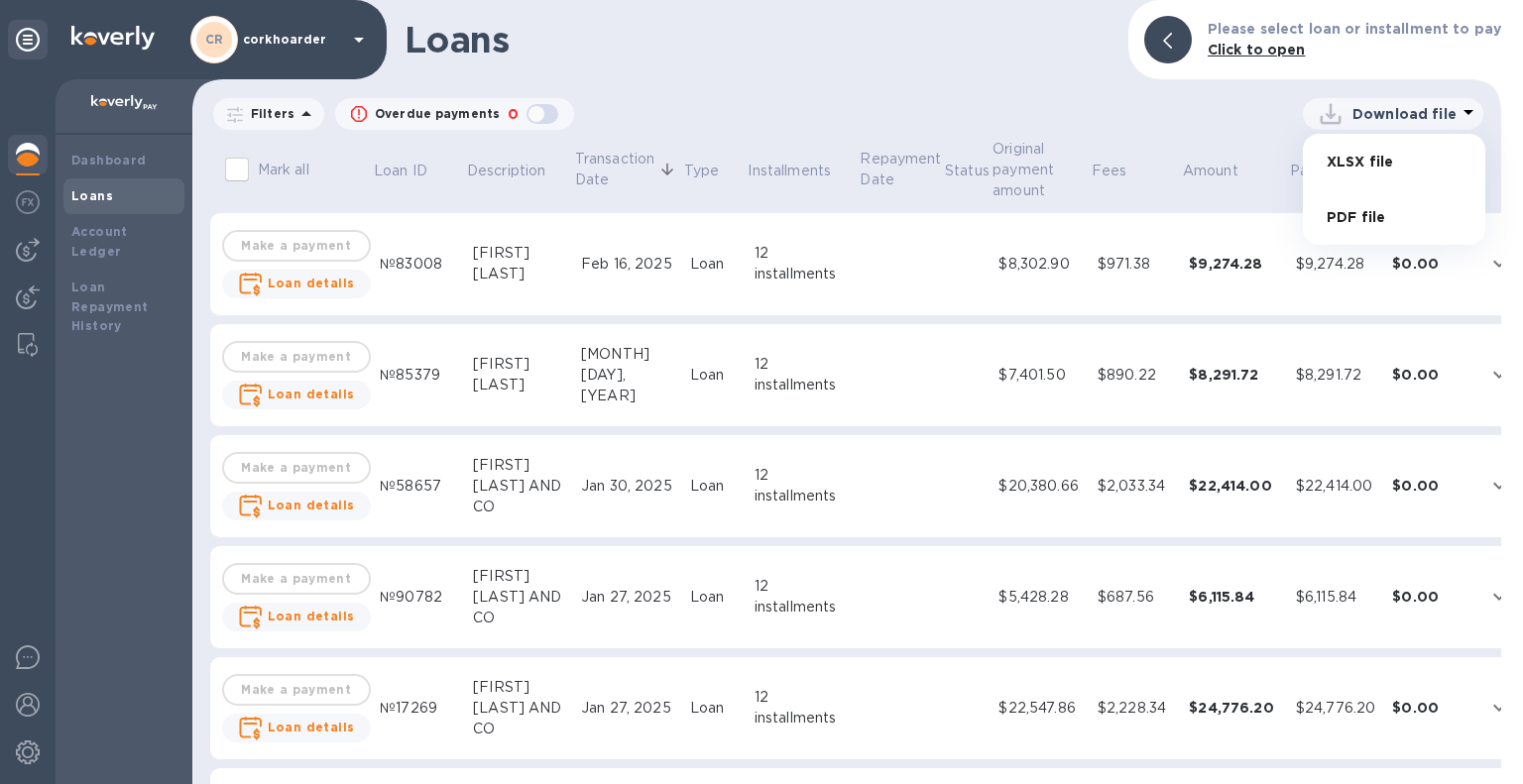 click on "XLSX file" at bounding box center [1394, 162] 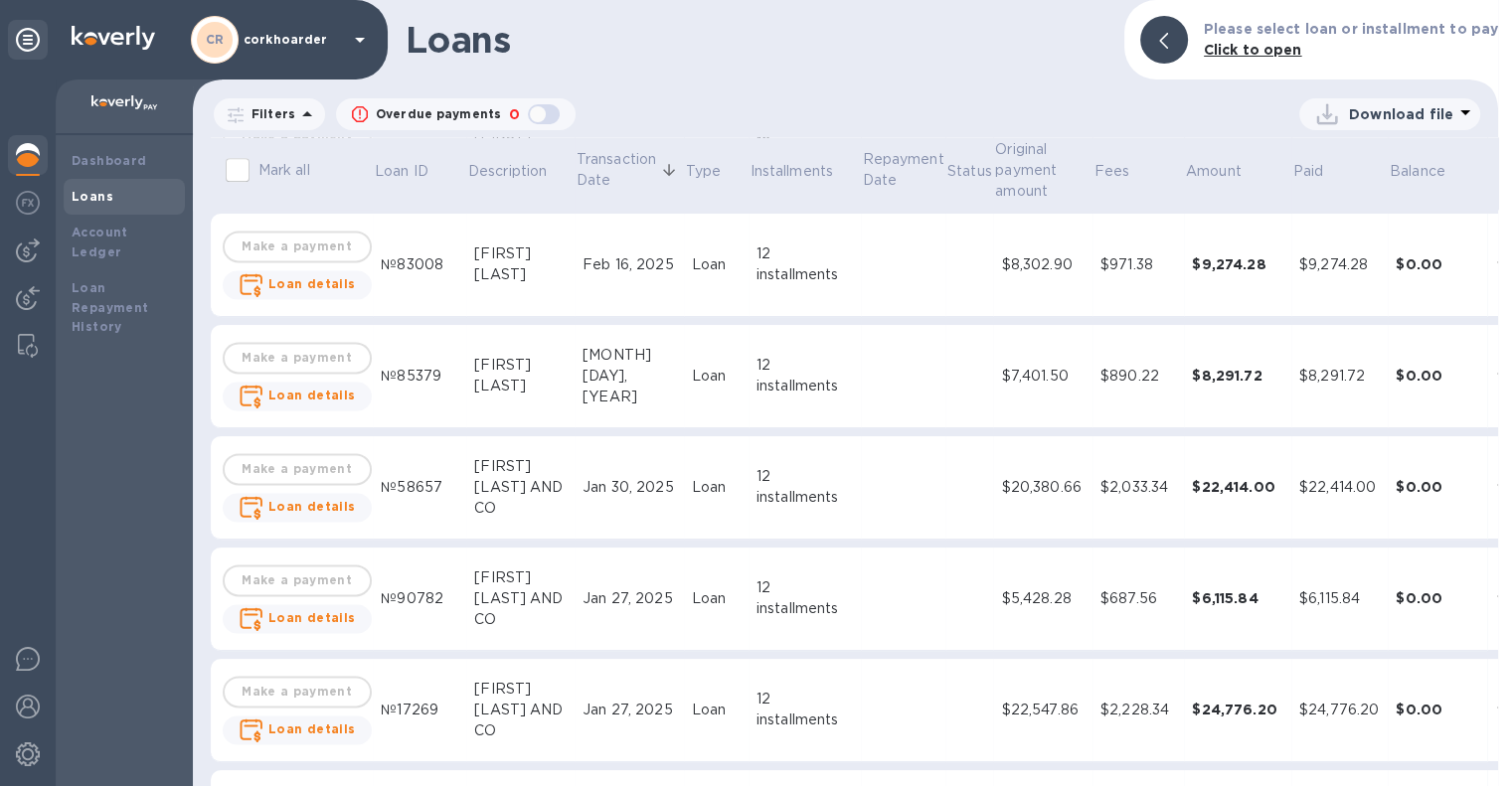 click on "Download file" at bounding box center (1401, 114) 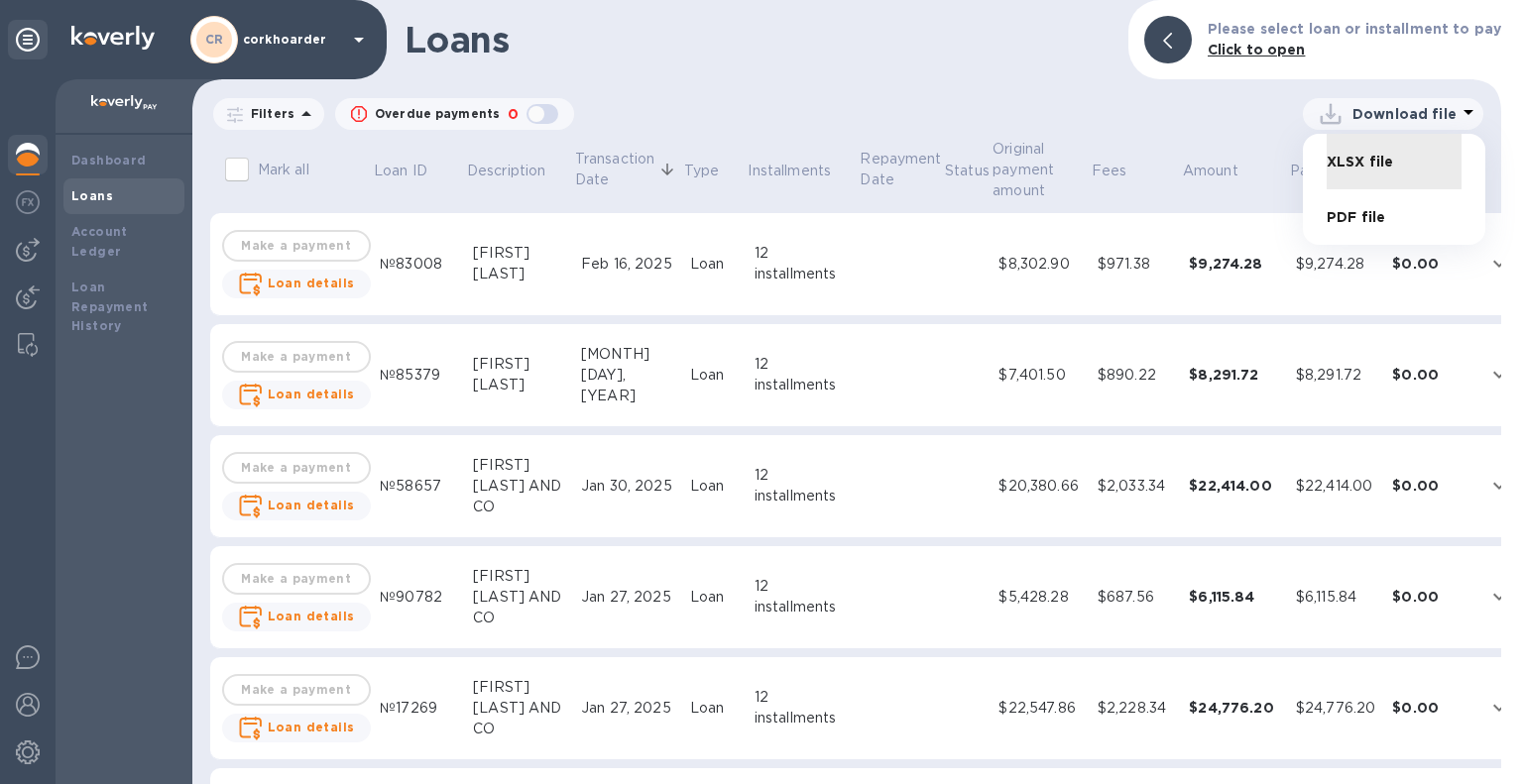 click on "PDF file" at bounding box center [1394, 217] 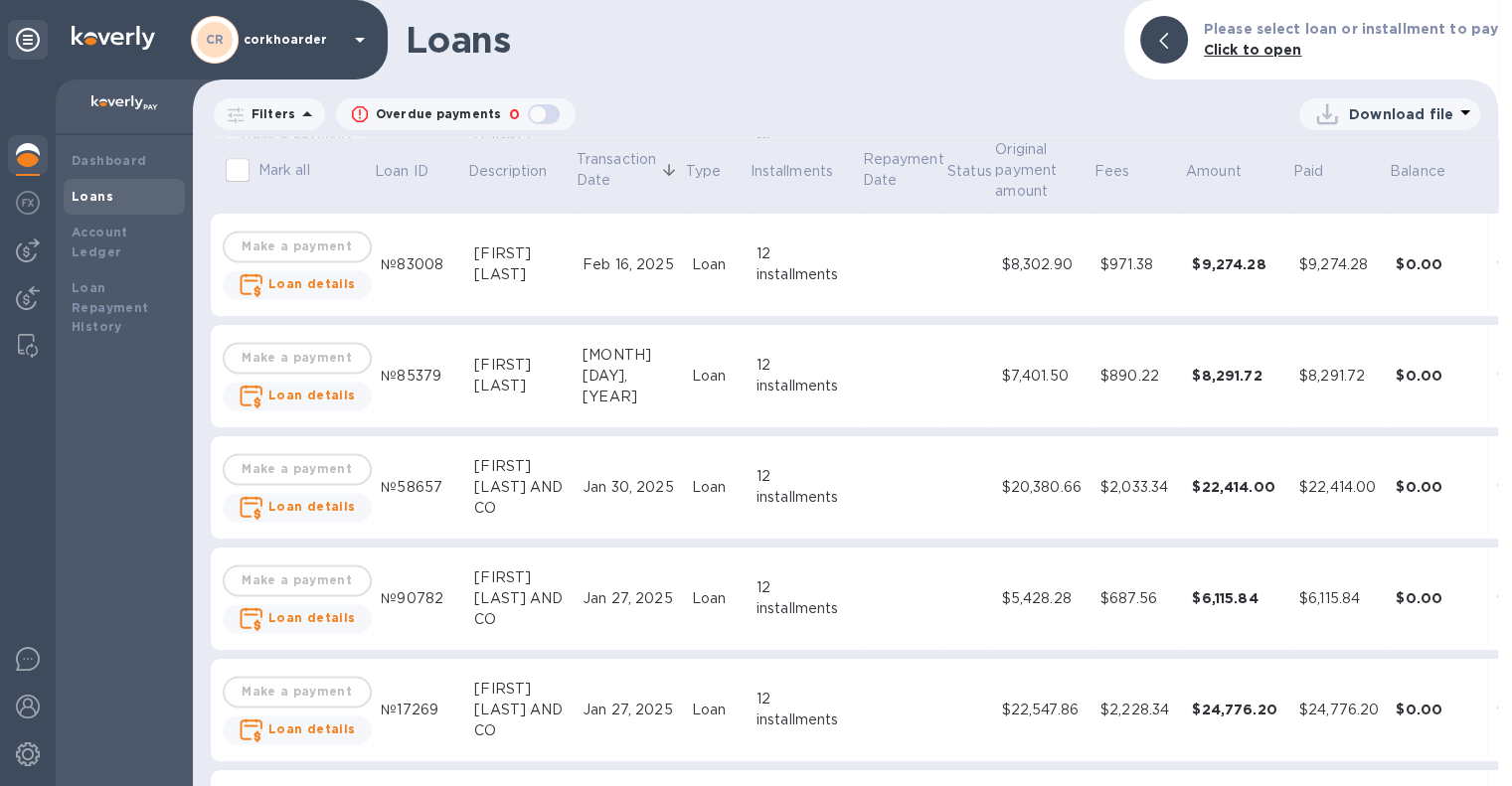 click 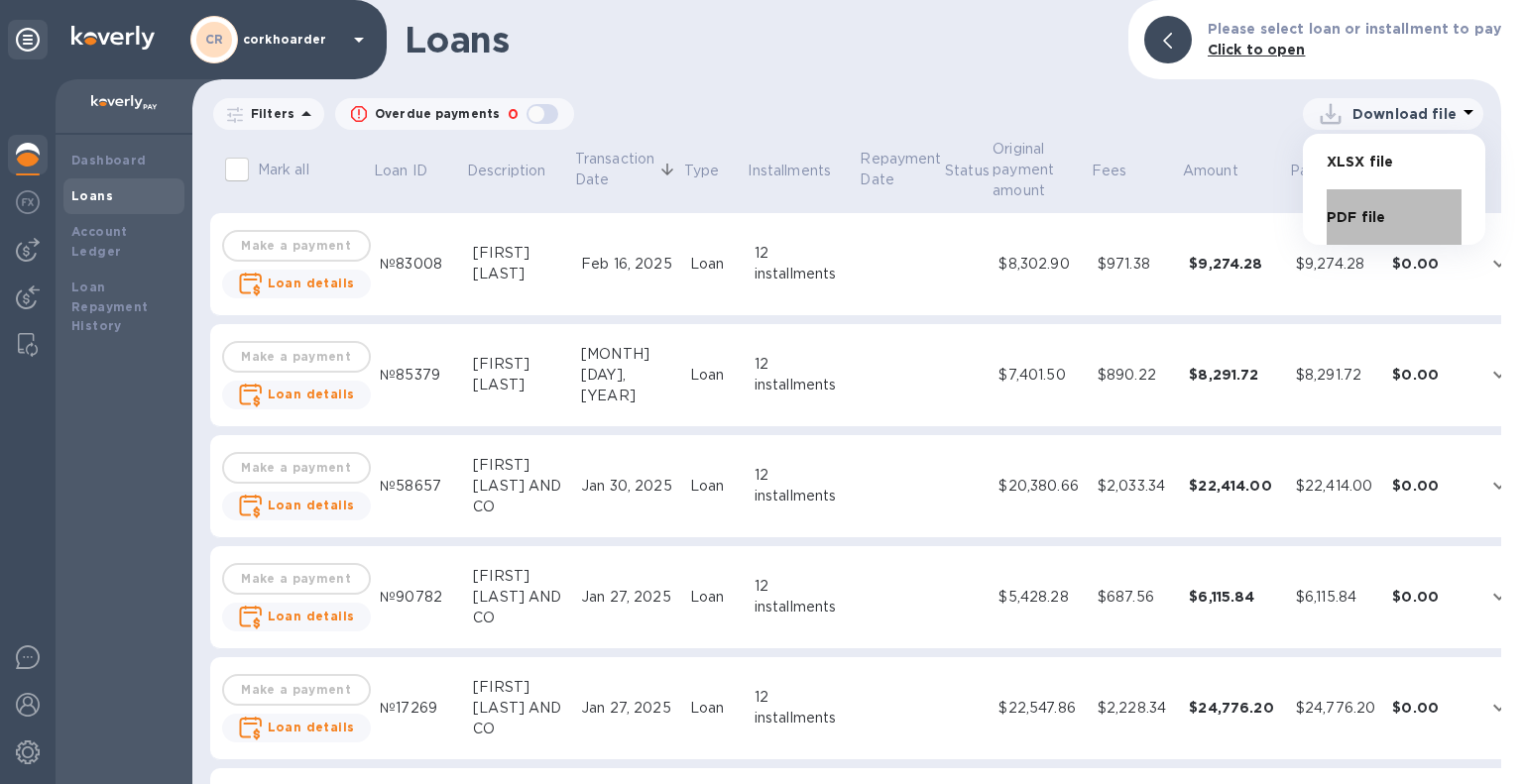 click on "PDF file" at bounding box center (1394, 217) 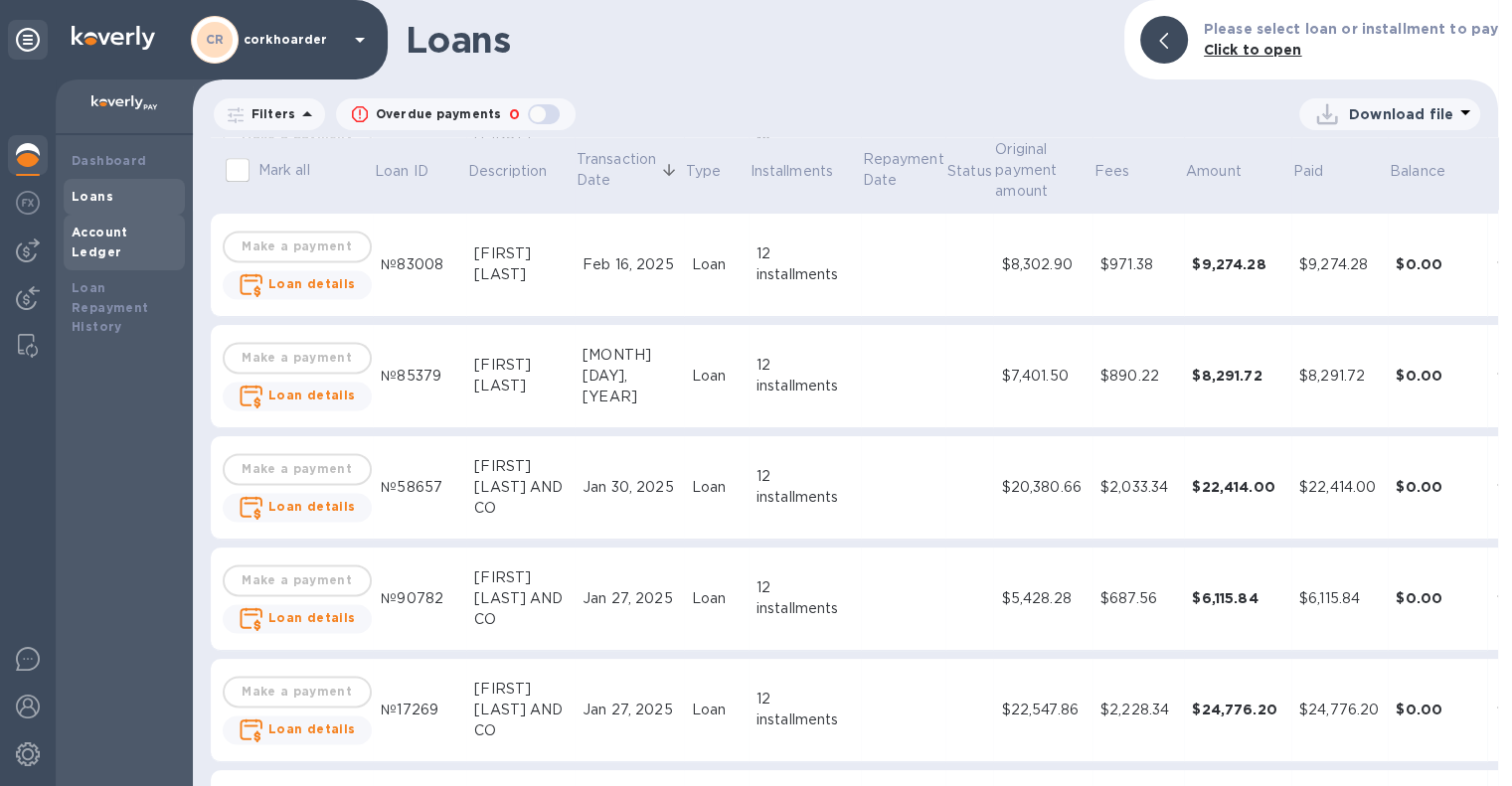 click on "Account Ledger" at bounding box center [124, 242] 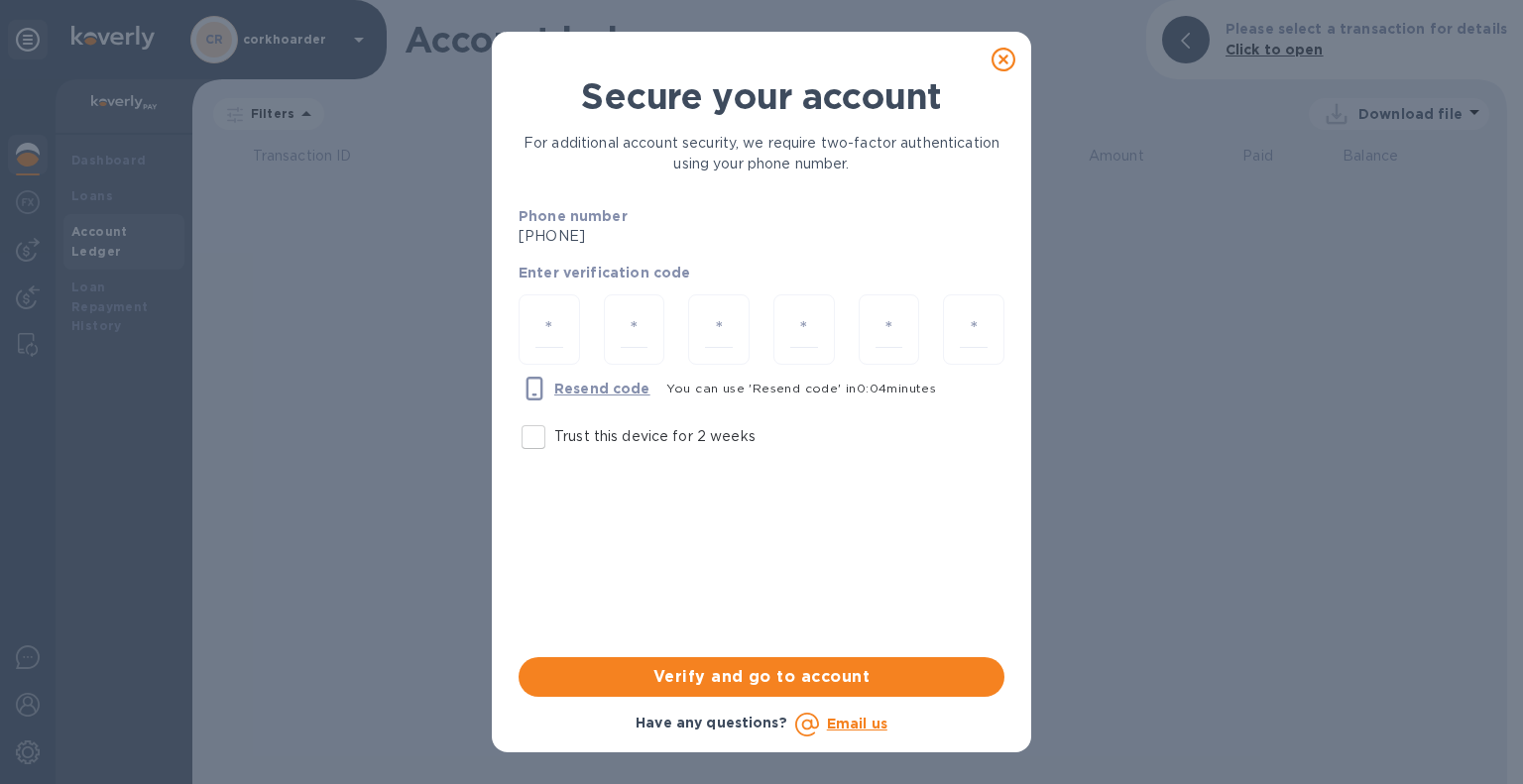 click 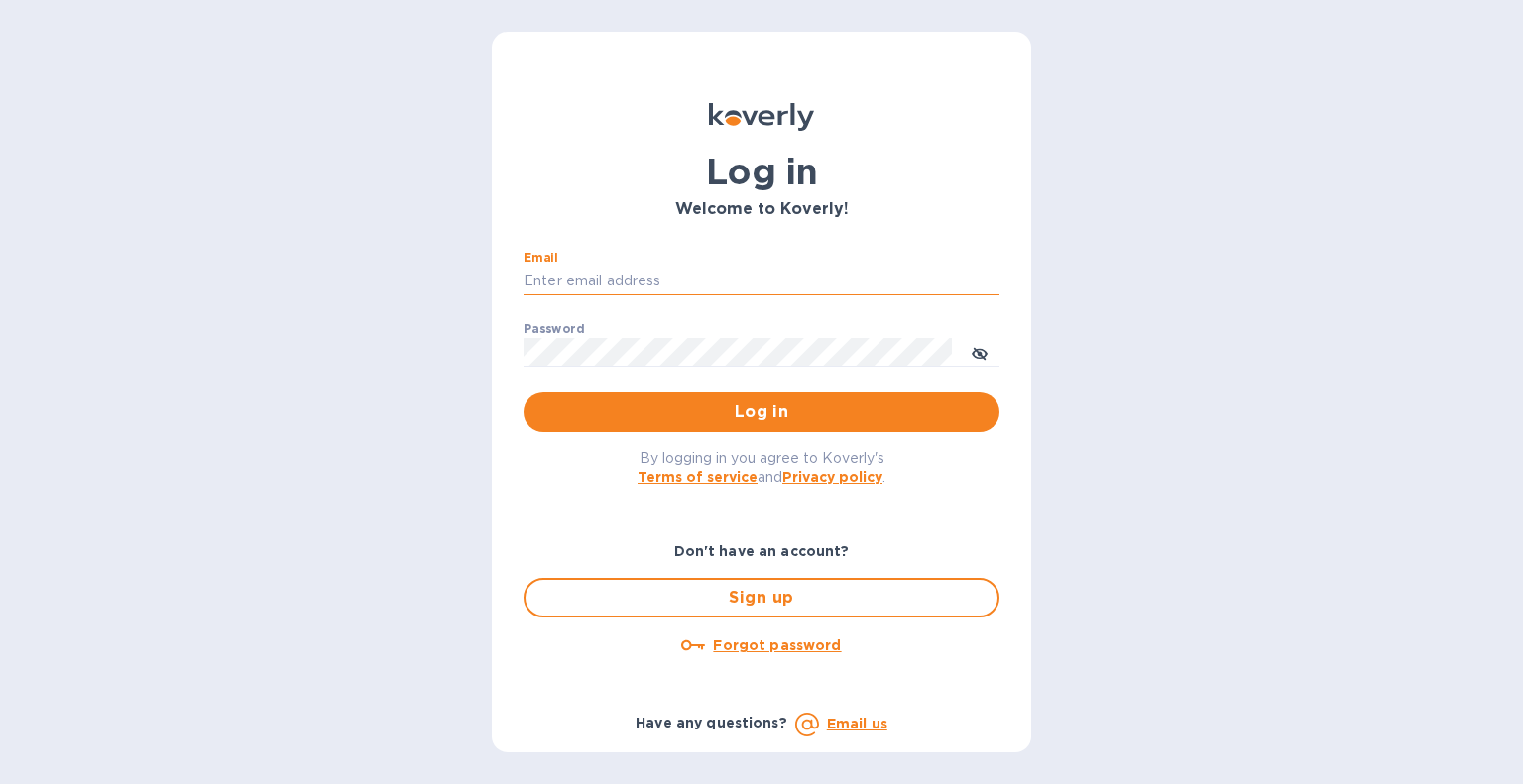 click on "Email" at bounding box center [762, 281] 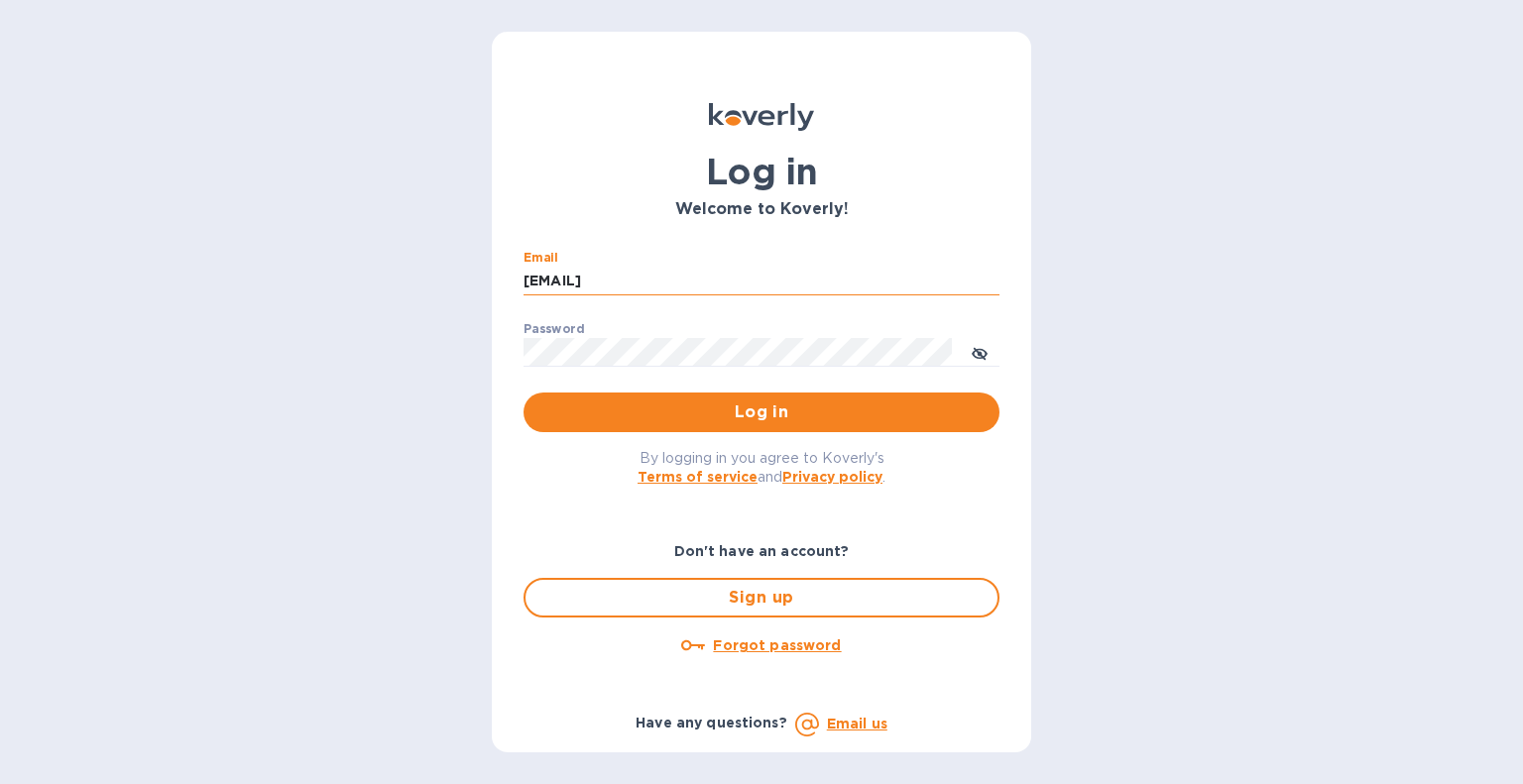 type on "b@corkhoarder.com" 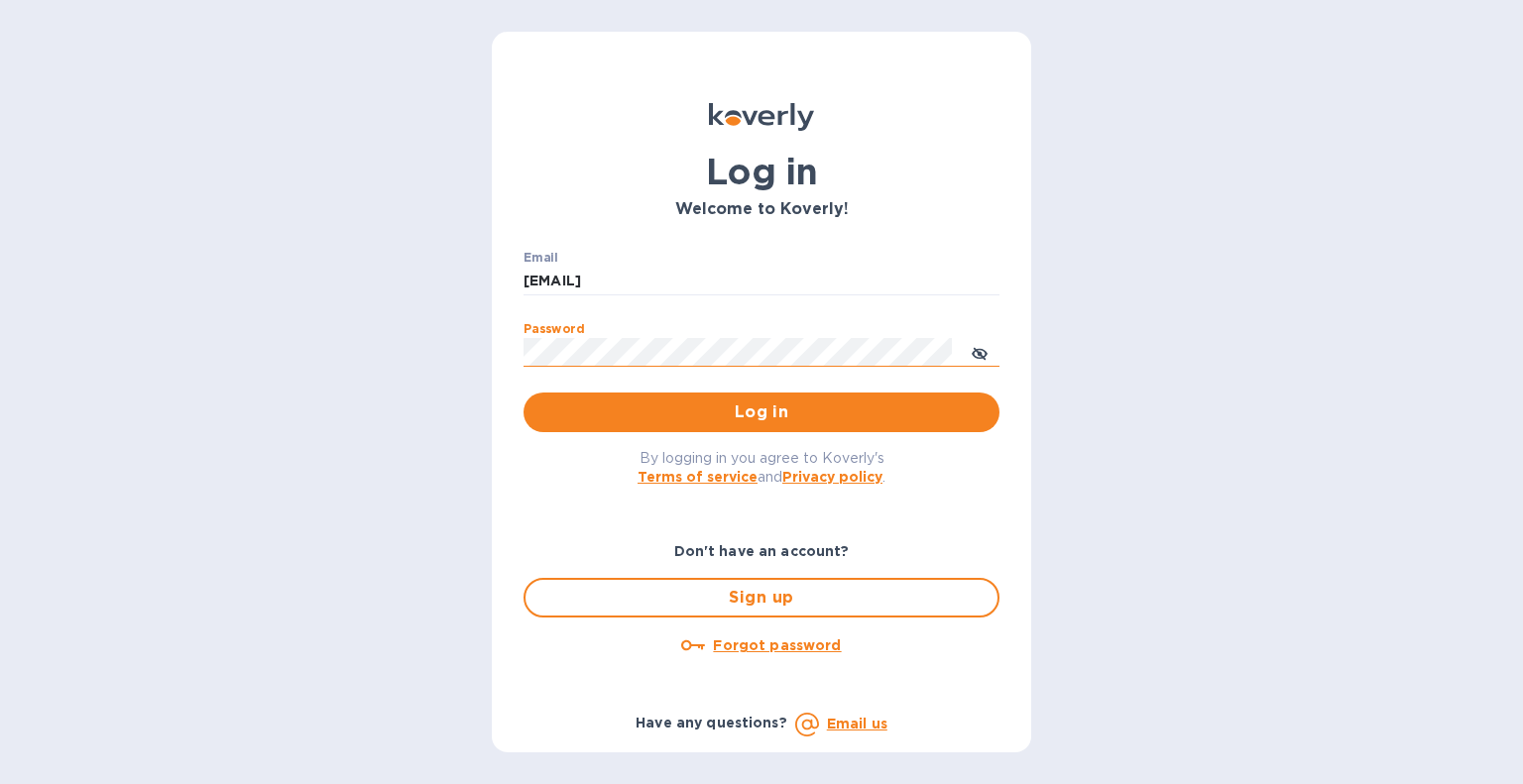 click at bounding box center (980, 352) 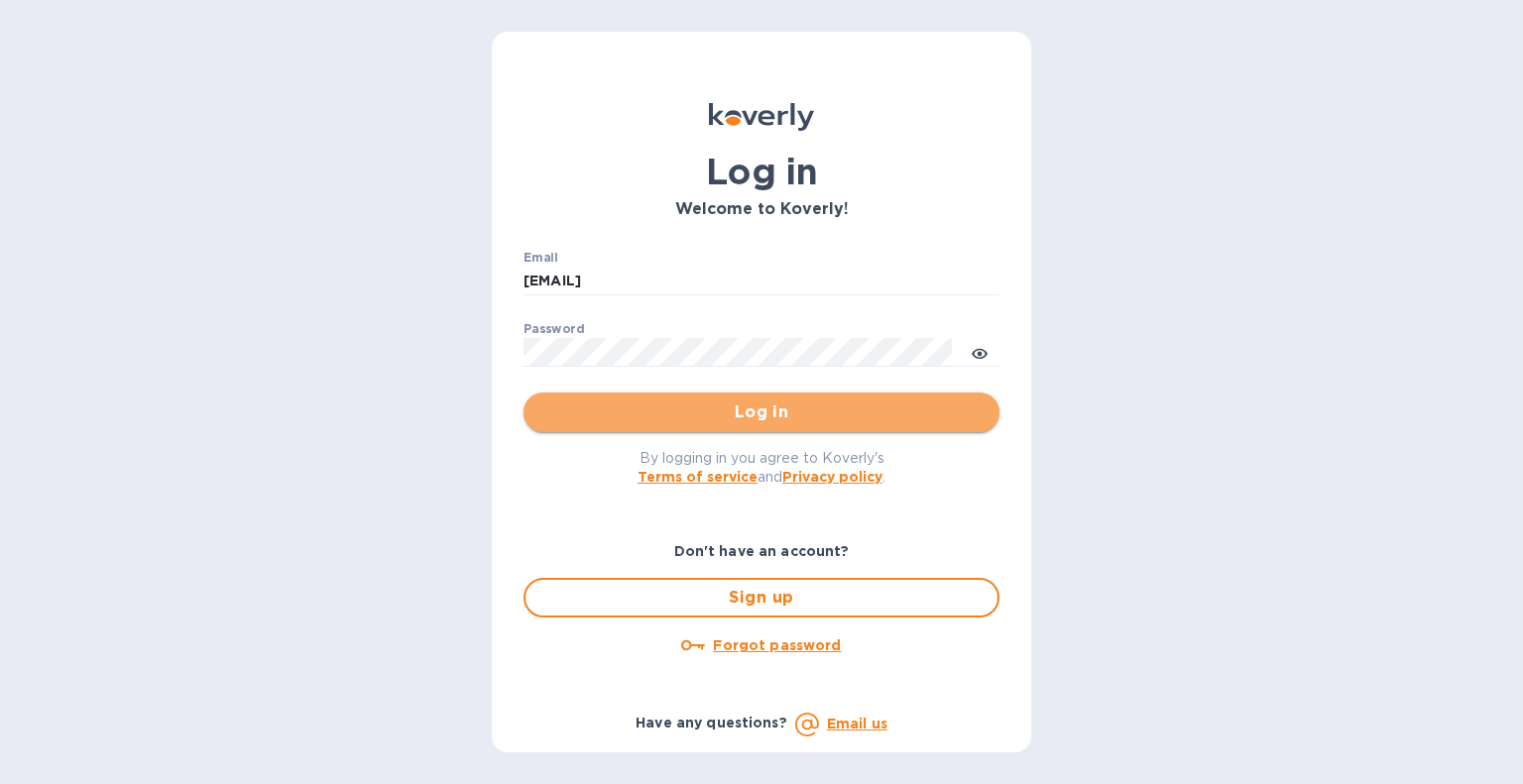 click on "Log in" at bounding box center [762, 412] 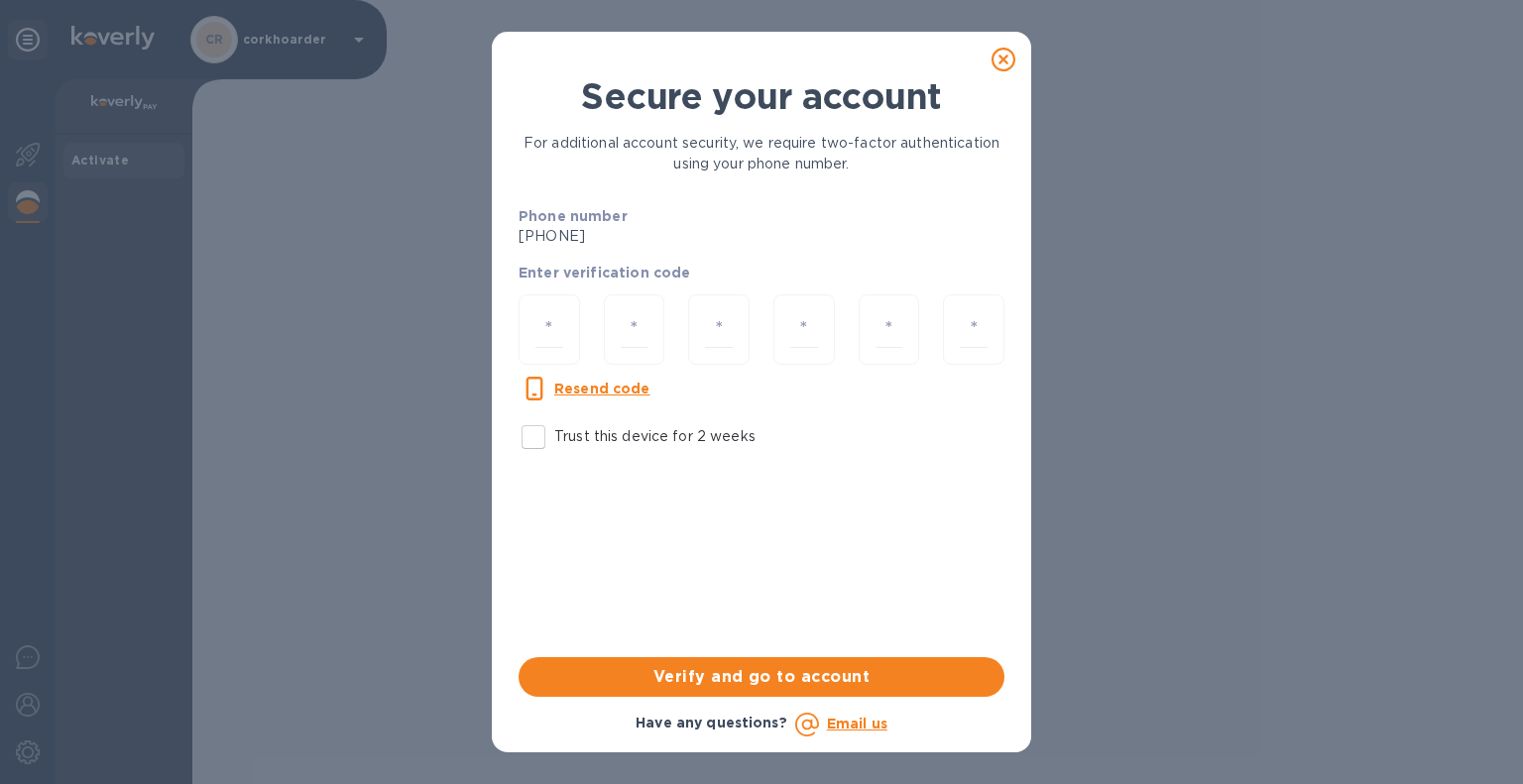 click on "Trust this device for 2 weeks" at bounding box center [533, 437] 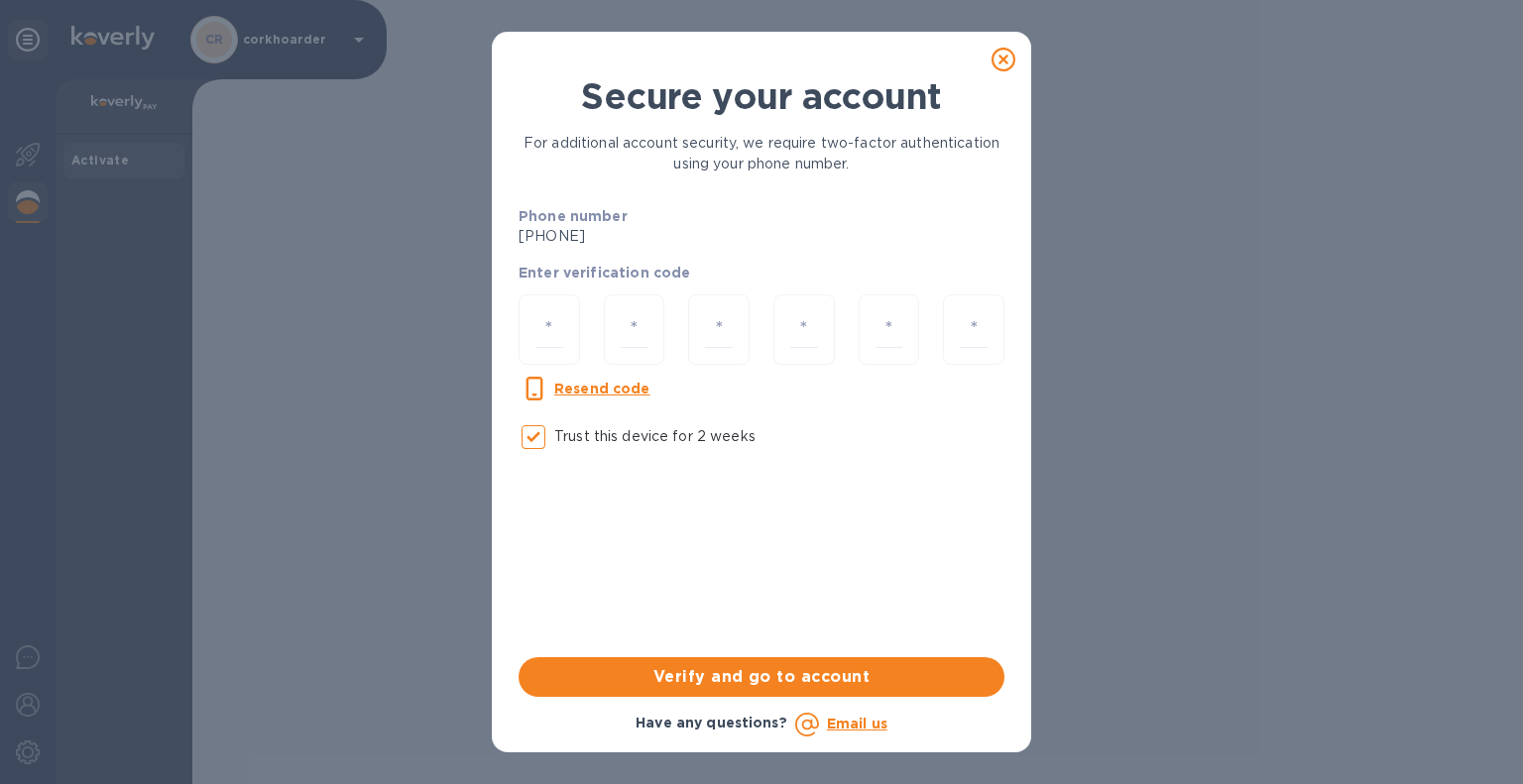 click on "Resend code" at bounding box center (602, 389) 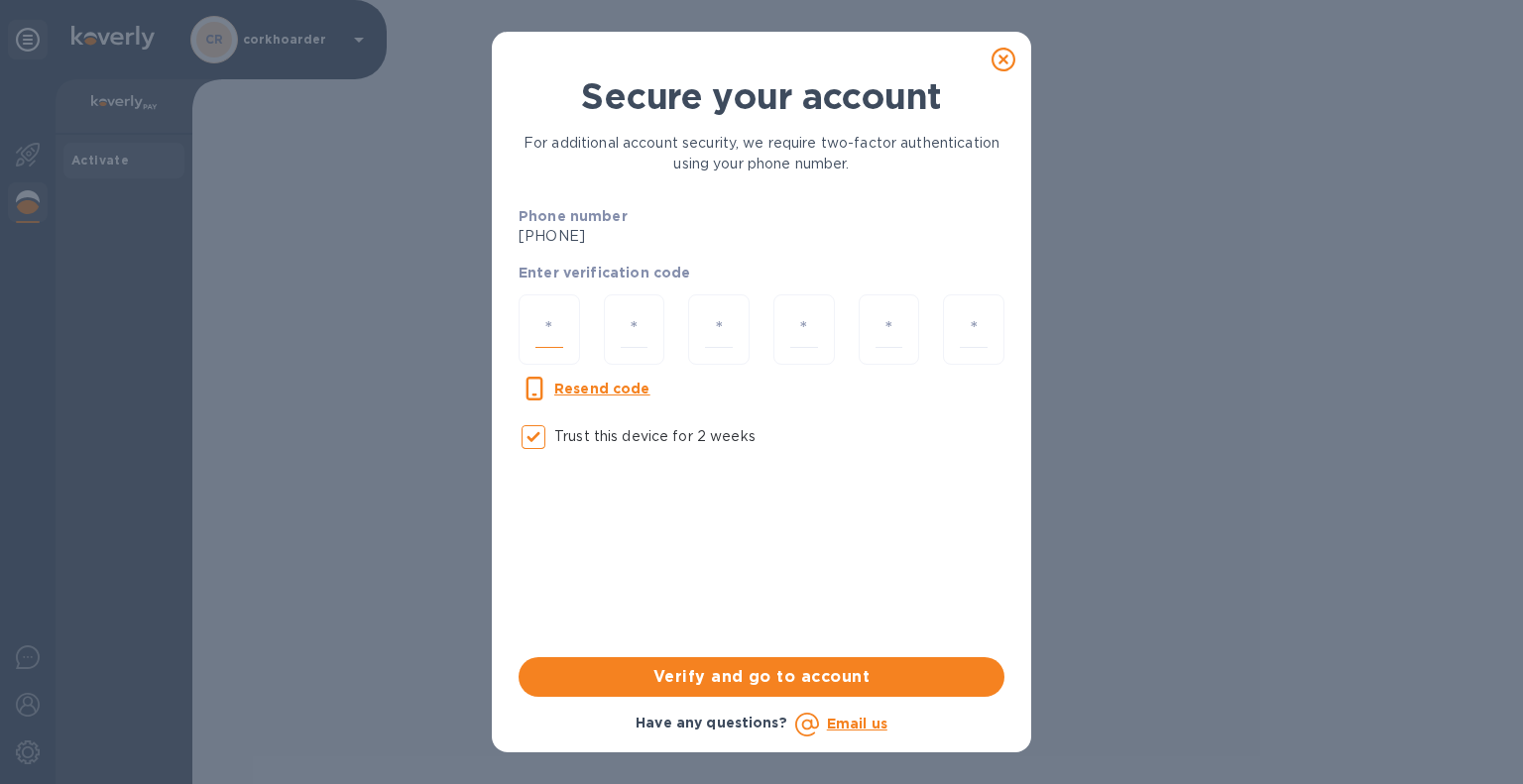 click at bounding box center [549, 329] 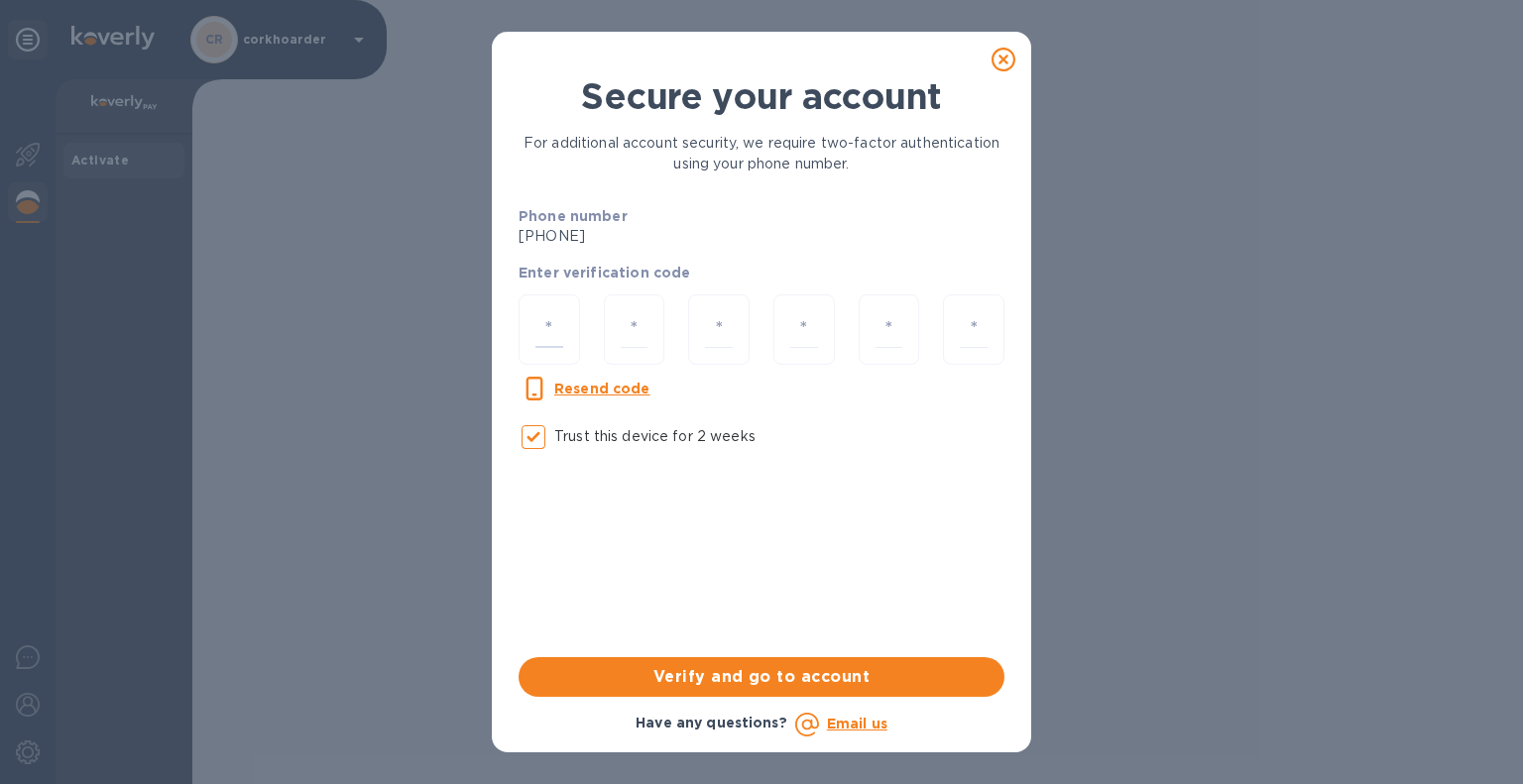 type on "7" 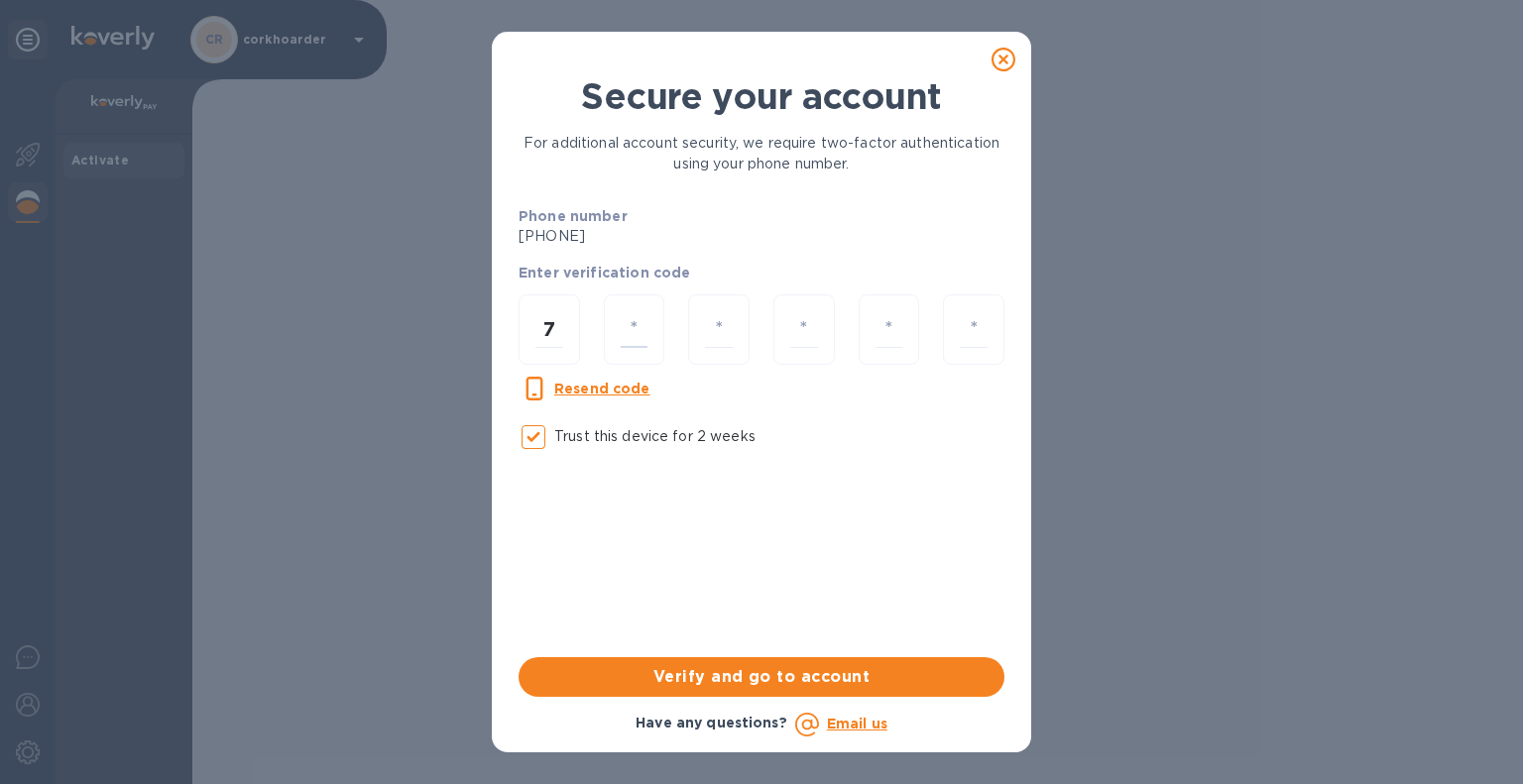 type on "1" 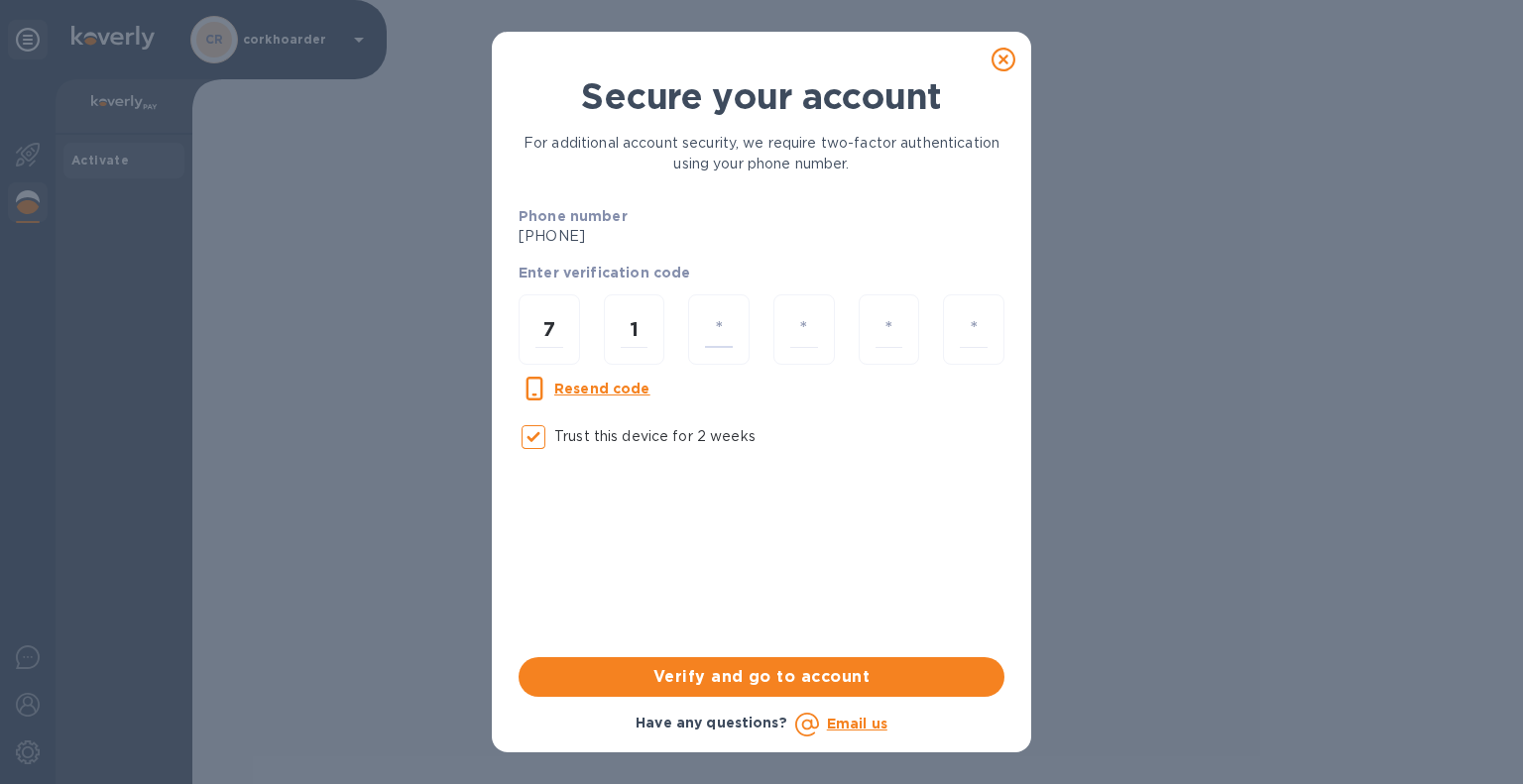 type on "0" 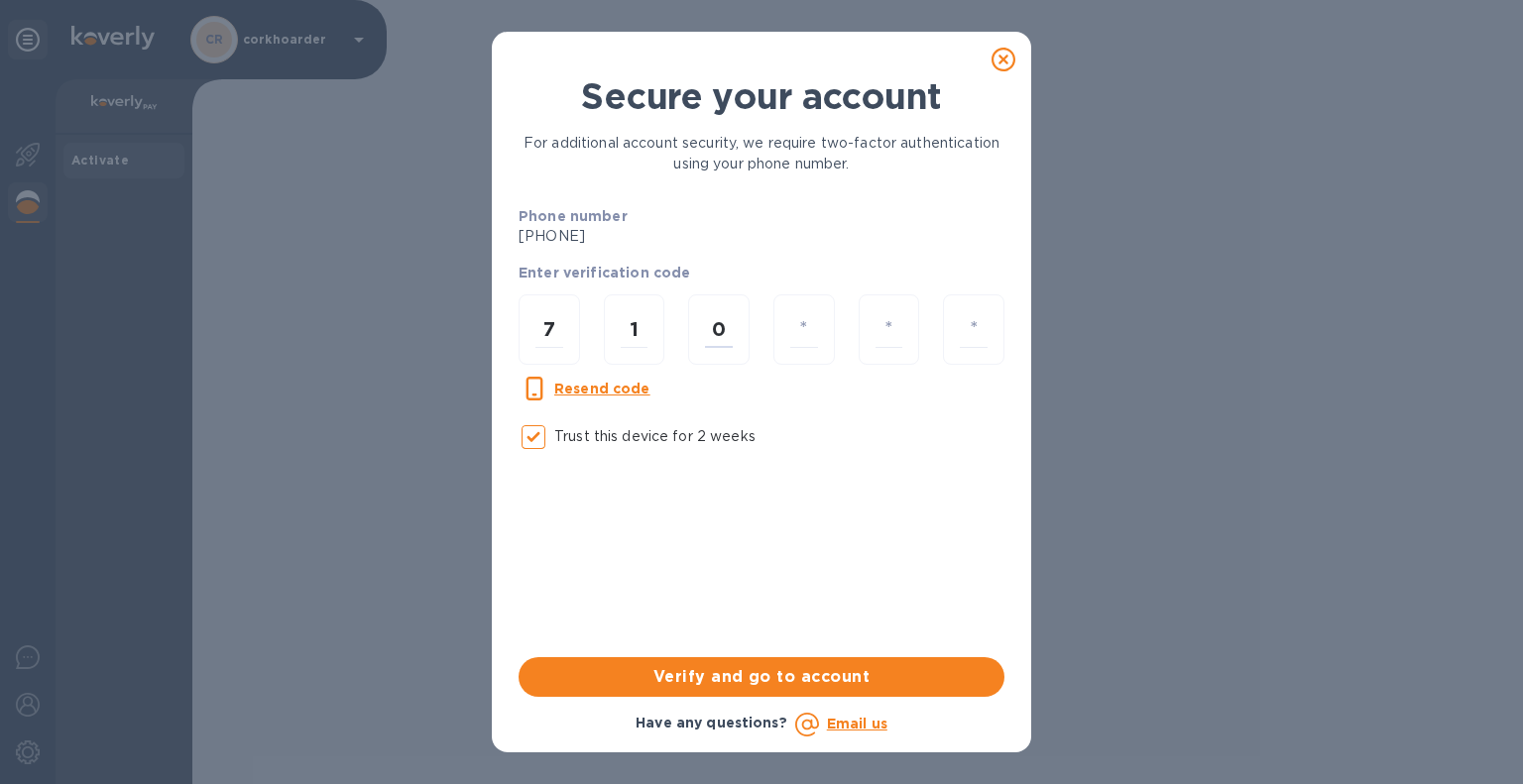 type on "4" 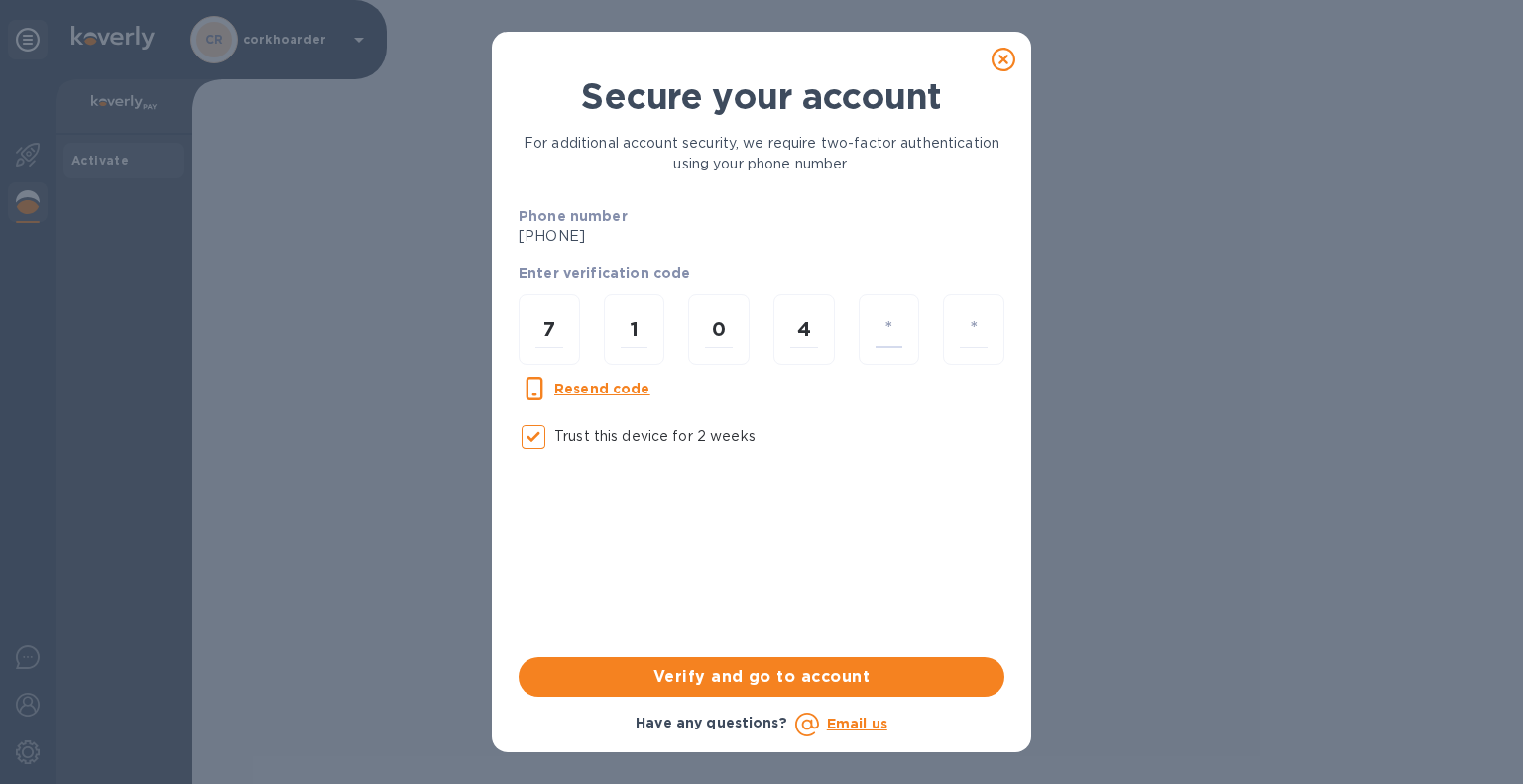 type on "7" 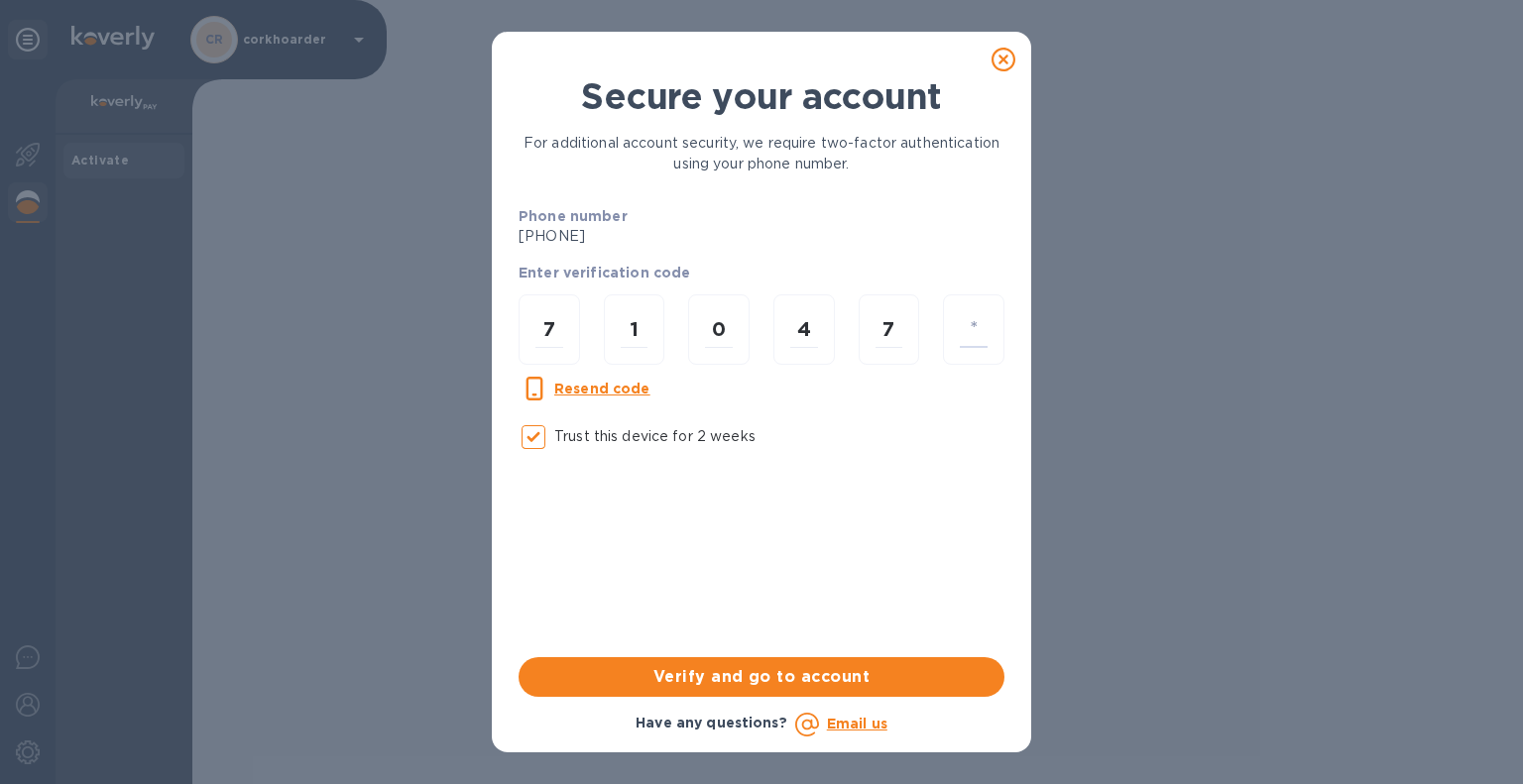 type on "5" 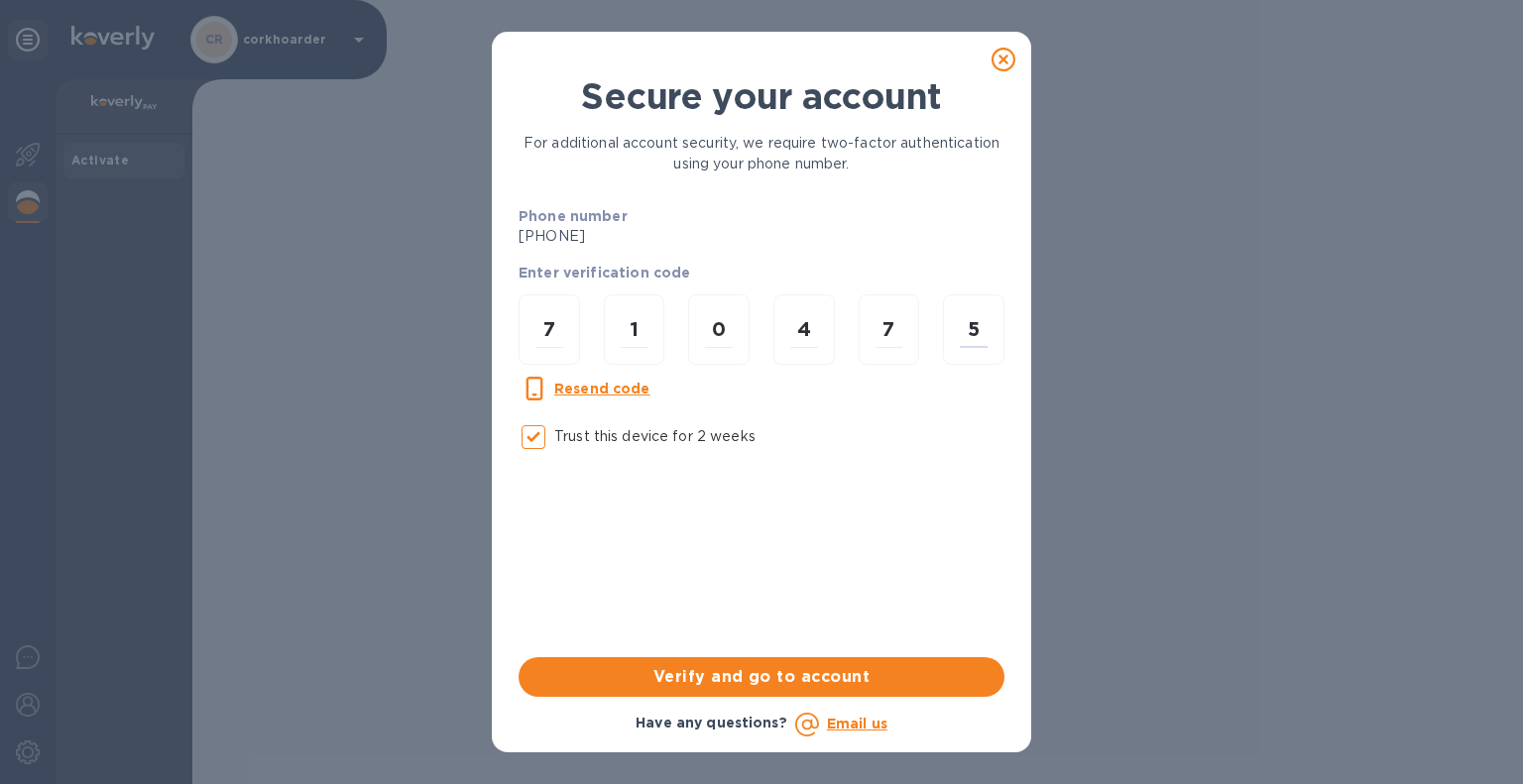 type 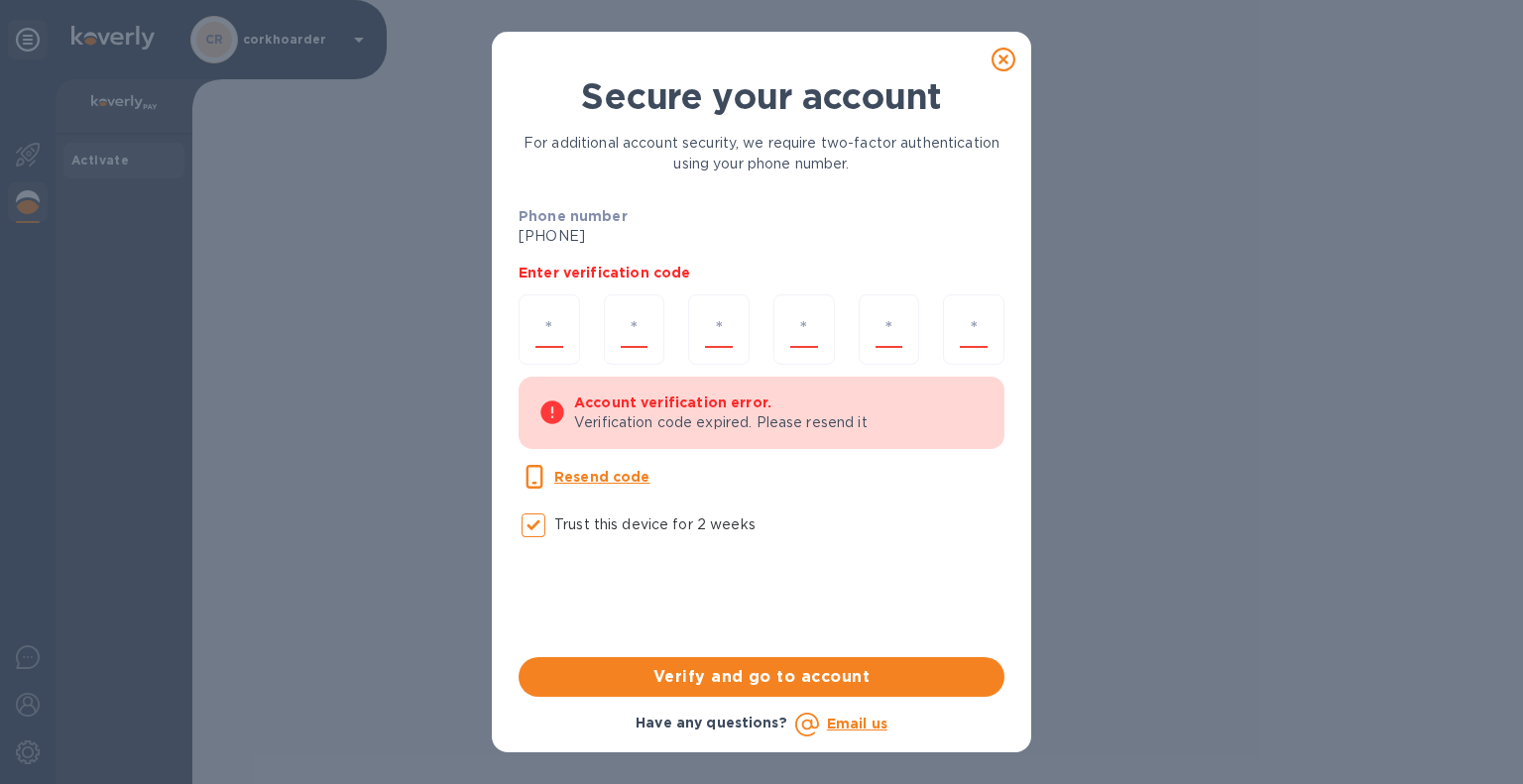 click on "Secure your account For additional account security, we require two-factor authentication using your phone number. Phone number +1 *** *** 1126 Enter verification code                                     Account verification error. Verification code expired. Please resend it Resend code Trust this device for 2 weeks Verify and go to account Have any questions? Email us" at bounding box center (762, 392) 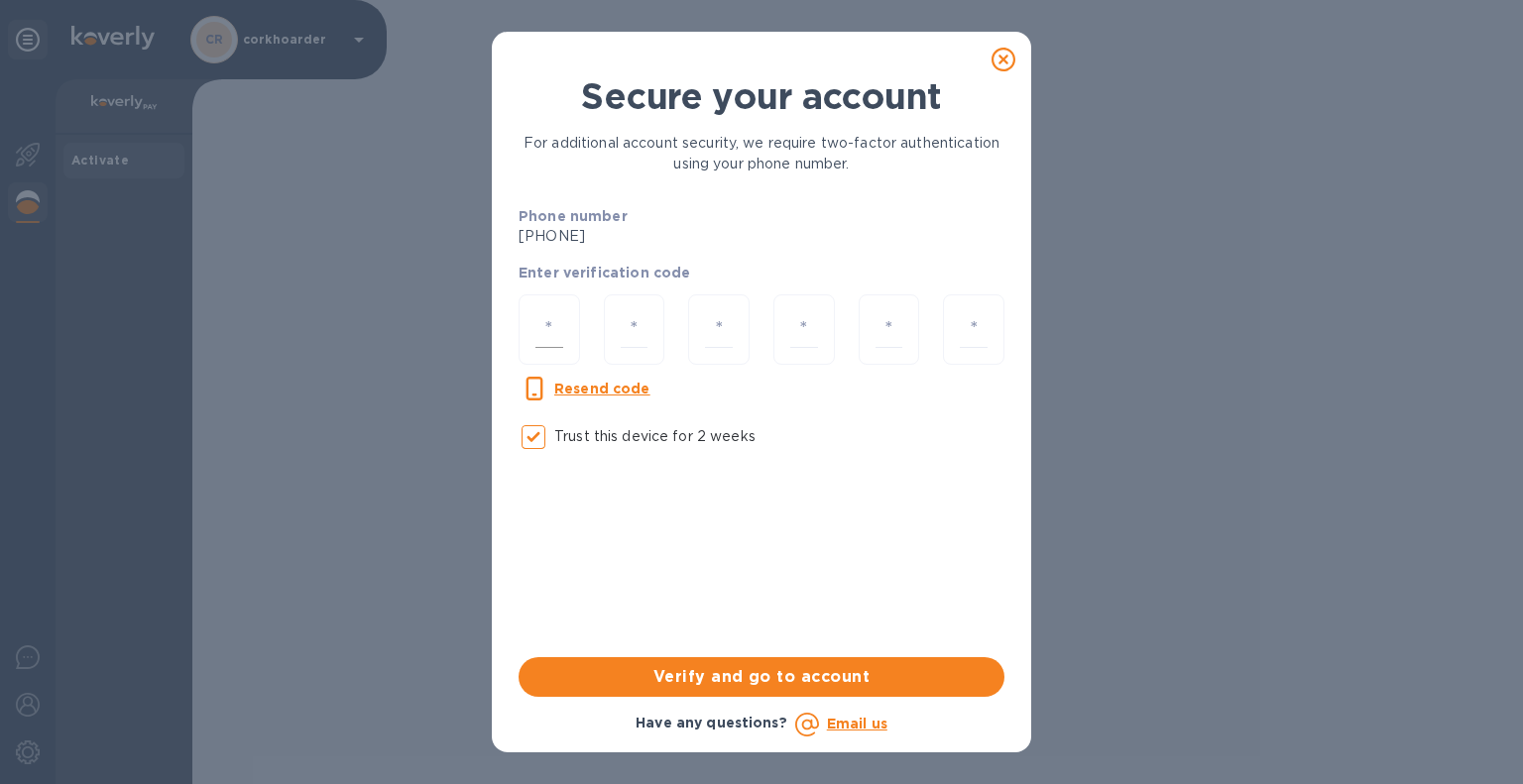 click at bounding box center (549, 329) 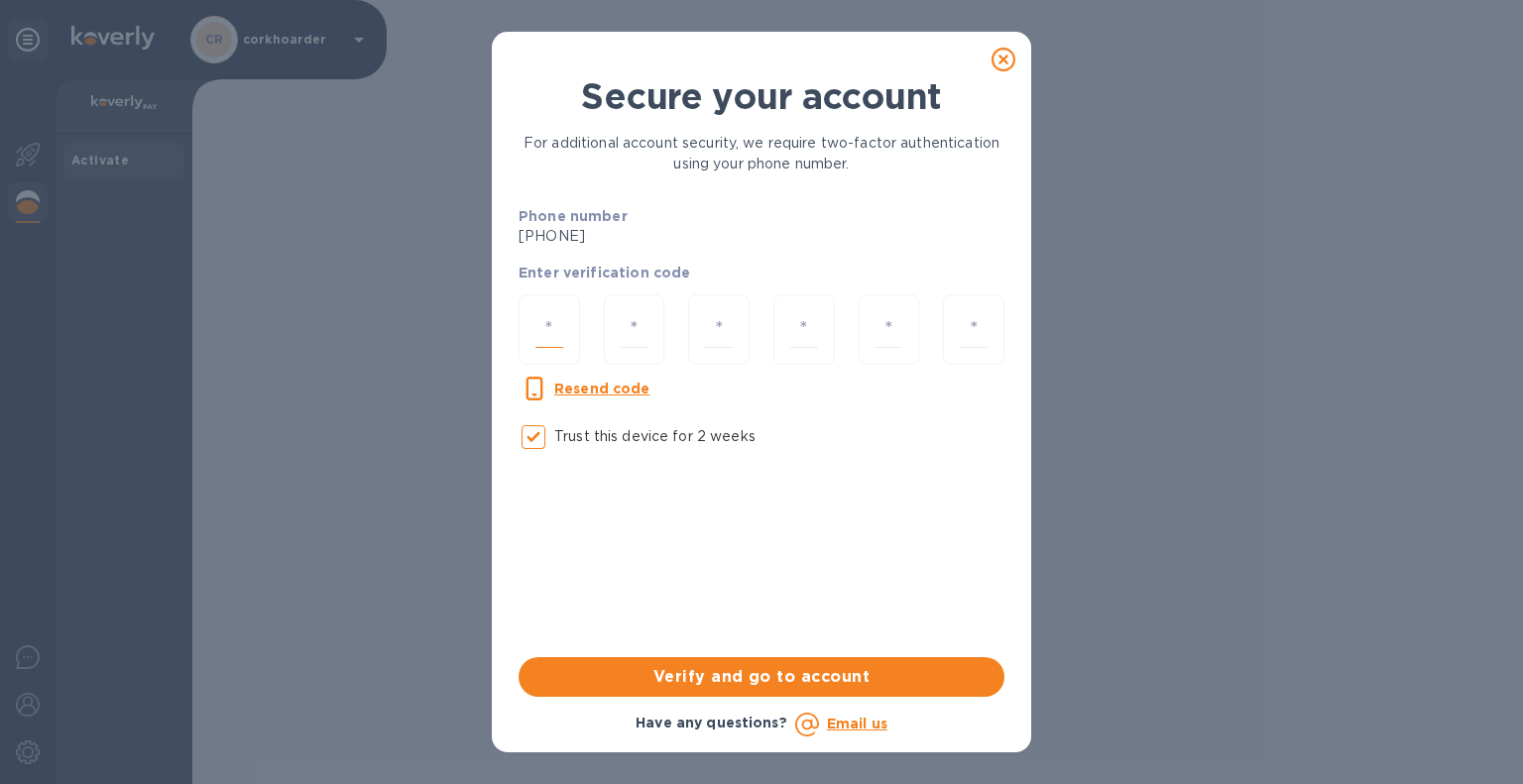 type on "2" 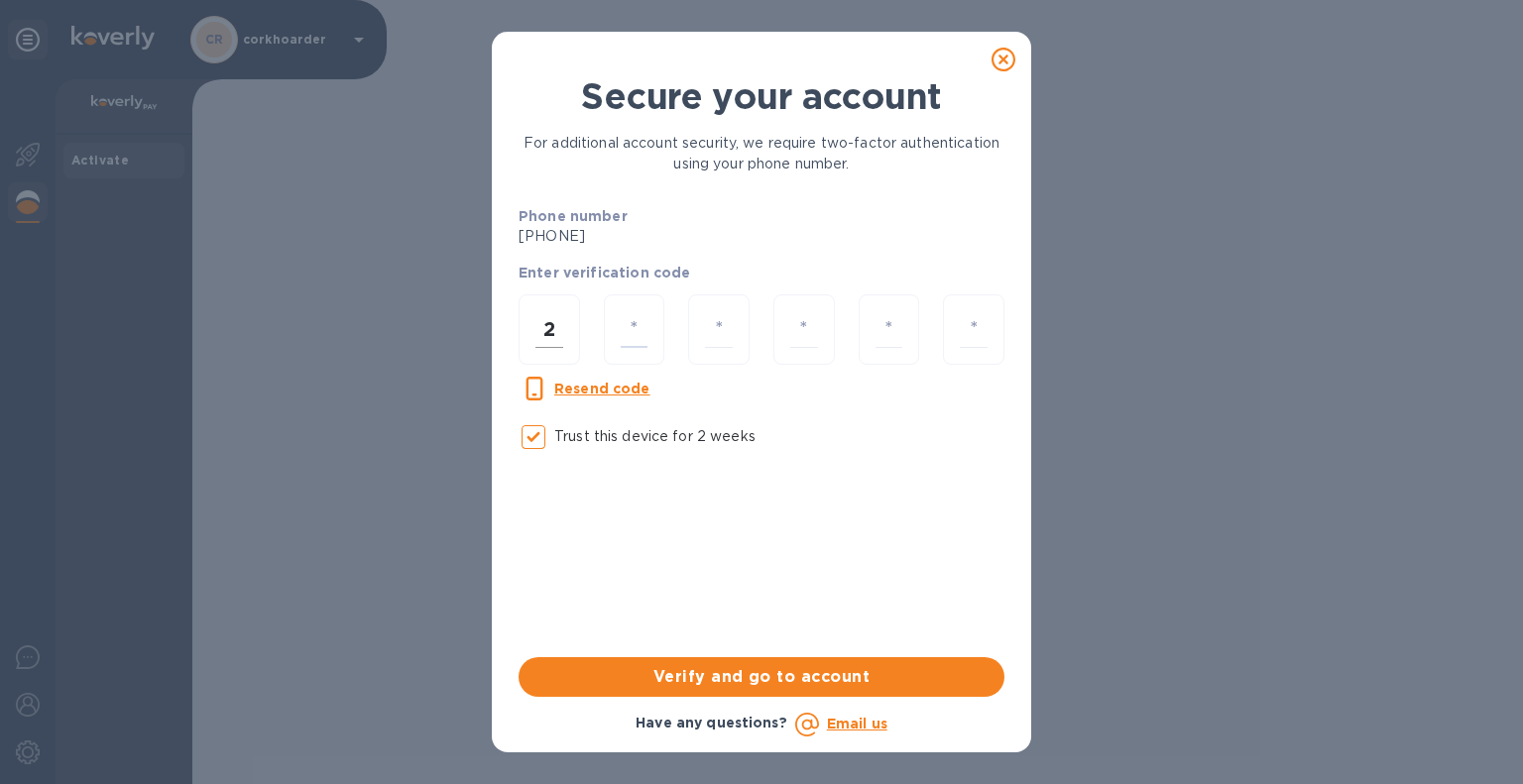 type on "6" 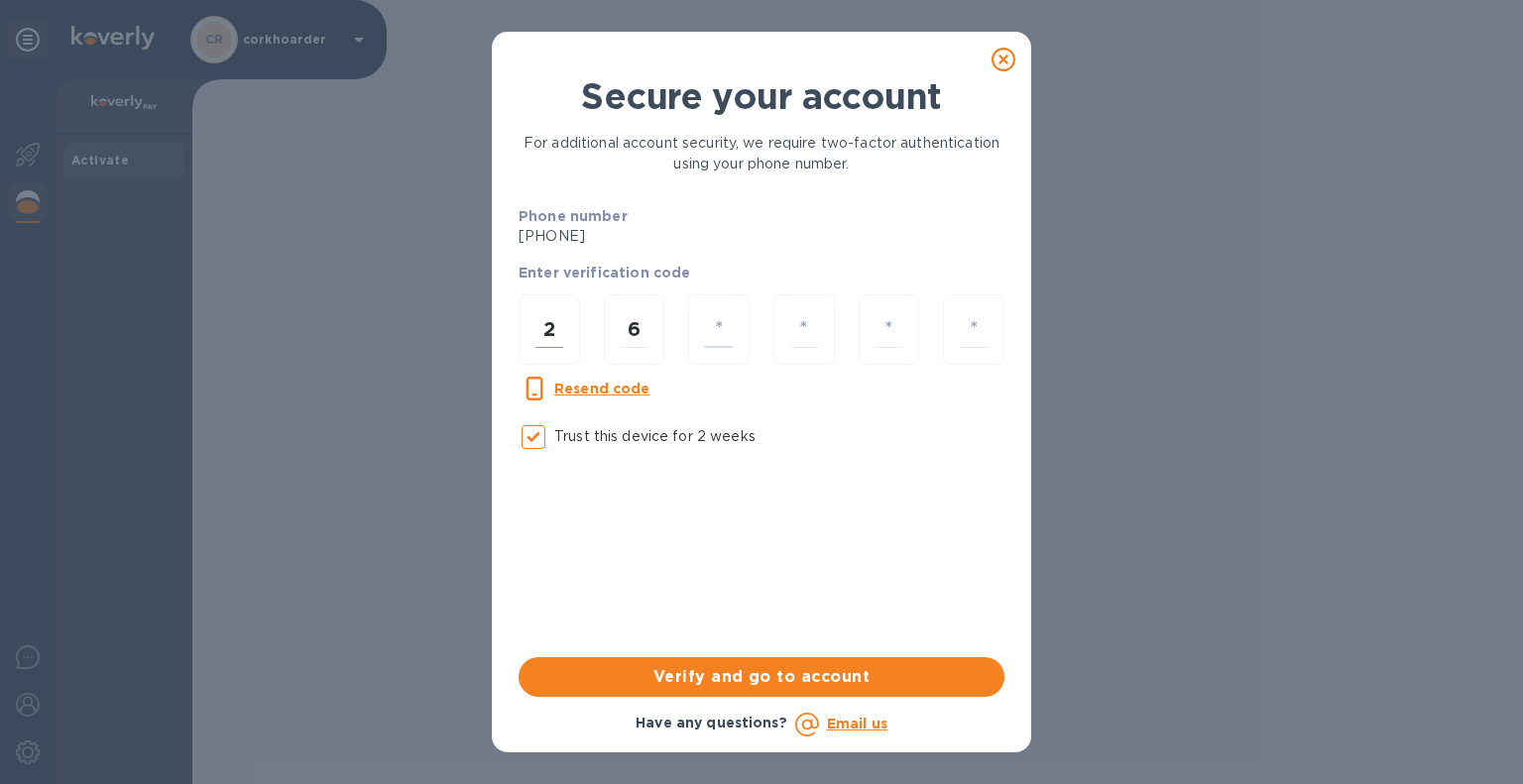 type on "9" 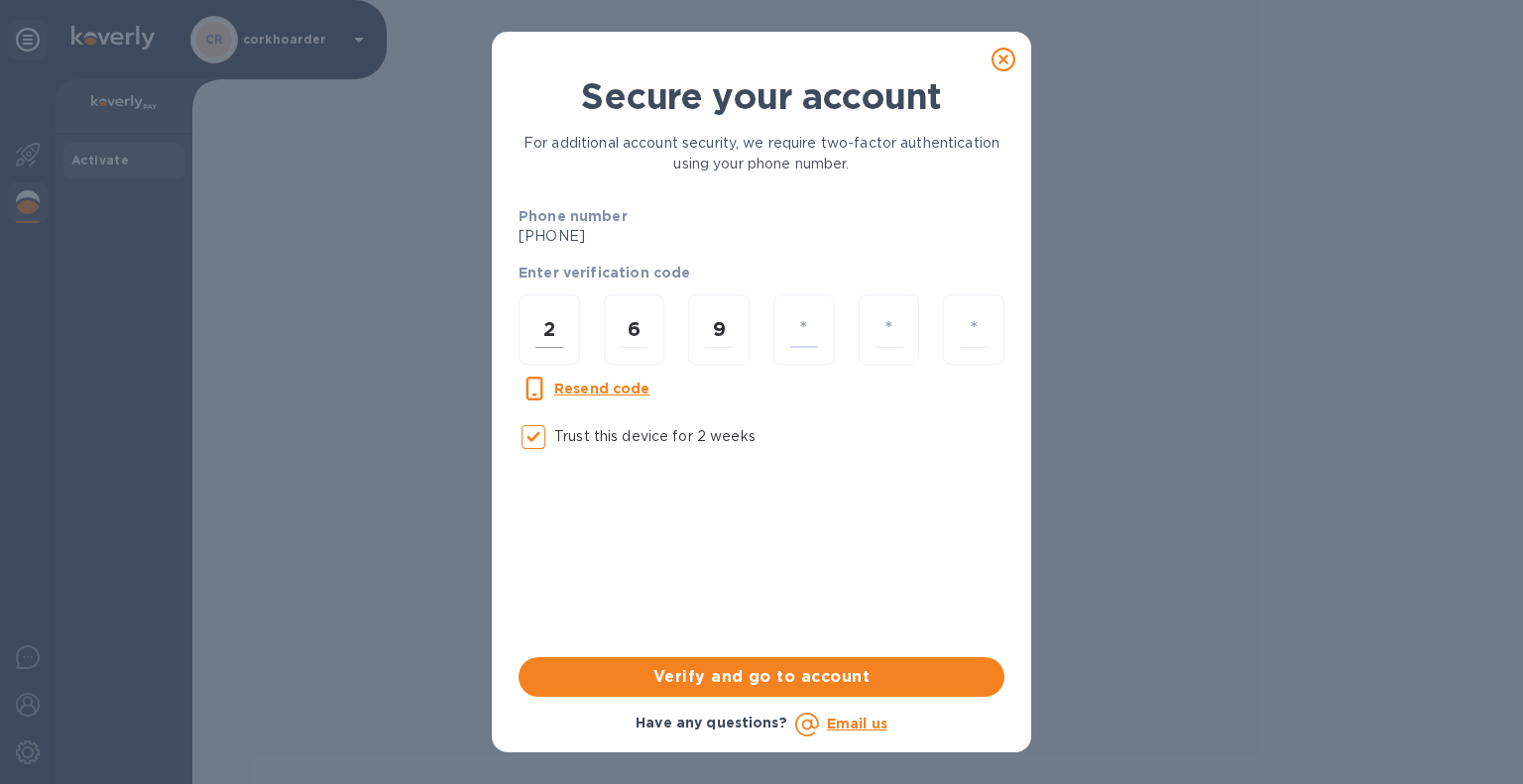 type on "5" 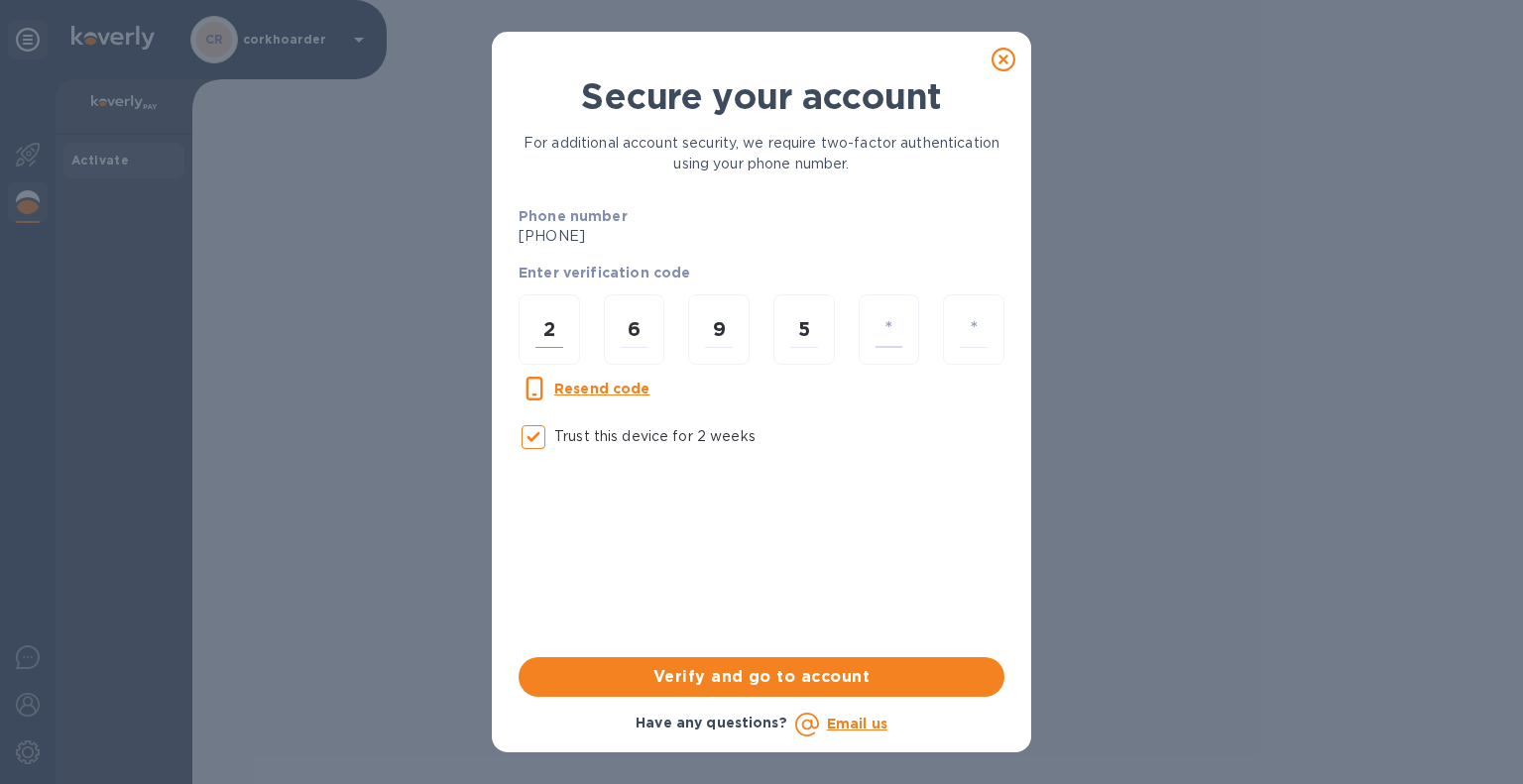 type on "5" 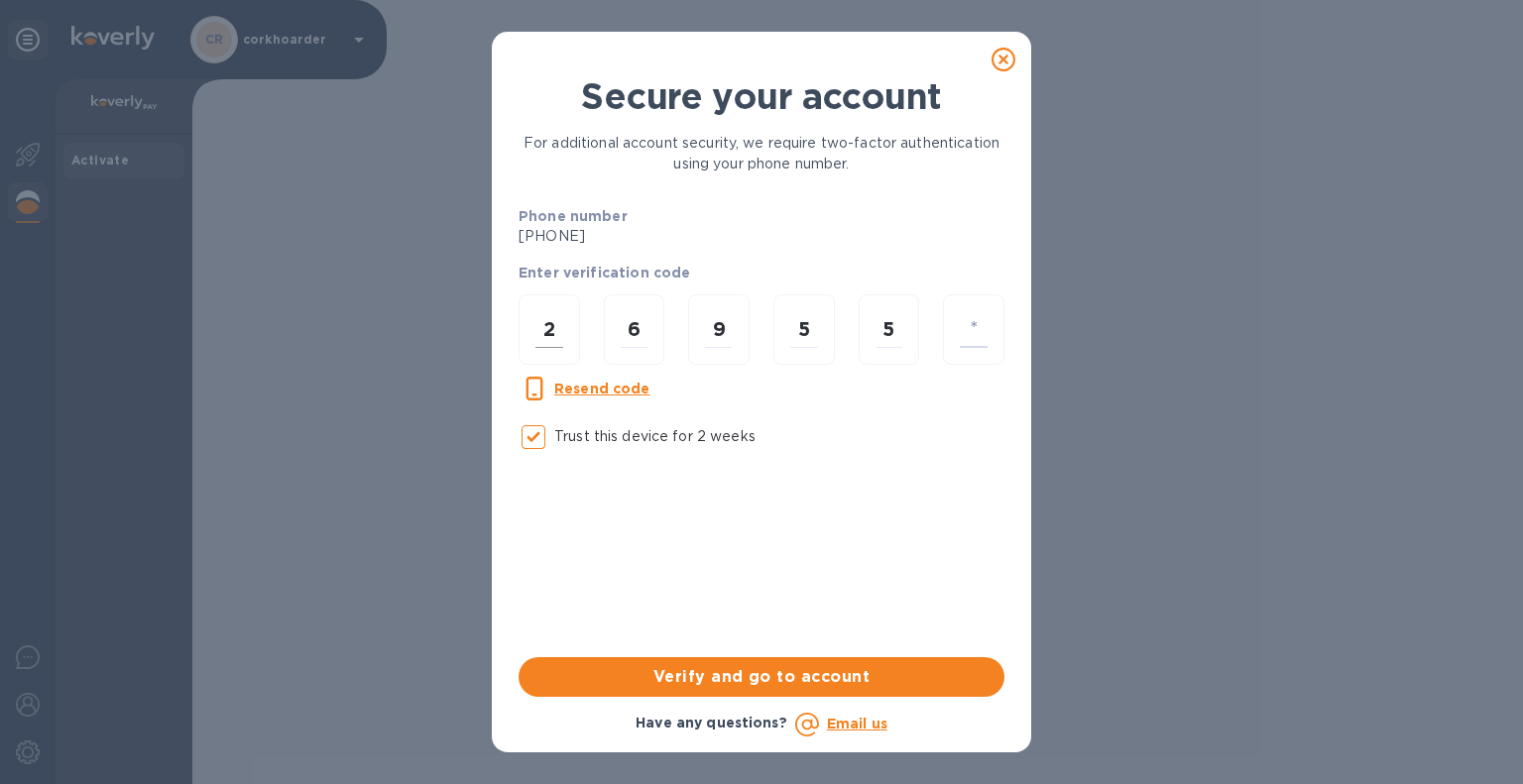 type on "4" 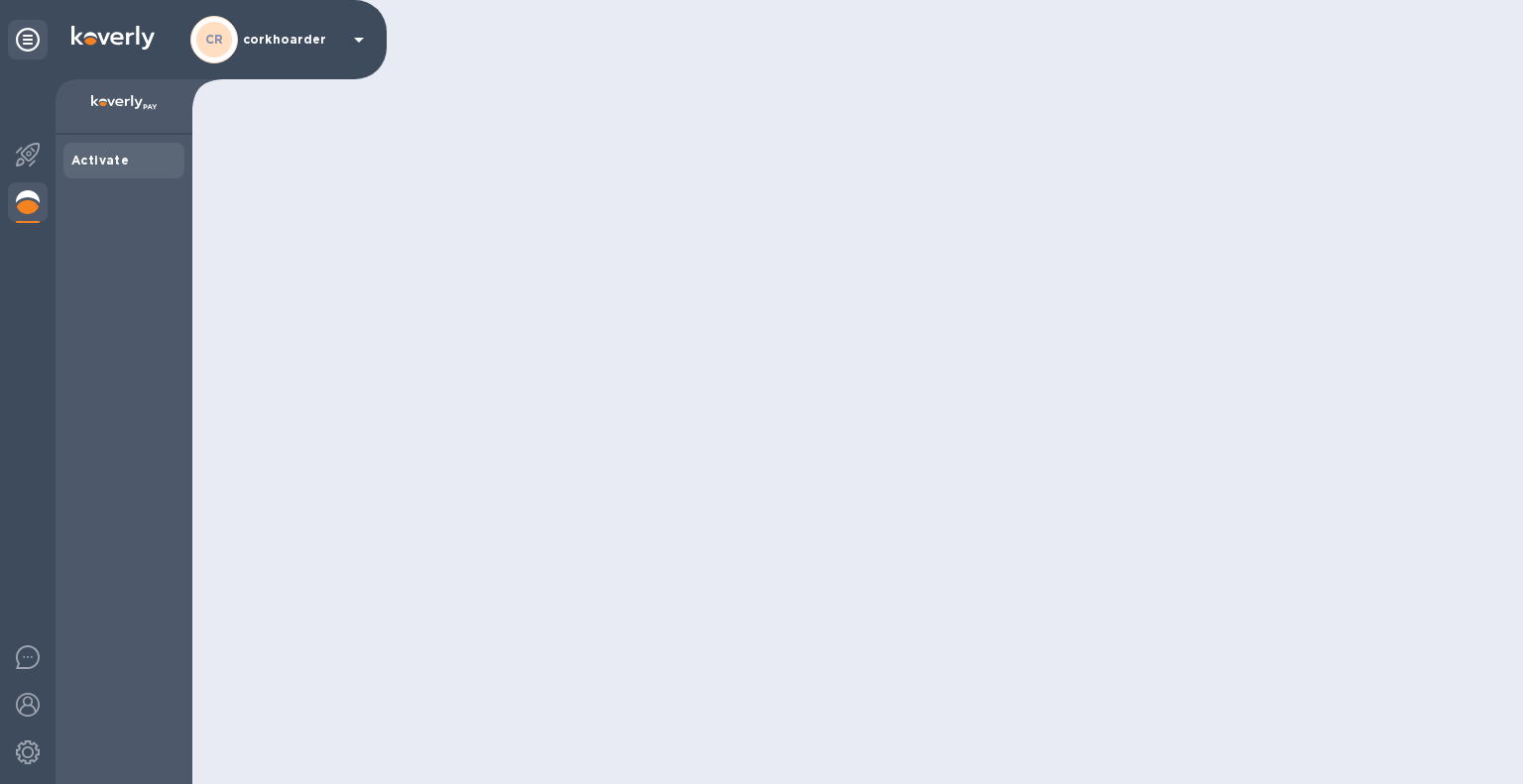 scroll, scrollTop: 0, scrollLeft: 0, axis: both 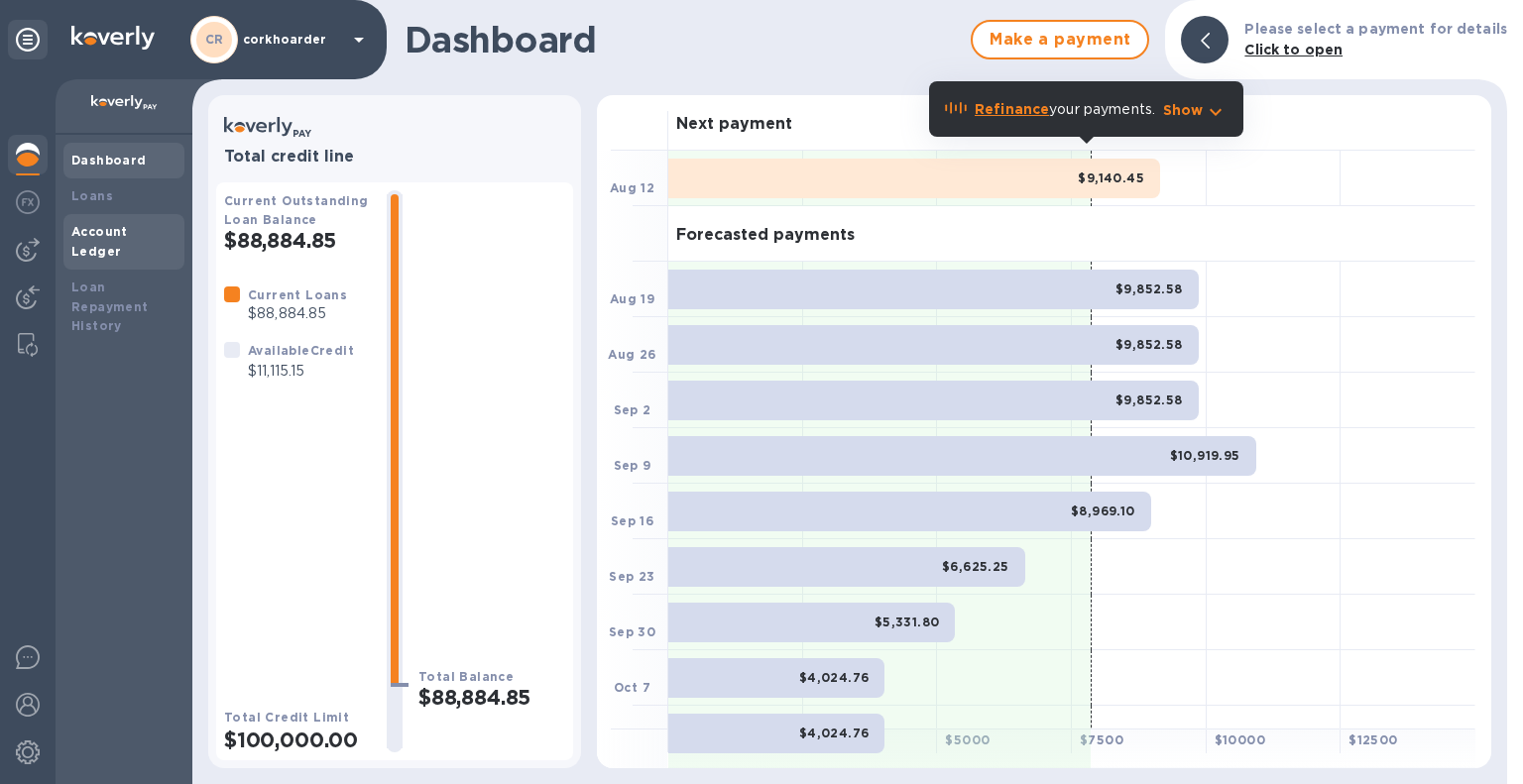 click on "Account Ledger" at bounding box center [99, 241] 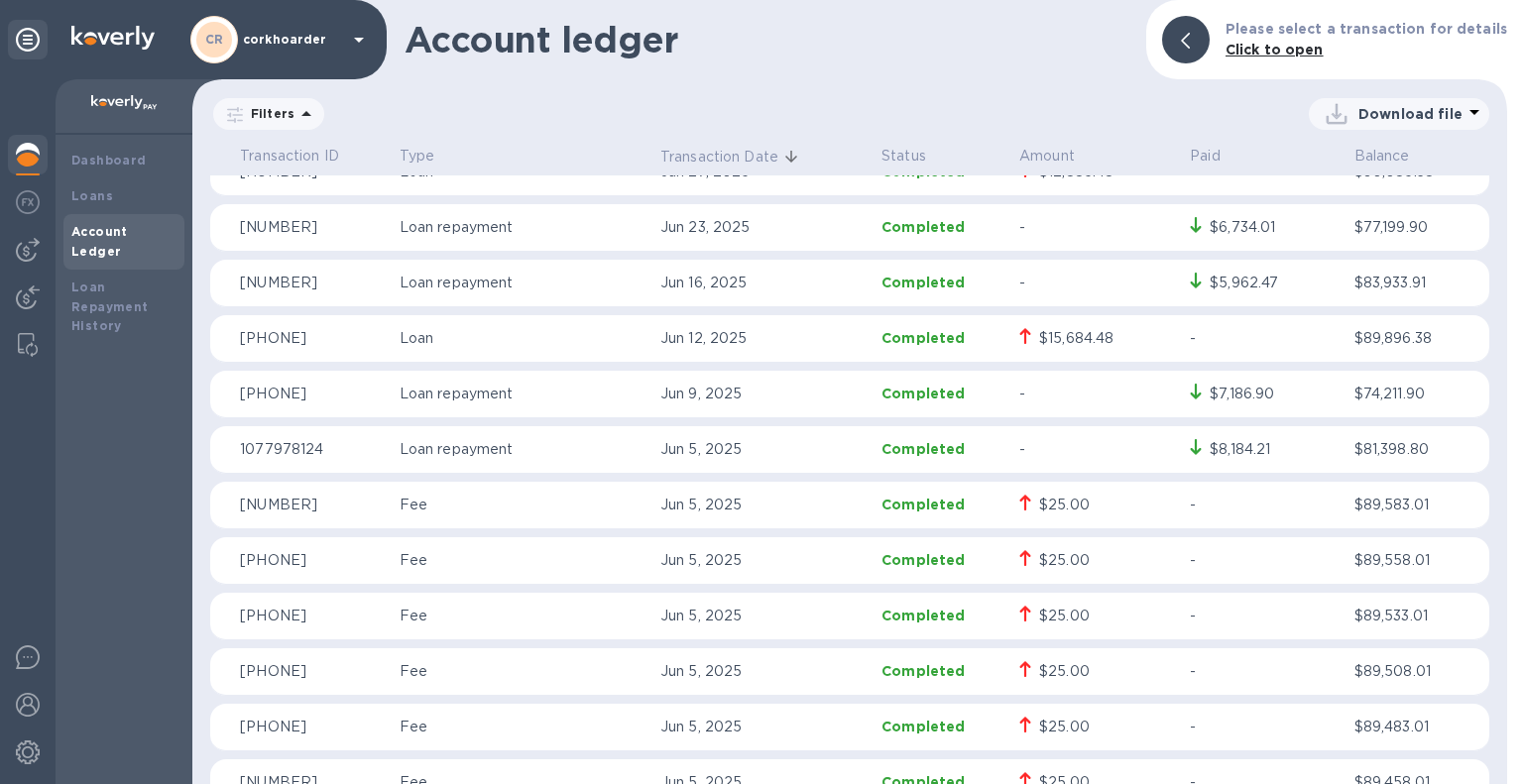 scroll, scrollTop: 496, scrollLeft: 0, axis: vertical 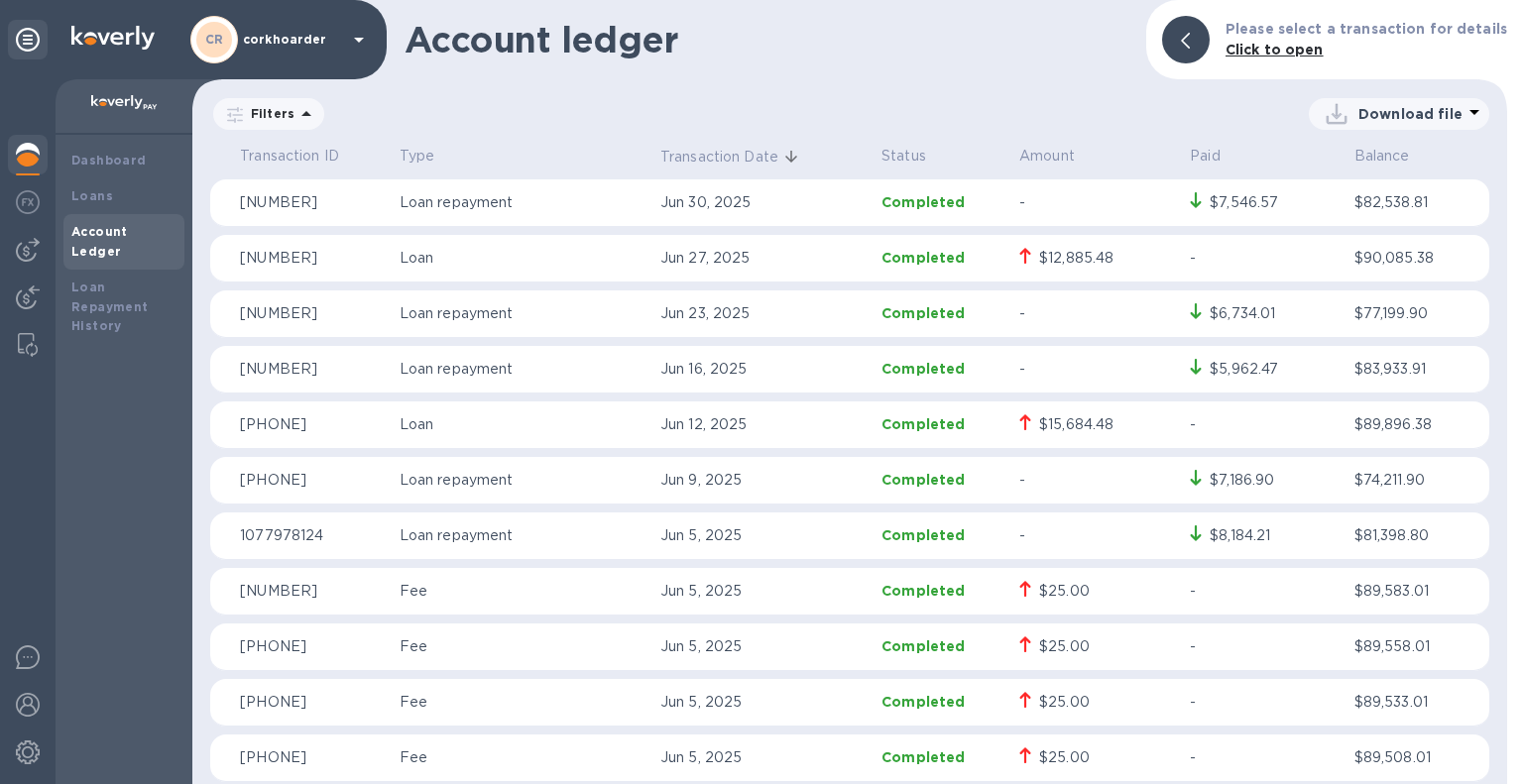 click 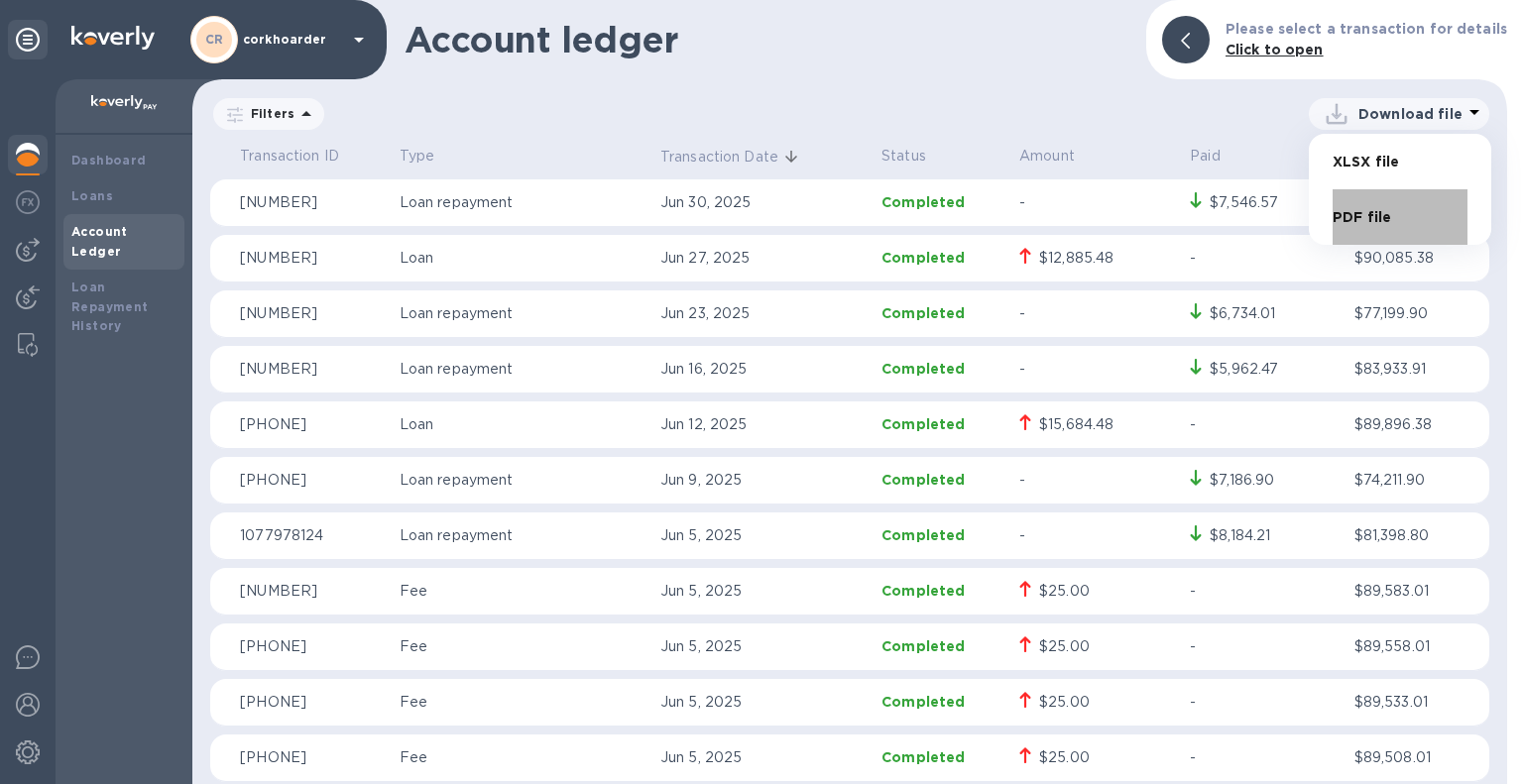 click on "PDF file" at bounding box center [1400, 217] 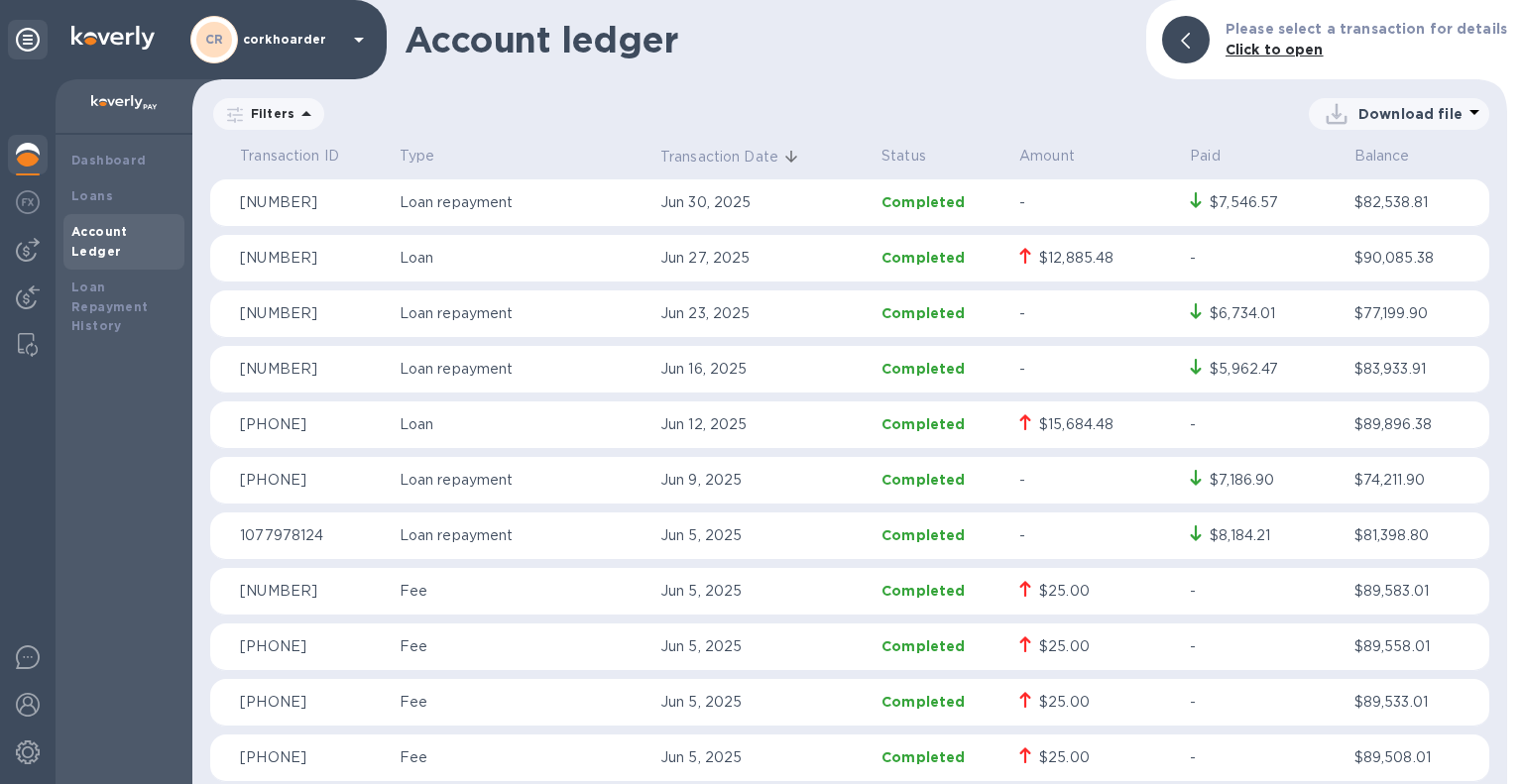 click on "Account ledger Please select a transaction for details Click to open" at bounding box center (850, 40) 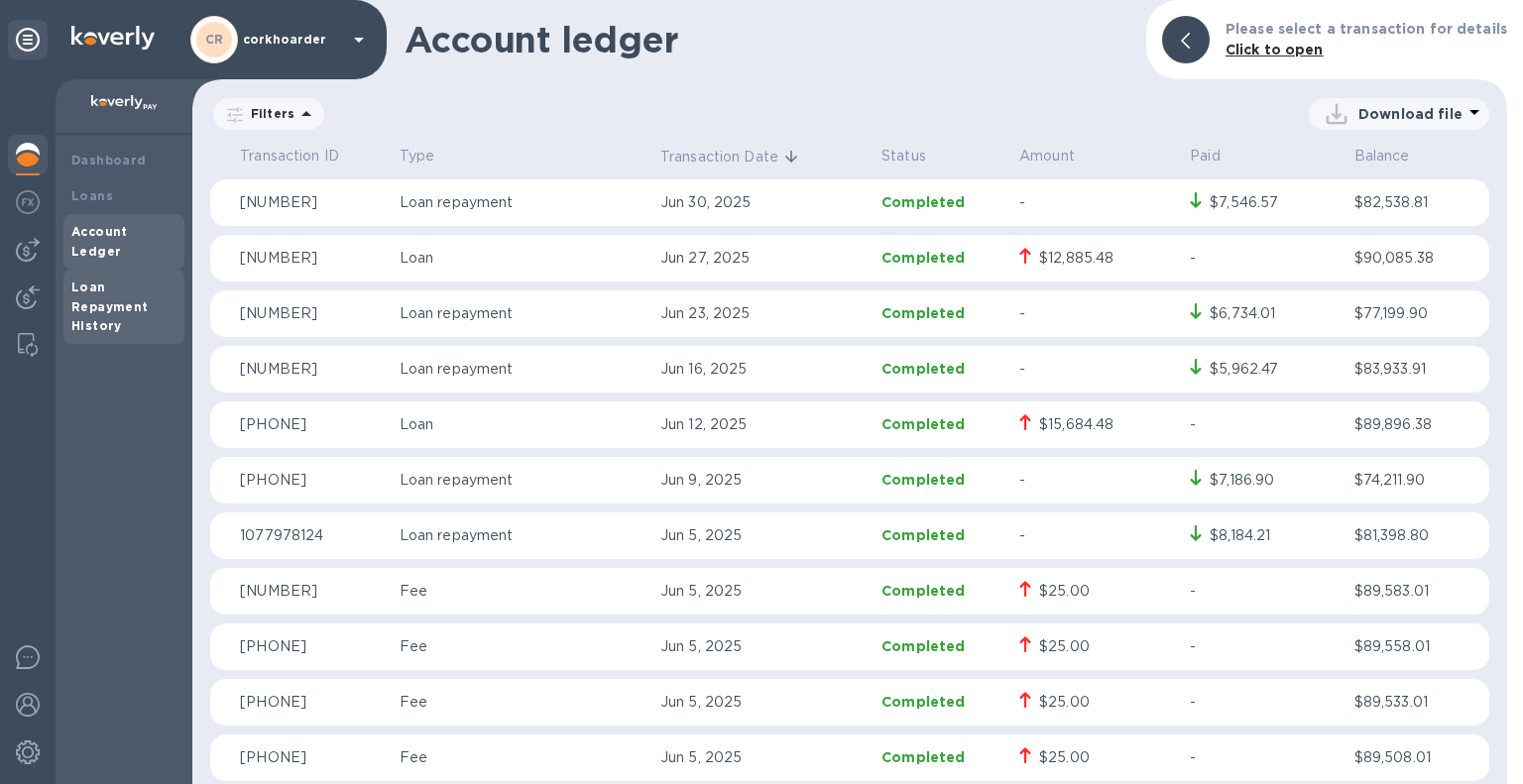 click on "Loan Repayment History" at bounding box center (110, 306) 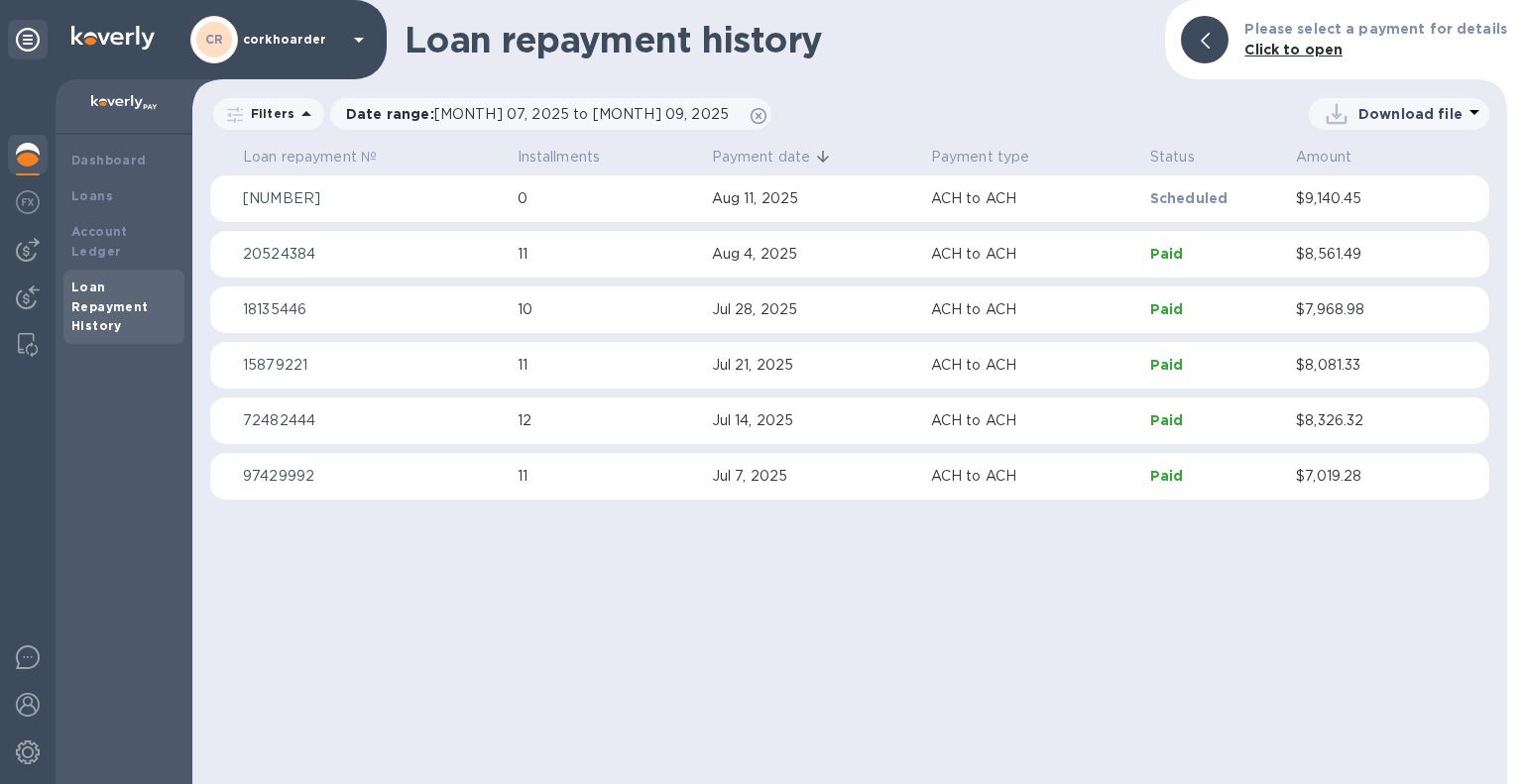 click on "Download file" at bounding box center (1410, 114) 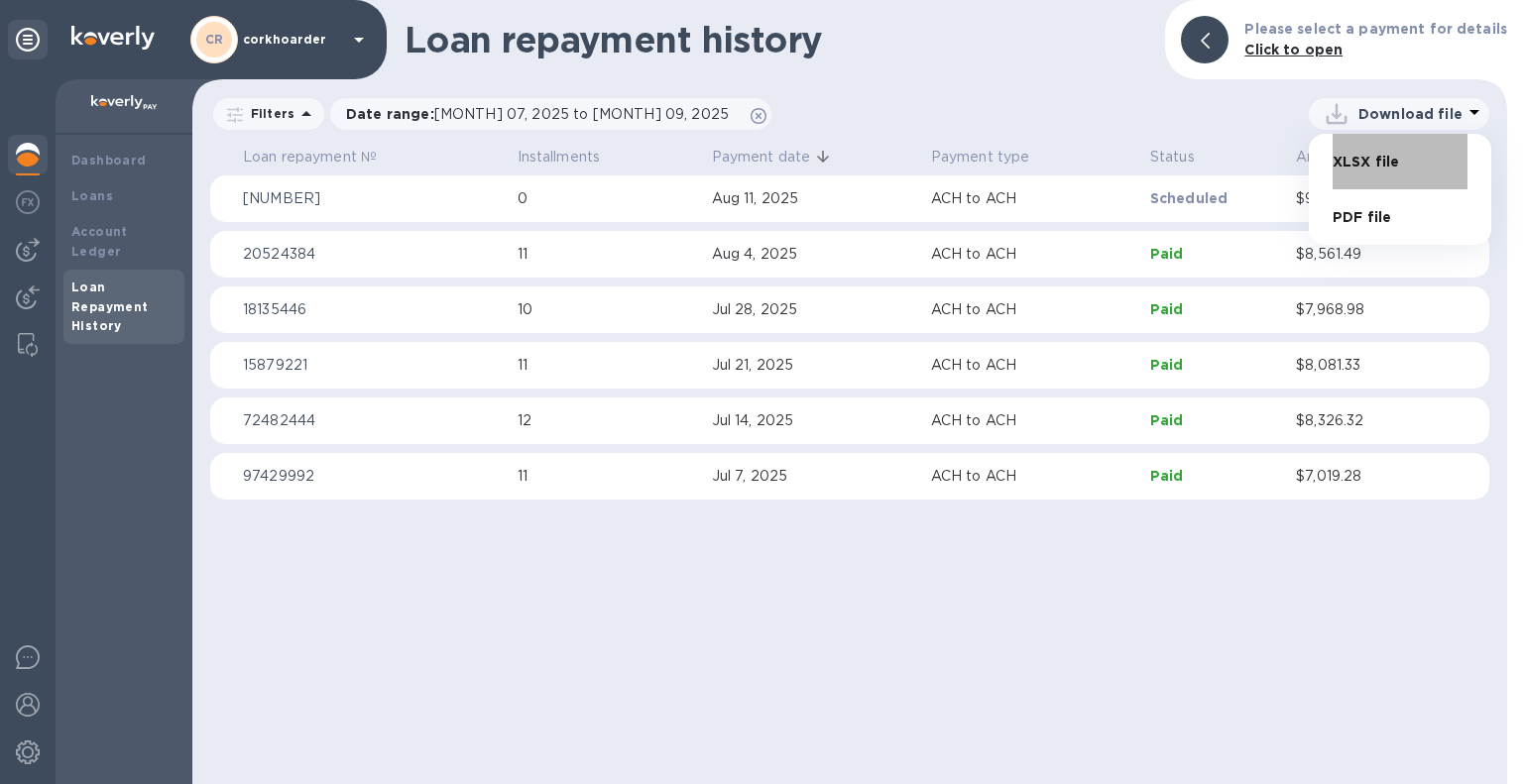 click on "XLSX file" at bounding box center (1400, 162) 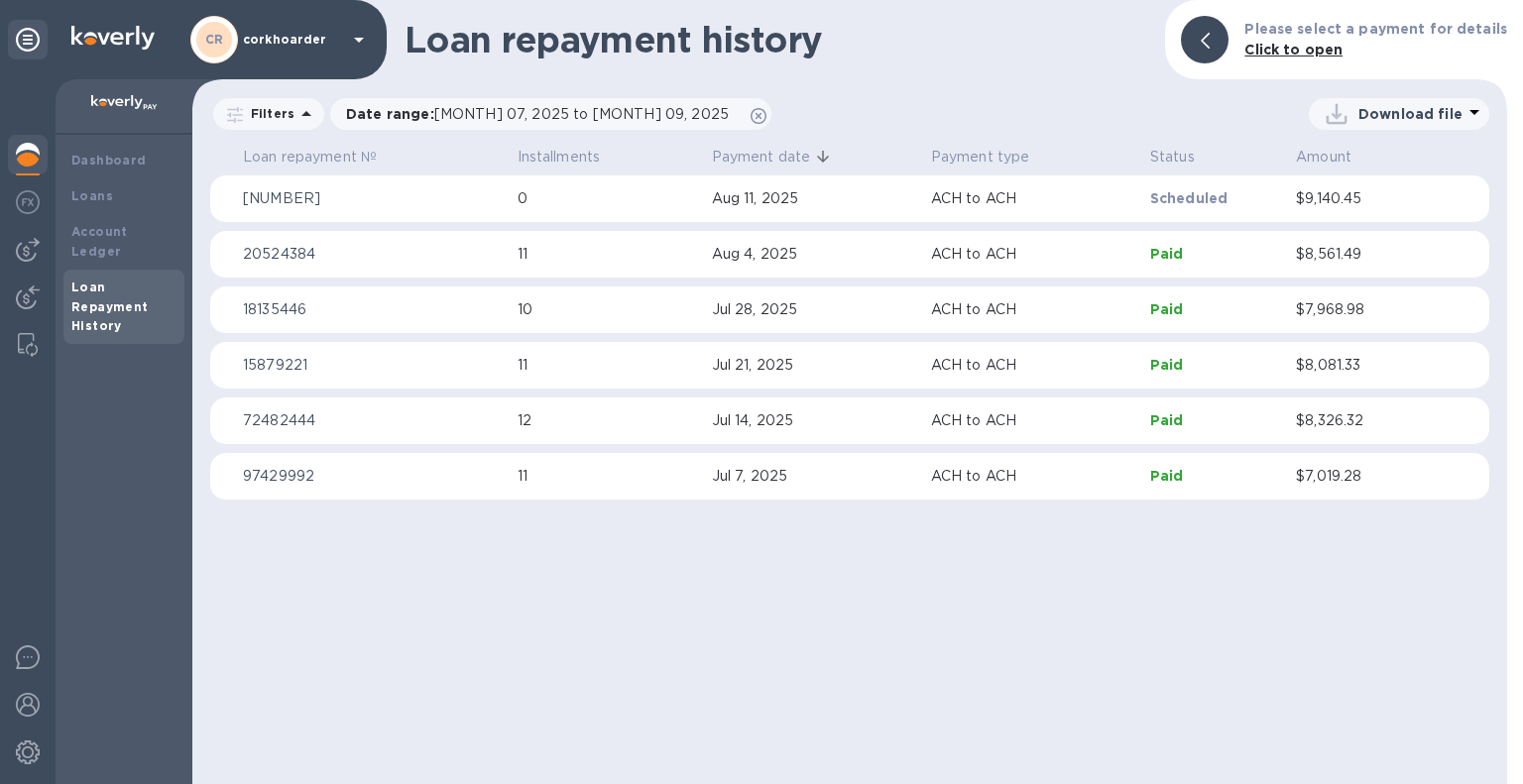 click on "Loan repayment history Please select a payment for details Click to open Filters Date range :  07/07/2025 to 09/07/2025 Download file Loan repayment № Installments Payment date Payment type Status Amount 15989402 0 Aug 11, 2025 ACH to ACH Scheduled $9,140.45 20524384 11 Aug 4, 2025 ACH to ACH Paid $8,561.49 18135446 10 Jul 28, 2025 ACH to ACH Paid $7,968.98 15879221 11 Jul 21, 2025 ACH to ACH Paid $8,081.33 72482444 12 Jul 14, 2025 ACH to ACH Paid $8,326.32 97429992 11 Jul 7, 2025 ACH to ACH Paid $7,019.28" at bounding box center (850, 392) 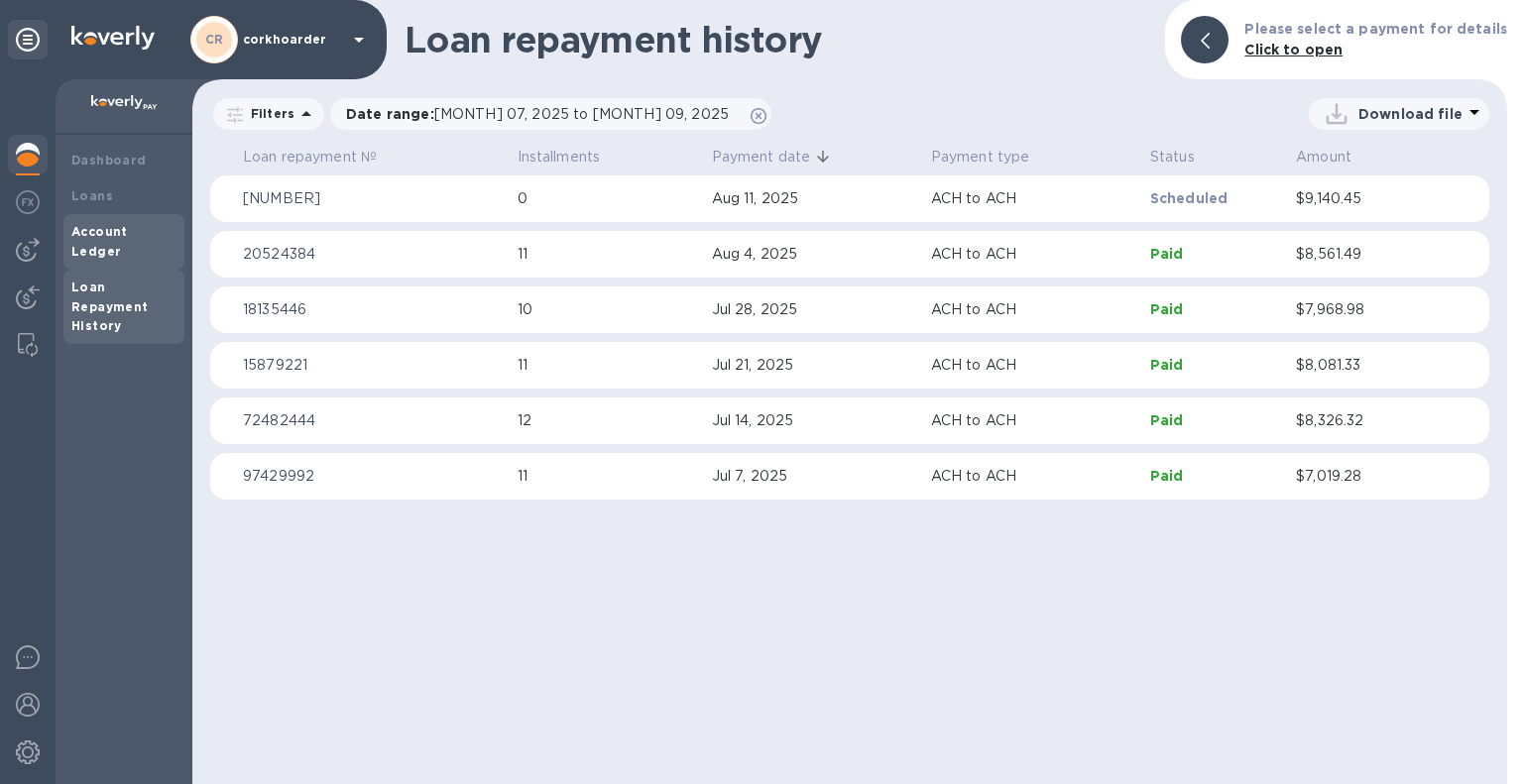 click on "Account Ledger" at bounding box center (99, 241) 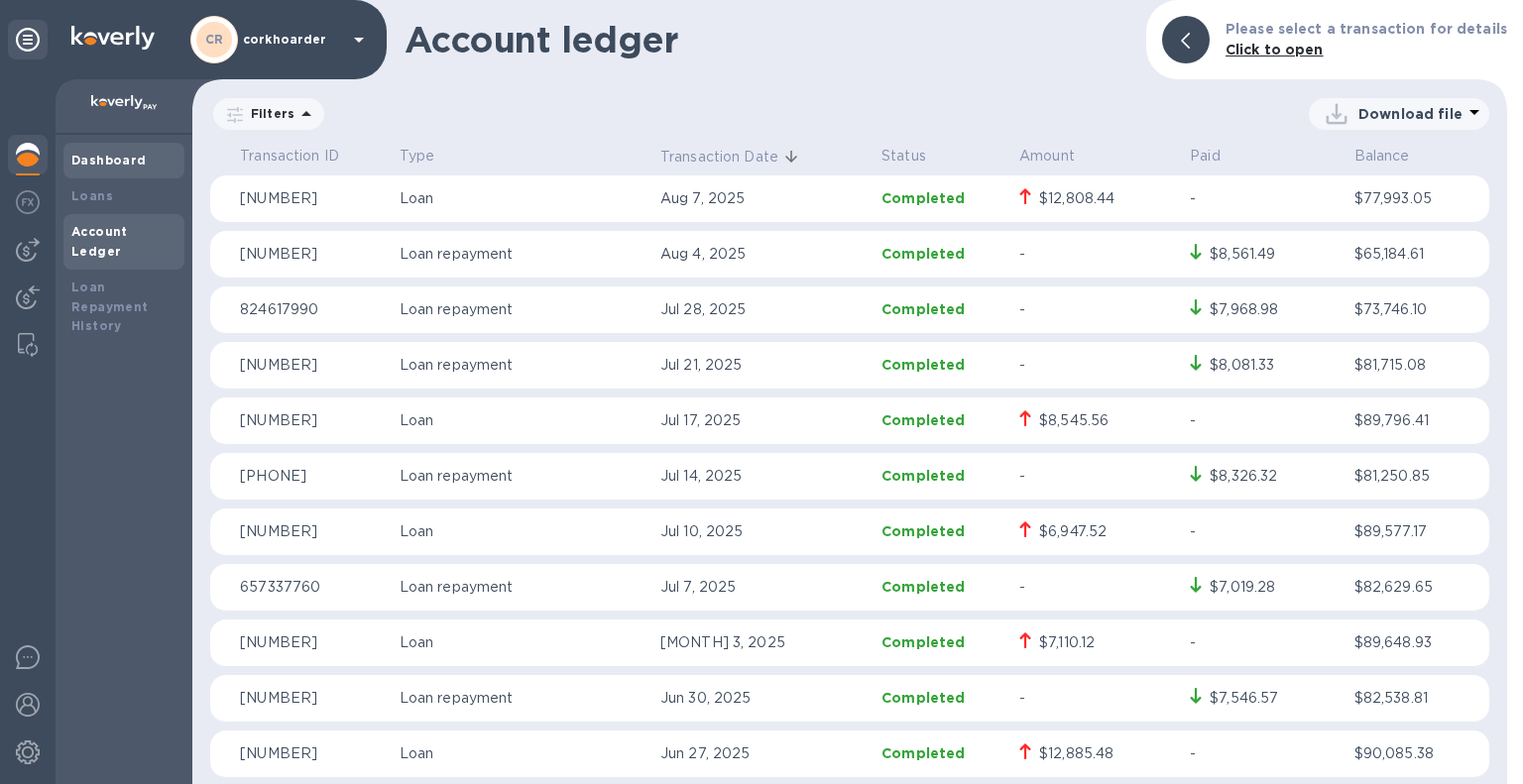click on "Dashboard" at bounding box center [124, 161] 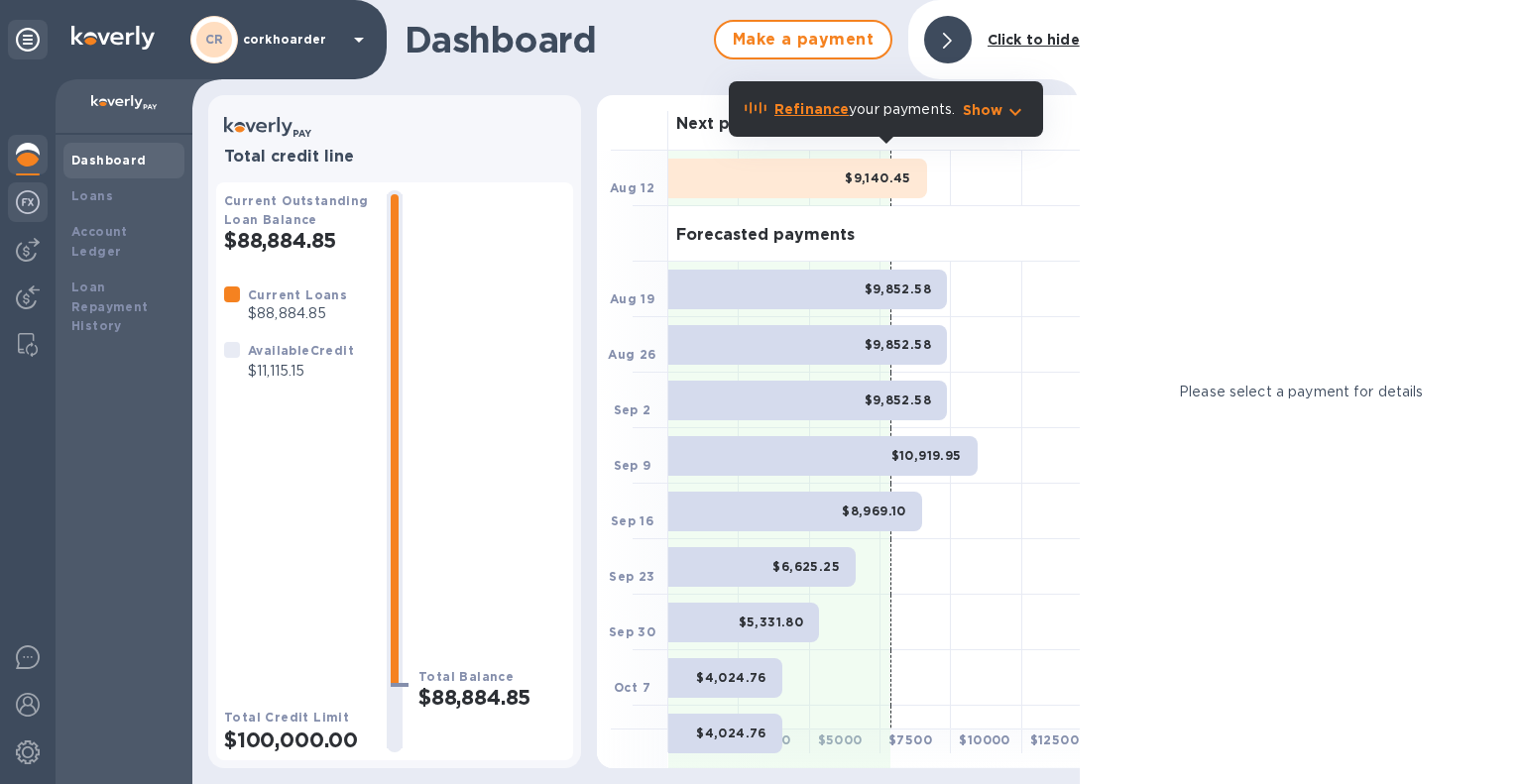 click at bounding box center (28, 202) 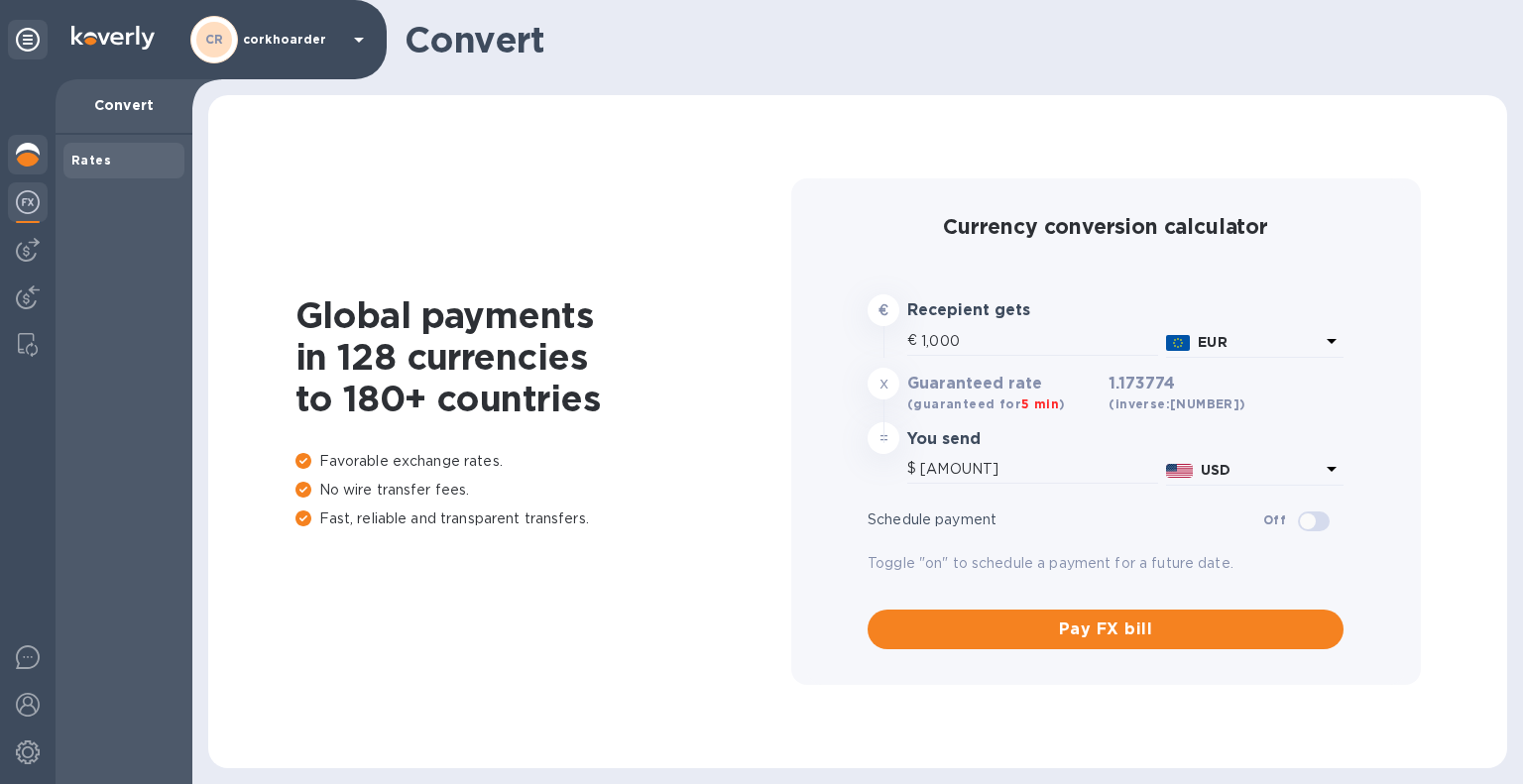 click at bounding box center (28, 155) 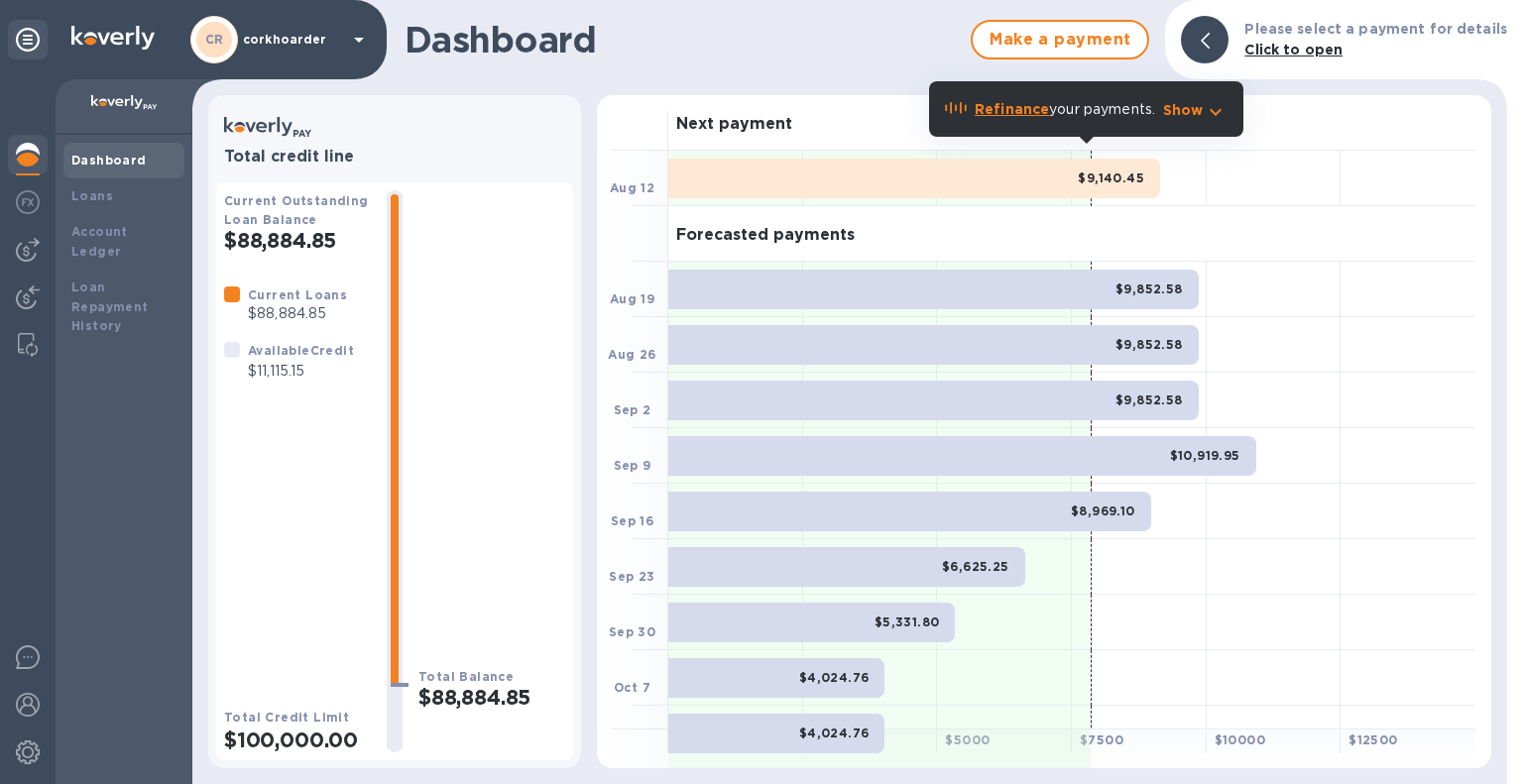 click on "corkhoarder" at bounding box center [293, 40] 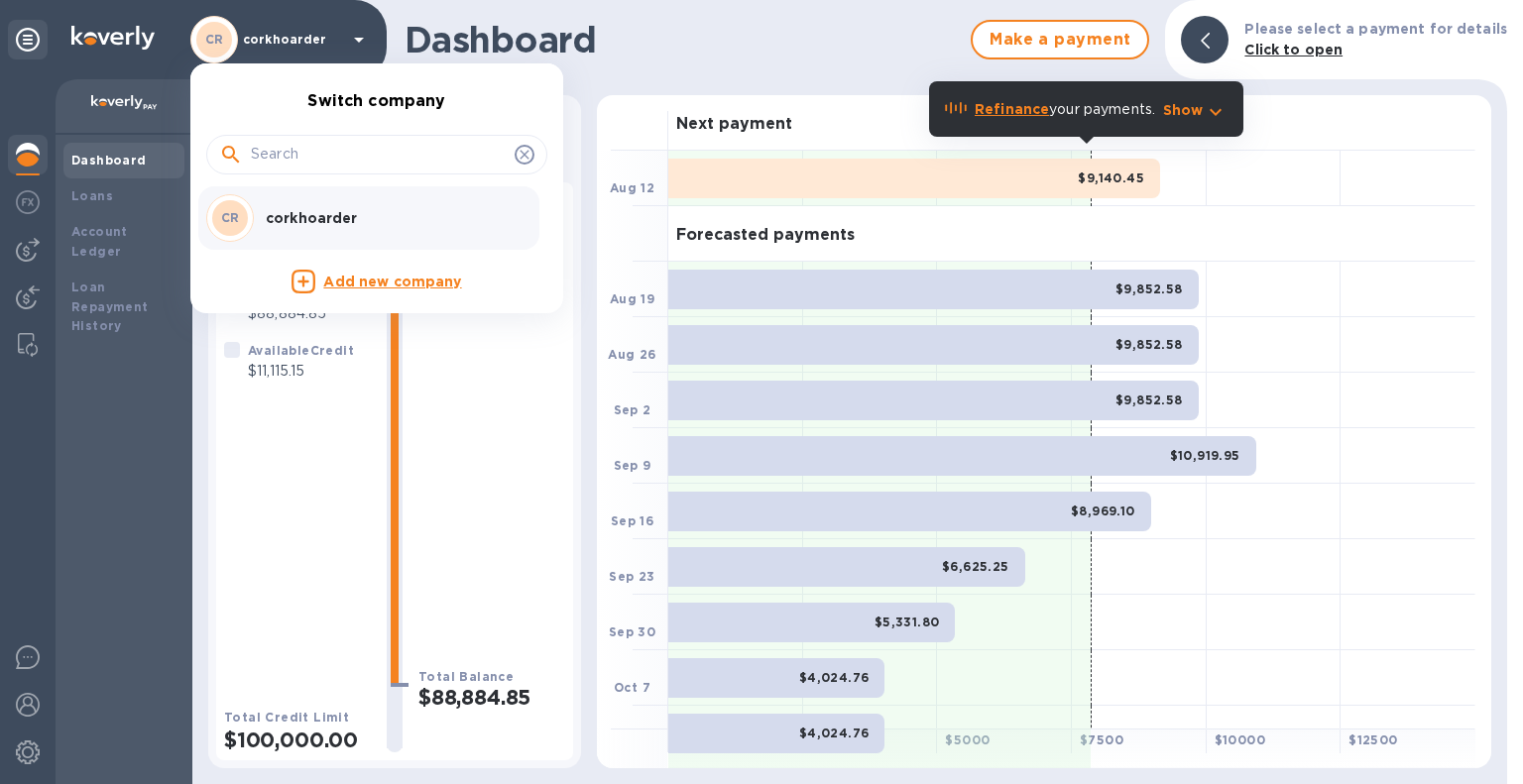 click at bounding box center (762, 392) 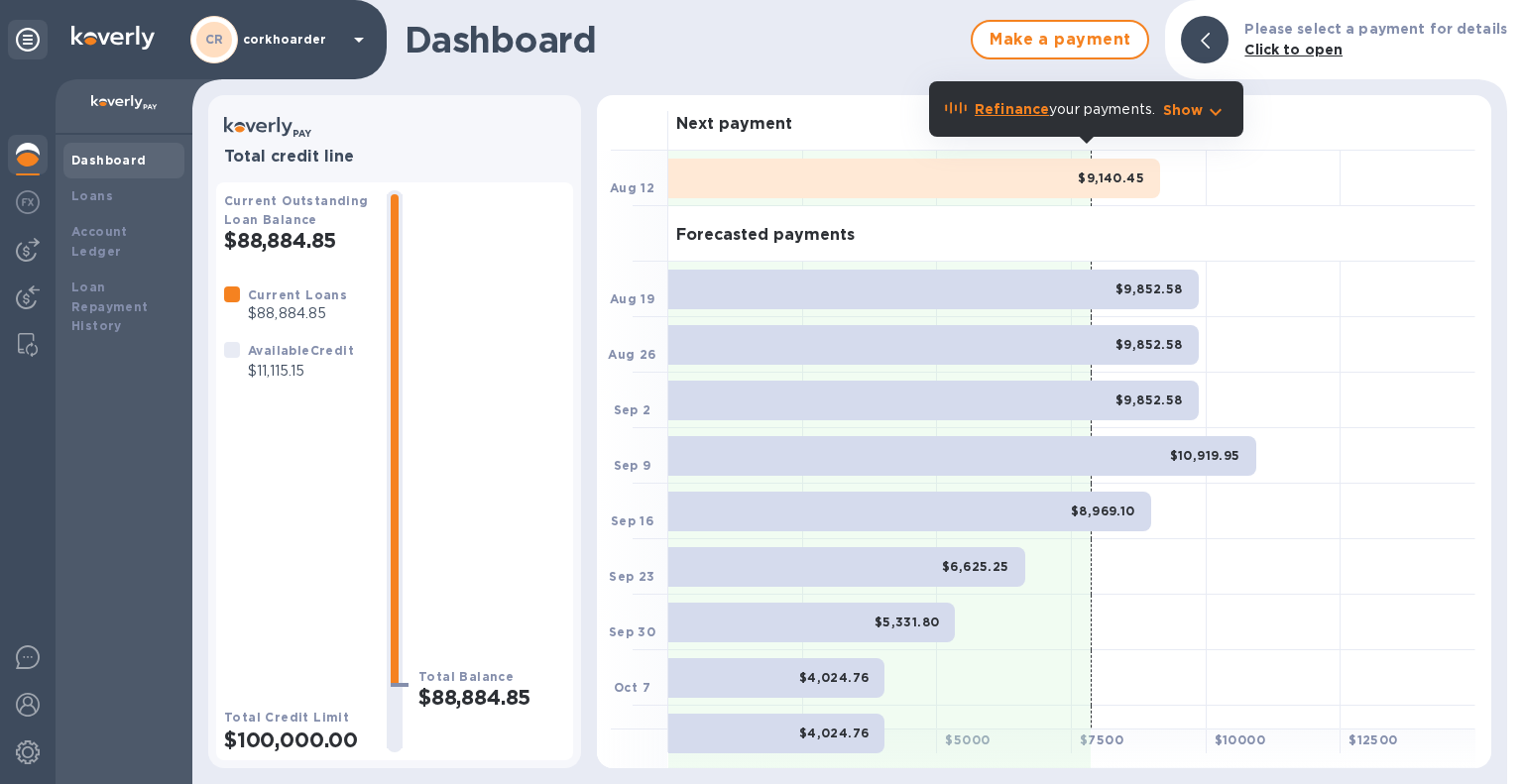 click on "Dashboard Loans Account Ledger Loan Repayment History" at bounding box center (124, 459) 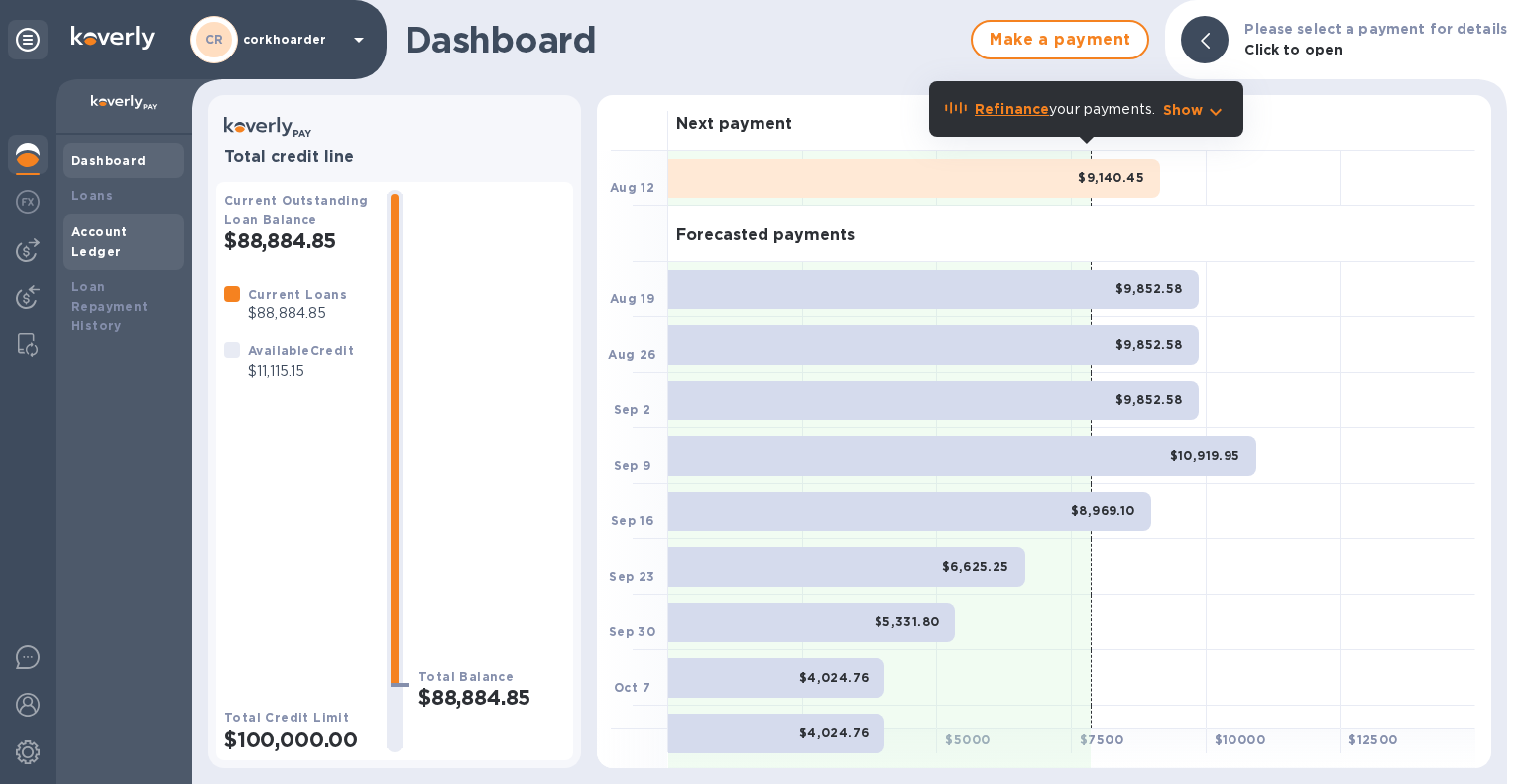 click on "Account Ledger" at bounding box center (99, 241) 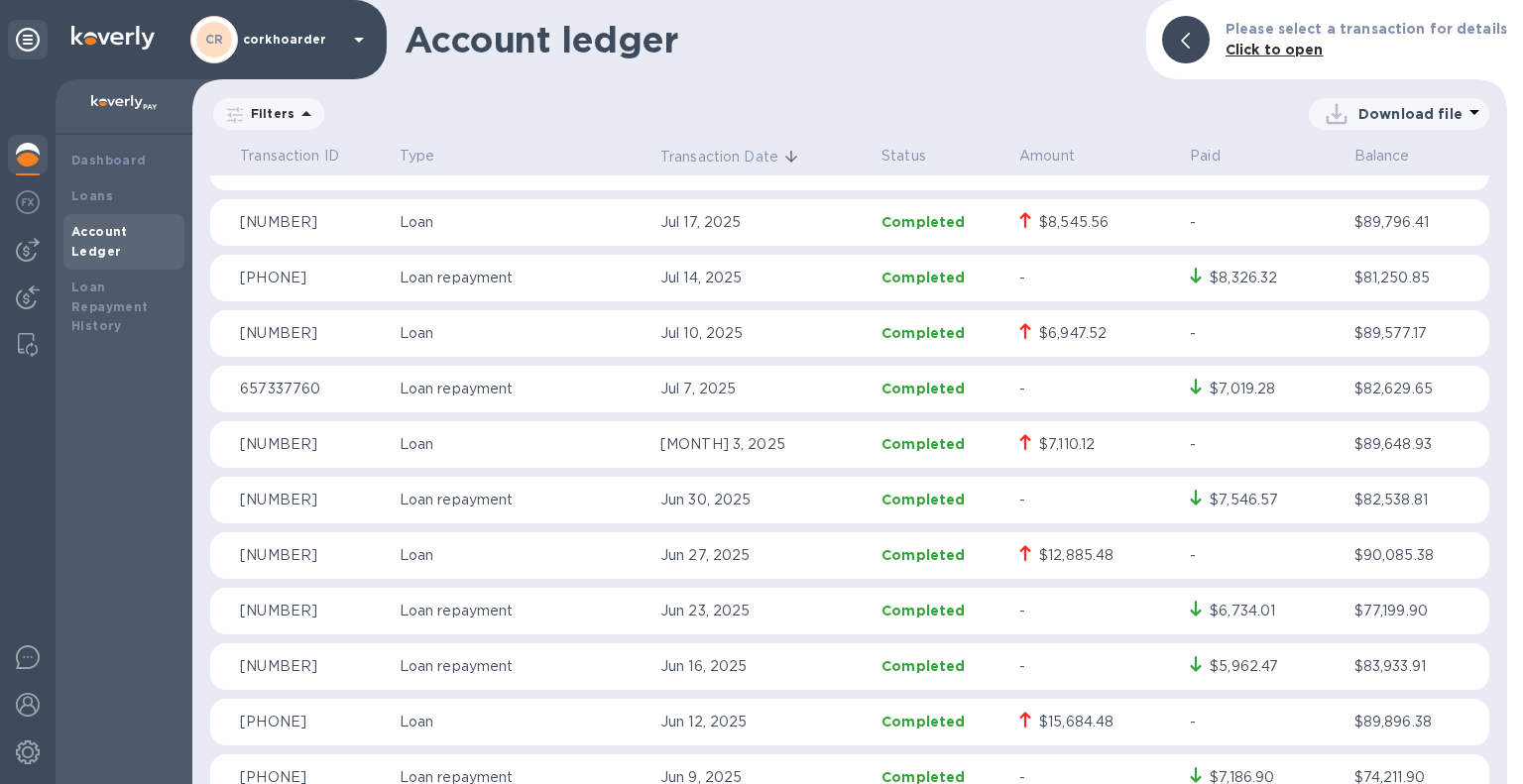scroll, scrollTop: 0, scrollLeft: 0, axis: both 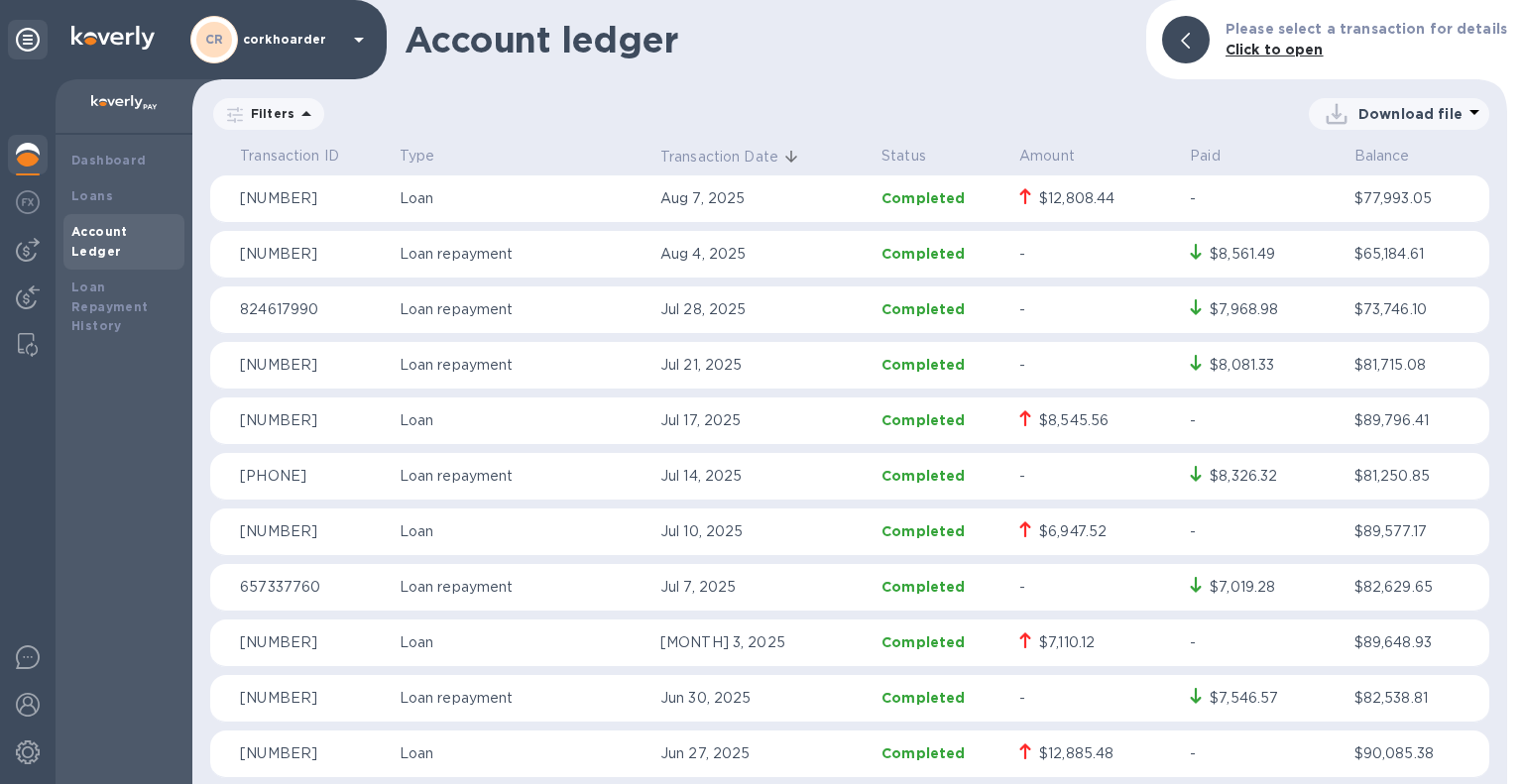 click 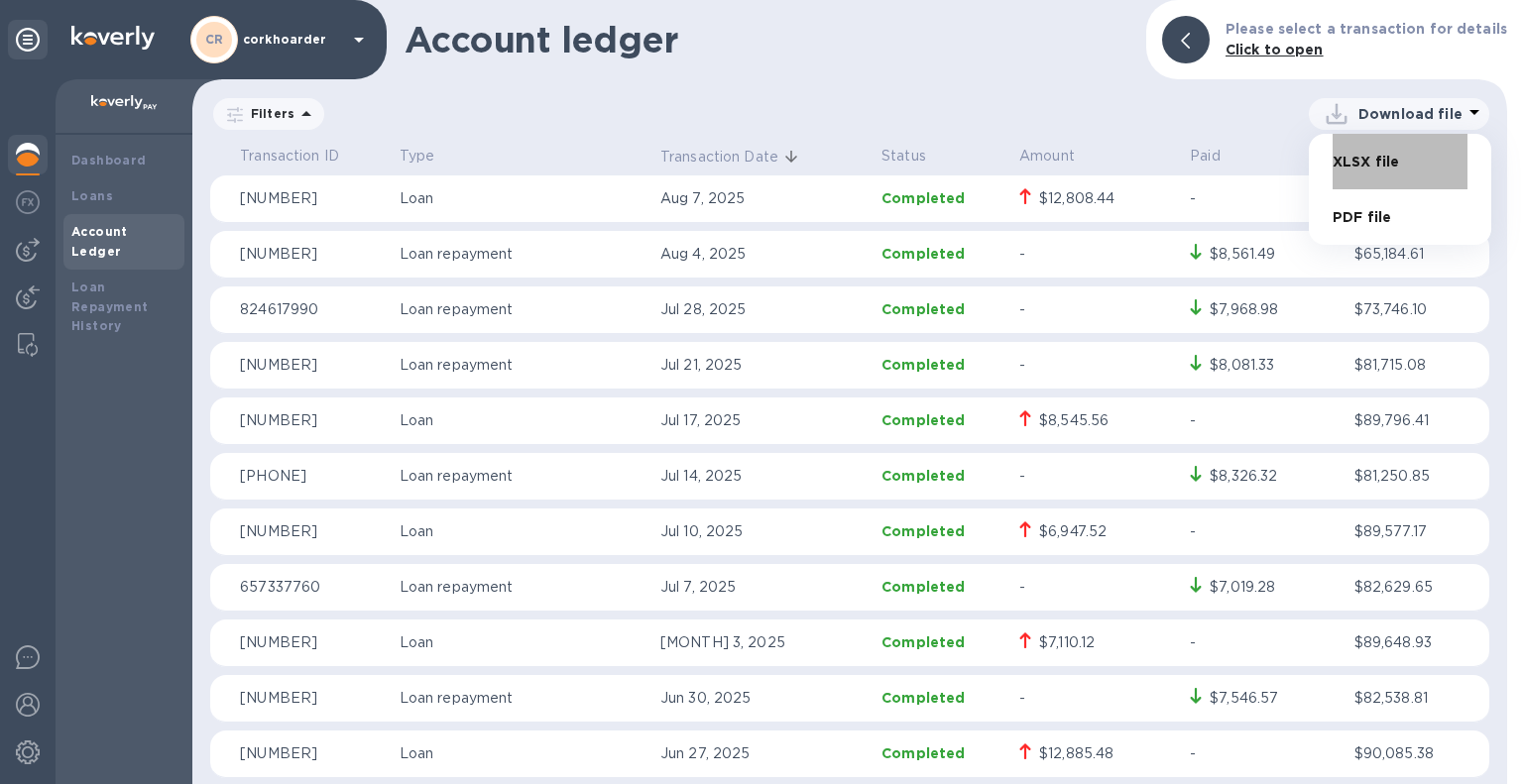 click on "XLSX file" at bounding box center (1400, 162) 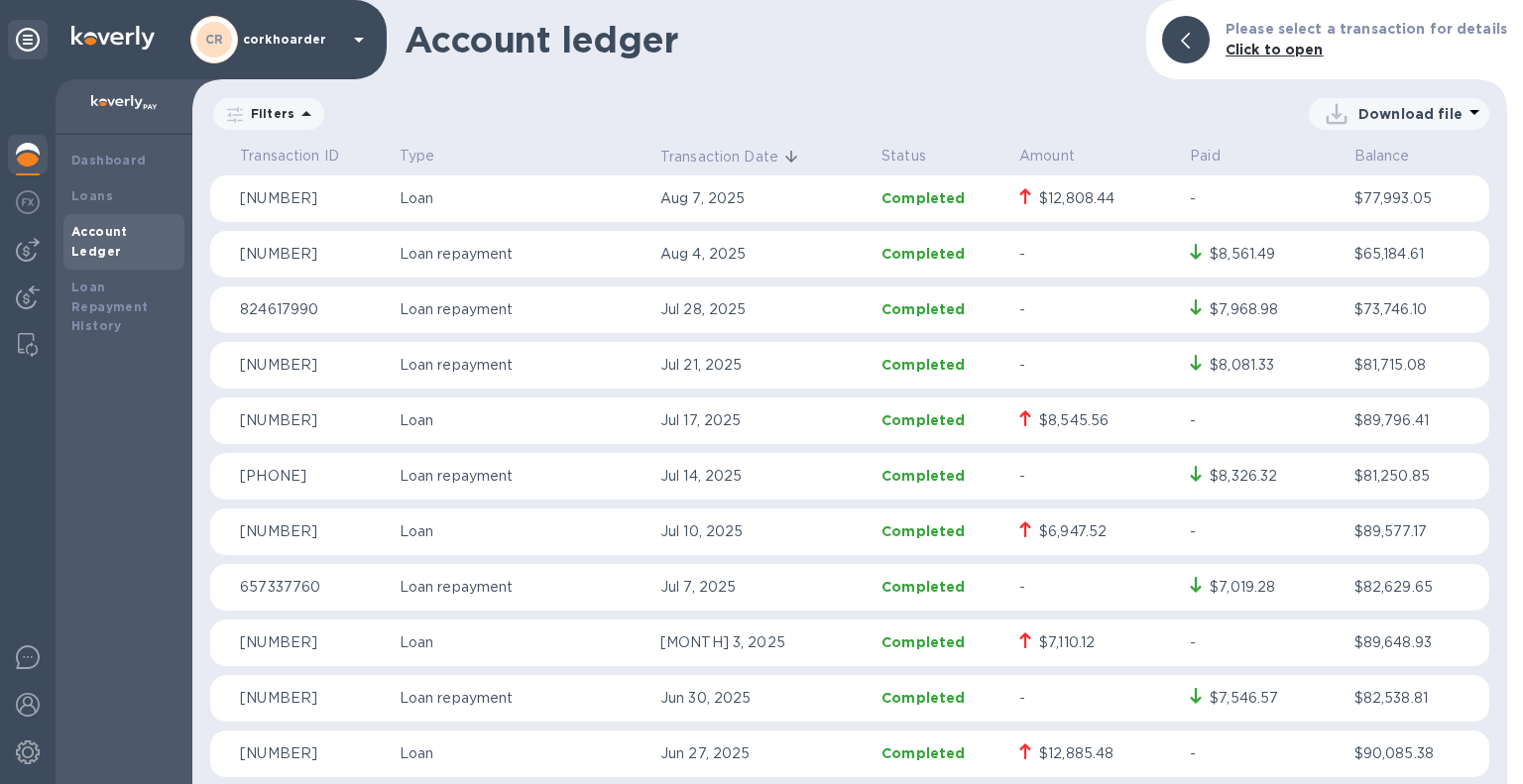 click on "Account ledger" at bounding box center [767, 40] 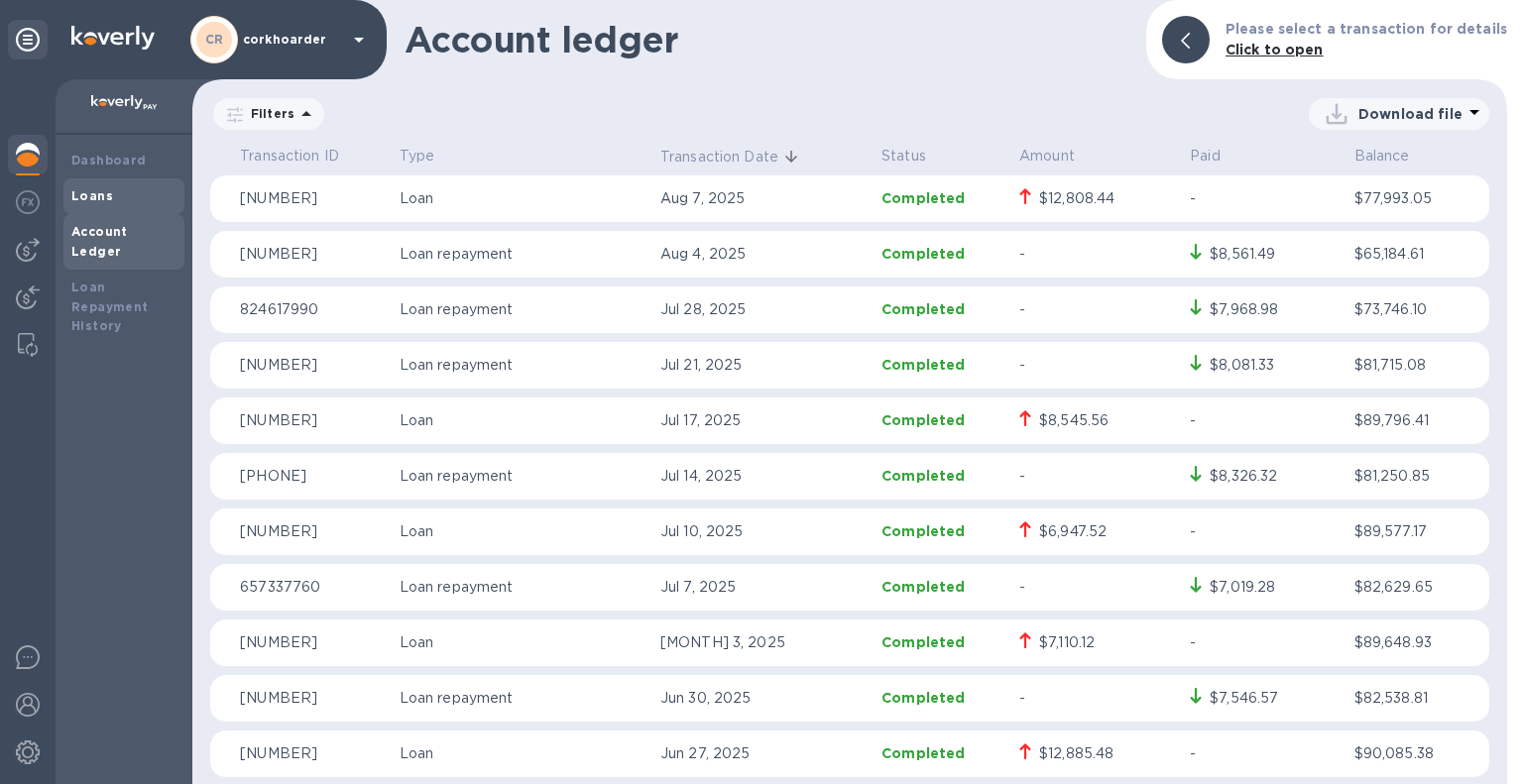 click on "Loans" at bounding box center [124, 196] 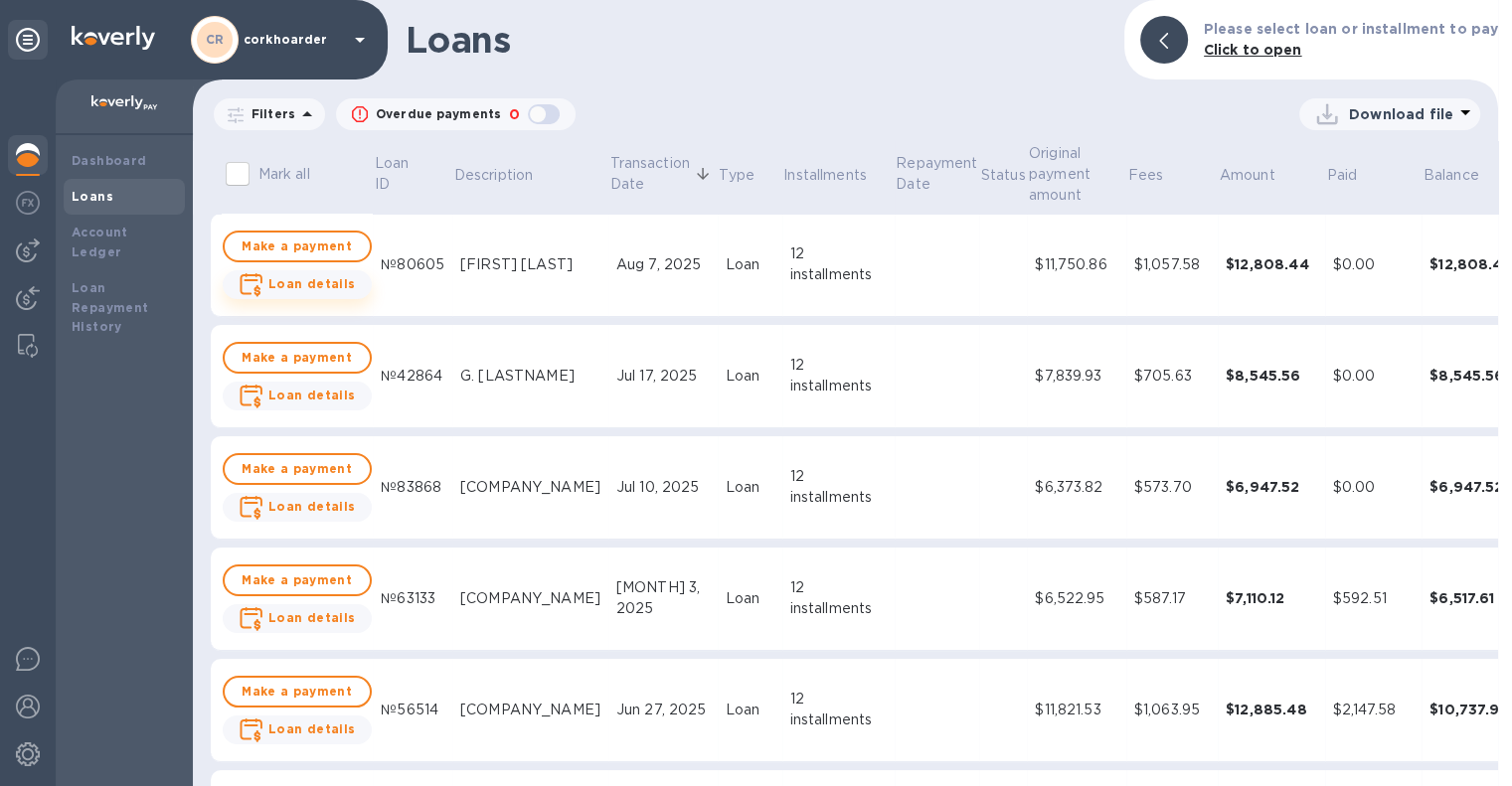 click on "Loan details" at bounding box center (312, 283) 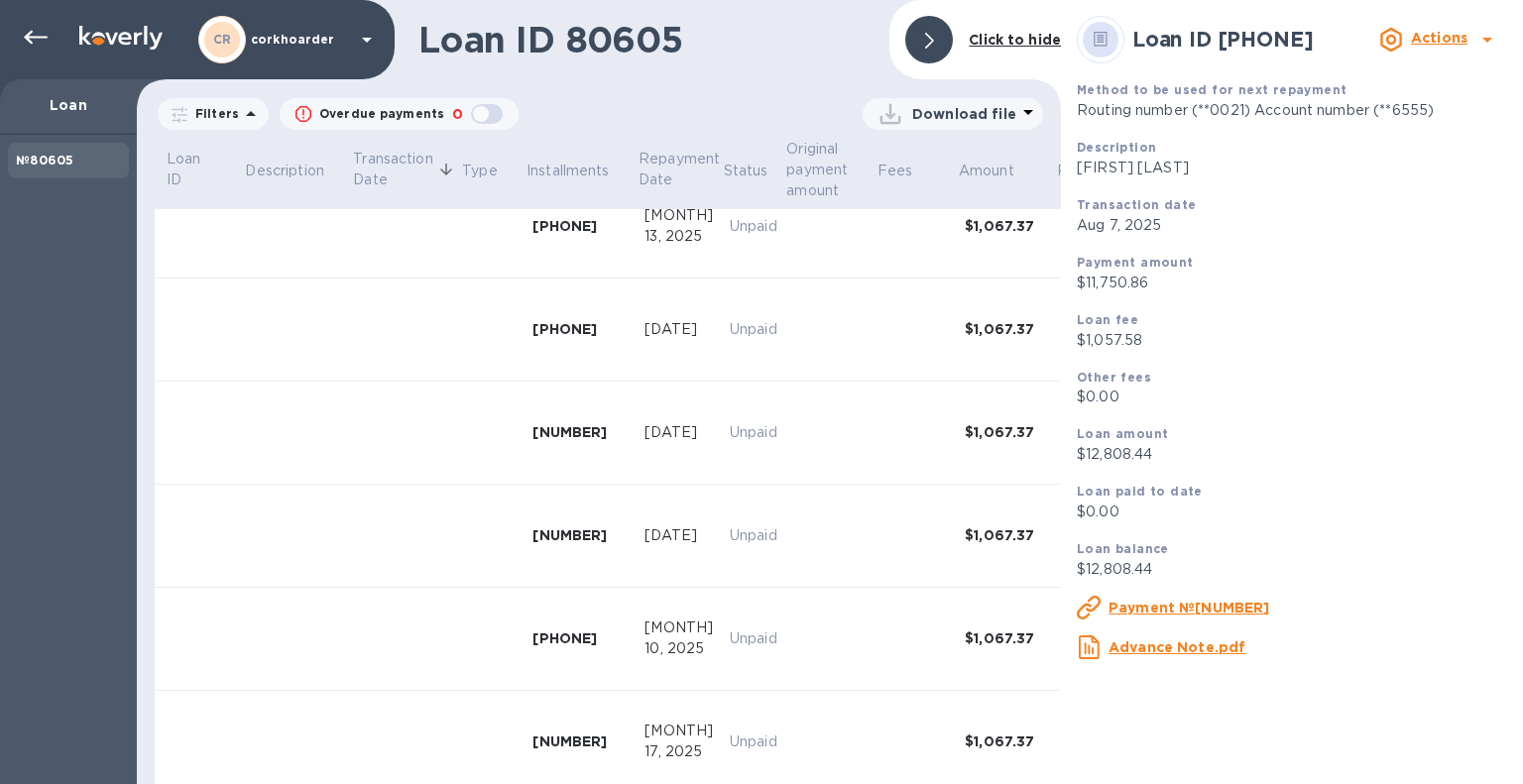 scroll, scrollTop: 799, scrollLeft: 0, axis: vertical 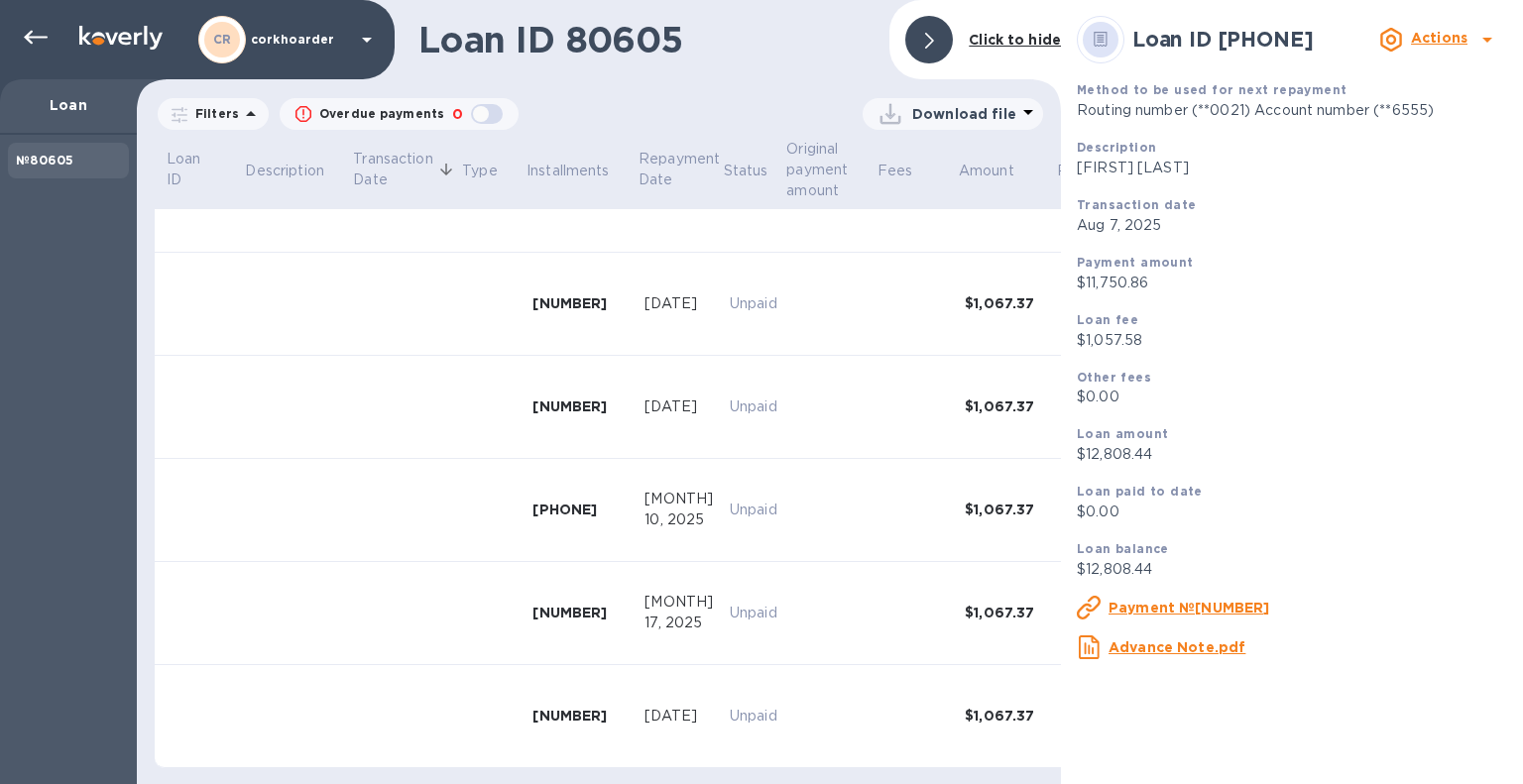 click on "№[NUMBER]" at bounding box center (68, 459) 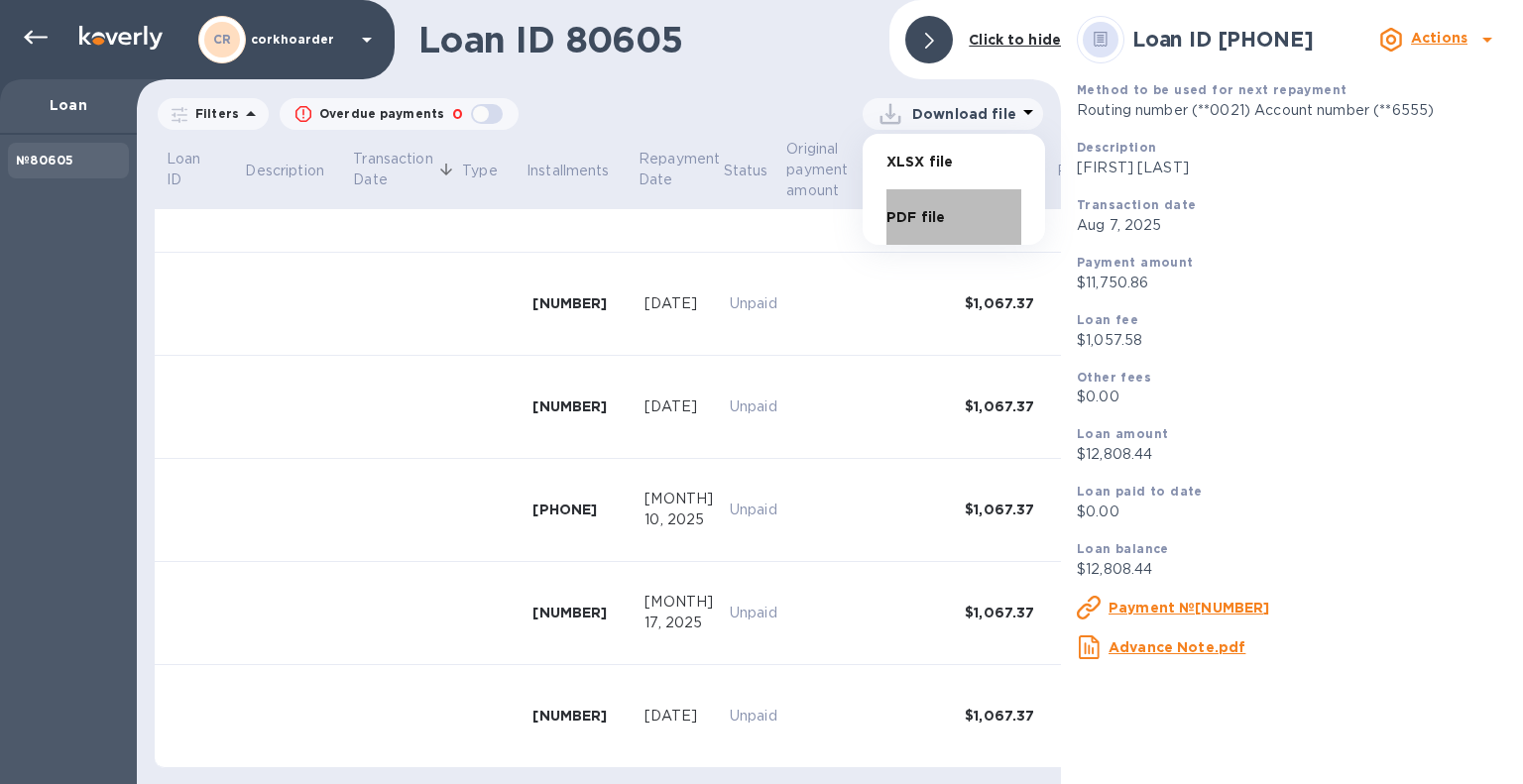 click on "PDF file" at bounding box center [954, 217] 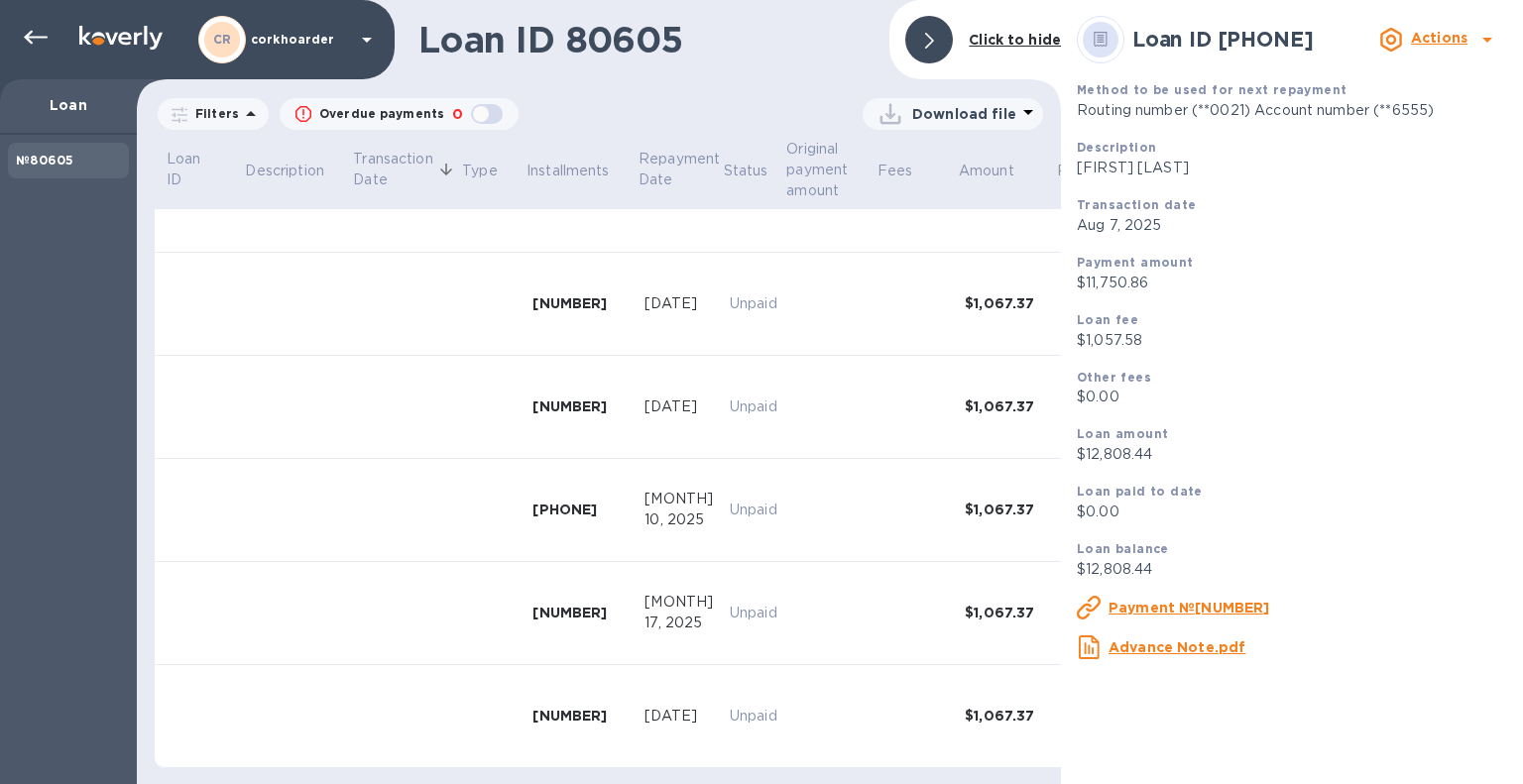 click on "Loan ID 80605 Click to hide" at bounding box center (599, 40) 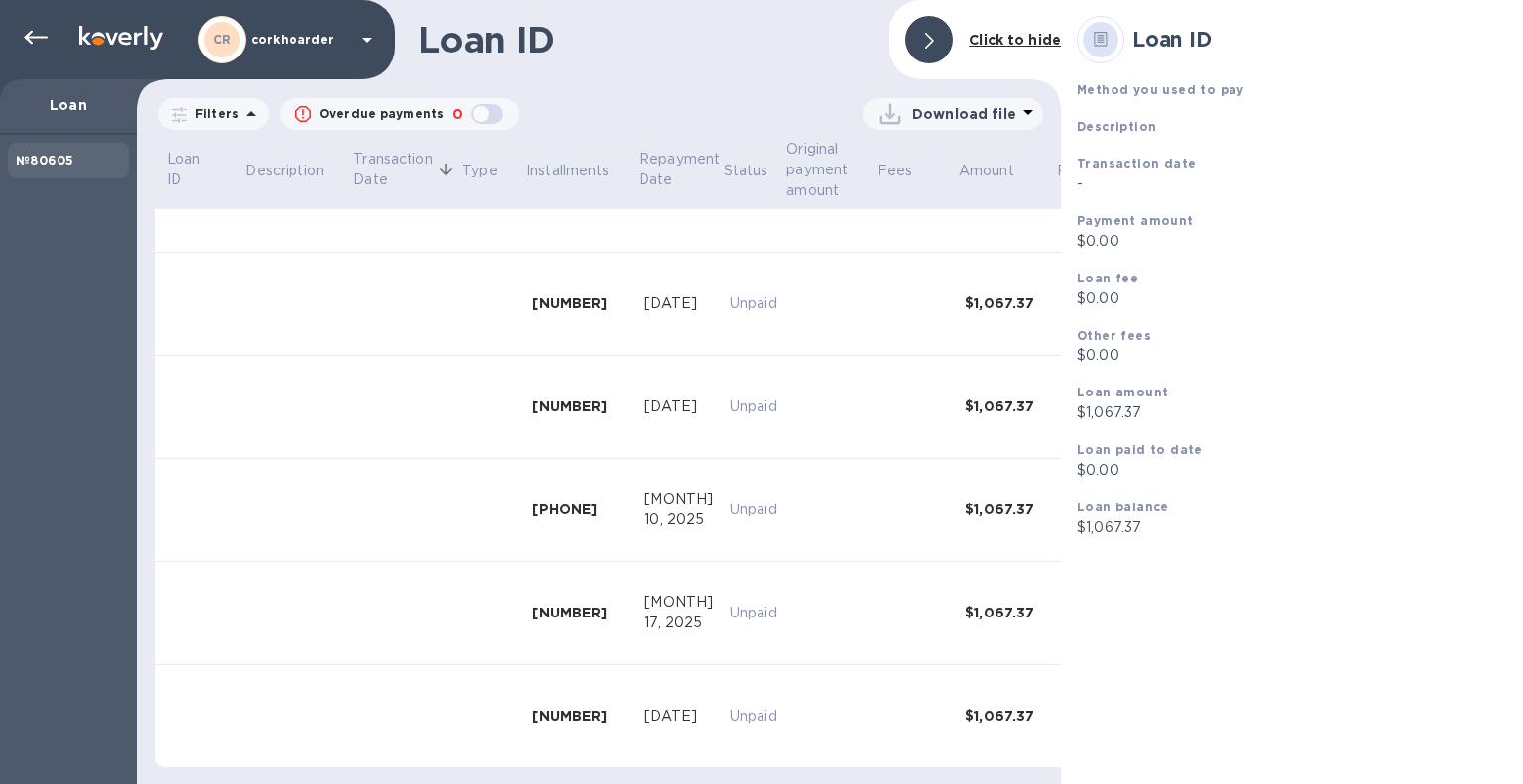 click on "Loan ID    Method you used to pay Description Transaction date - Payment amount $0.00 Loan fee $0.00 Other fees $0.00 Loan amount $1,067.37 Loan paid to date $0.00 Loan balance $1,067.37" at bounding box center (1292, 392) 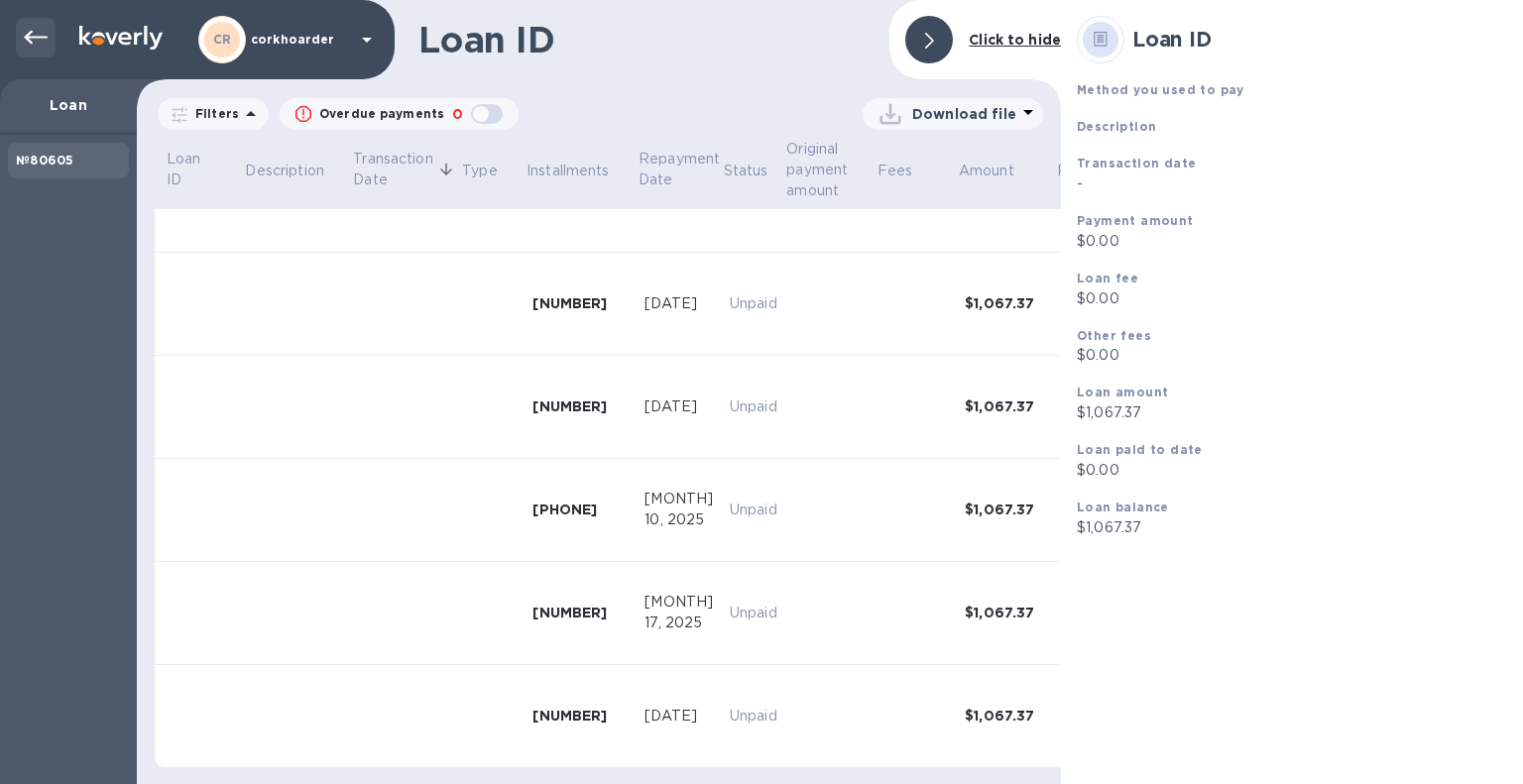 click at bounding box center (36, 38) 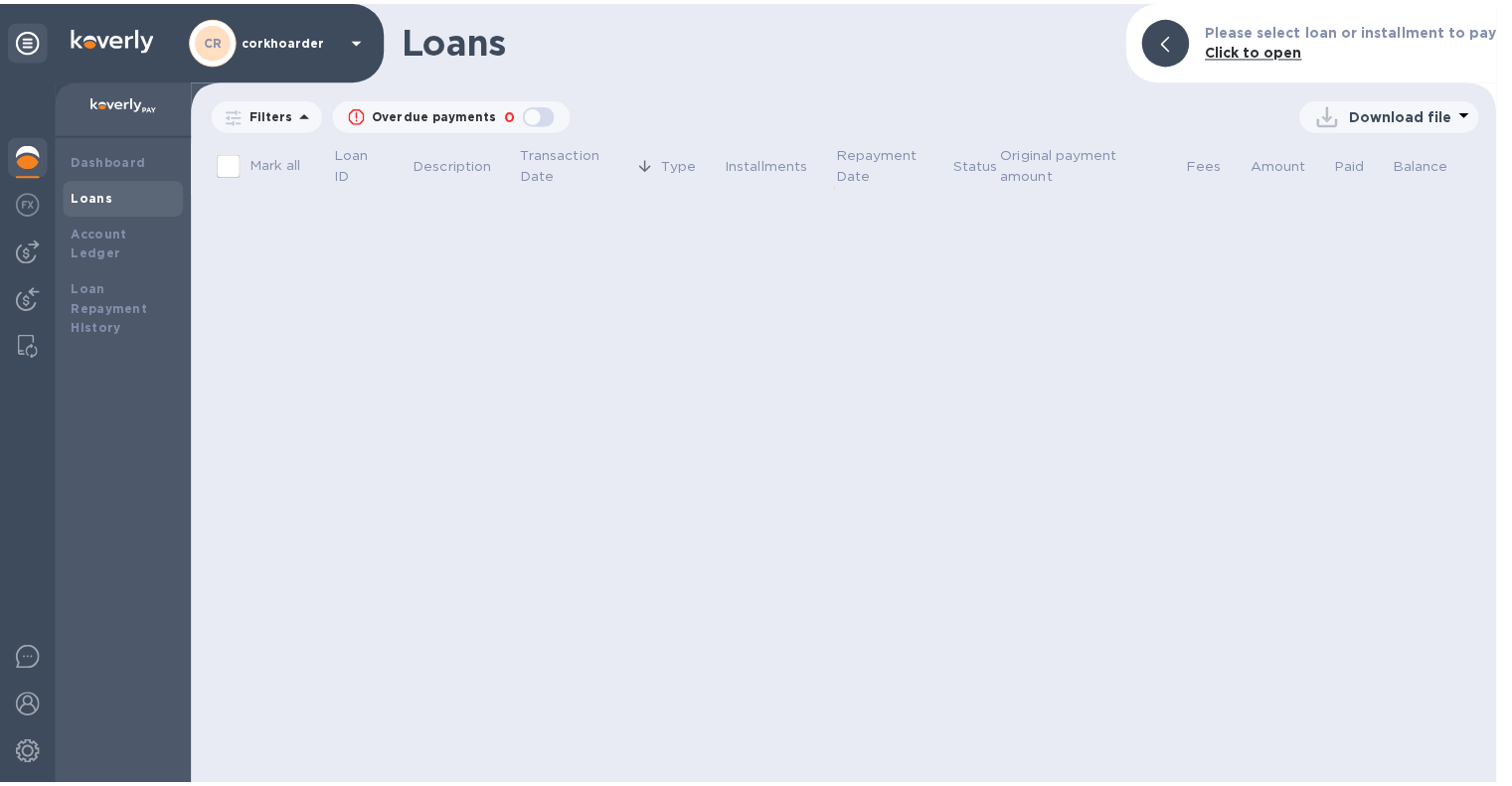scroll, scrollTop: 0, scrollLeft: 0, axis: both 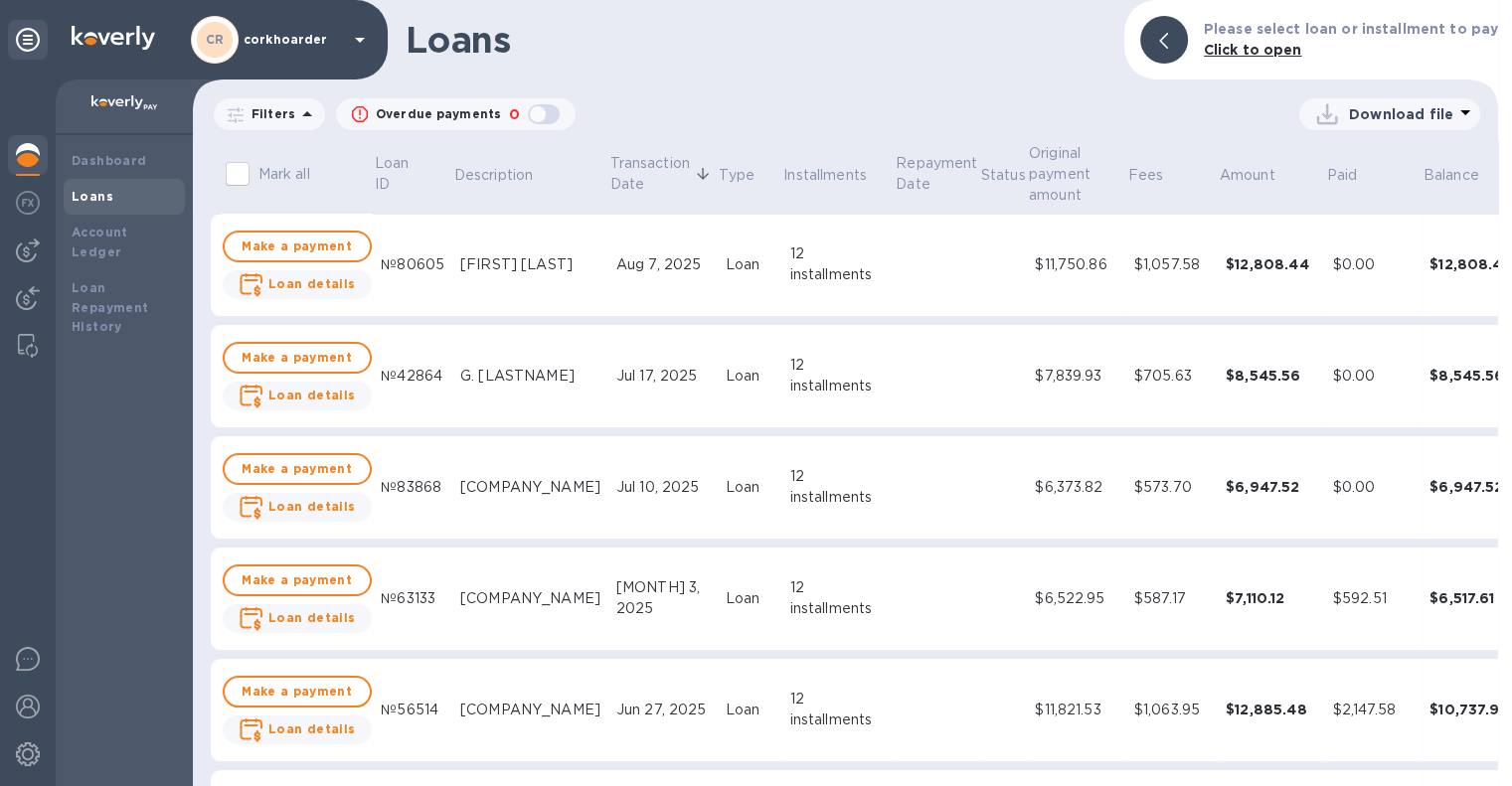 click on "Dashboard Loans Account Ledger Loan Repayment History" at bounding box center (124, 460) 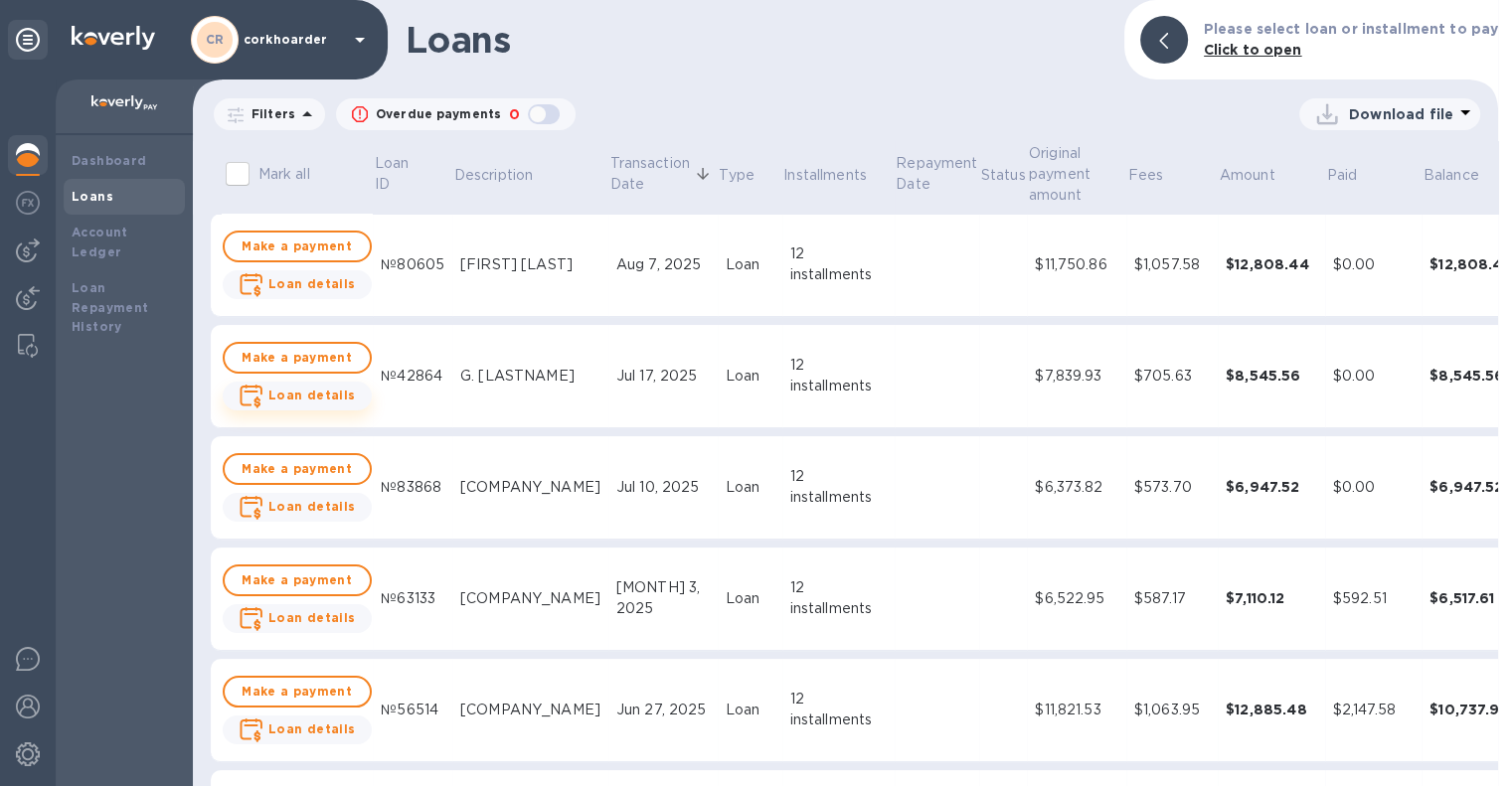 click on "Loan details" at bounding box center [312, 394] 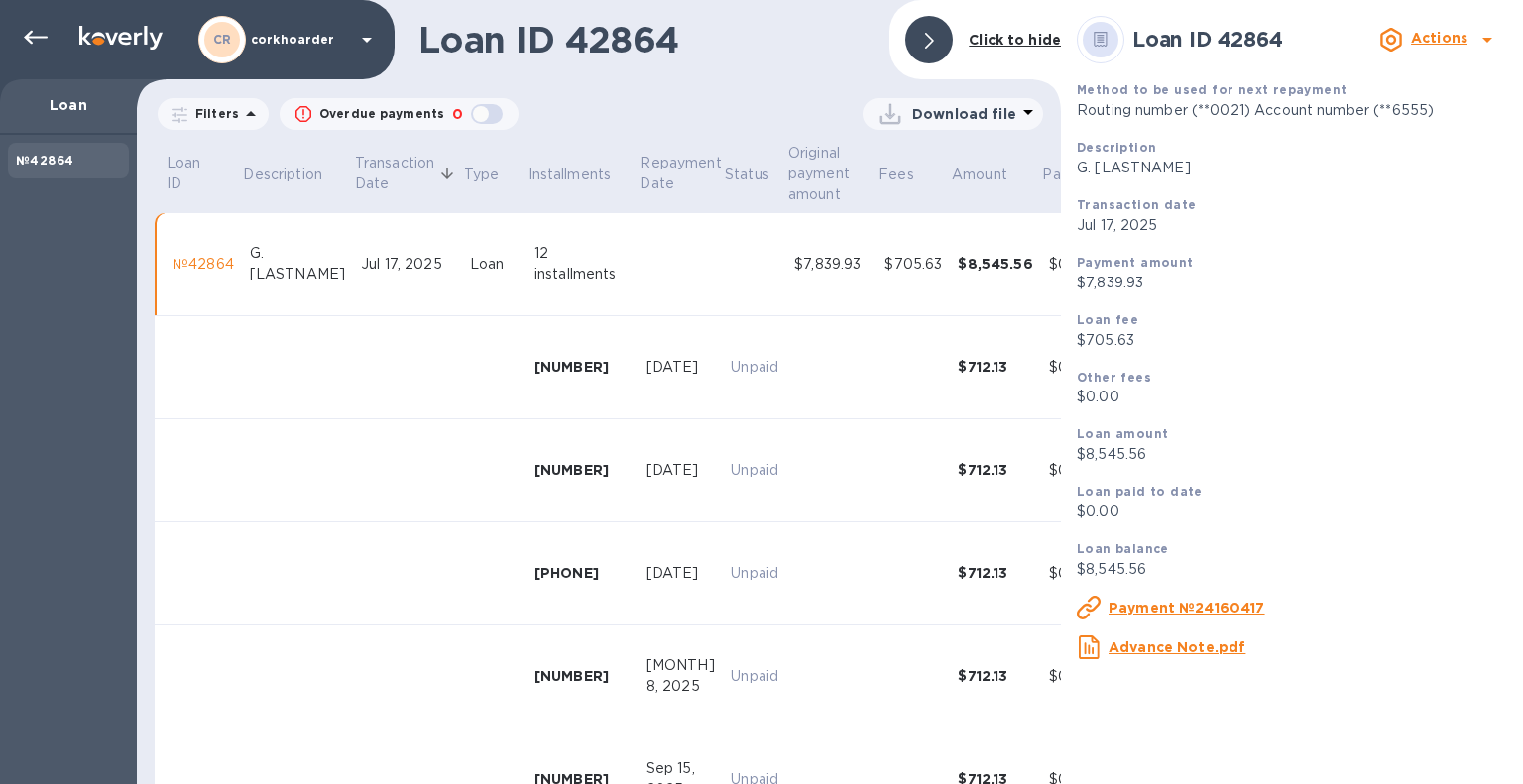 click on "Actions" at bounding box center (1439, 38) 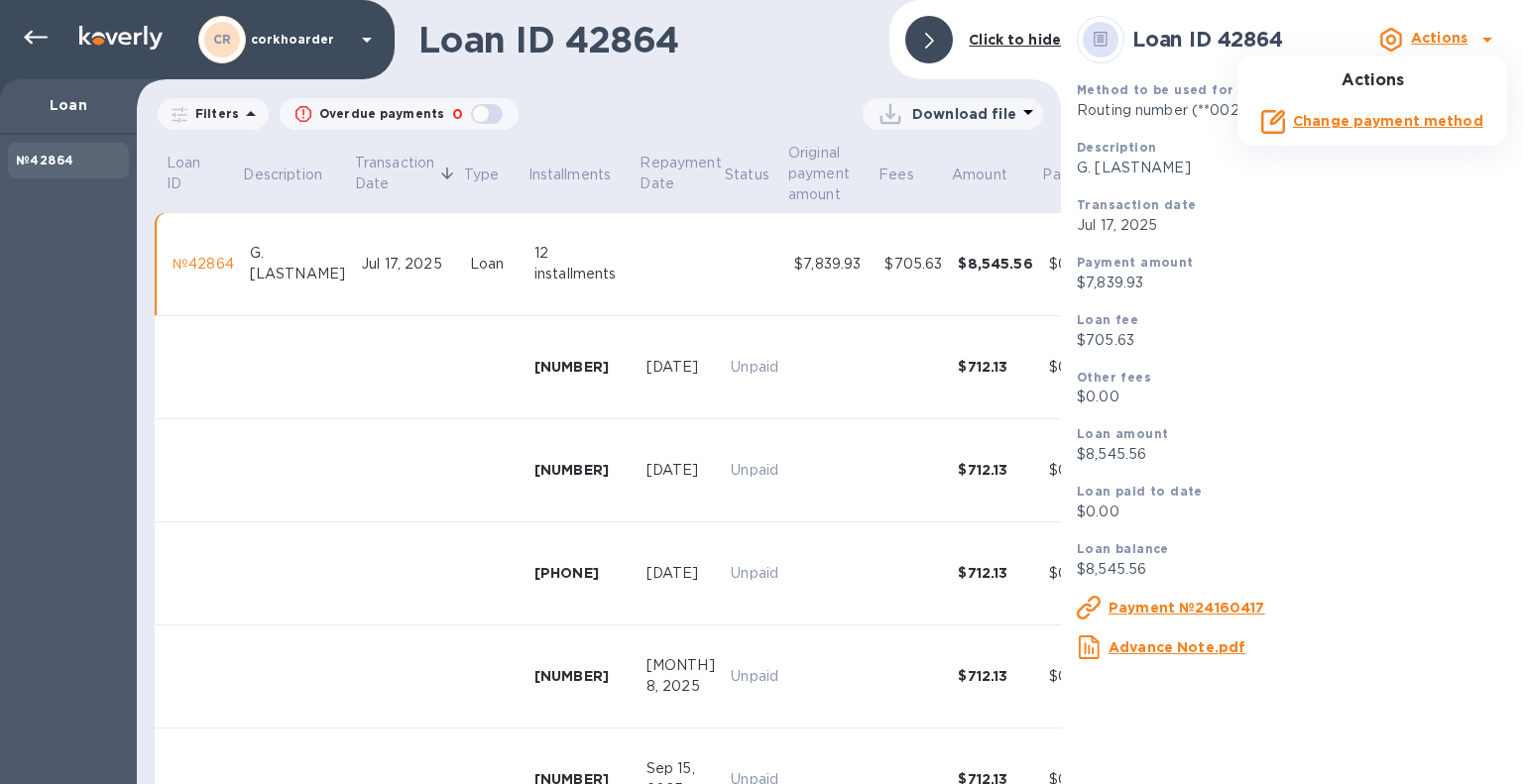 click at bounding box center (762, 392) 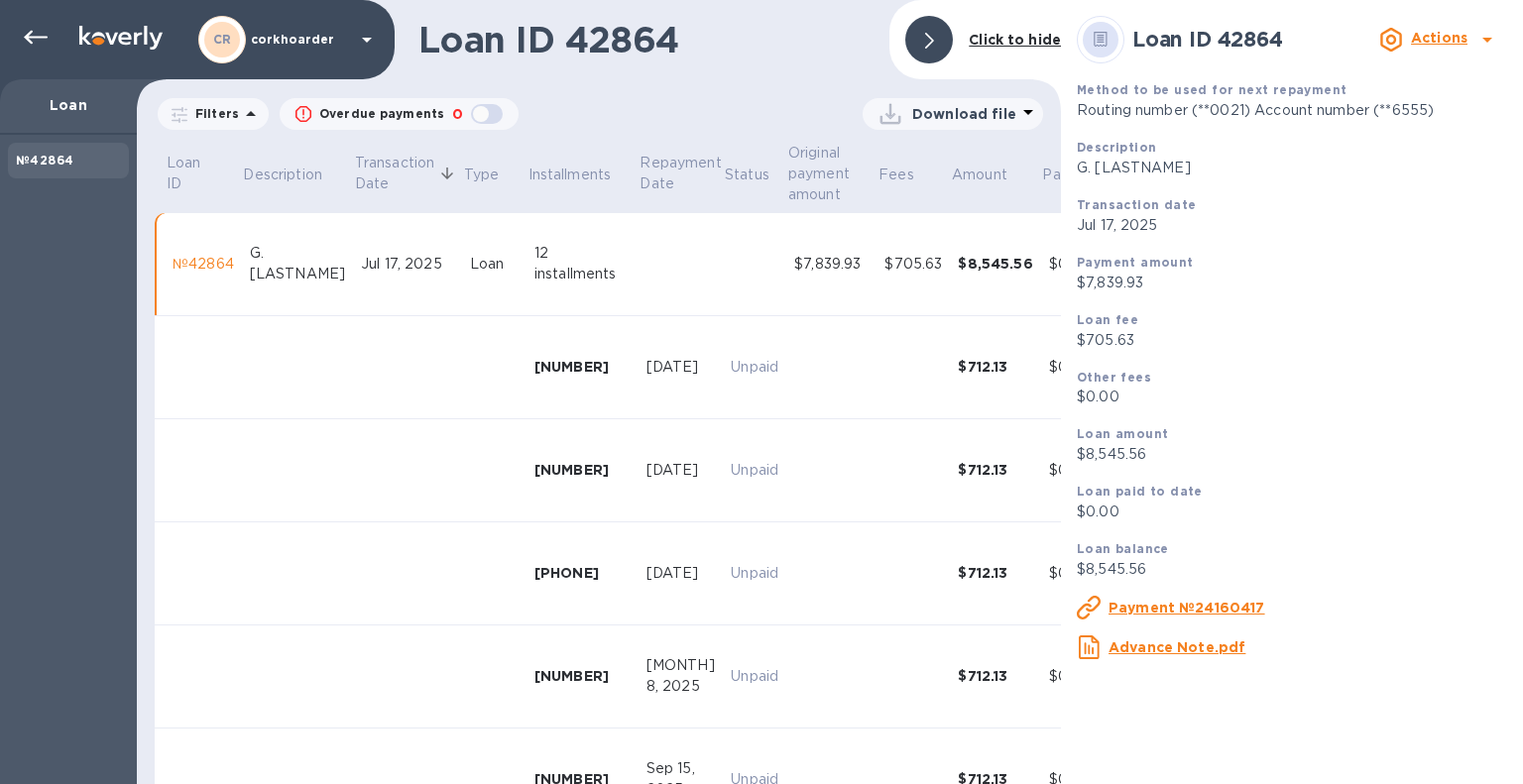 click on "Loan ID    42864 Actions Method to be used for next repayment Routing number (**0021) Account number (**6555) Description G. Wanner Transaction date Jul 17, 2025 Payment amount $7,839.93 Loan fee $705.63 Other fees $0.00 Loan amount $8,545.56 Loan paid to date $0.00 Loan balance $8,545.56 Payment №24160417 Advance Note.pdf" at bounding box center [1292, 392] 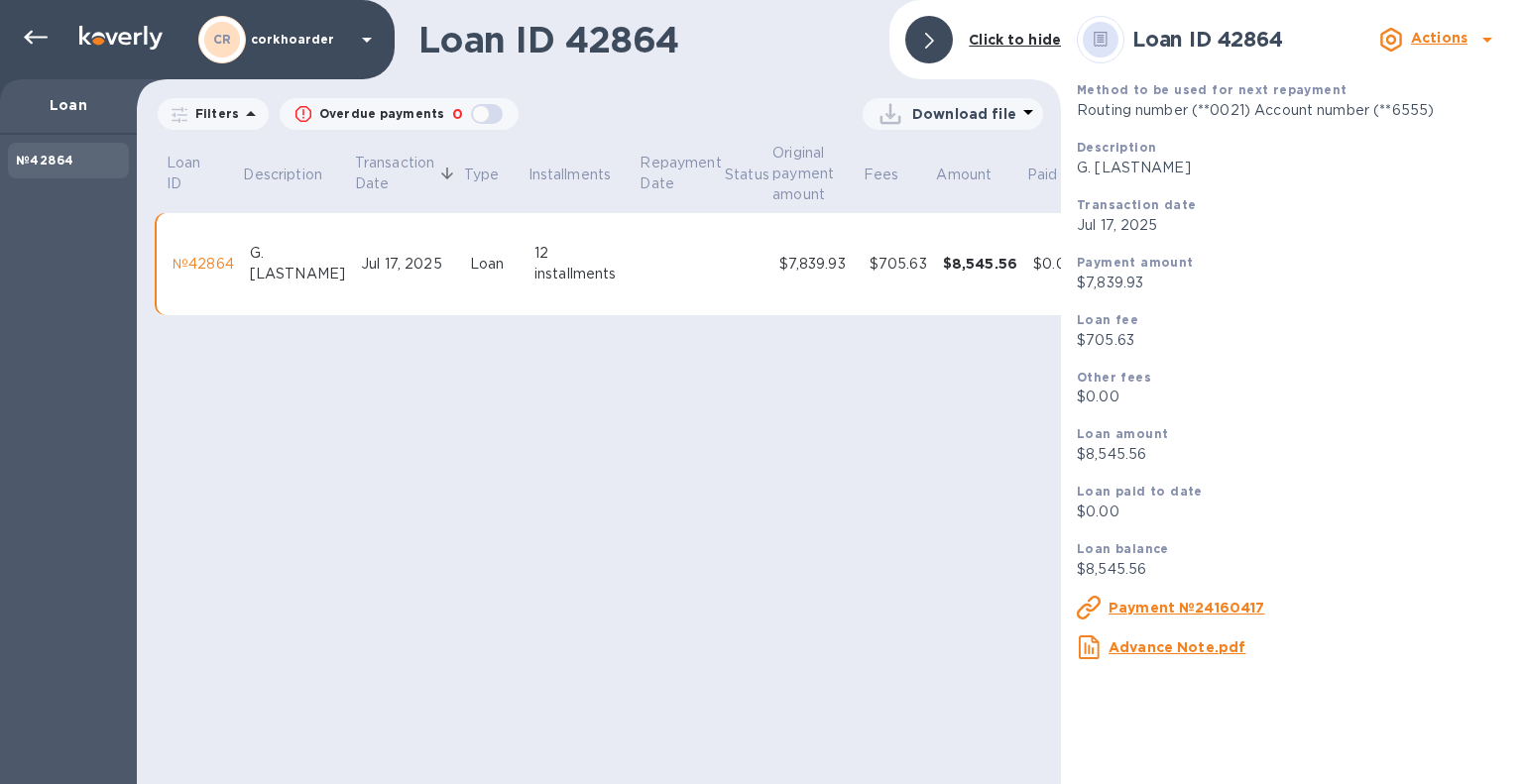 click at bounding box center [681, 265] 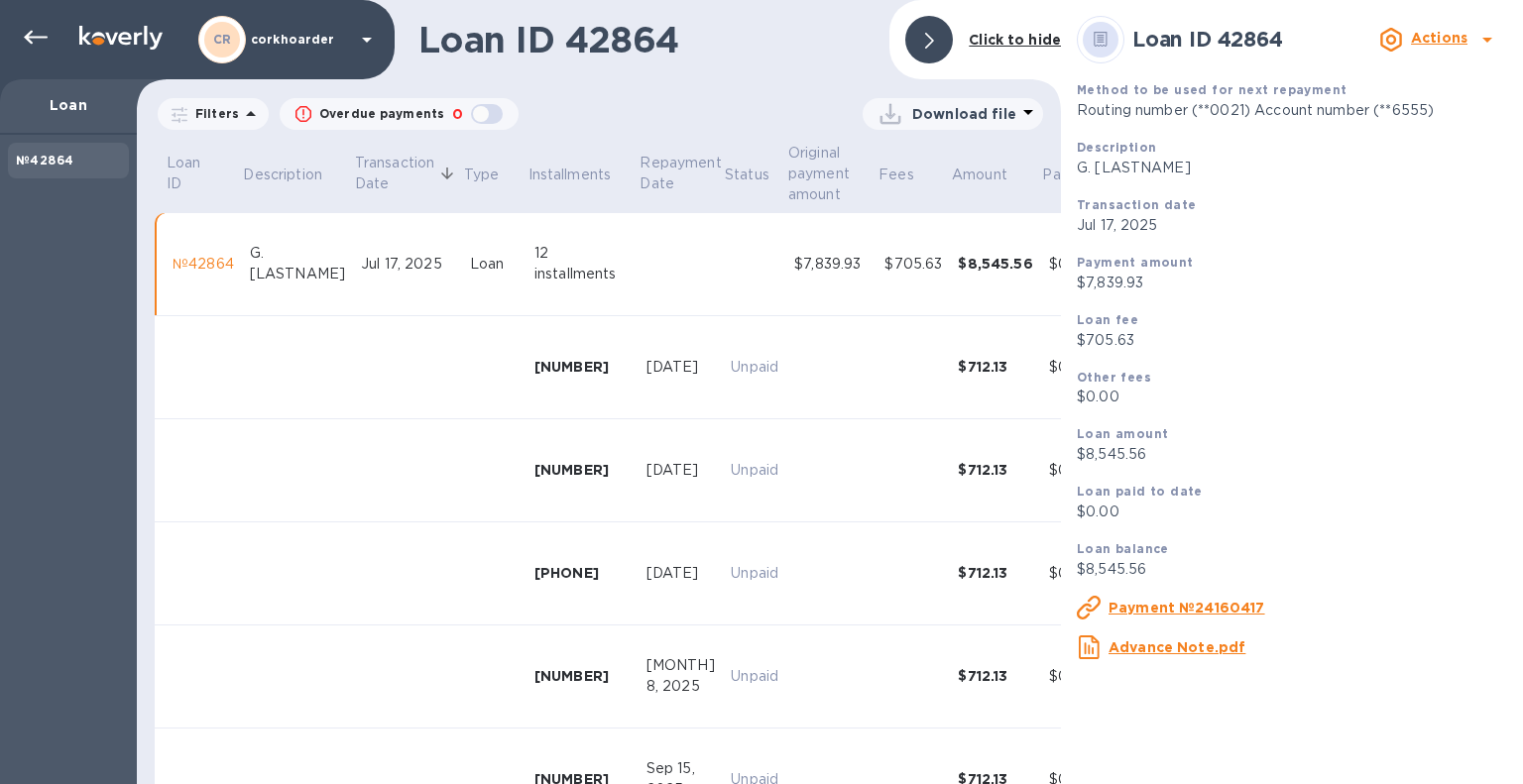 click on "Download file" at bounding box center (964, 114) 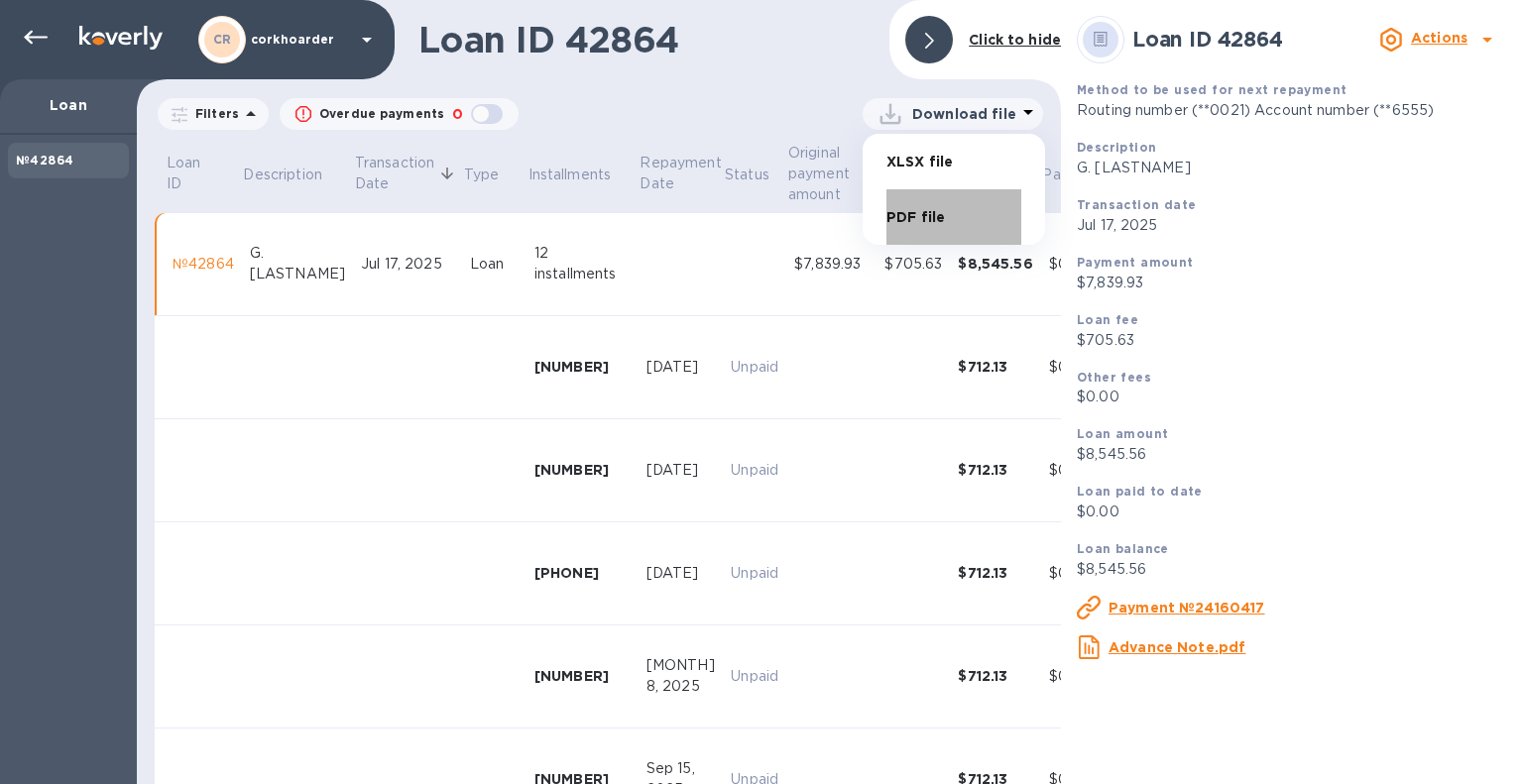 click on "PDF file" at bounding box center (954, 217) 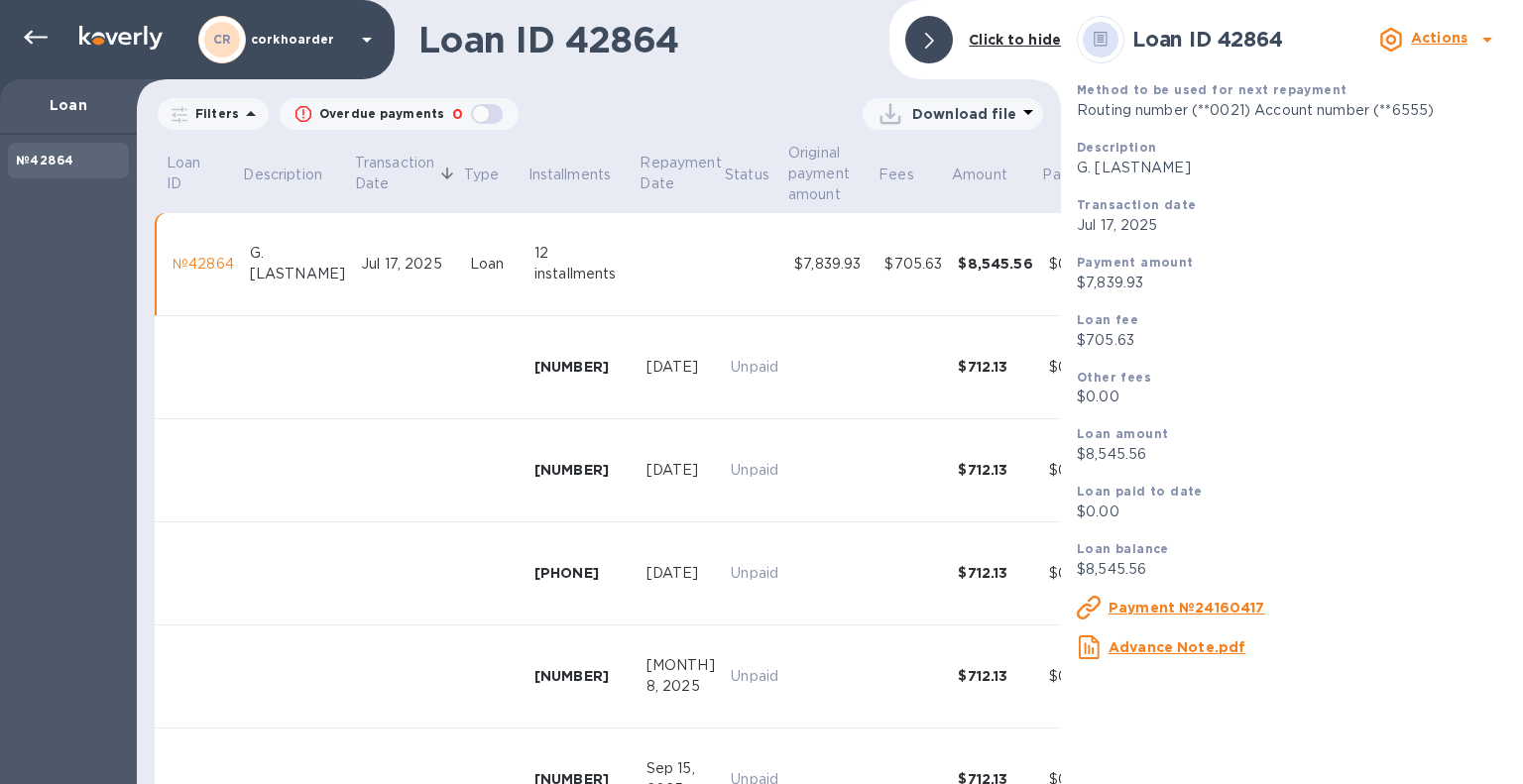 click on "Loan ID 42864 Click to hide Filters Overdue payments 0 Download file Loan ID Description Transaction Date Type Installments Repayment Date Status Original payment amount Fees Amount Paid Balance №42864 G. Wanner Jul 17, 2025 Loan 12 installments $7,839.93 $705.63 $8,545.56 $0.00 $8,545.56 42864001 Aug 18, 2025 Unpaid $712.13 $0.00 $712.13 42864002 Aug 25, 2025 Unpaid $712.13 $0.00 $712.13 42864003 Sep 1, 2025 Unpaid $712.13 $0.00 $712.13 42864004 Sep 8, 2025 Unpaid $712.13 $0.00 $712.13 42864005 Sep 15, 2025 Unpaid $712.13 $0.00 $712.13 42864006 Sep 22, 2025 Unpaid $712.13 $0.00 $712.13 42864007 Sep 29, 2025 Unpaid $712.13 $0.00 $712.13 42864008 Oct 6, 2025 Unpaid $712.13 $0.00 $712.13 42864009 Oct 13, 2025 Unpaid $712.13 $0.00 $712.13 42864010 Oct 20, 2025 Unpaid $712.13 $0.00 $712.13 42864011 Oct 27, 2025 Unpaid $712.13 $0.00 $712.13 42864012 Nov 3, 2025 Unpaid $712.13 $0.00 $712.13" at bounding box center [599, 392] 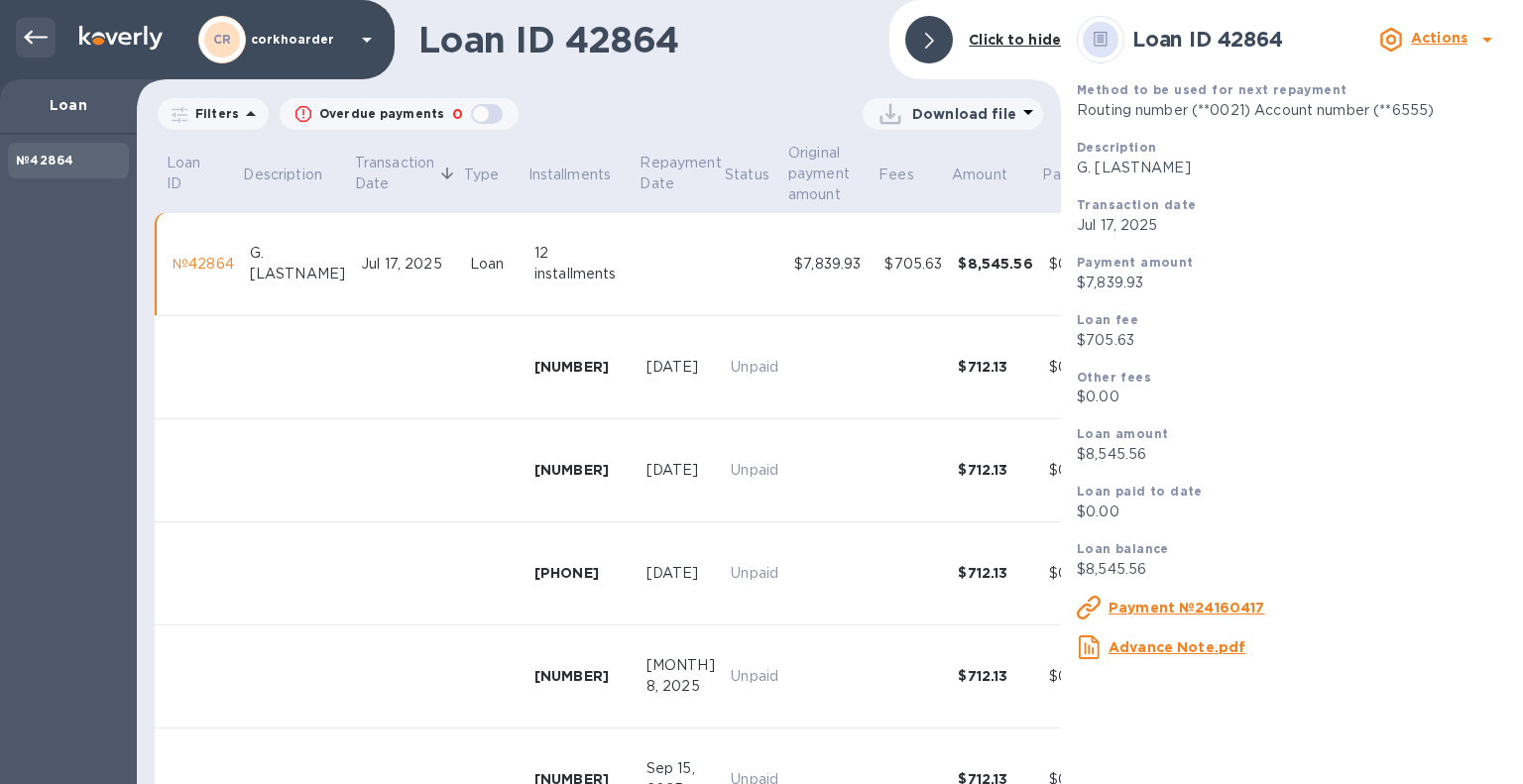 click 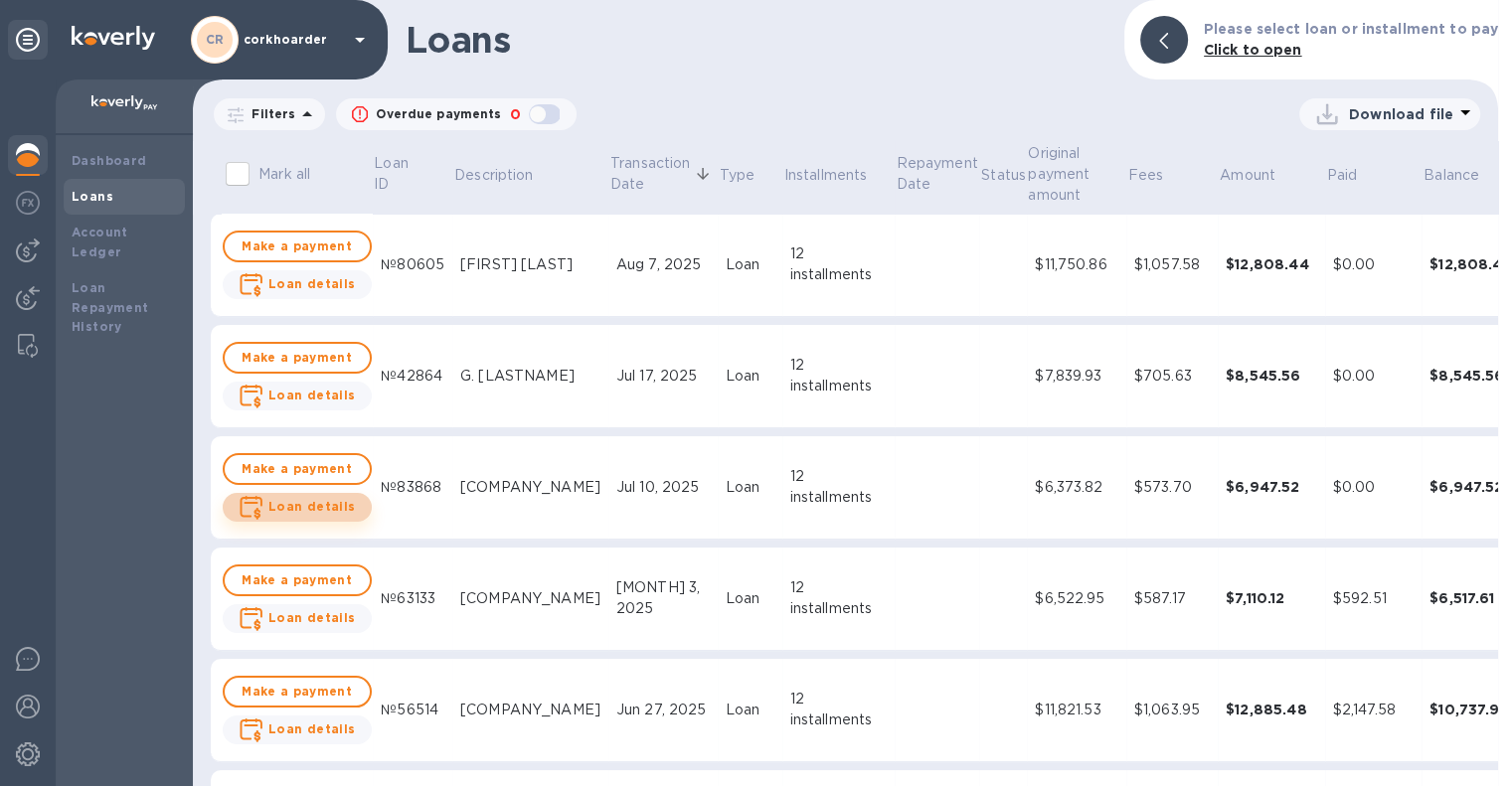 click on "Loan details" at bounding box center [312, 507] 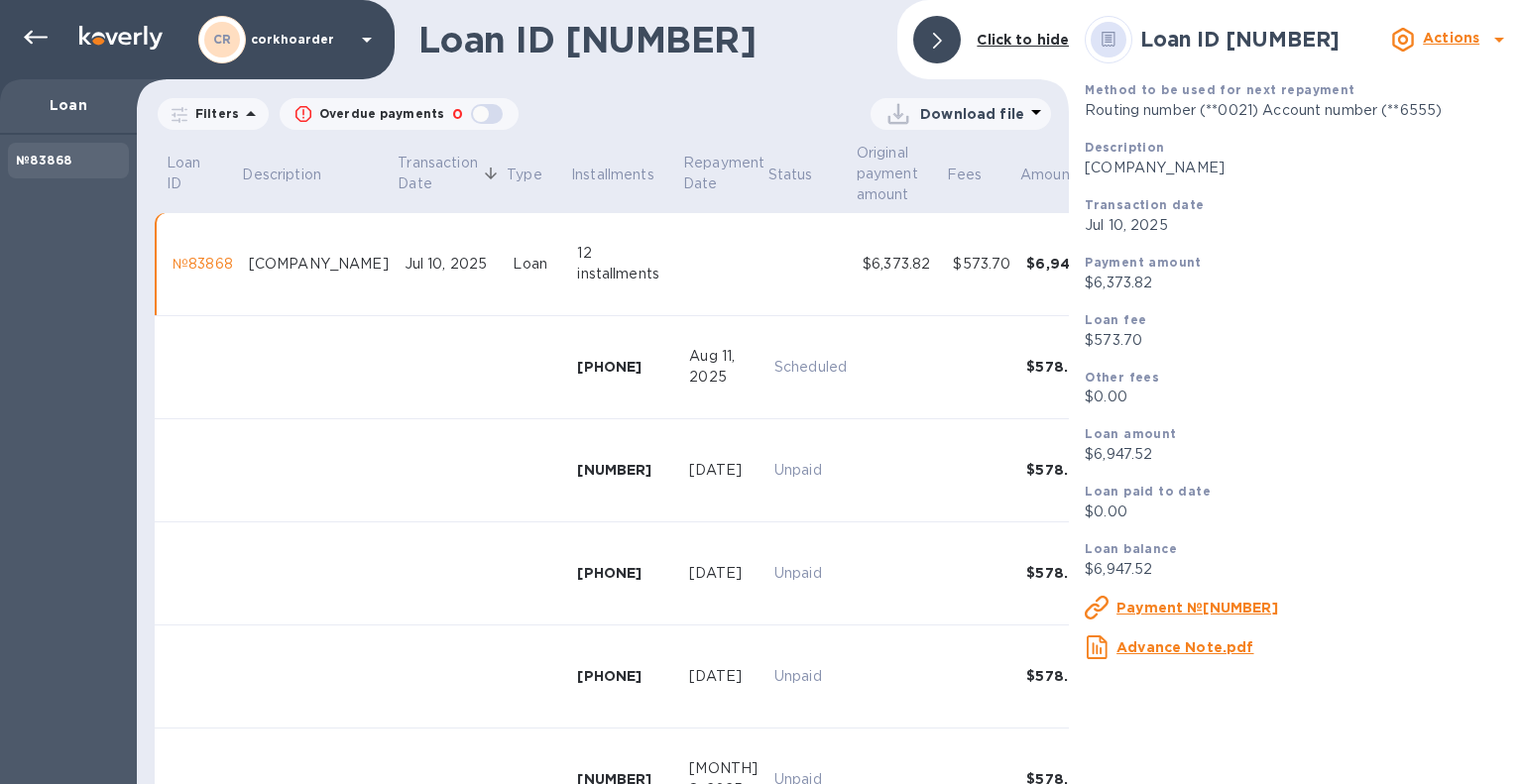 click on "Download file" at bounding box center [972, 114] 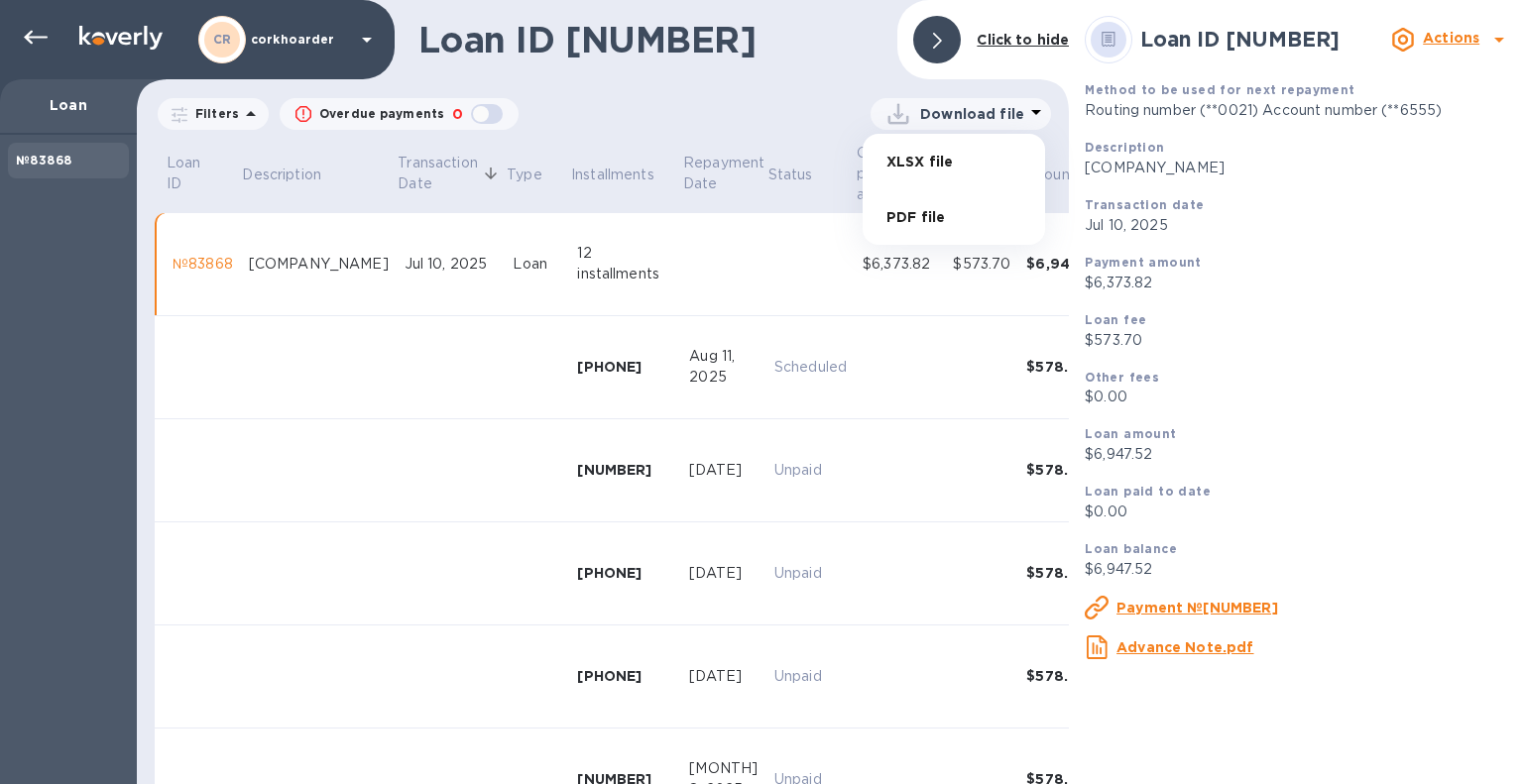click on "PDF file" at bounding box center (954, 217) 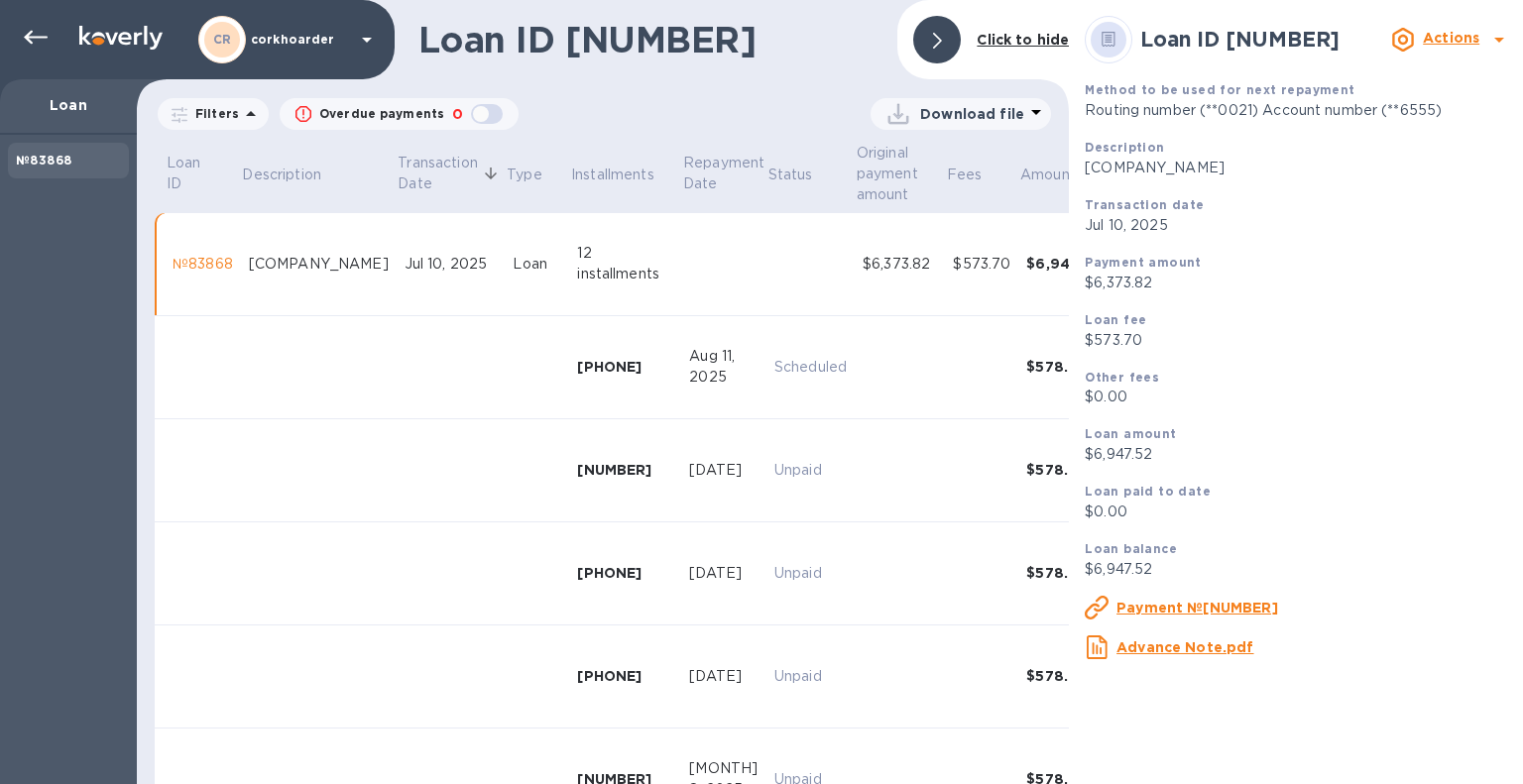 drag, startPoint x: 619, startPoint y: 76, endPoint x: 631, endPoint y: 78, distance: 12.165525 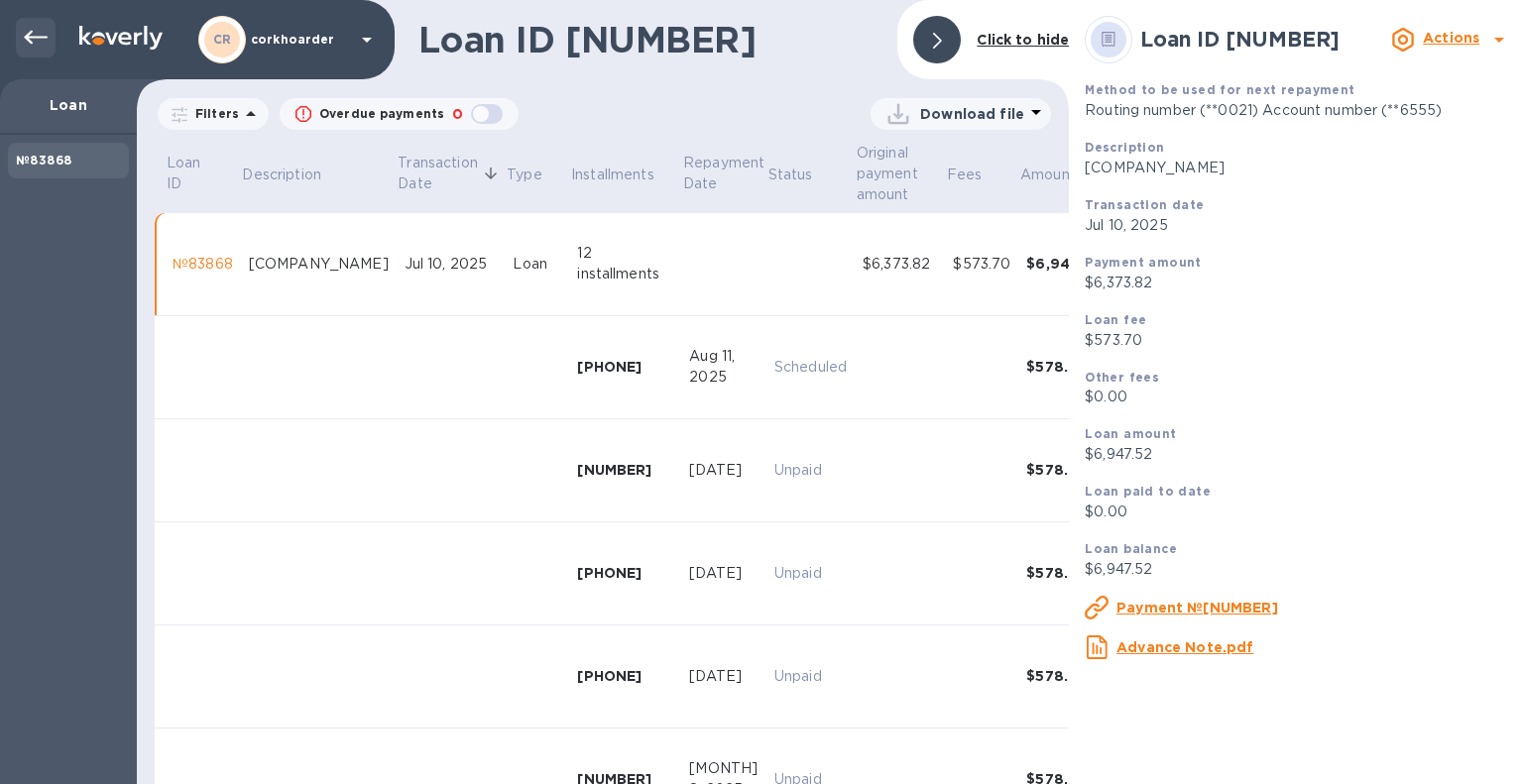 click at bounding box center (36, 38) 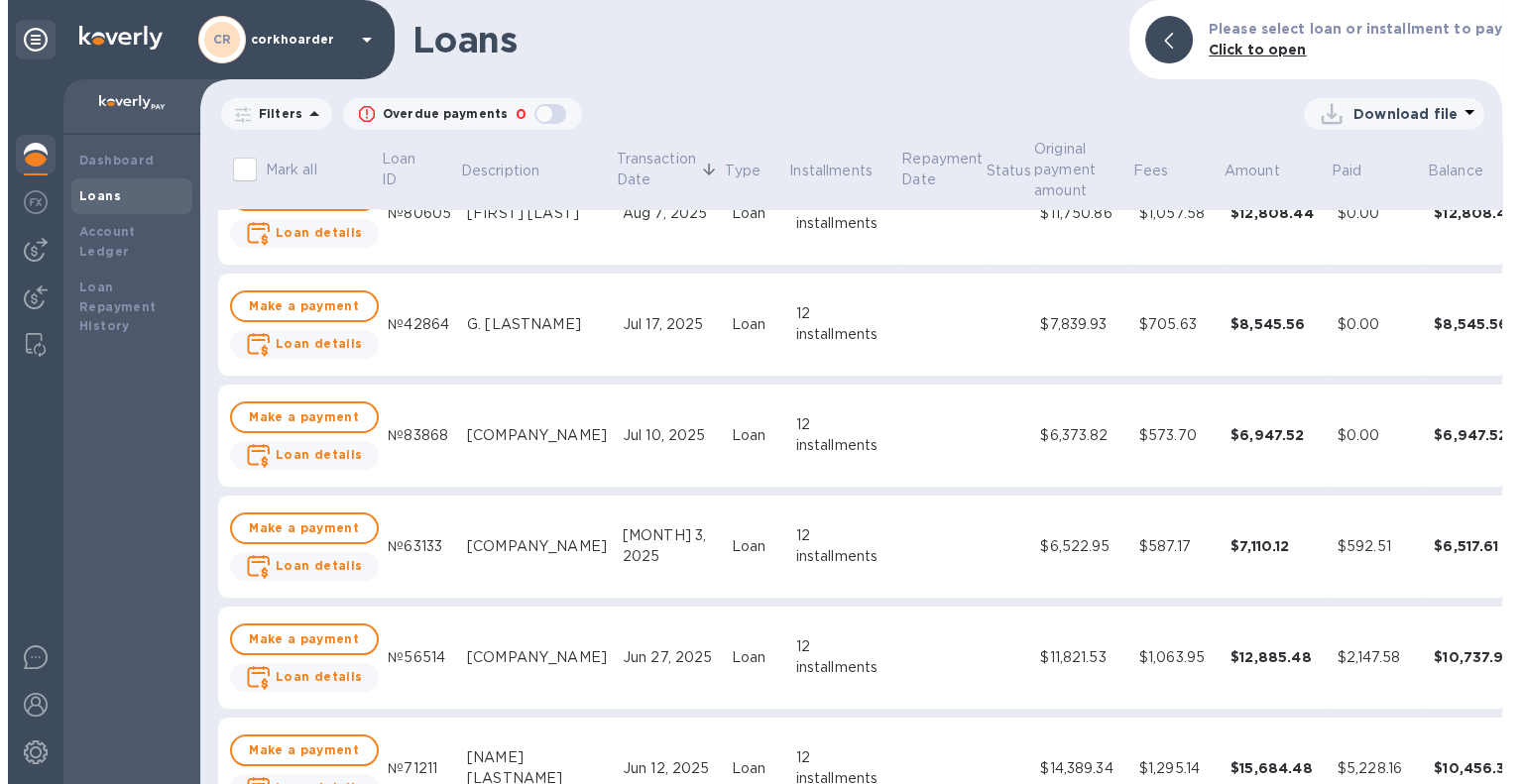 scroll, scrollTop: 99, scrollLeft: 0, axis: vertical 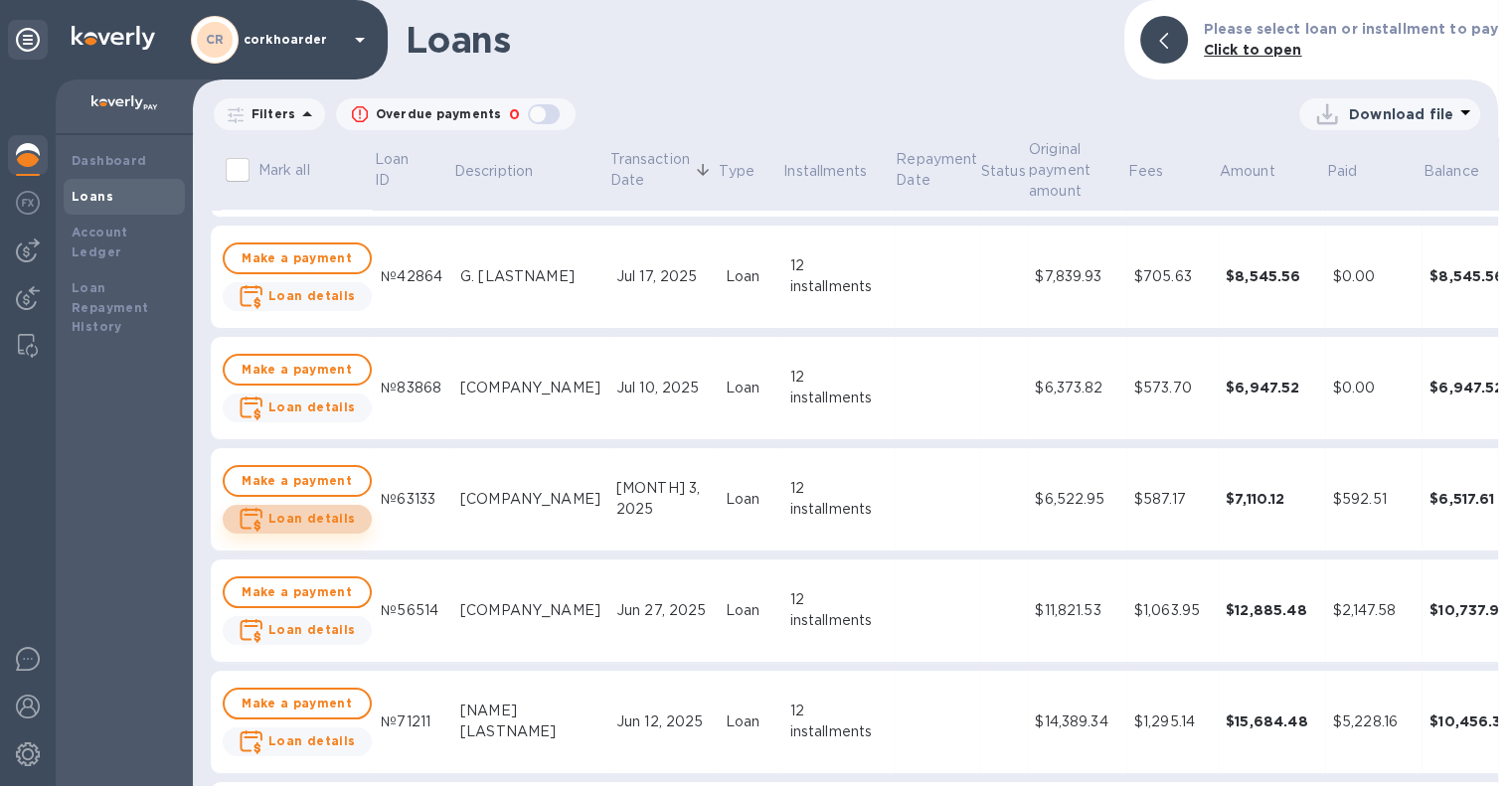click on "Loan details" at bounding box center [312, 518] 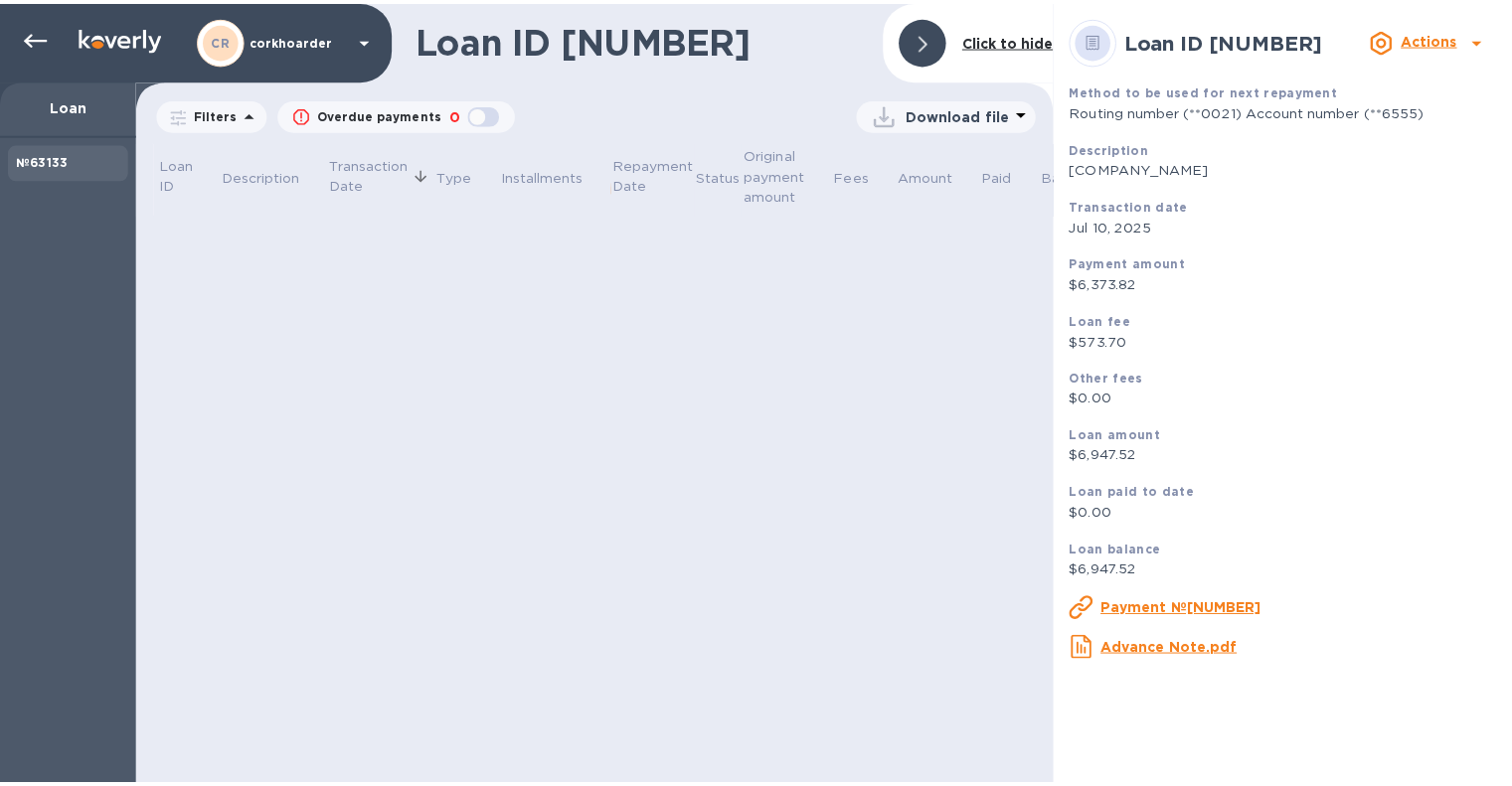 scroll, scrollTop: 0, scrollLeft: 0, axis: both 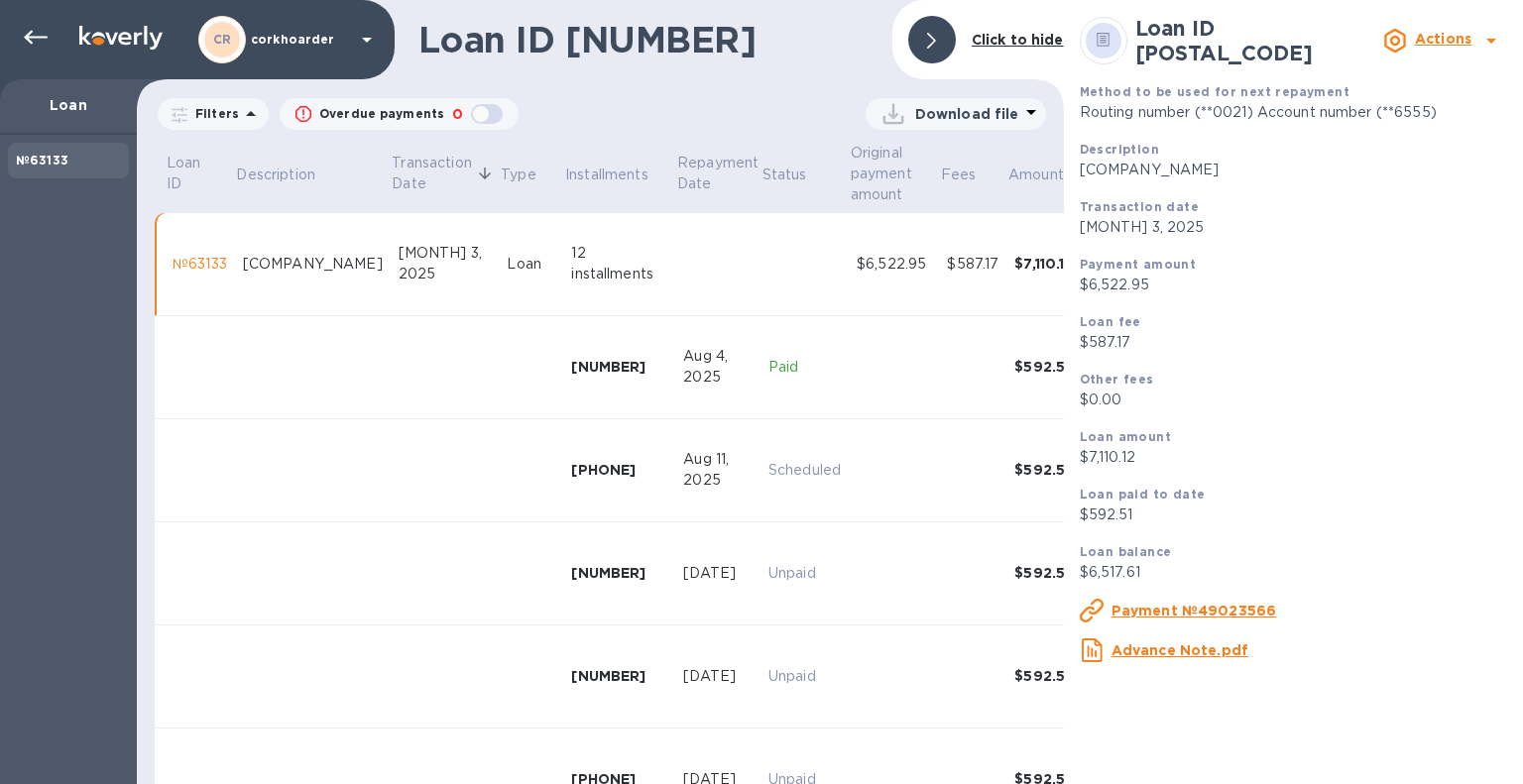 click on "Download file" at bounding box center [967, 114] 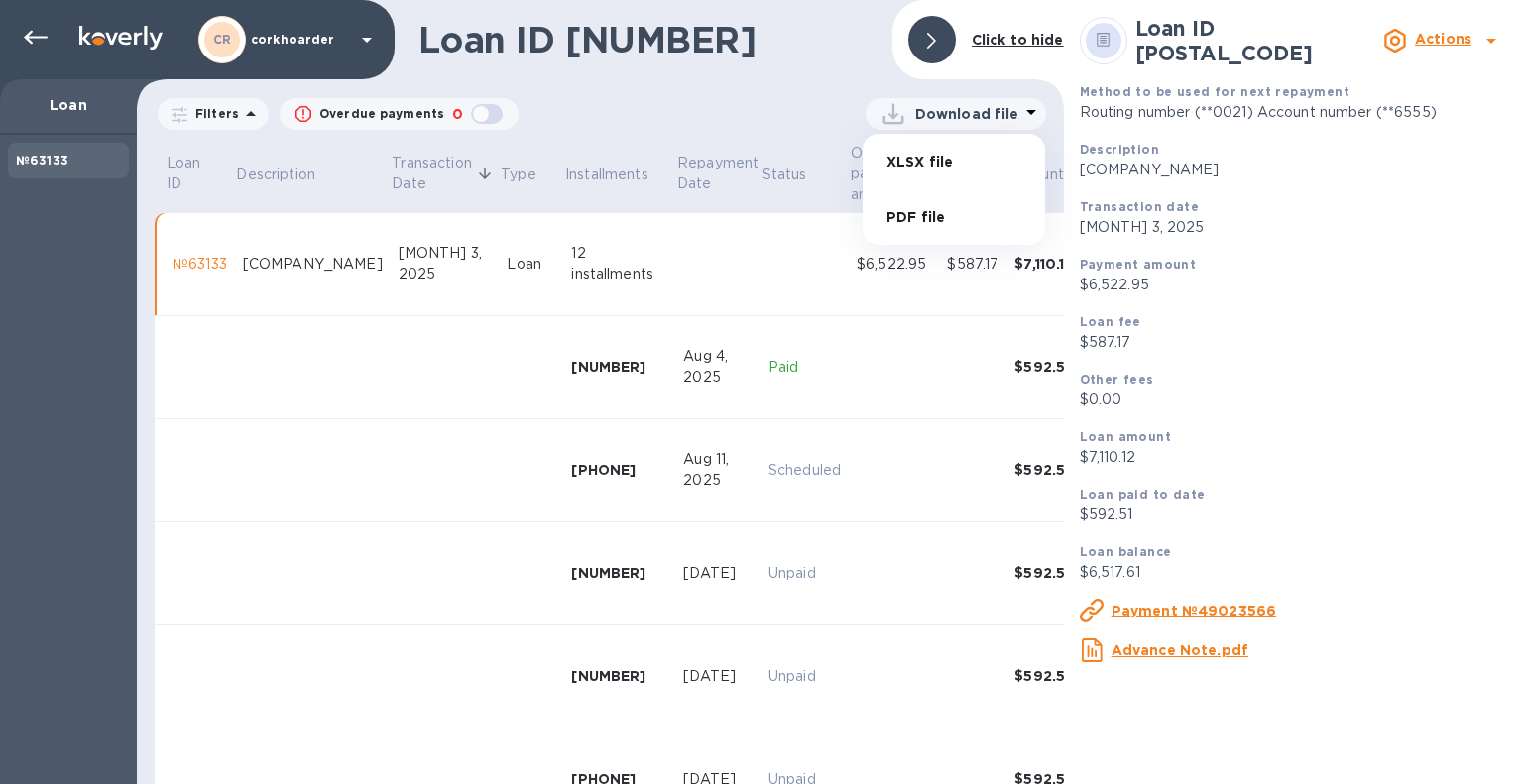 click on "PDF file" at bounding box center (954, 217) 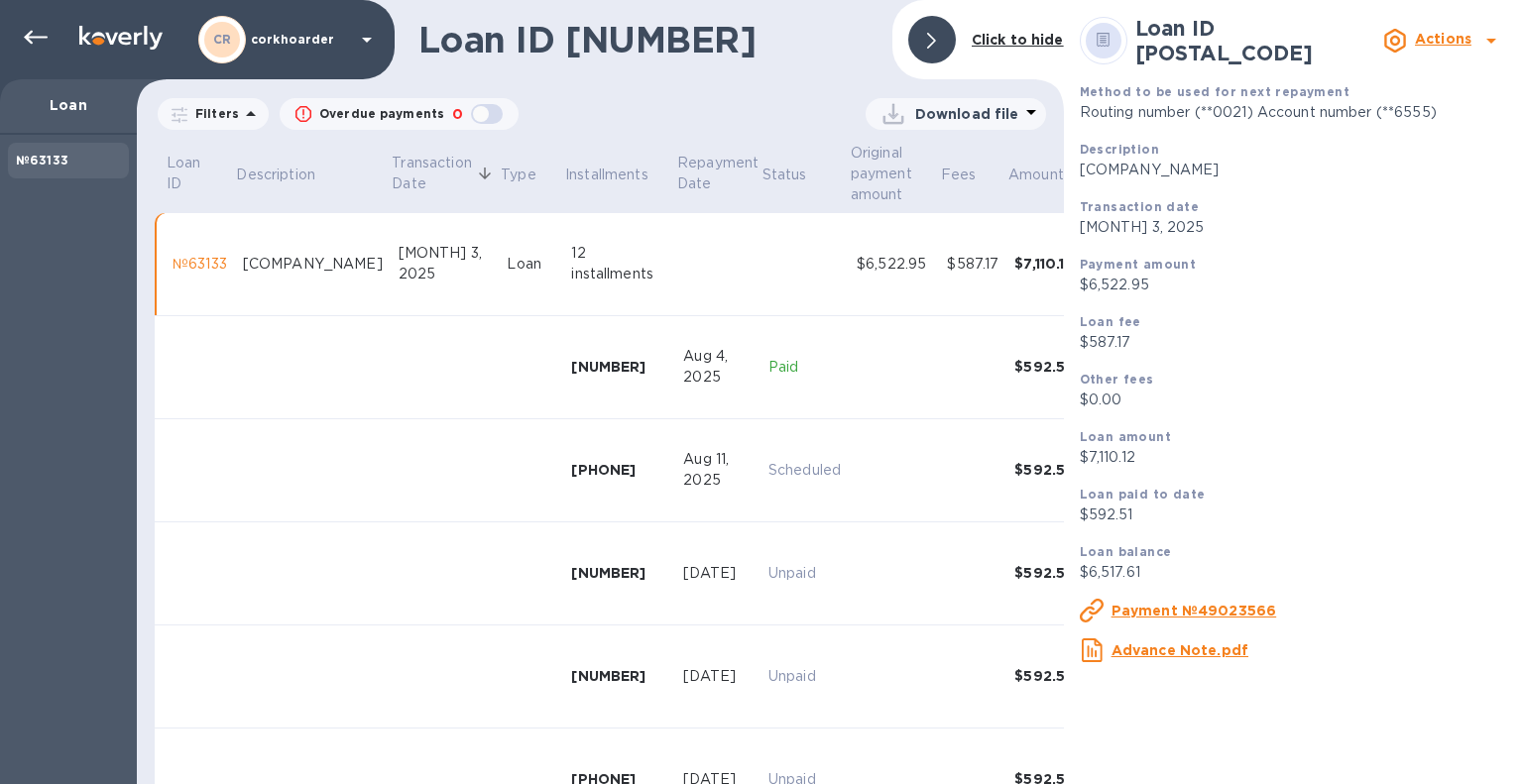 click on "Loan ID 63133 Click to hide Filters Overdue payments 0 Download file Loan ID Description Transaction Date Type Installments Repayment Date Status Original payment amount Fees Amount Paid Balance №63133 BECKY WASSERMAN AND CO Jul 3, 2025 Loan 12 installments $6,522.95 $587.17 $7,110.12 $592.51 $6,517.61 63133001 Aug 4, 2025 Paid $592.51 $592.51 $0.00 63133002 Aug 11, 2025 Scheduled $592.51 $0.00 $592.51 63133003 Aug 18, 2025 Unpaid $592.51 $0.00 $592.51 63133004 Aug 25, 2025 Unpaid $592.51 $0.00 $592.51 63133005 Sep 1, 2025 Unpaid $592.51 $0.00 $592.51 63133006 Sep 8, 2025 Unpaid $592.51 $0.00 $592.51 63133007 Sep 15, 2025 Unpaid $592.51 $0.00 $592.51 63133008 Sep 22, 2025 Unpaid $592.51 $0.00 $592.51 63133009 Sep 29, 2025 Unpaid $592.51 $0.00 $592.51 63133010 Oct 6, 2025 Unpaid $592.51 $0.00 $592.51 63133011 Oct 13, 2025 Unpaid $592.51 $0.00 $592.51 63133012 Oct 20, 2025 Unpaid $592.51 $0.00 $592.51" at bounding box center (600, 392) 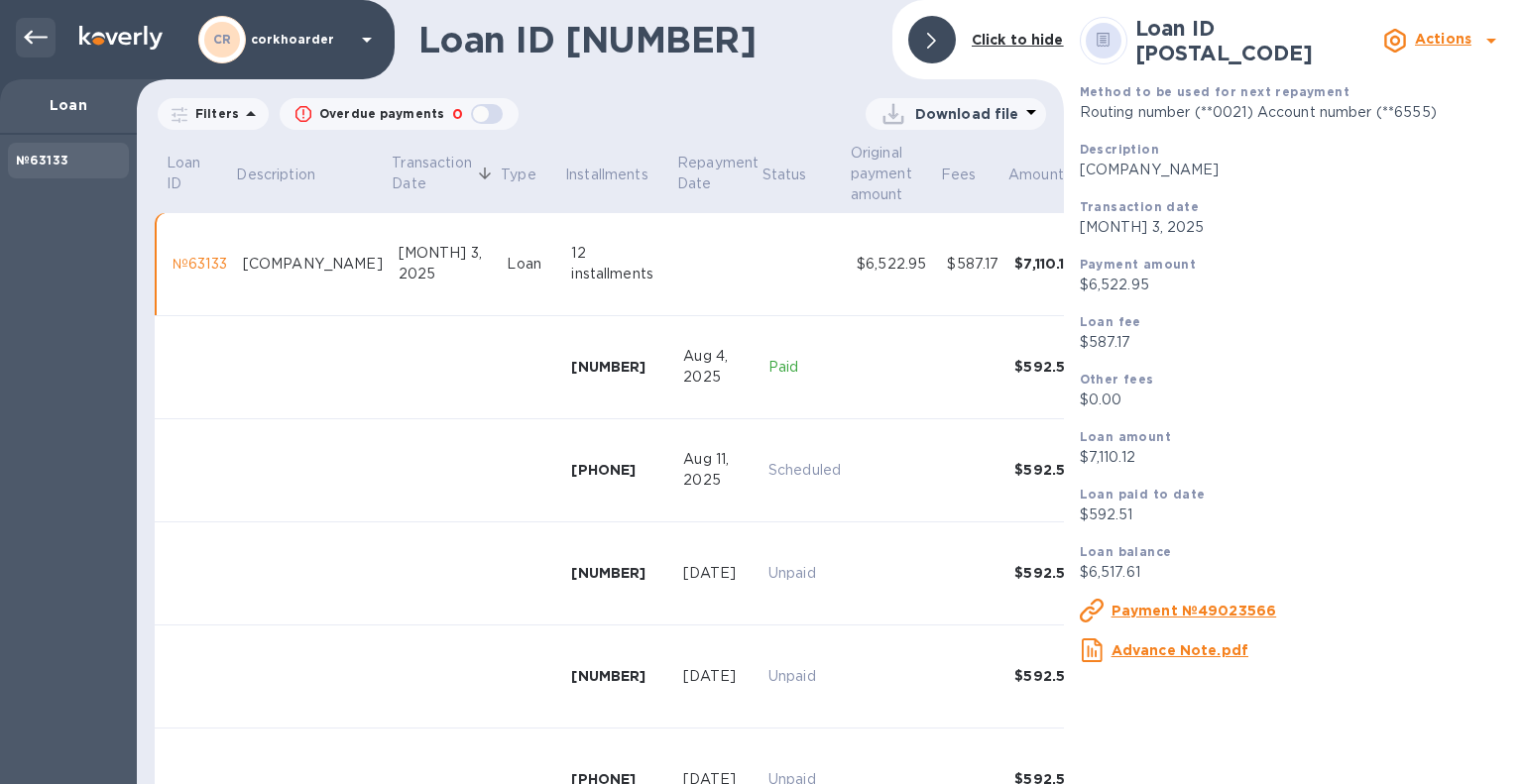 click 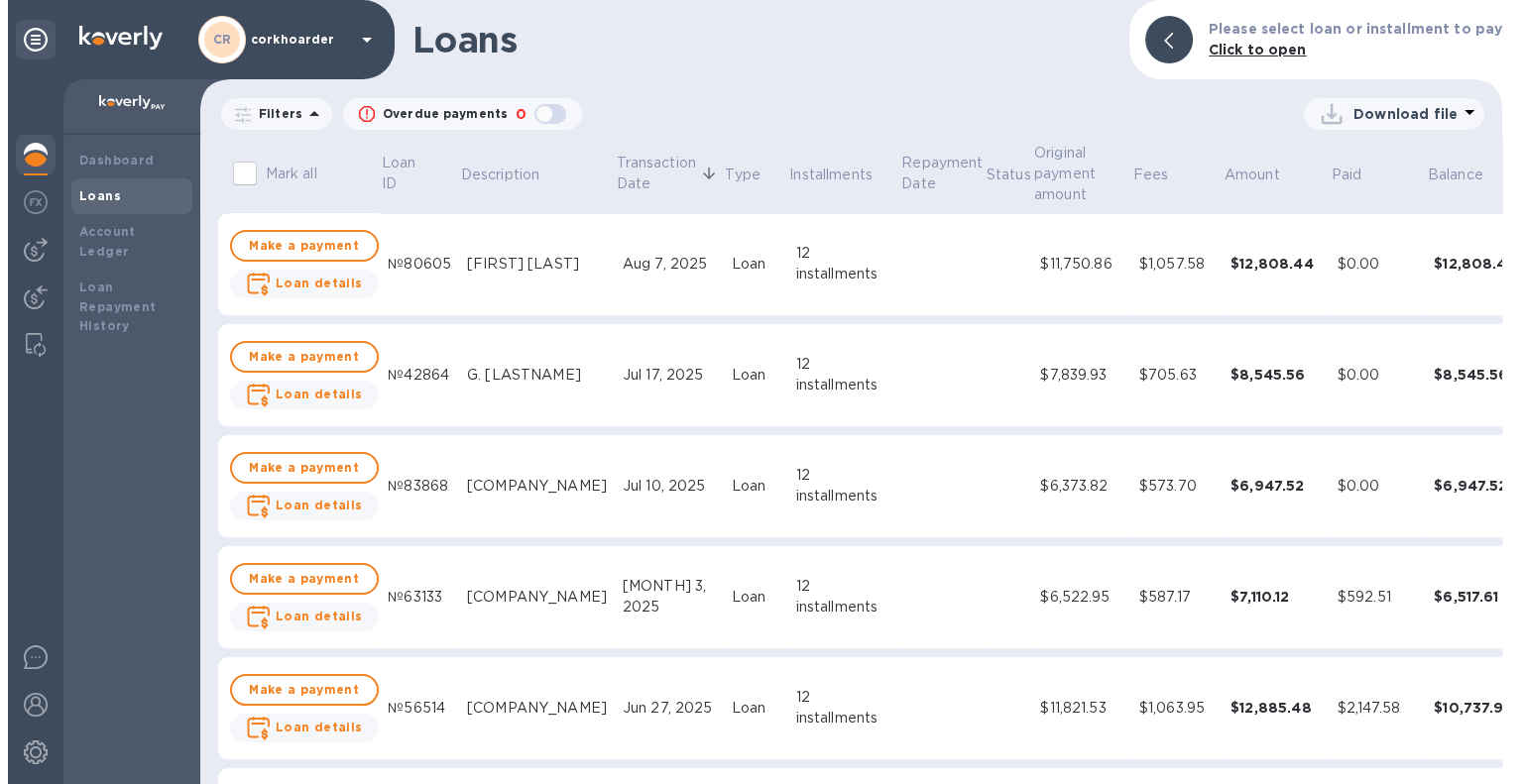 scroll, scrollTop: 297, scrollLeft: 0, axis: vertical 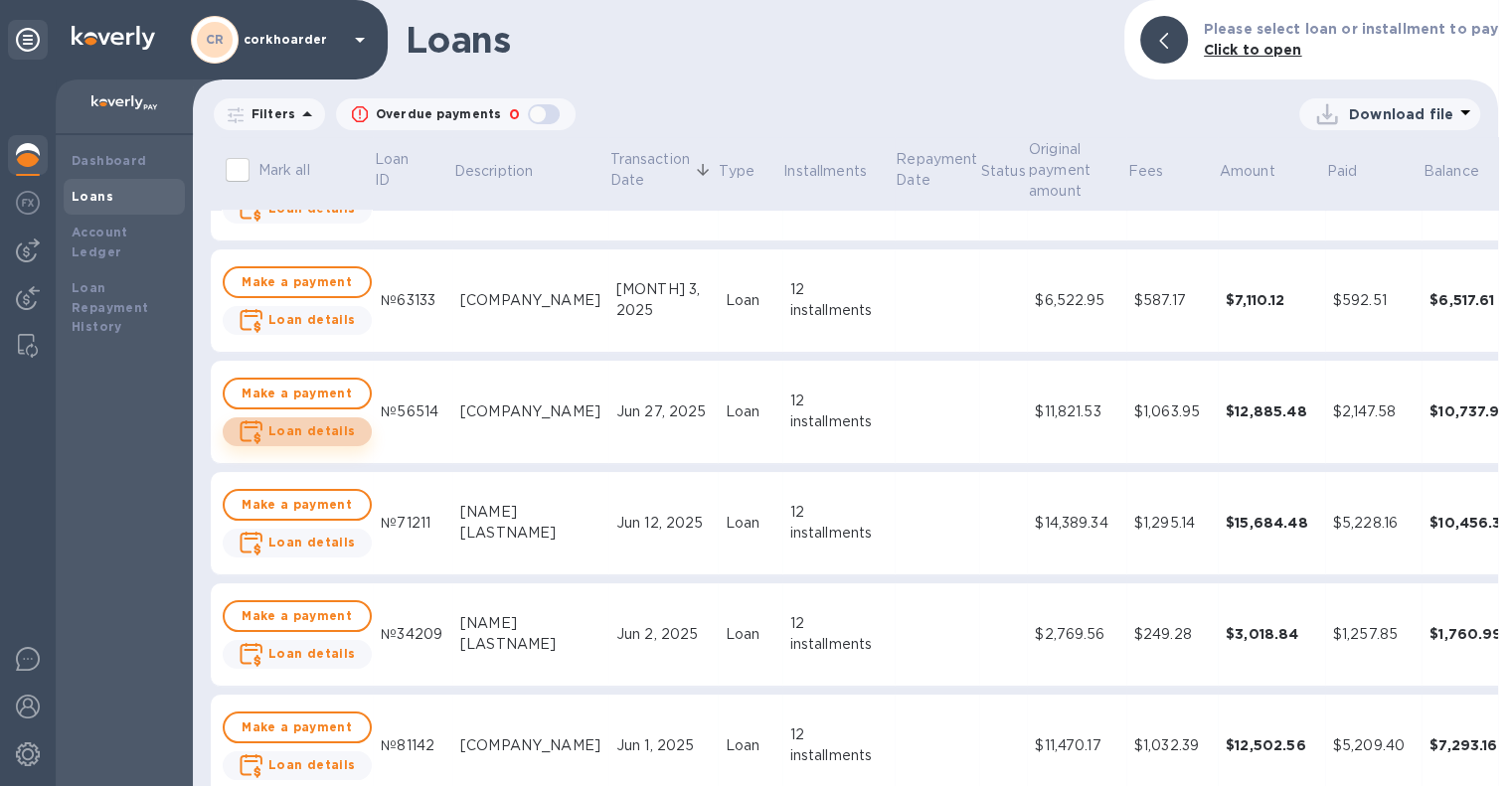 click on "Loan details" at bounding box center [312, 430] 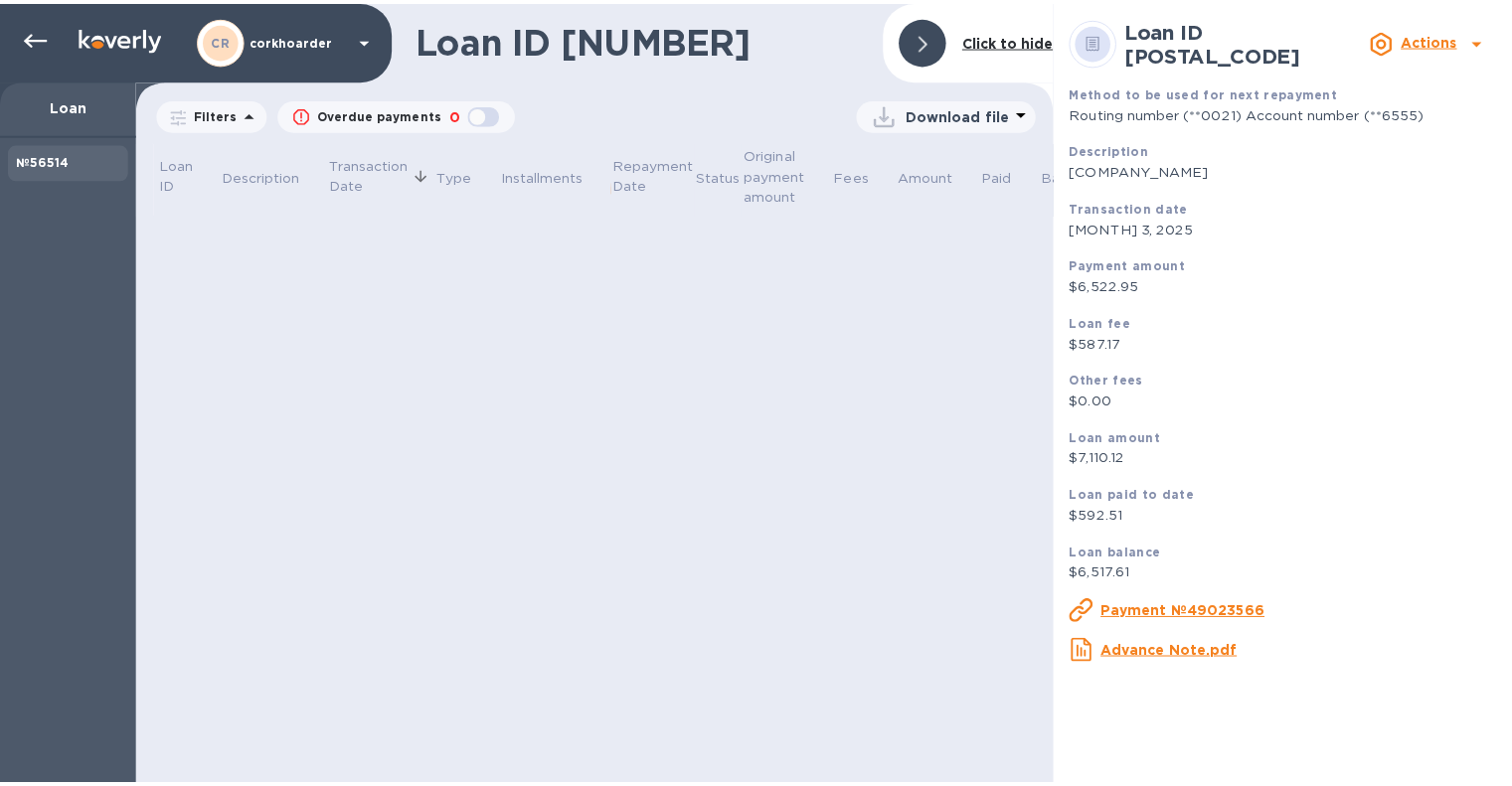 scroll, scrollTop: 0, scrollLeft: 0, axis: both 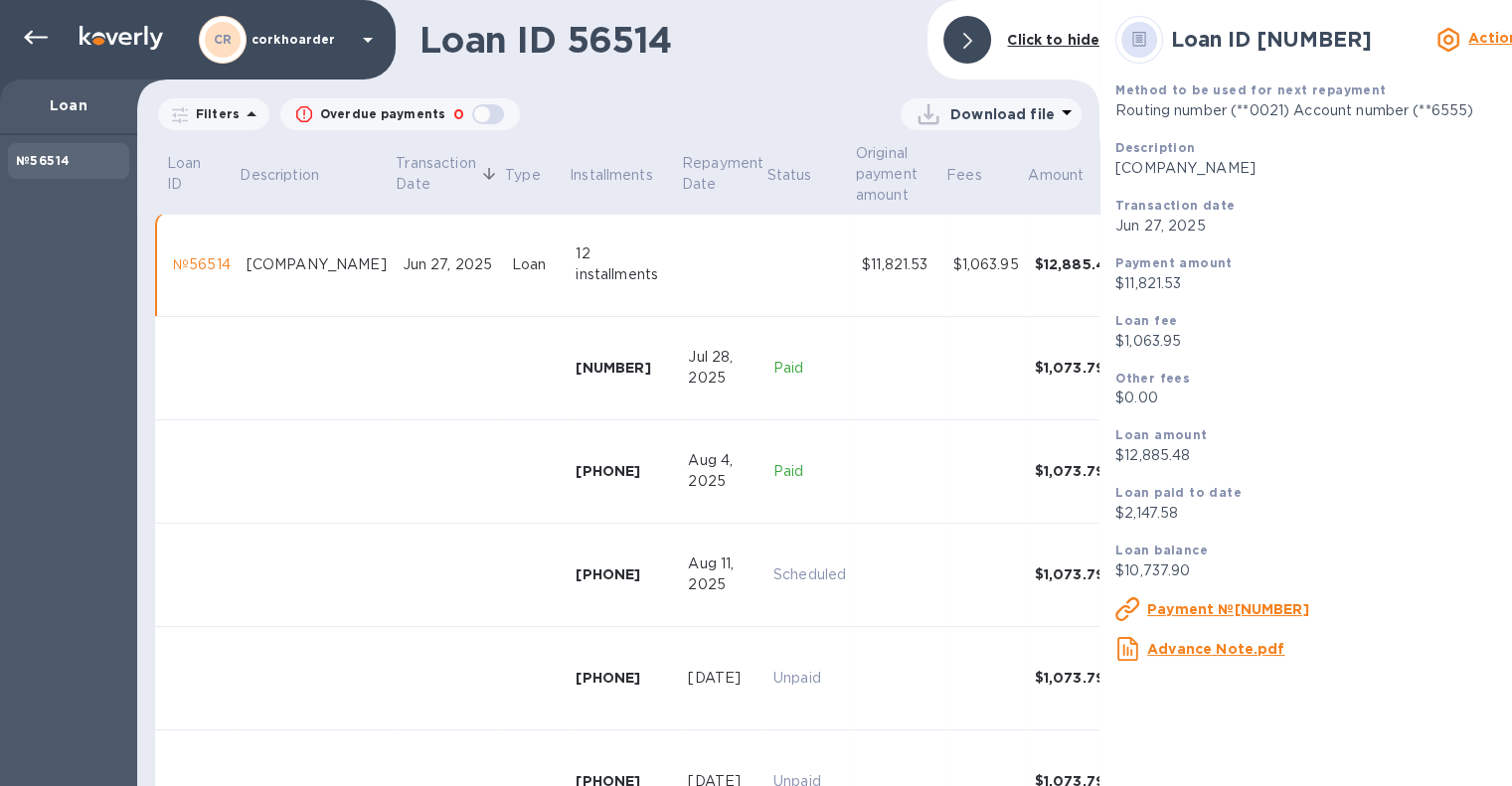 click on "Download file" at bounding box center (1002, 114) 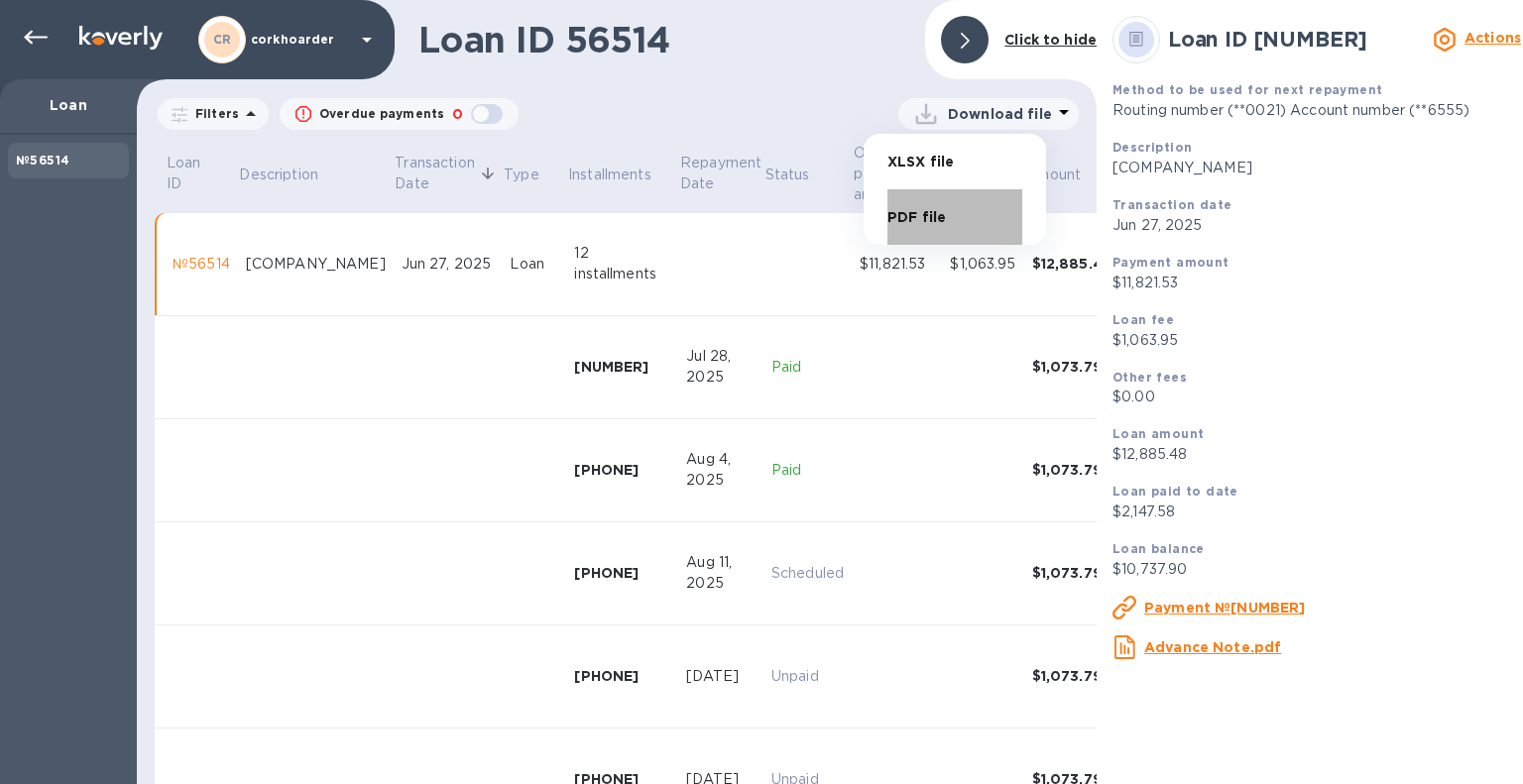 click on "PDF file" at bounding box center [955, 217] 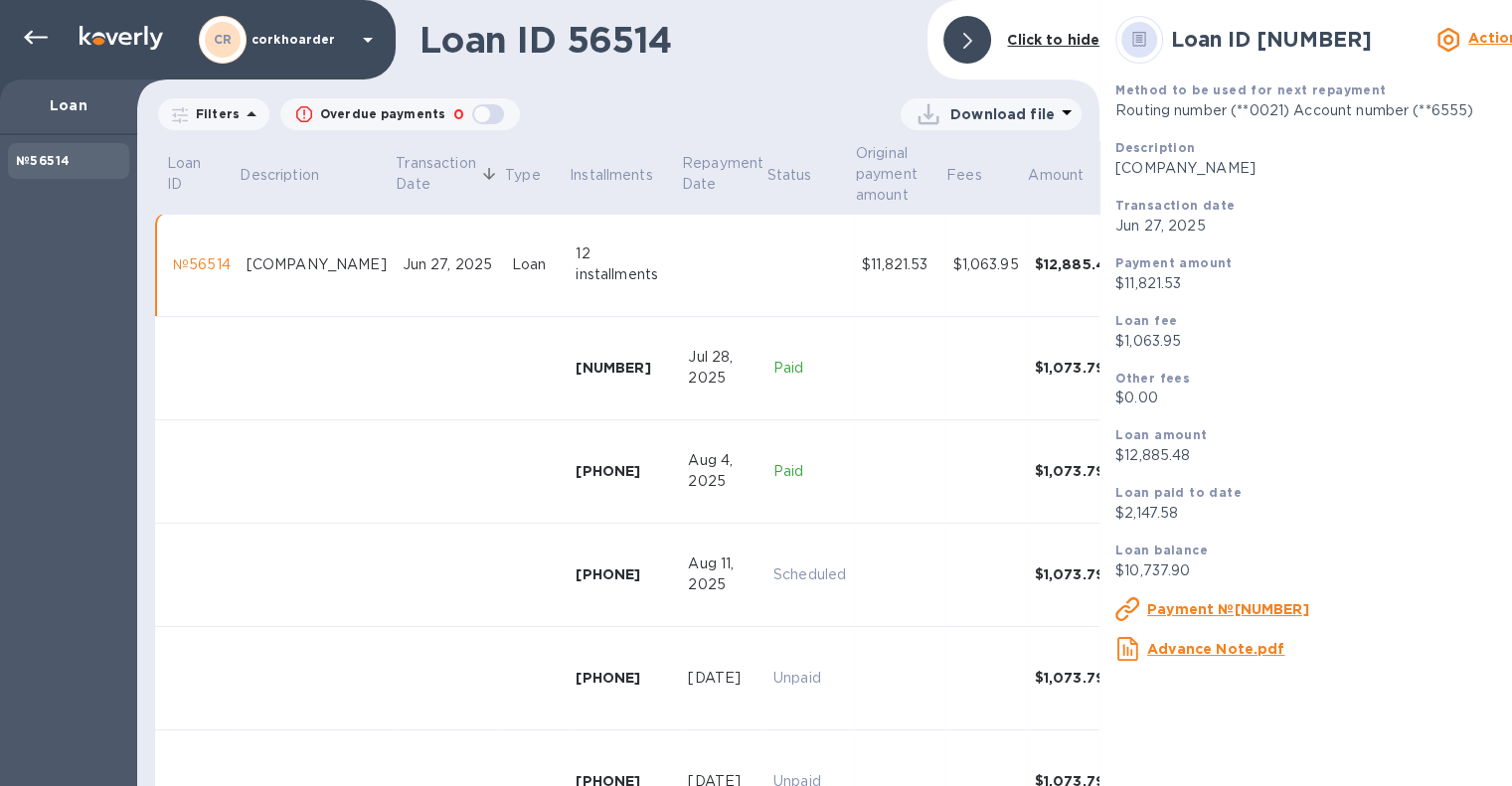 click on "Download file" at bounding box center (800, 114) 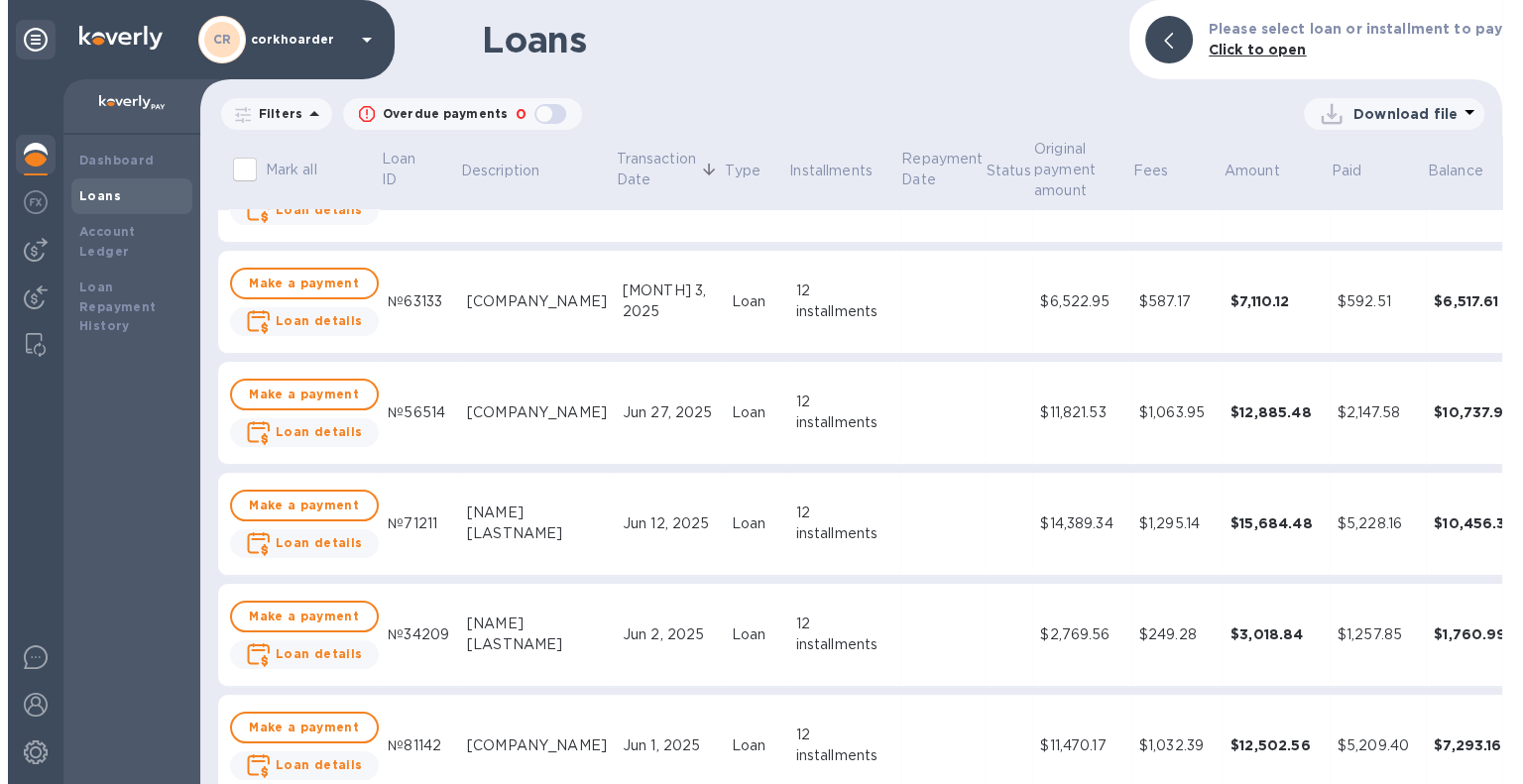 scroll, scrollTop: 297, scrollLeft: 0, axis: vertical 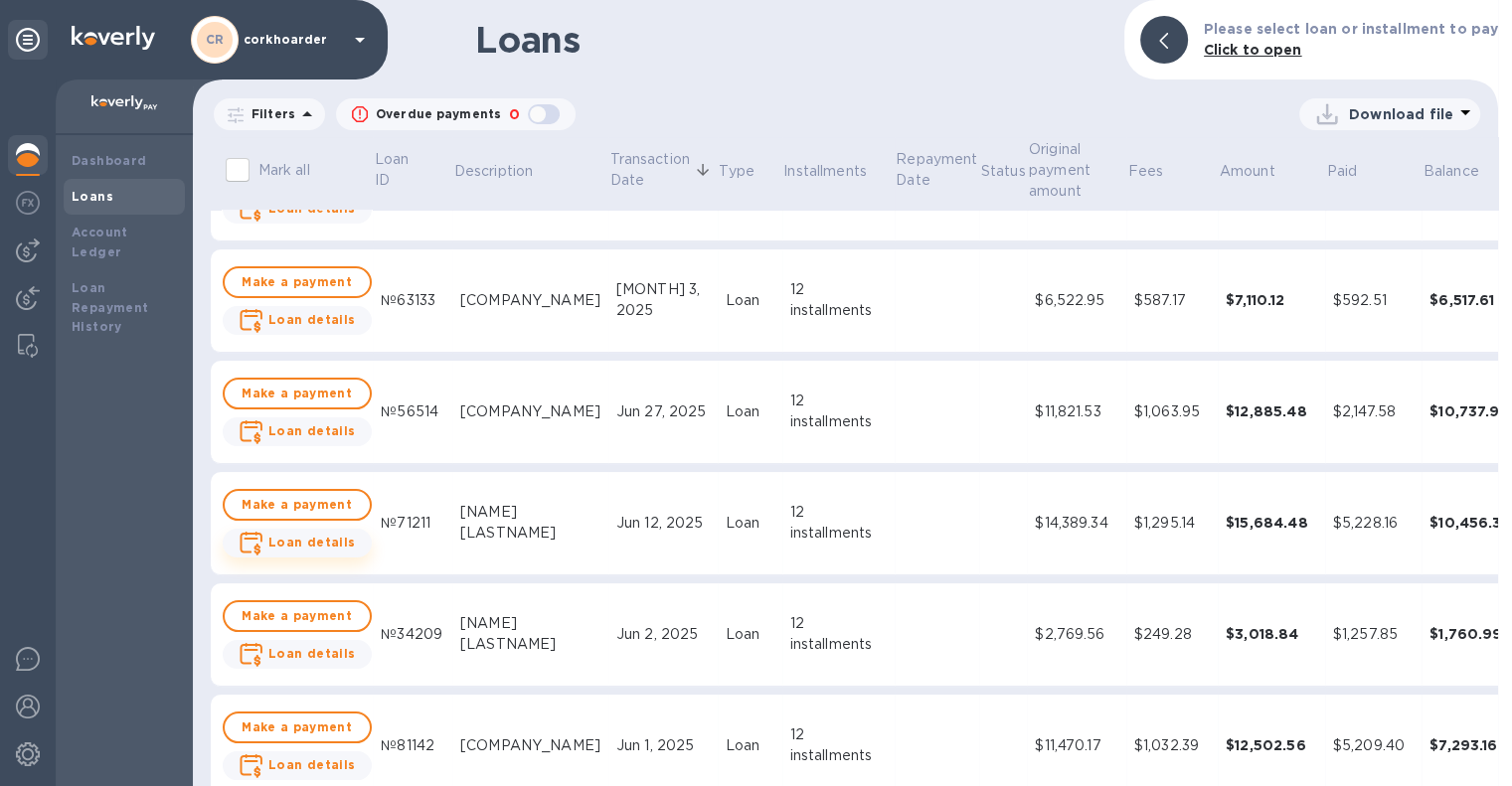 click on "Loan details" at bounding box center [312, 542] 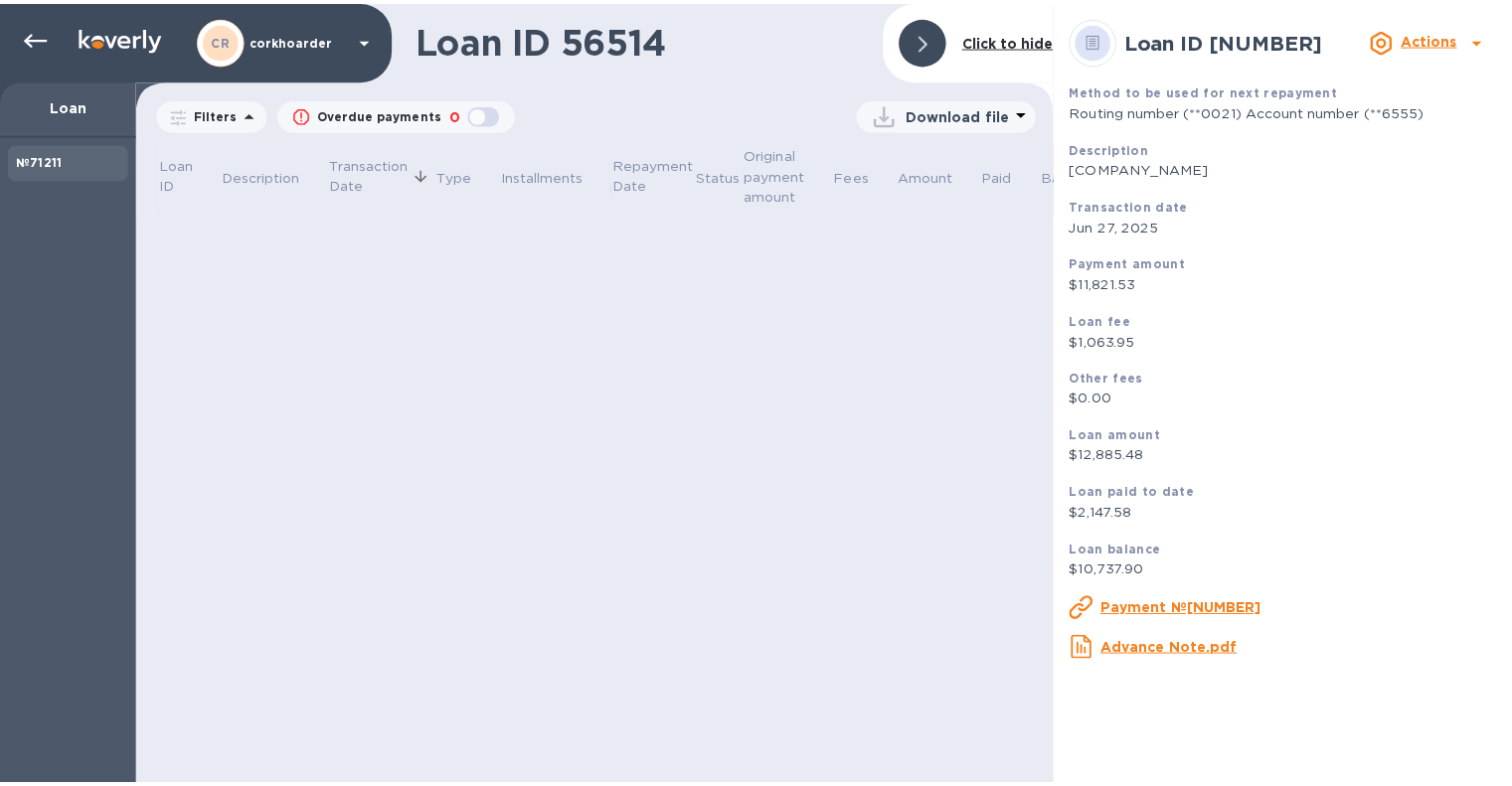 scroll, scrollTop: 0, scrollLeft: 0, axis: both 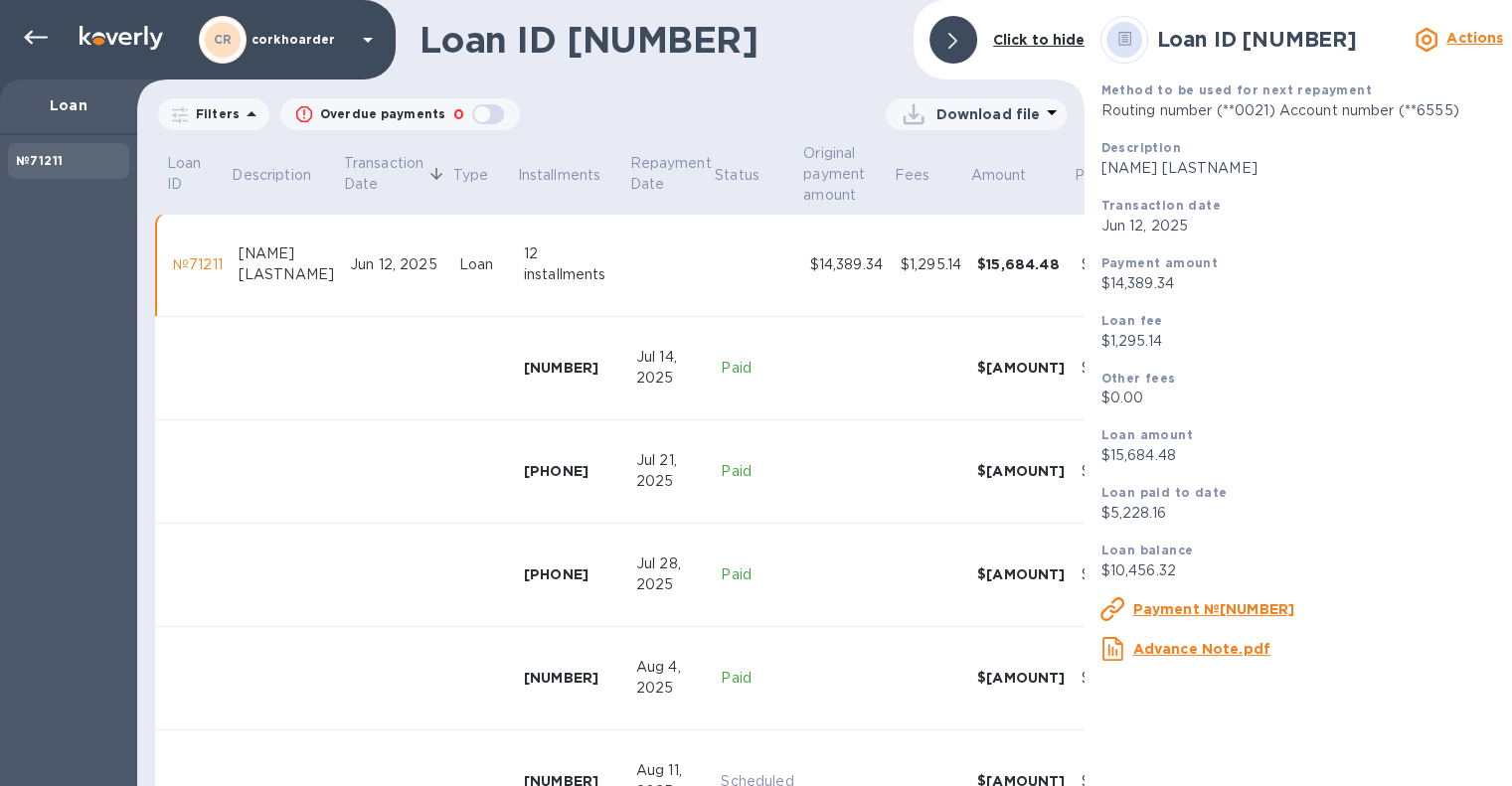 click on "Download file" at bounding box center [987, 114] 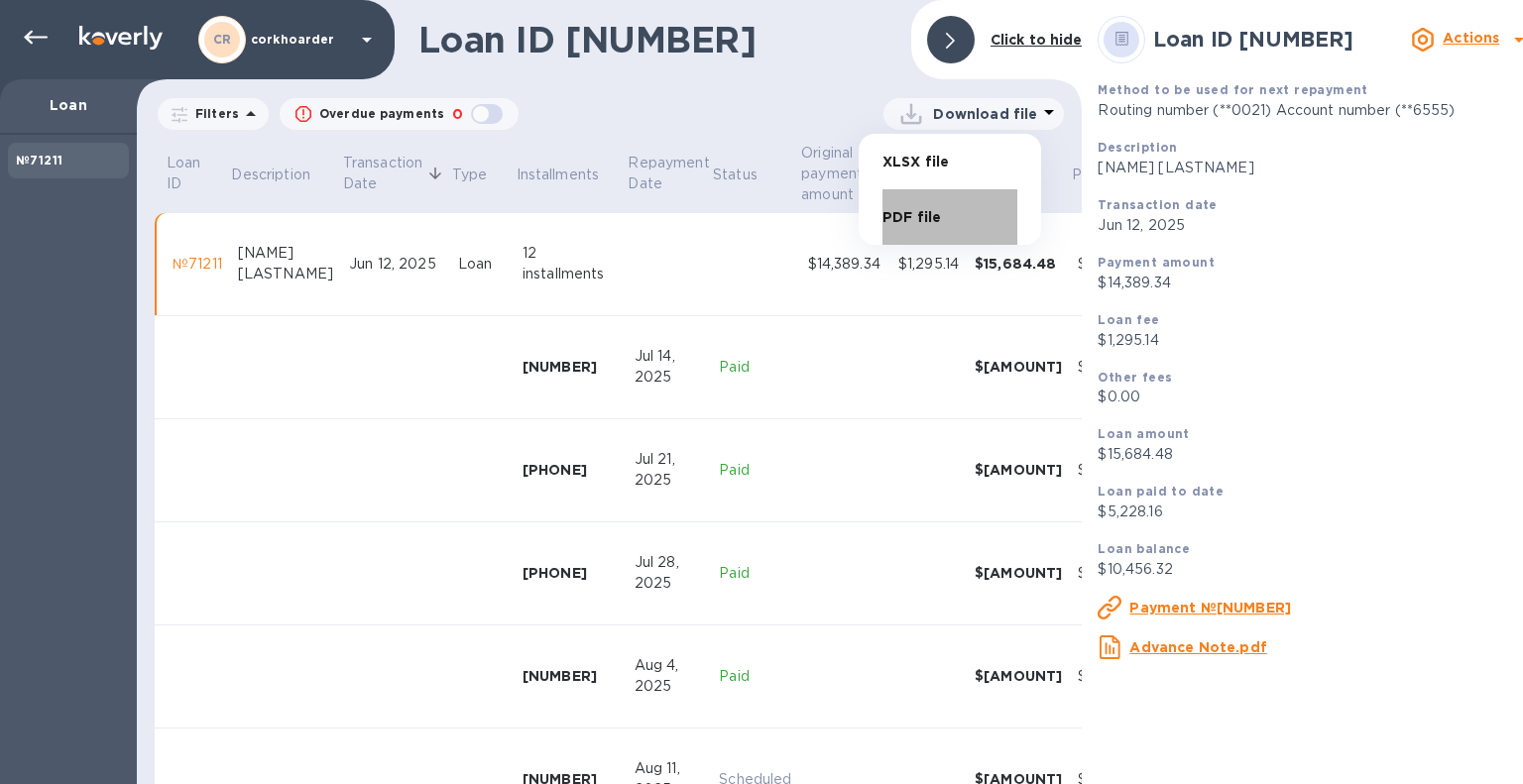 click on "PDF file" at bounding box center (950, 217) 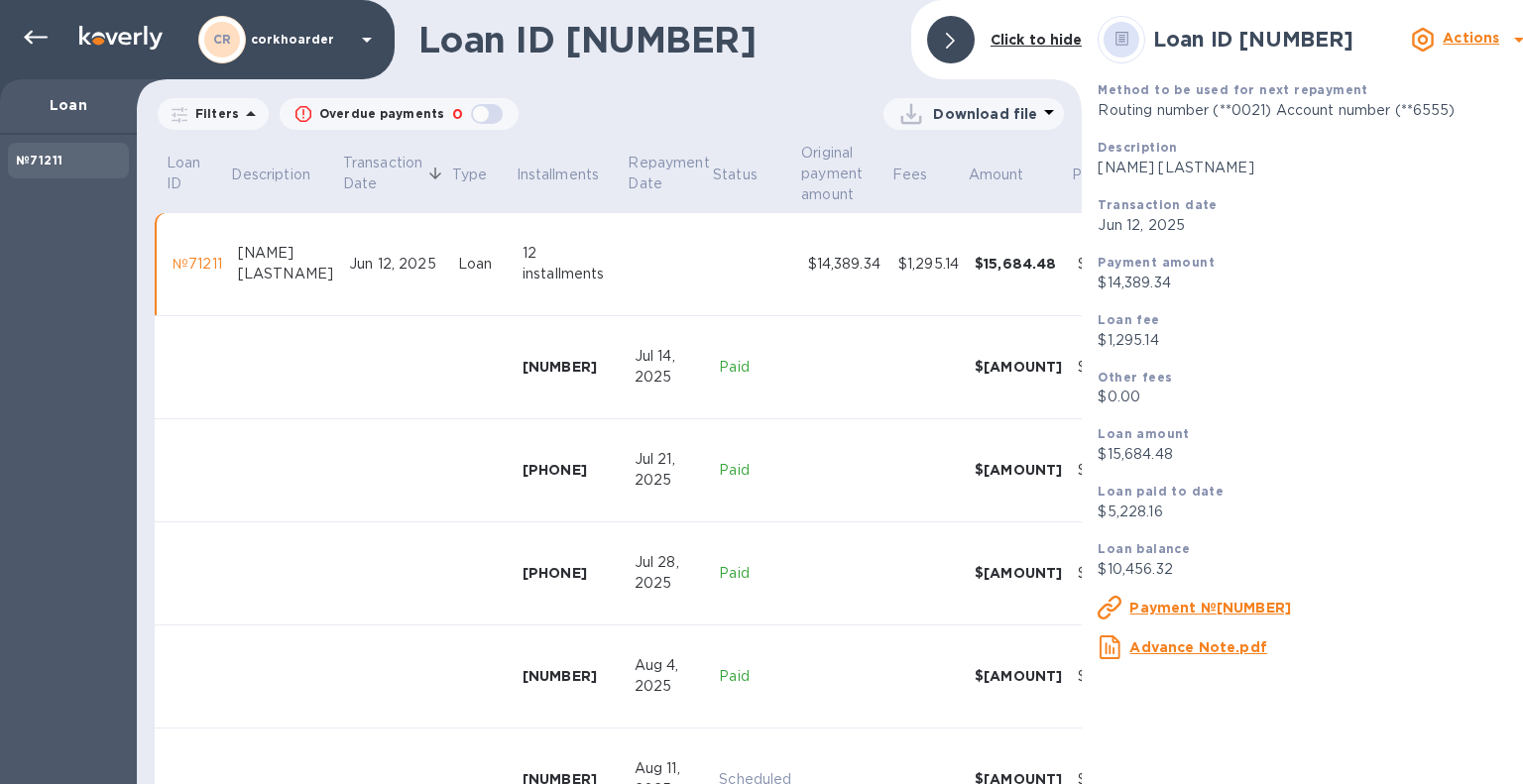 click on "Loan ID 71211 Click to hide Filters Overdue payments 0 Download file Loan ID Description Transaction Date Type Installments Repayment Date Status Original payment amount Fees Amount Paid Balance №71211 Fumey Chatelain Jun 12, 2025 Loan 12 installments $14,389.34 $1,295.14 $15,684.48 $5,228.16 $10,456.32 71211001 Jul 14, 2025 Paid $1,307.04 $1,307.04 $0.00 71211002 Jul 21, 2025 Paid $1,307.04 $1,307.04 $0.00 71211003 Jul 28, 2025 Paid $1,307.04 $1,307.04 $0.00 71211004 Aug 4, 2025 Paid $1,307.04 $1,307.04 $0.00 71211005 Aug 11, 2025 Scheduled $1,307.04 $0.00 $1,307.04 71211006 Aug 18, 2025 Unpaid $1,307.04 $0.00 $1,307.04 71211007 Aug 25, 2025 Unpaid $1,307.04 $0.00 $1,307.04 71211008 Sep 1, 2025 Unpaid $1,307.04 $0.00 $1,307.04 71211009 Sep 8, 2025 Unpaid $1,307.04 $0.00 $1,307.04 71211010 Sep 15, 2025 Unpaid $1,307.04 $0.00 $1,307.04 71211011 Sep 22, 2025 Unpaid $1,307.04 $0.00 $1,307.04 71211012 Sep 29, 2025 Unpaid $1,307.04 $0.00 $1,307.04" at bounding box center (609, 392) 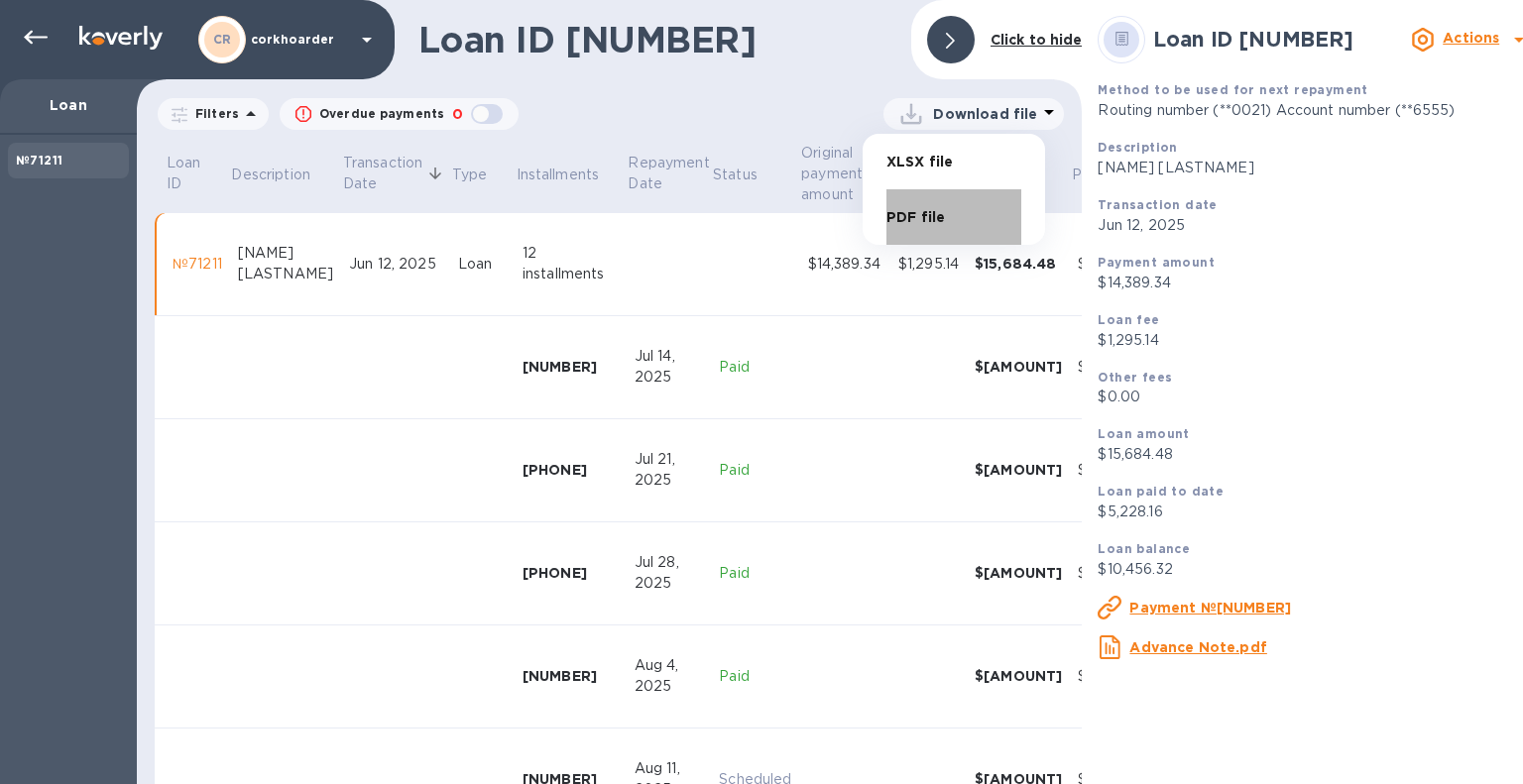 click on "PDF file" at bounding box center [954, 217] 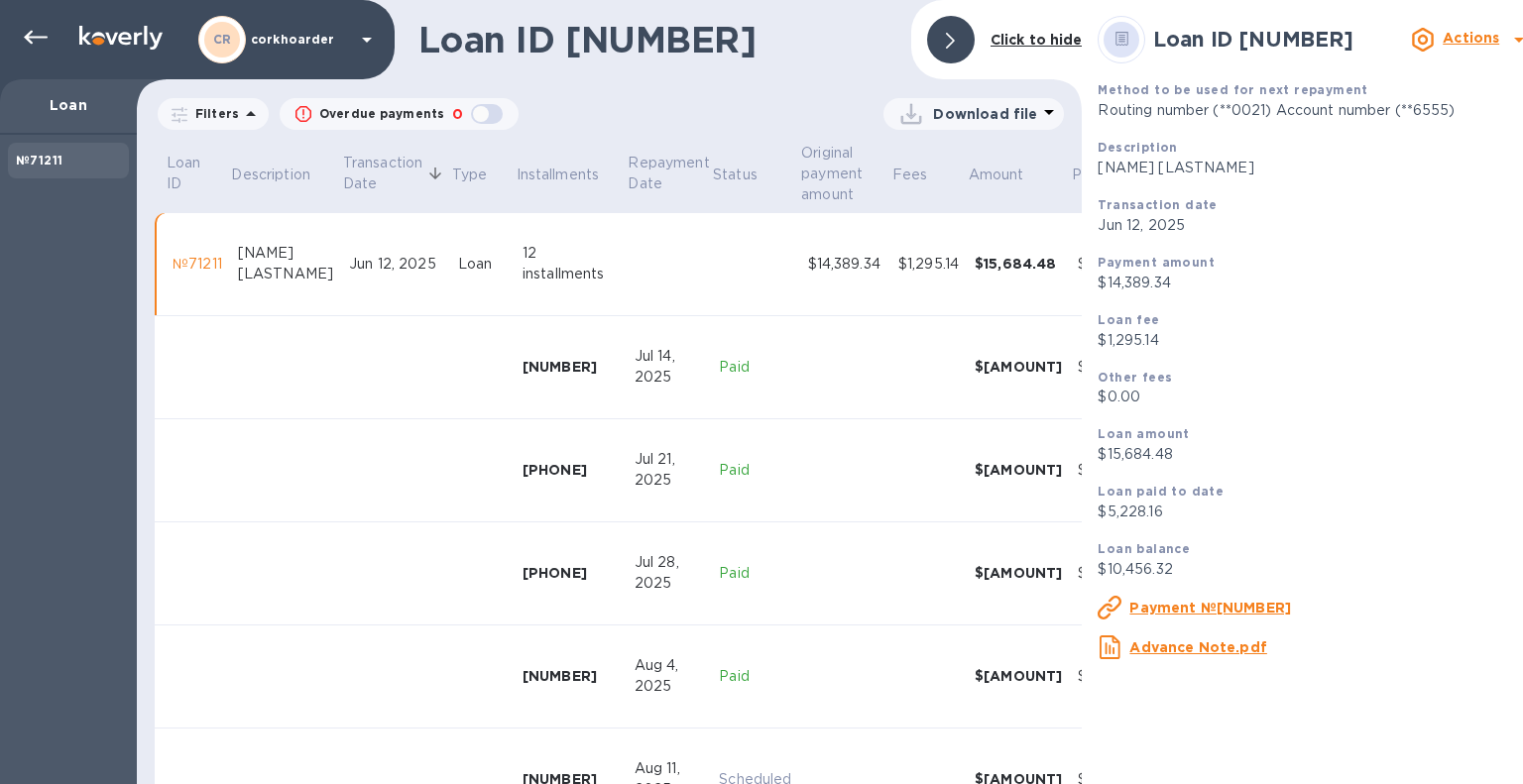 click on "Download file" at bounding box center (791, 114) 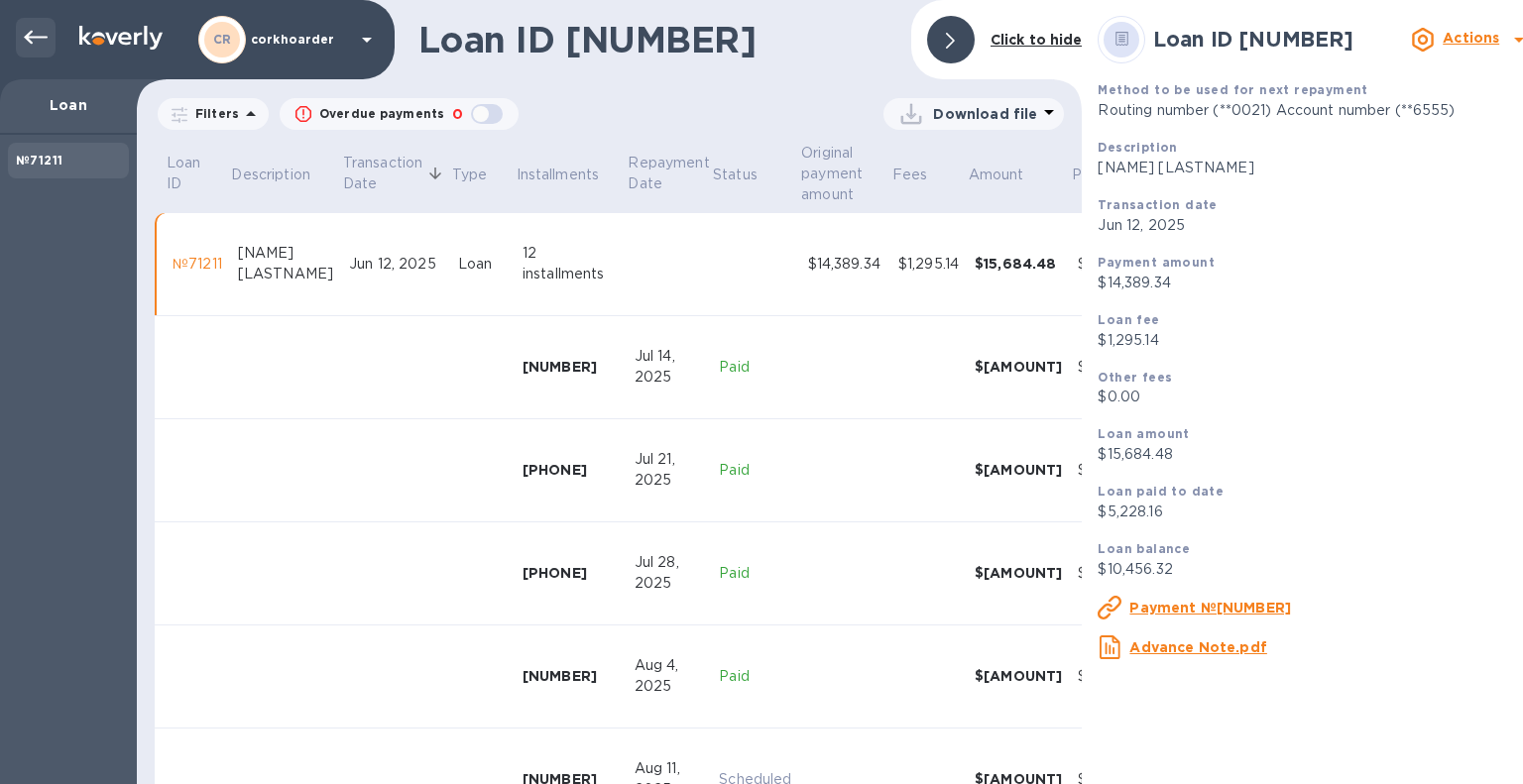 click 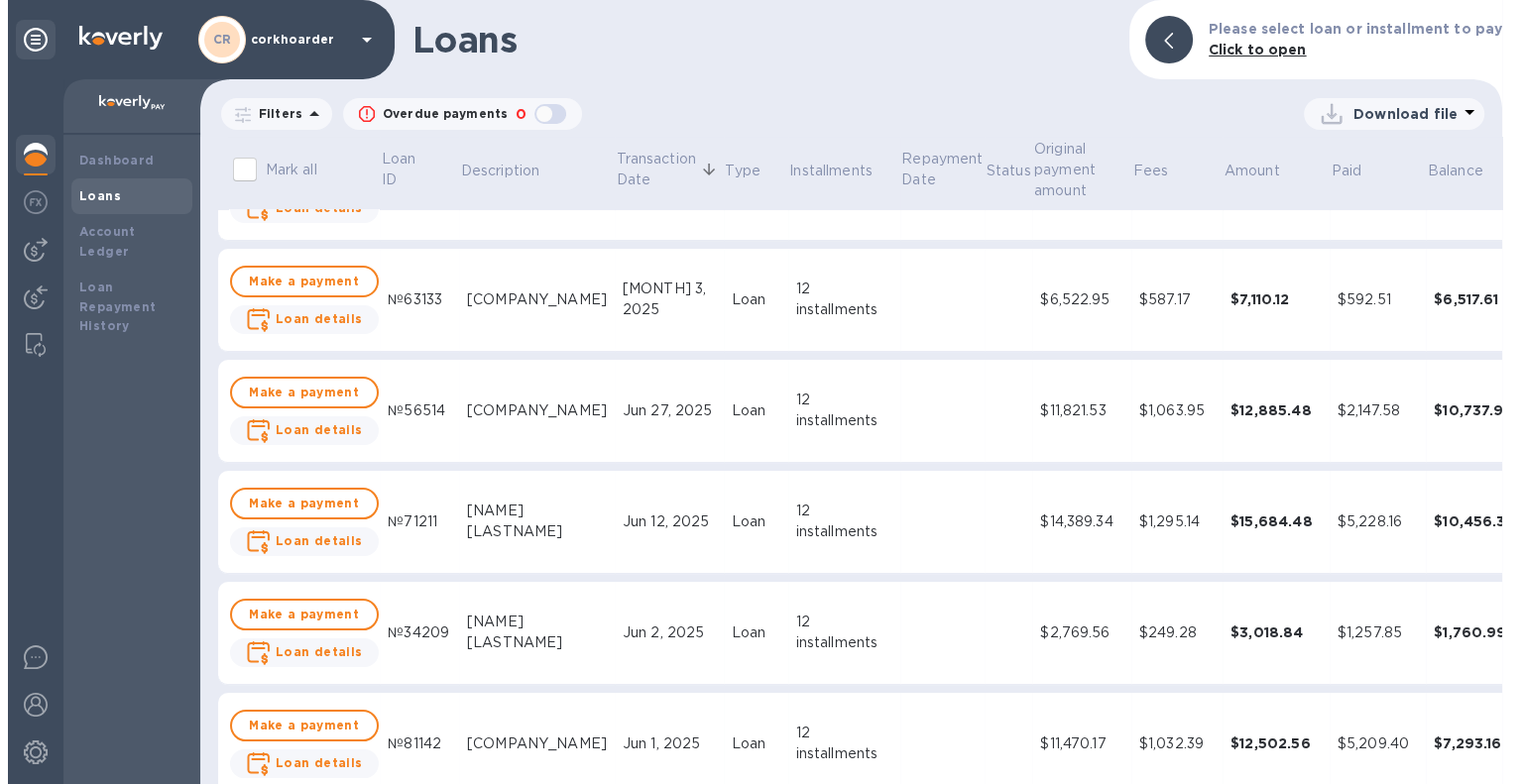 scroll, scrollTop: 396, scrollLeft: 0, axis: vertical 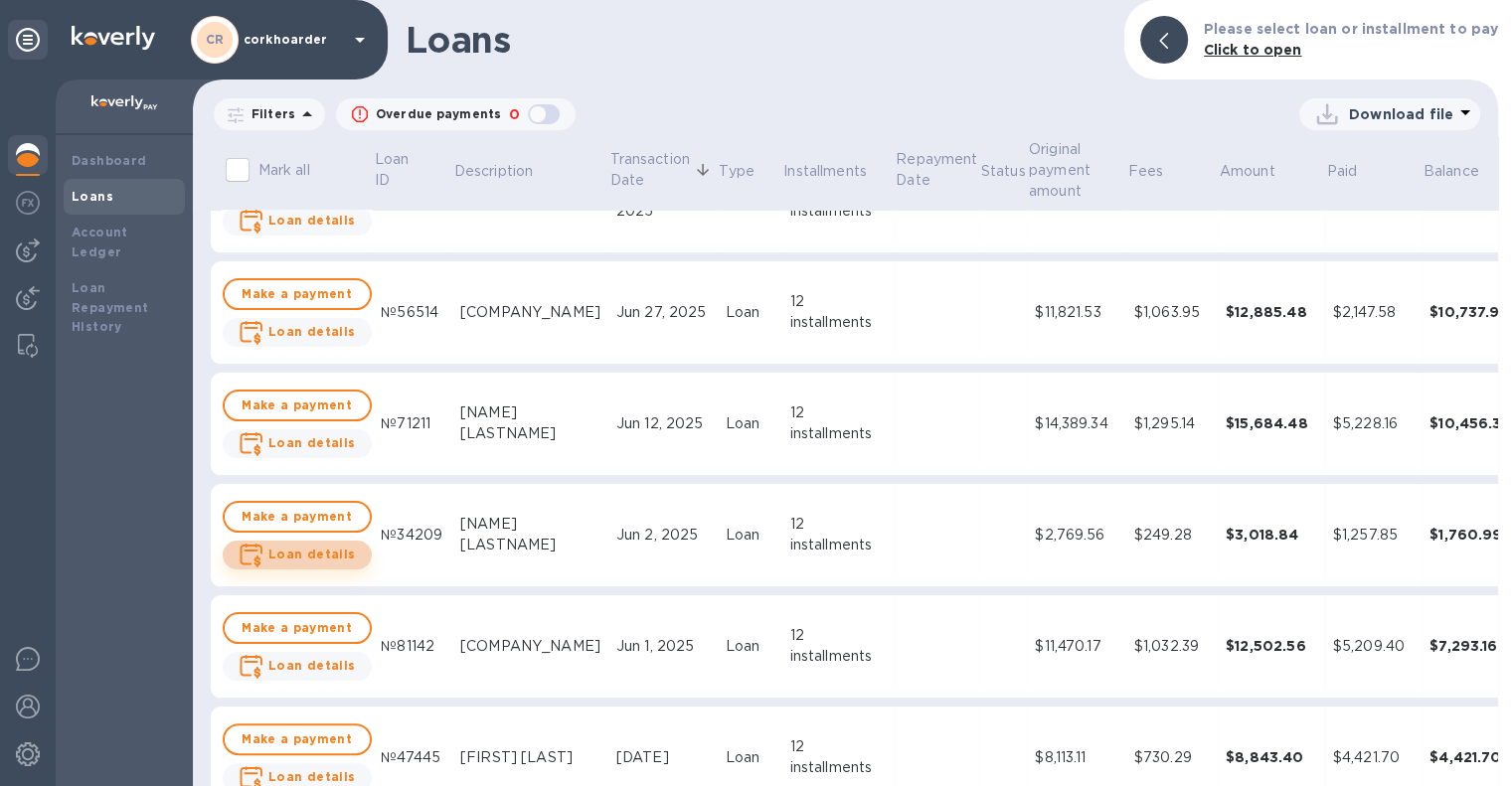 click on "Loan details" at bounding box center [312, 553] 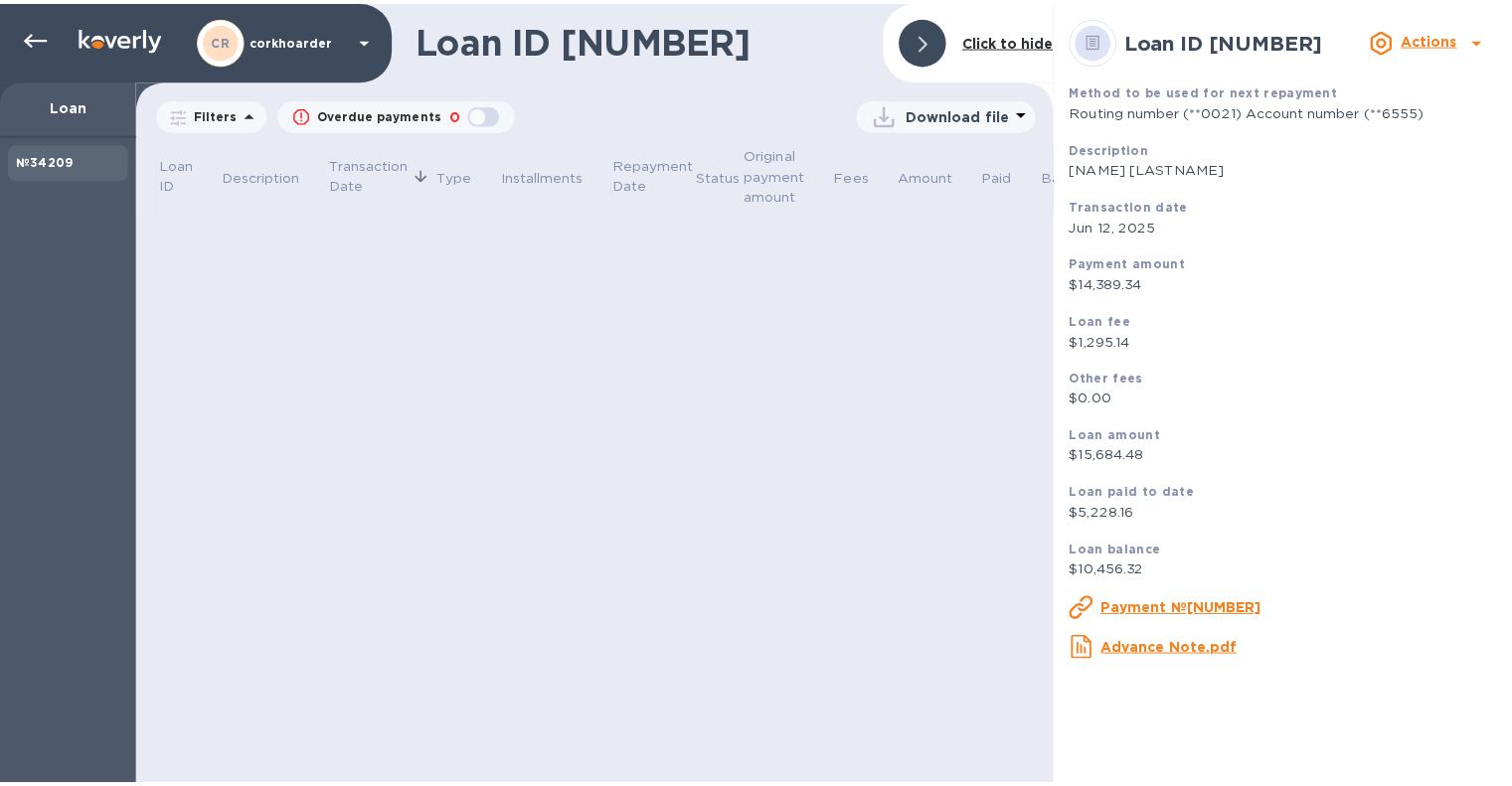 scroll, scrollTop: 0, scrollLeft: 0, axis: both 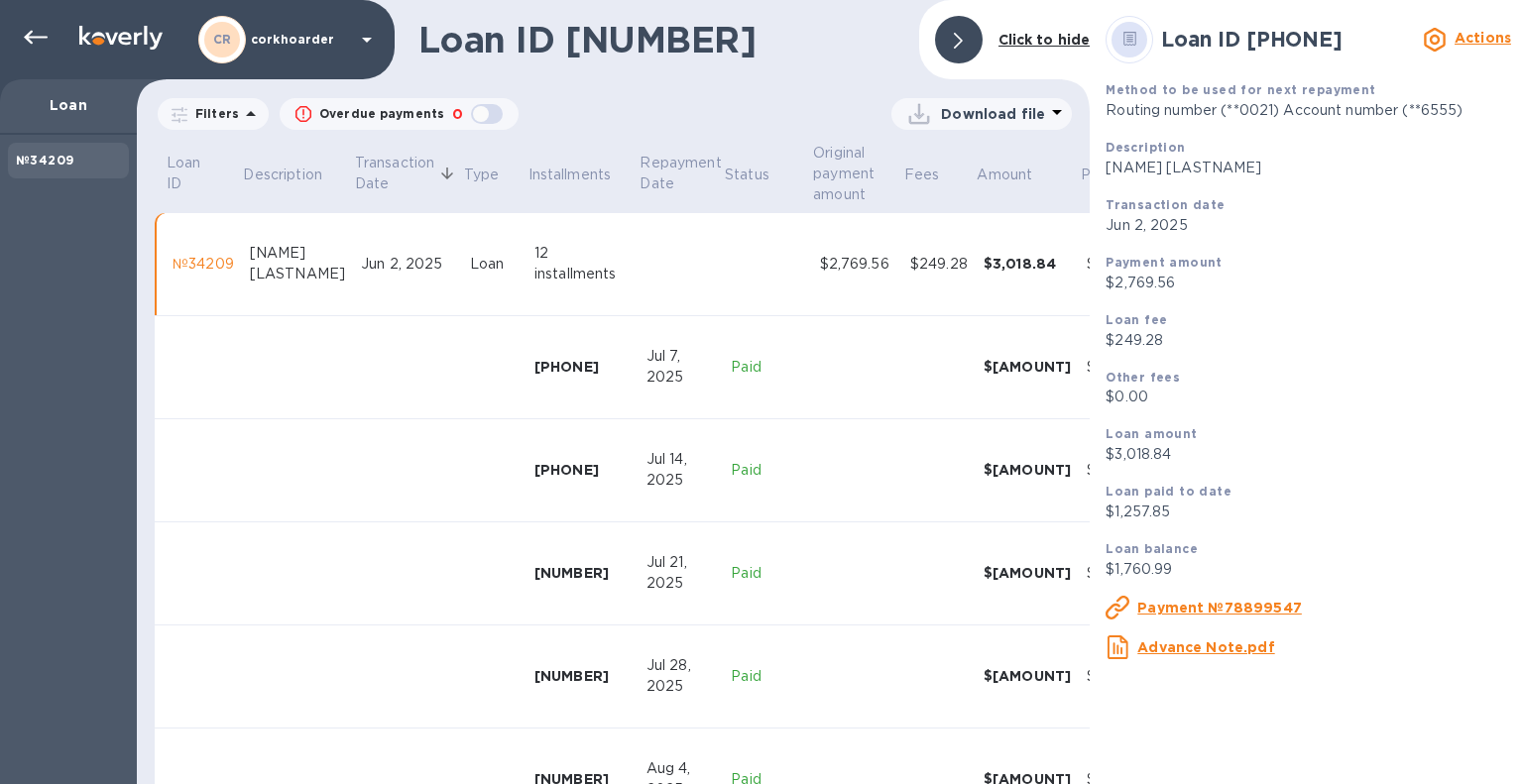 click on "Download file" at bounding box center [993, 114] 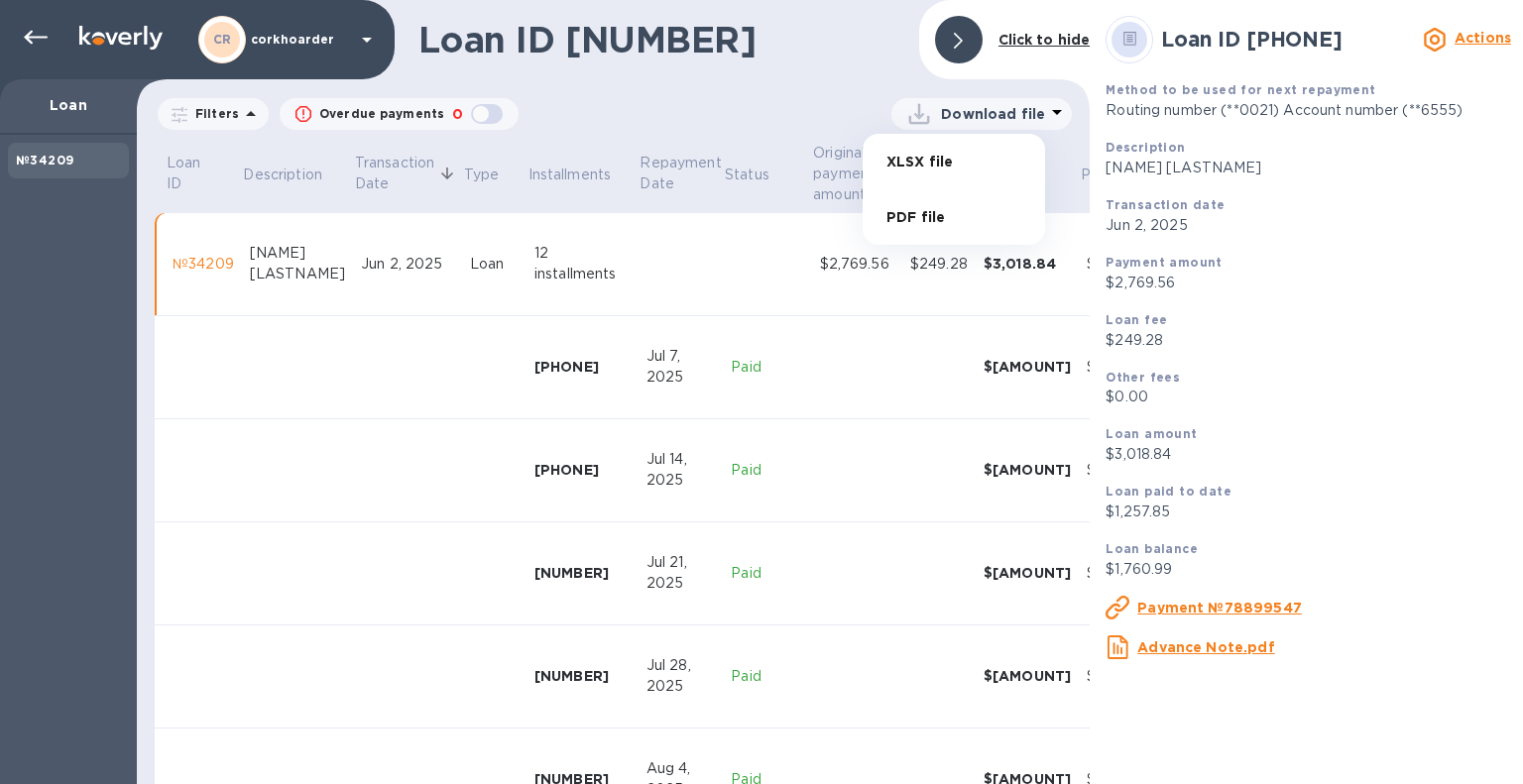 click on "PDF file" at bounding box center (954, 217) 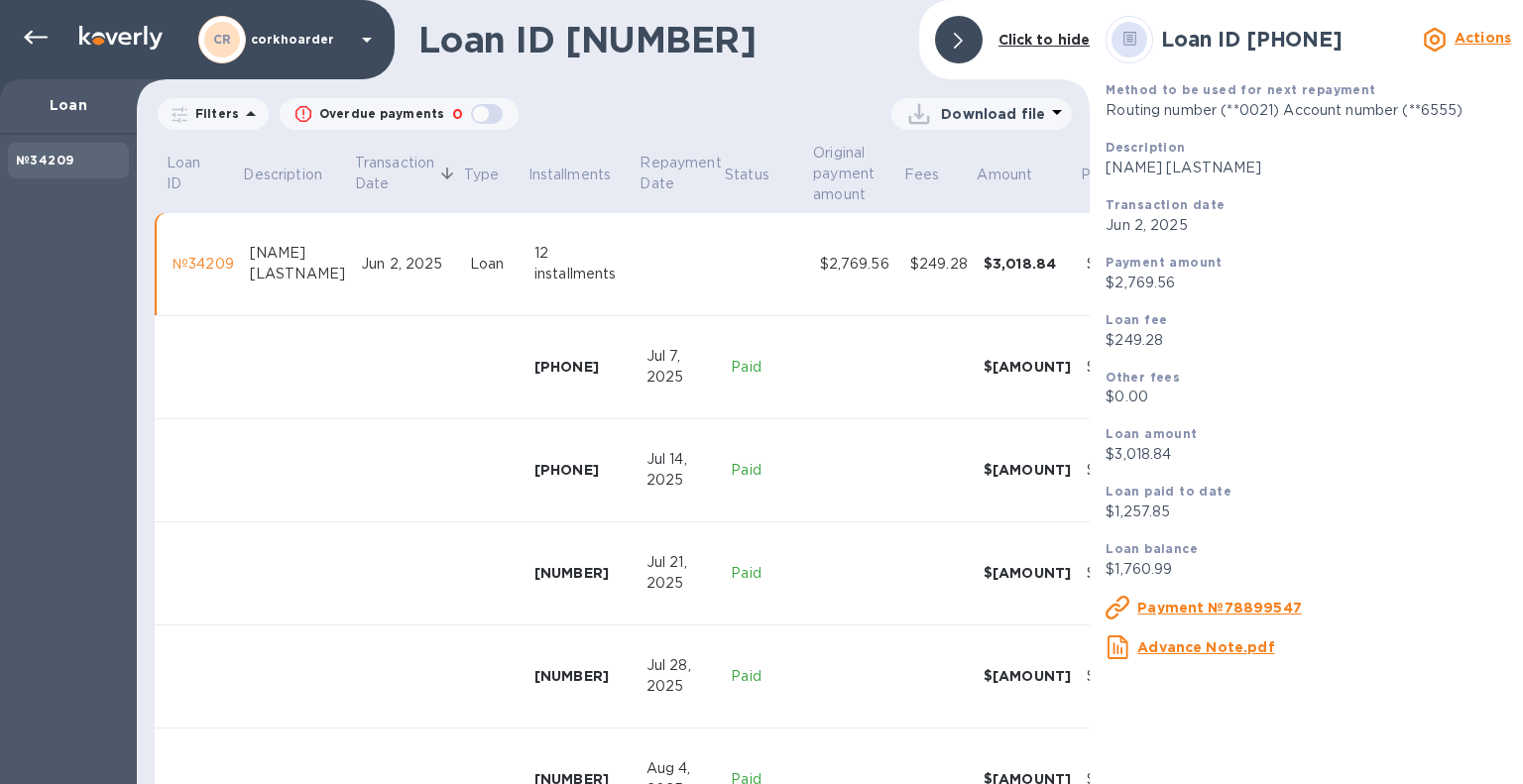click on "Download file" at bounding box center (795, 114) 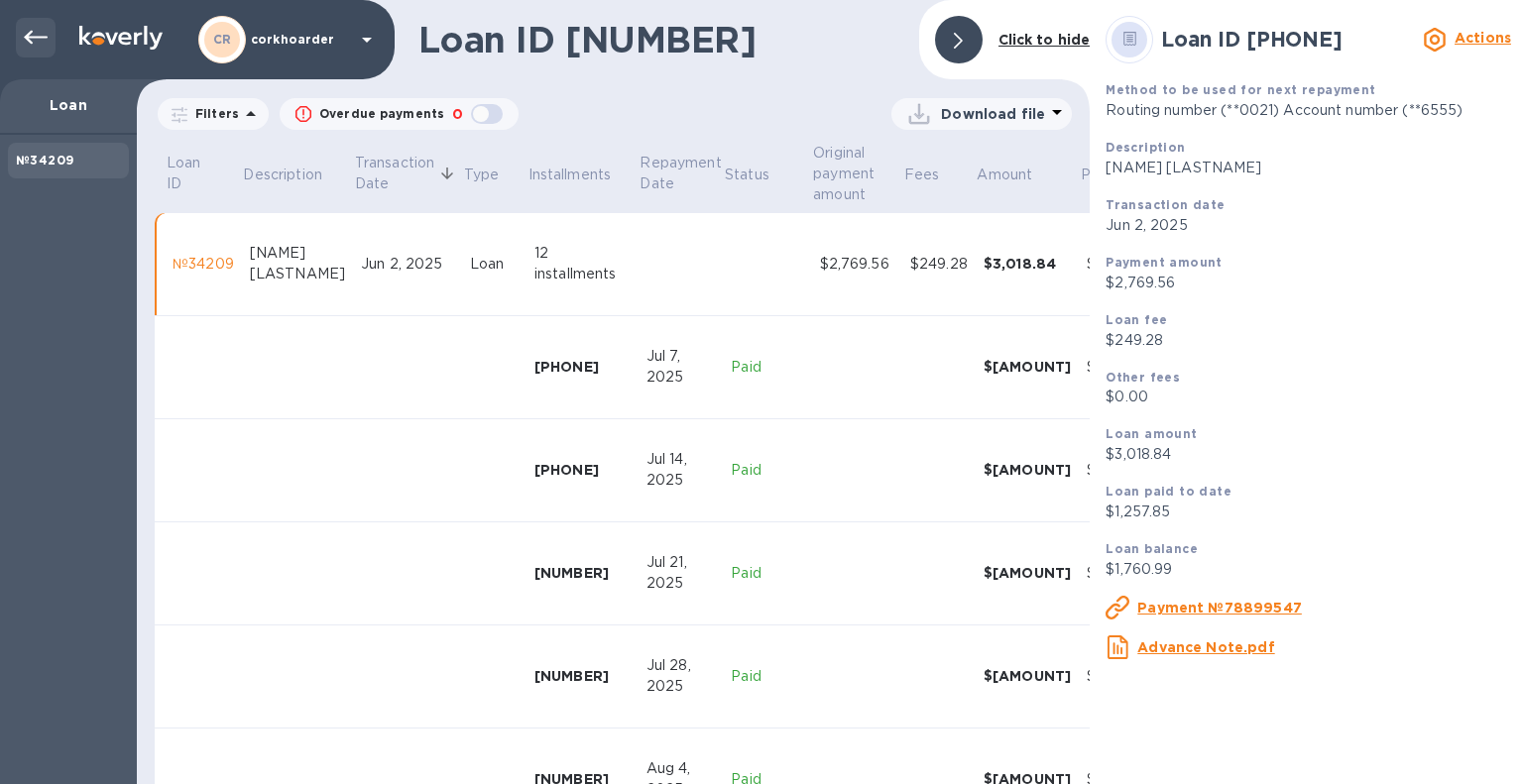 click 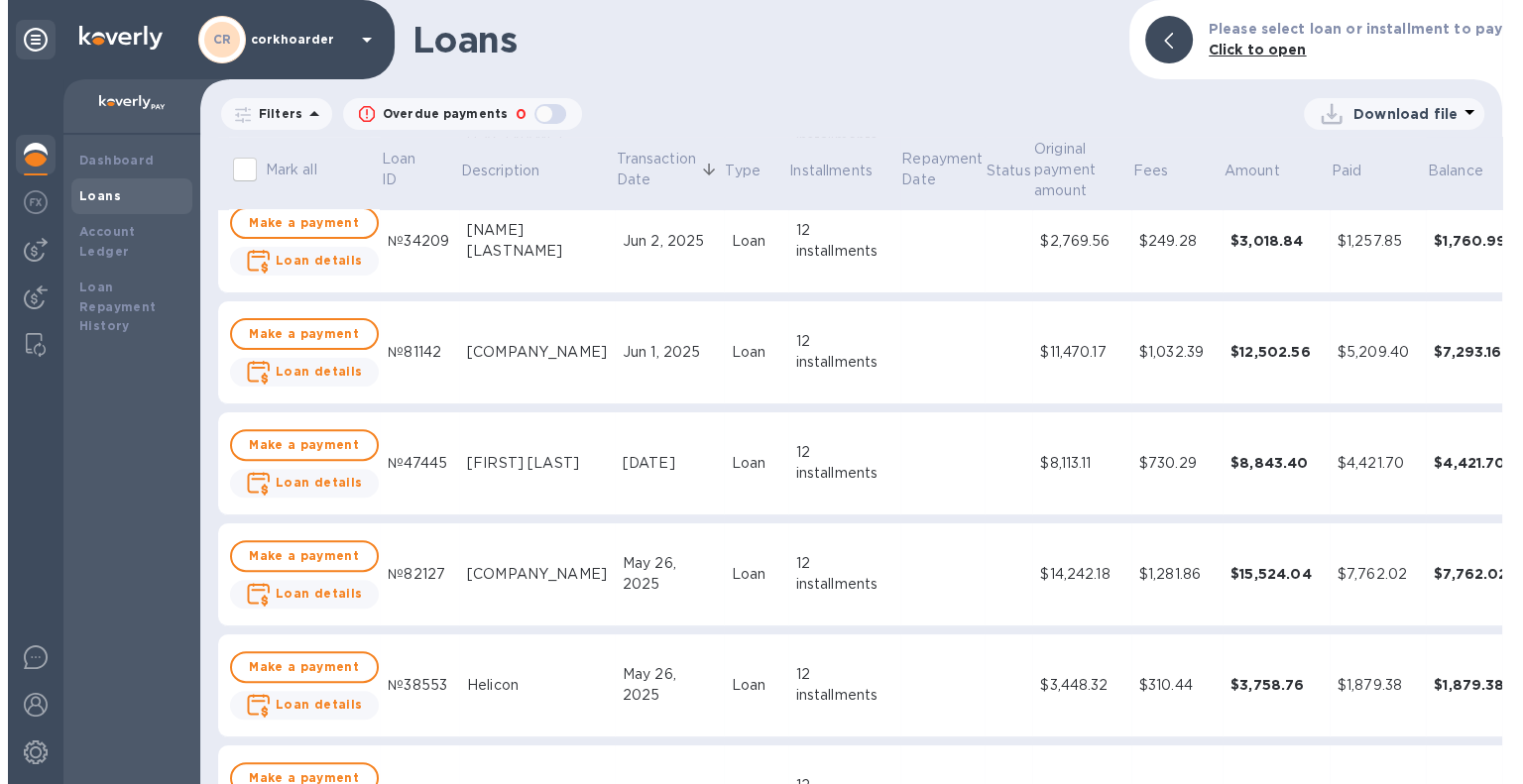 scroll, scrollTop: 694, scrollLeft: 0, axis: vertical 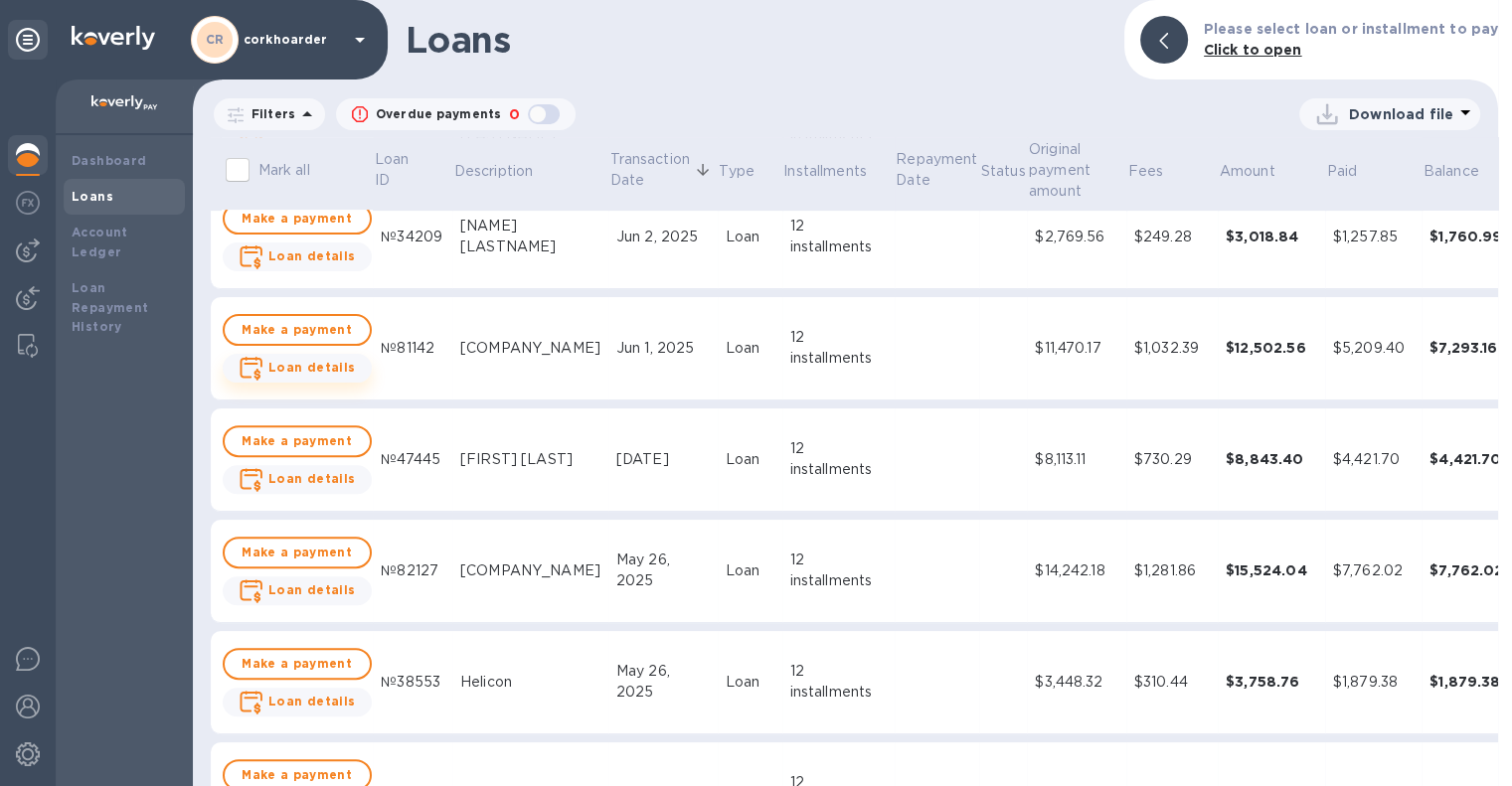 click on "Loan details" at bounding box center [312, 367] 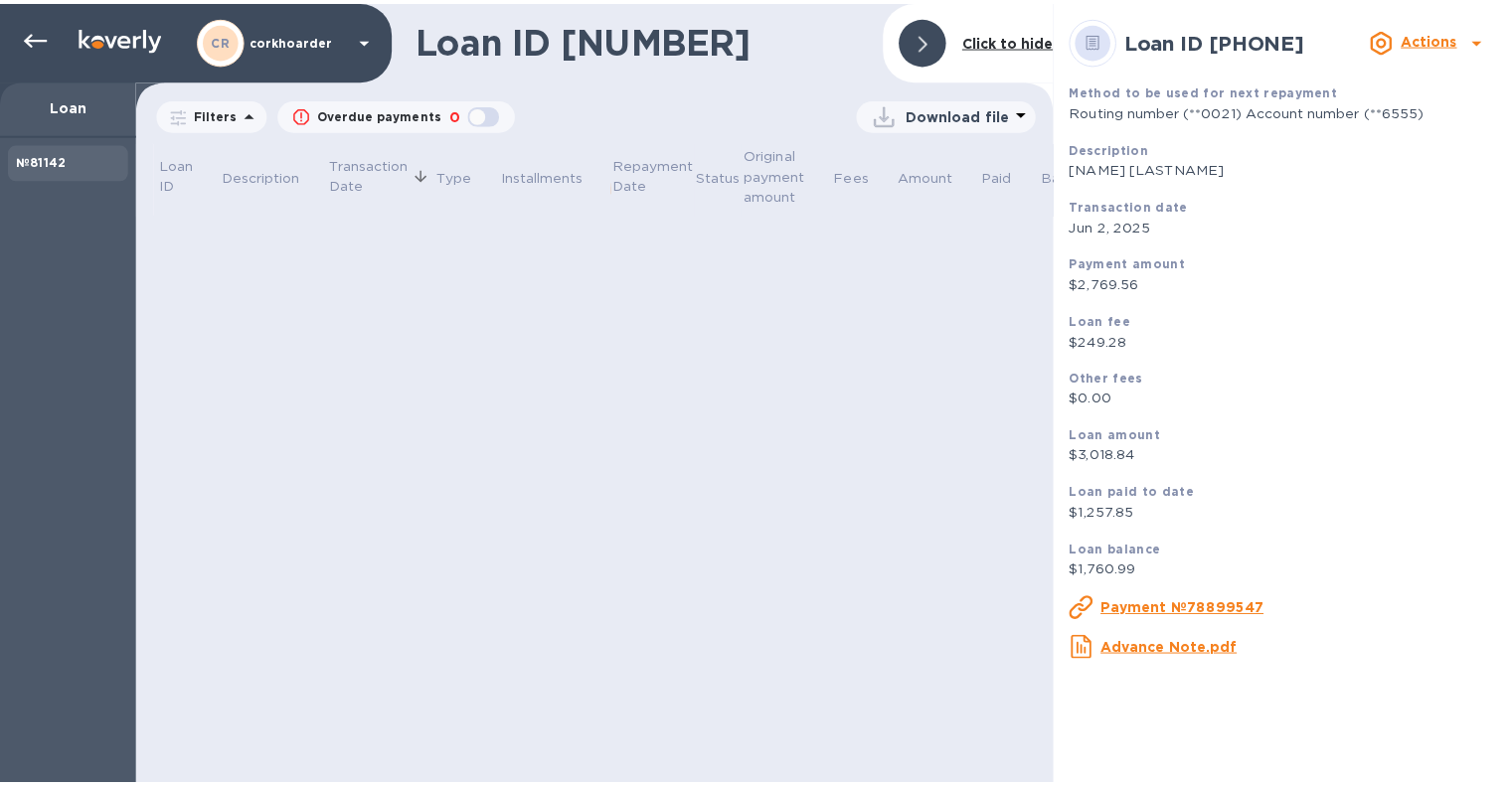 scroll, scrollTop: 0, scrollLeft: 0, axis: both 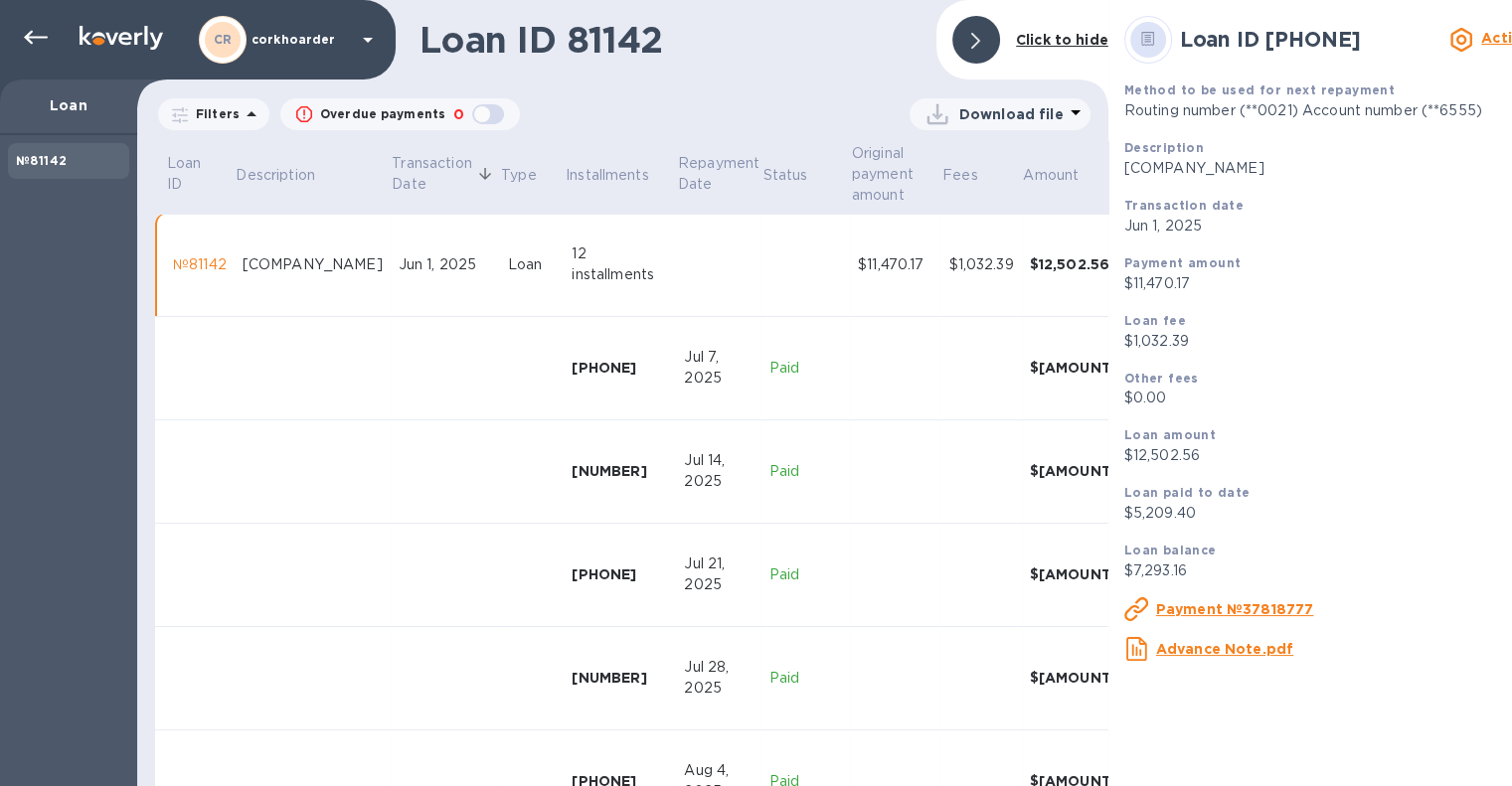 click on "Download file" at bounding box center (998, 114) 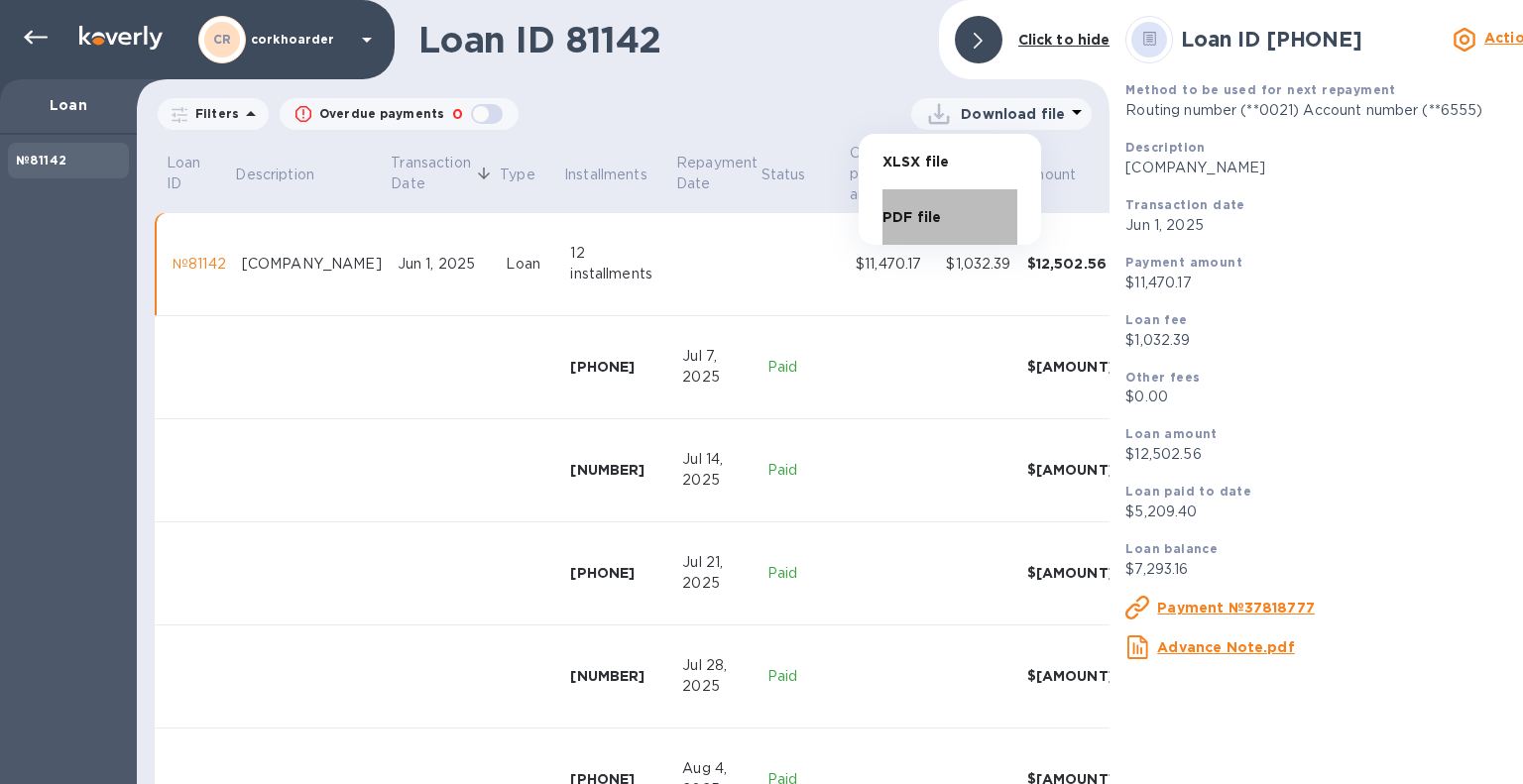 click on "PDF file" at bounding box center [950, 217] 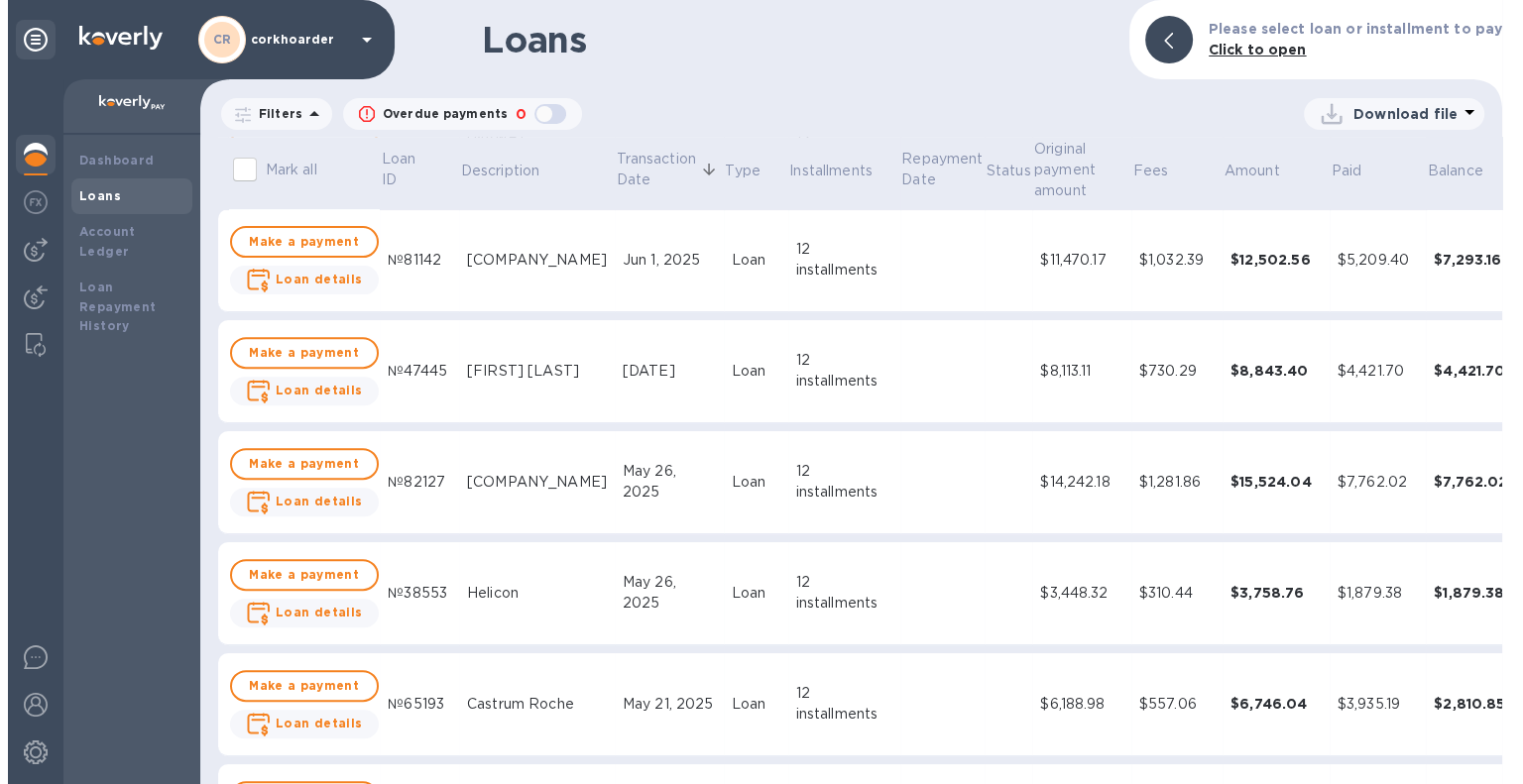 scroll, scrollTop: 793, scrollLeft: 0, axis: vertical 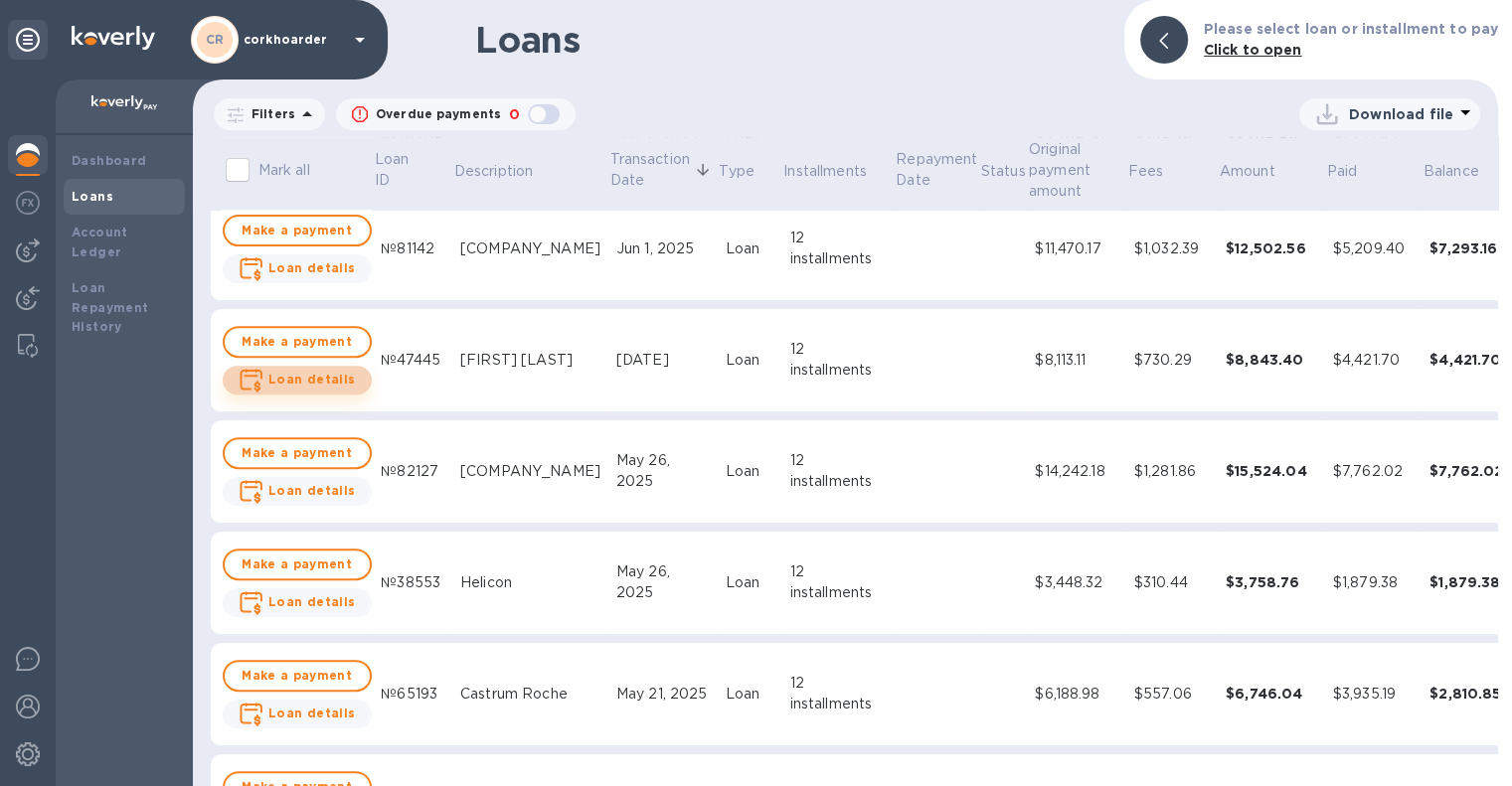 click on "Loan details" at bounding box center [312, 379] 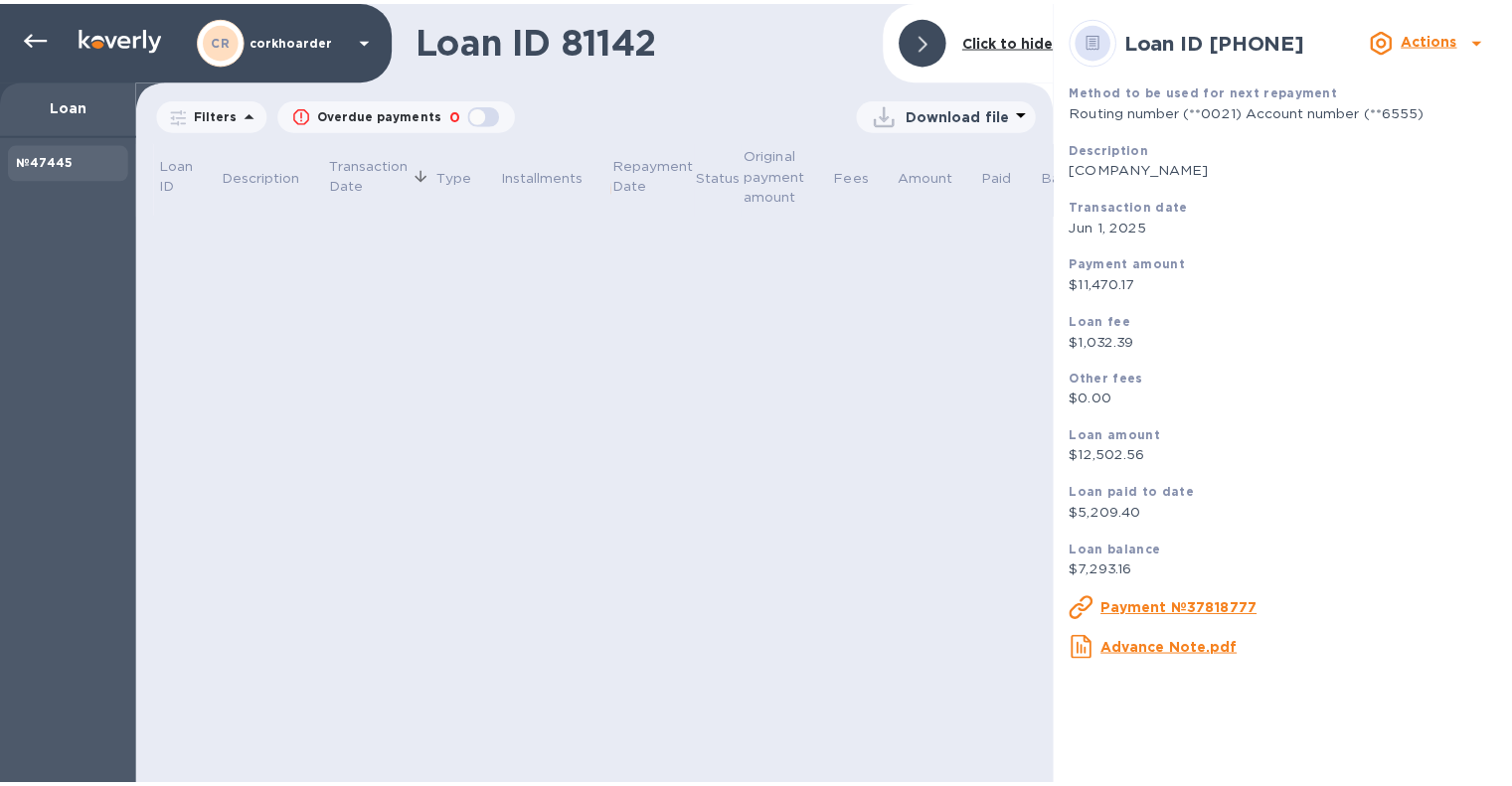 scroll, scrollTop: 0, scrollLeft: 0, axis: both 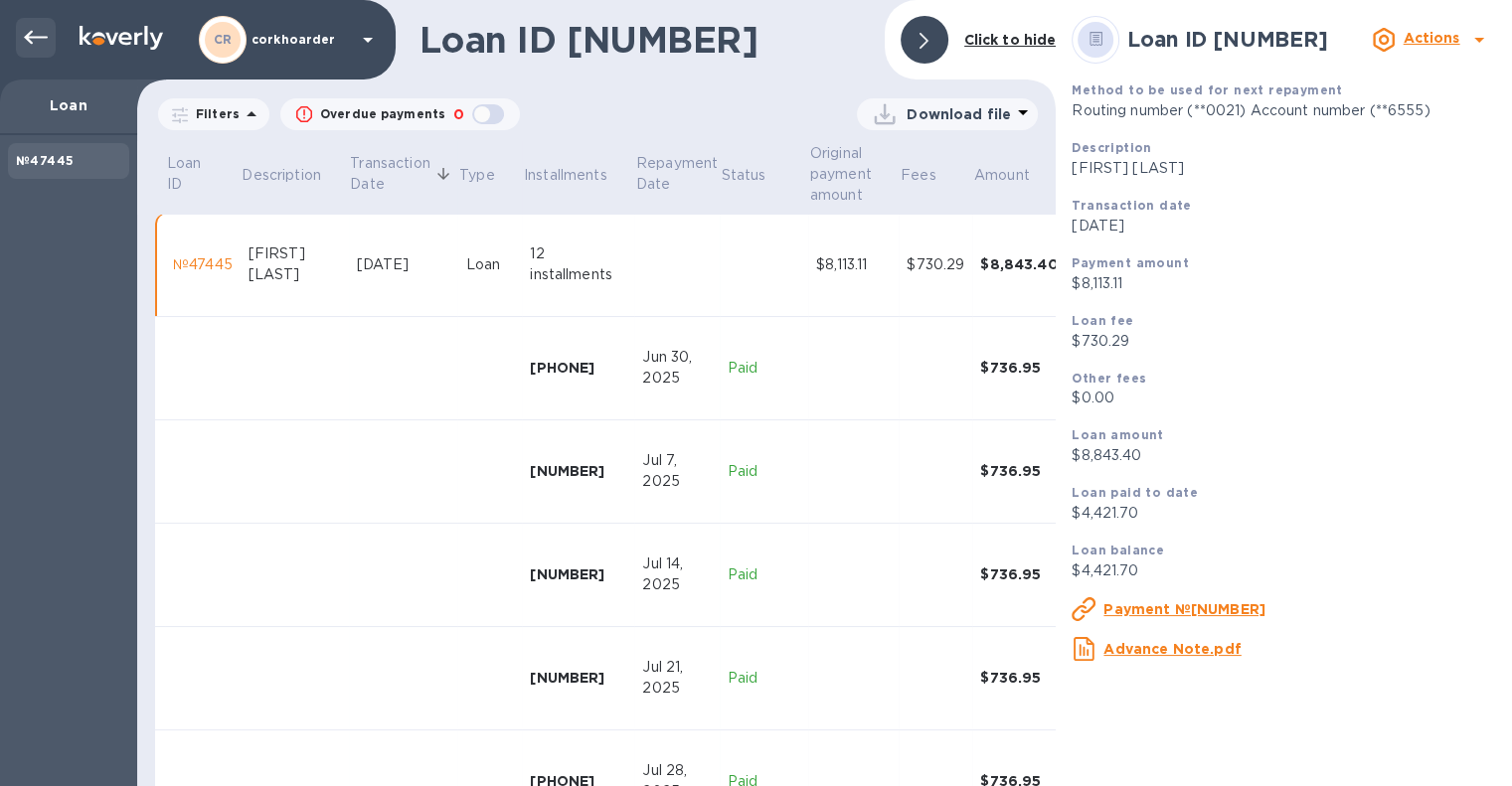 click 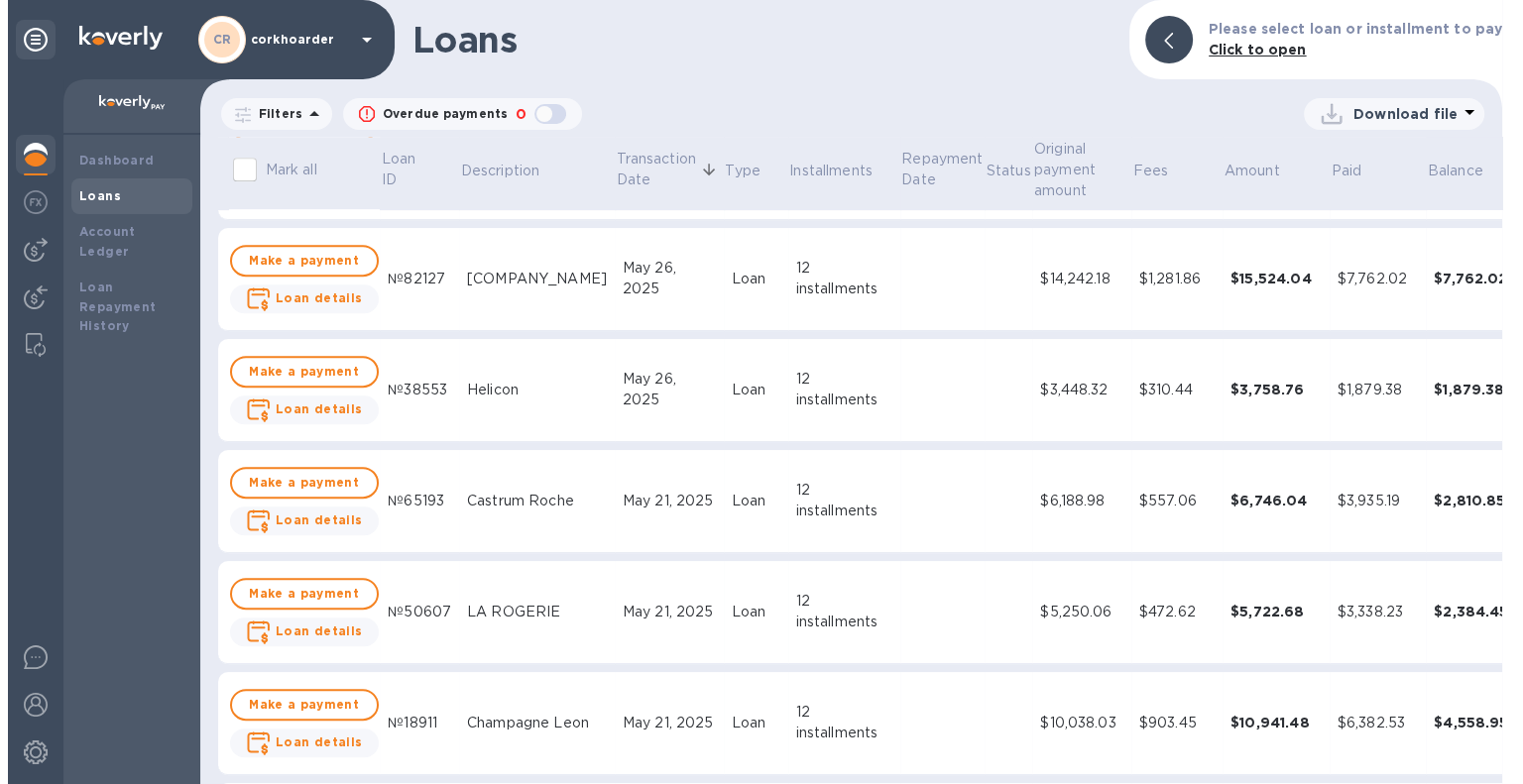 scroll, scrollTop: 991, scrollLeft: 0, axis: vertical 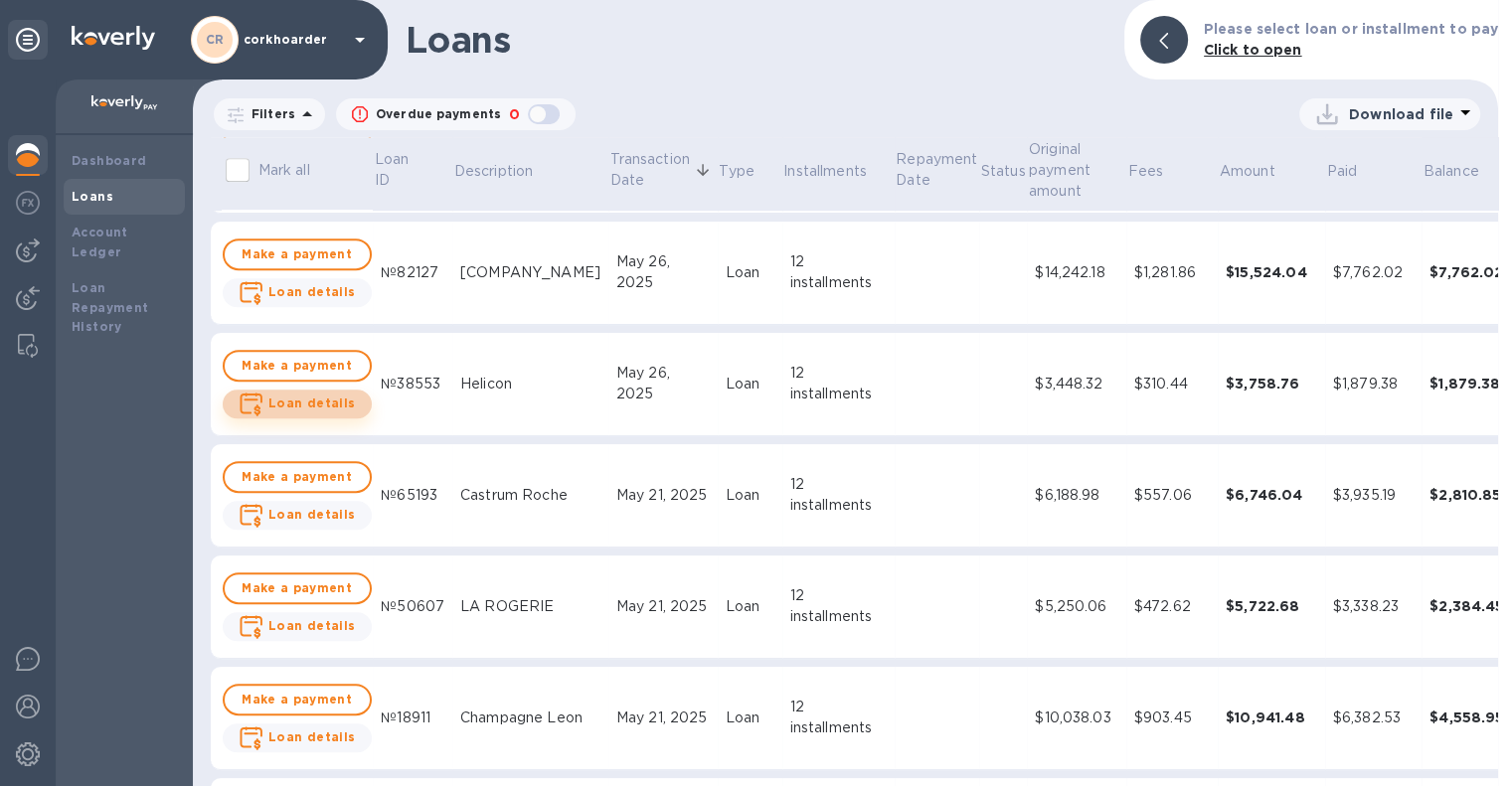 click on "Loan details" at bounding box center [312, 402] 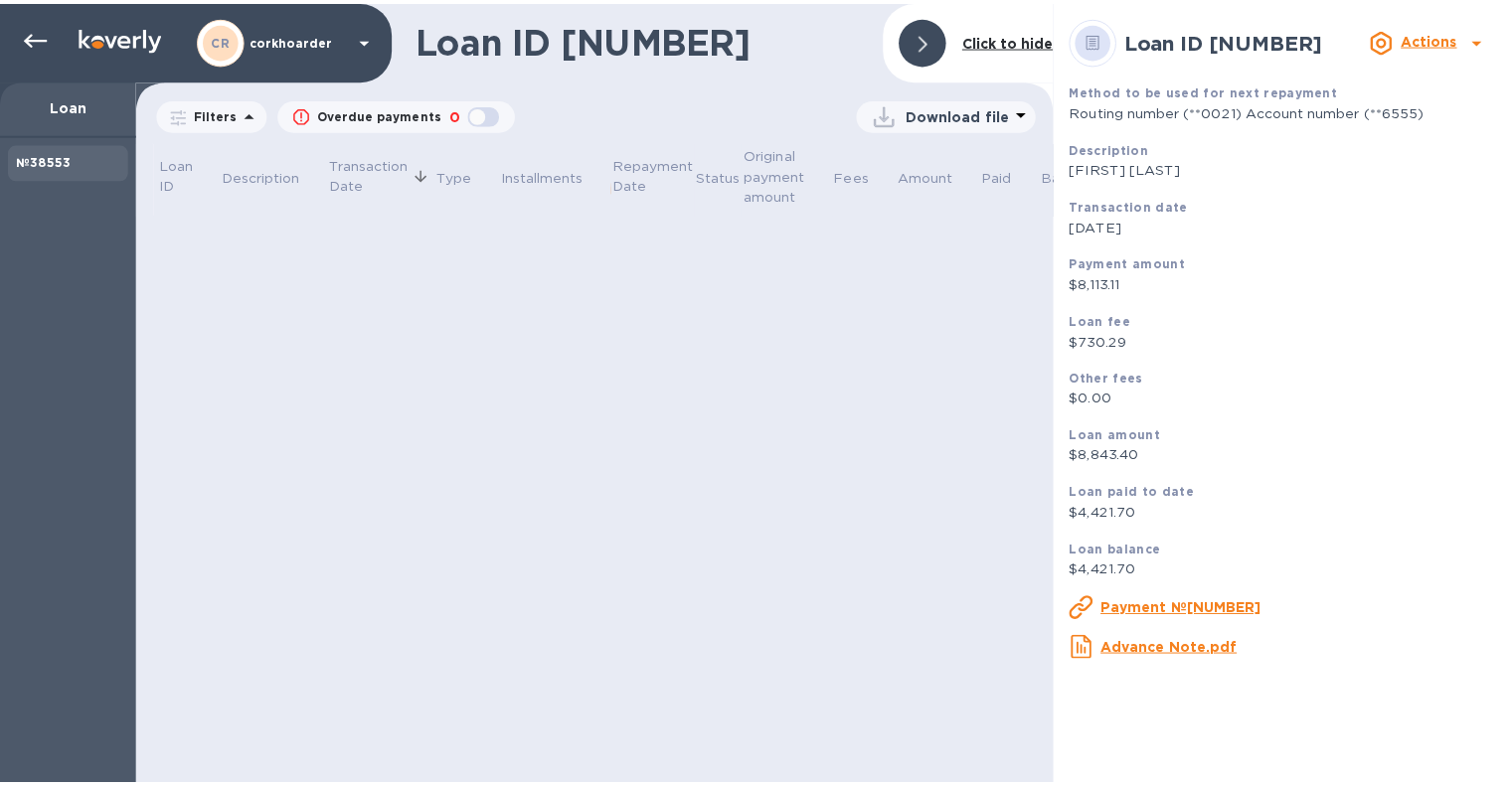 scroll, scrollTop: 0, scrollLeft: 0, axis: both 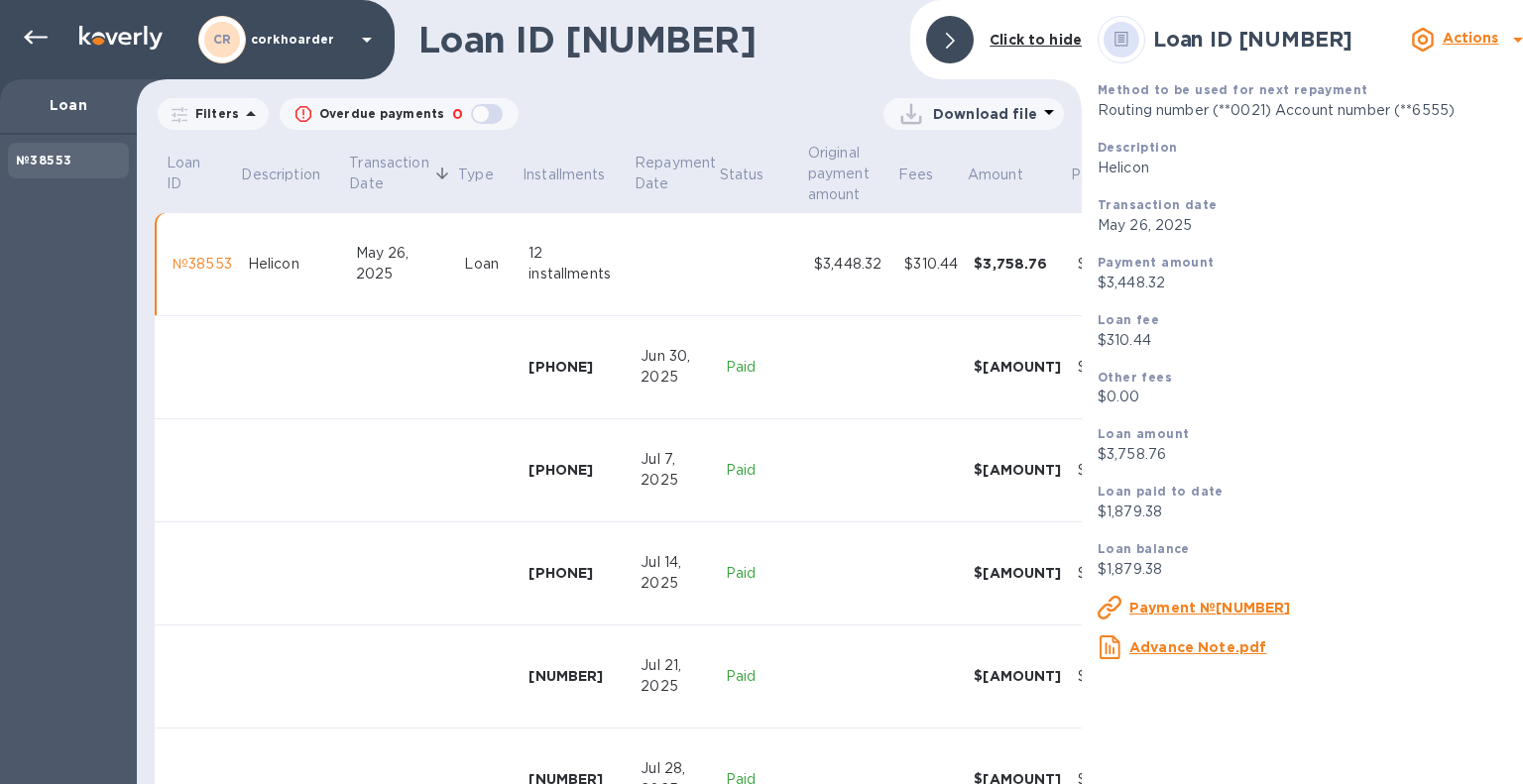 click on "Download file" at bounding box center [972, 114] 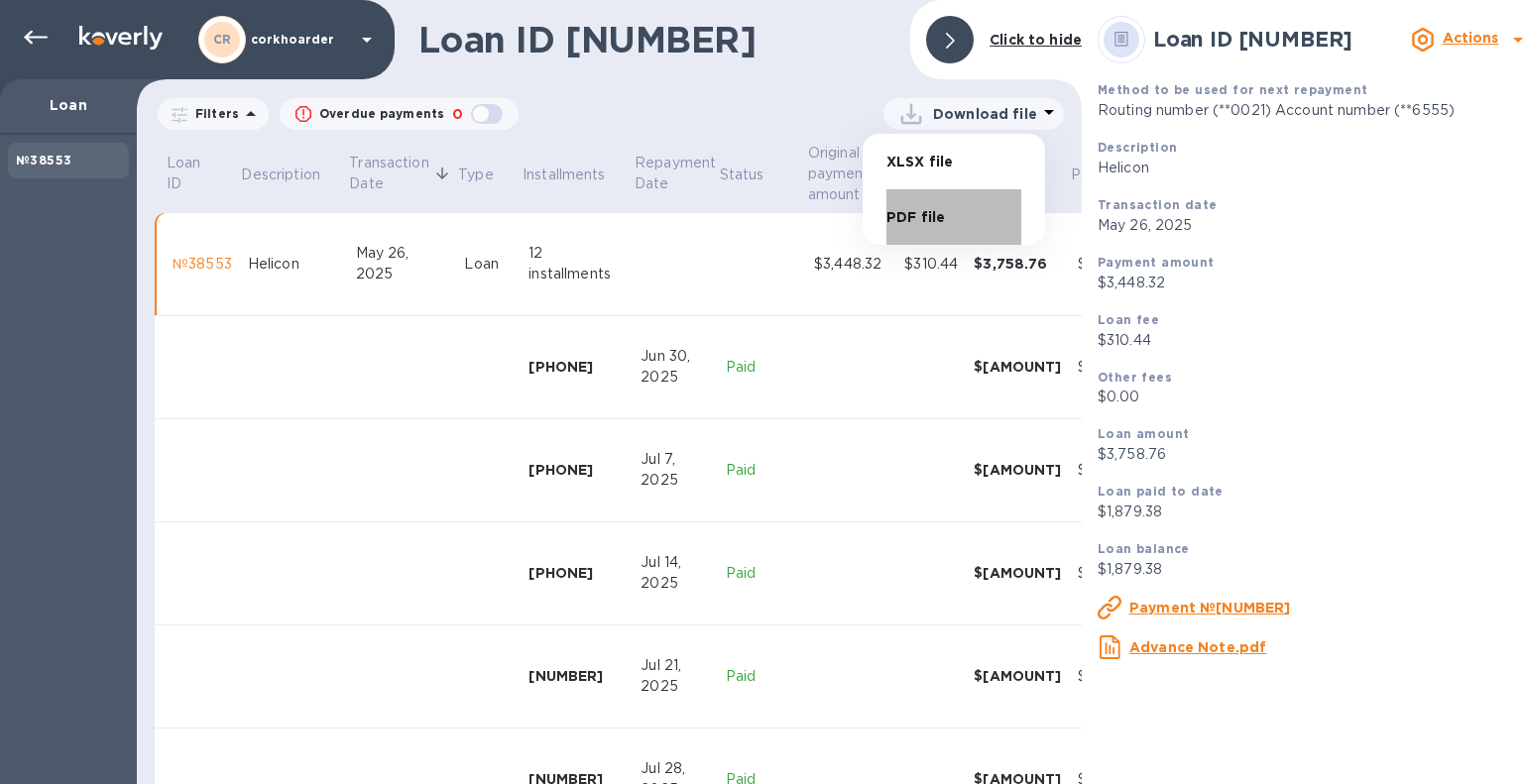 click on "PDF file" at bounding box center (954, 217) 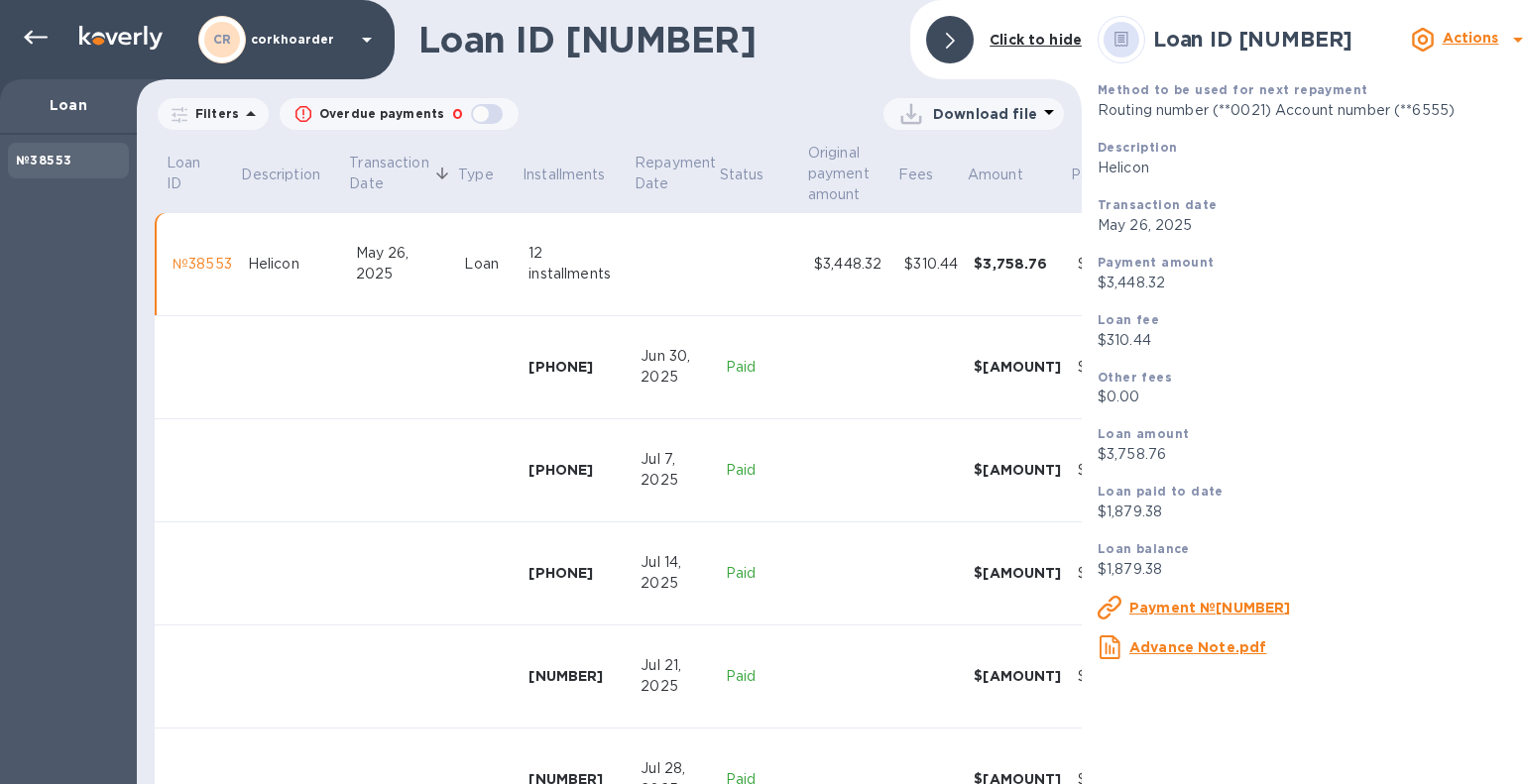 click on "Filters Overdue payments 0 Download file" at bounding box center [609, 114] 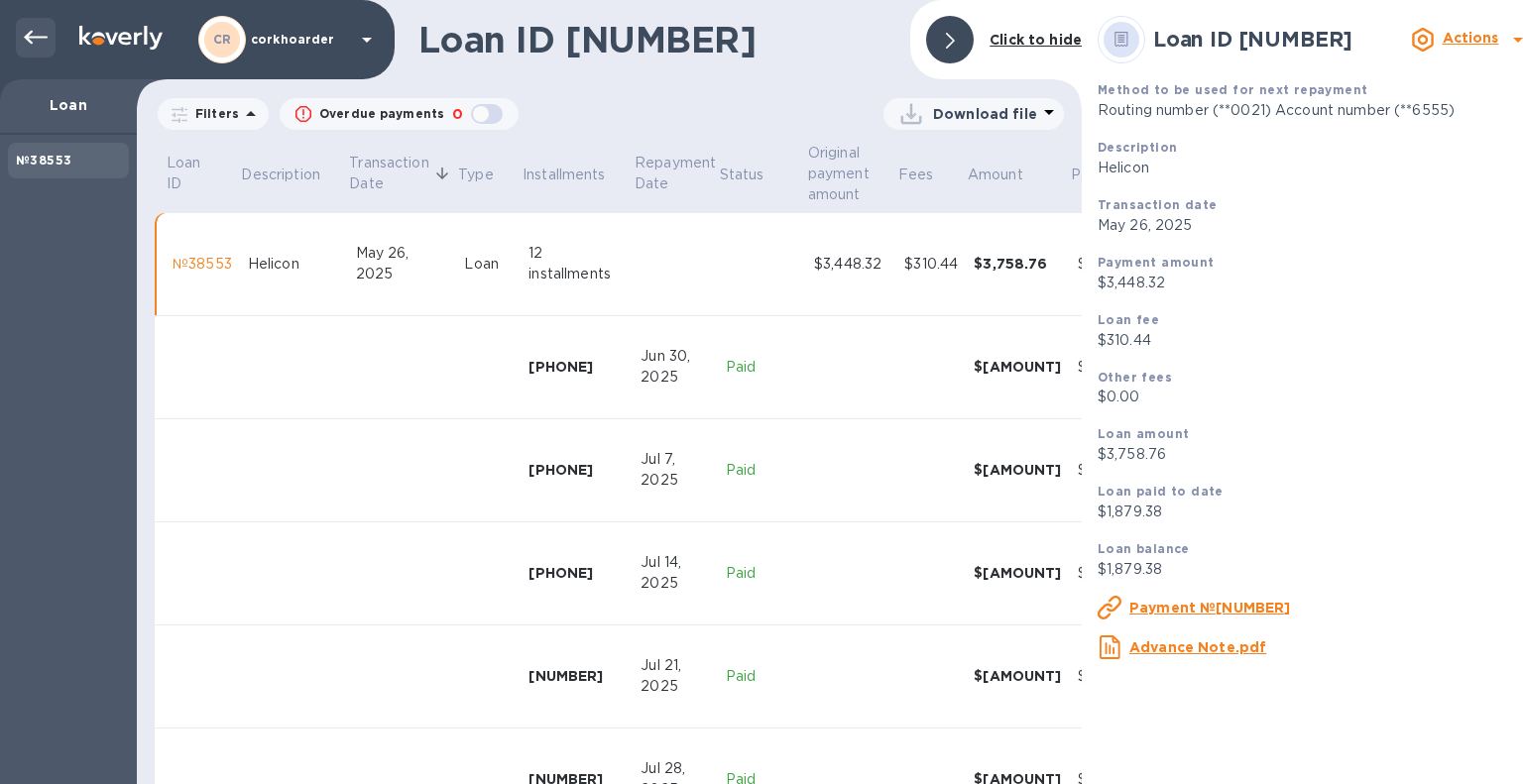 click 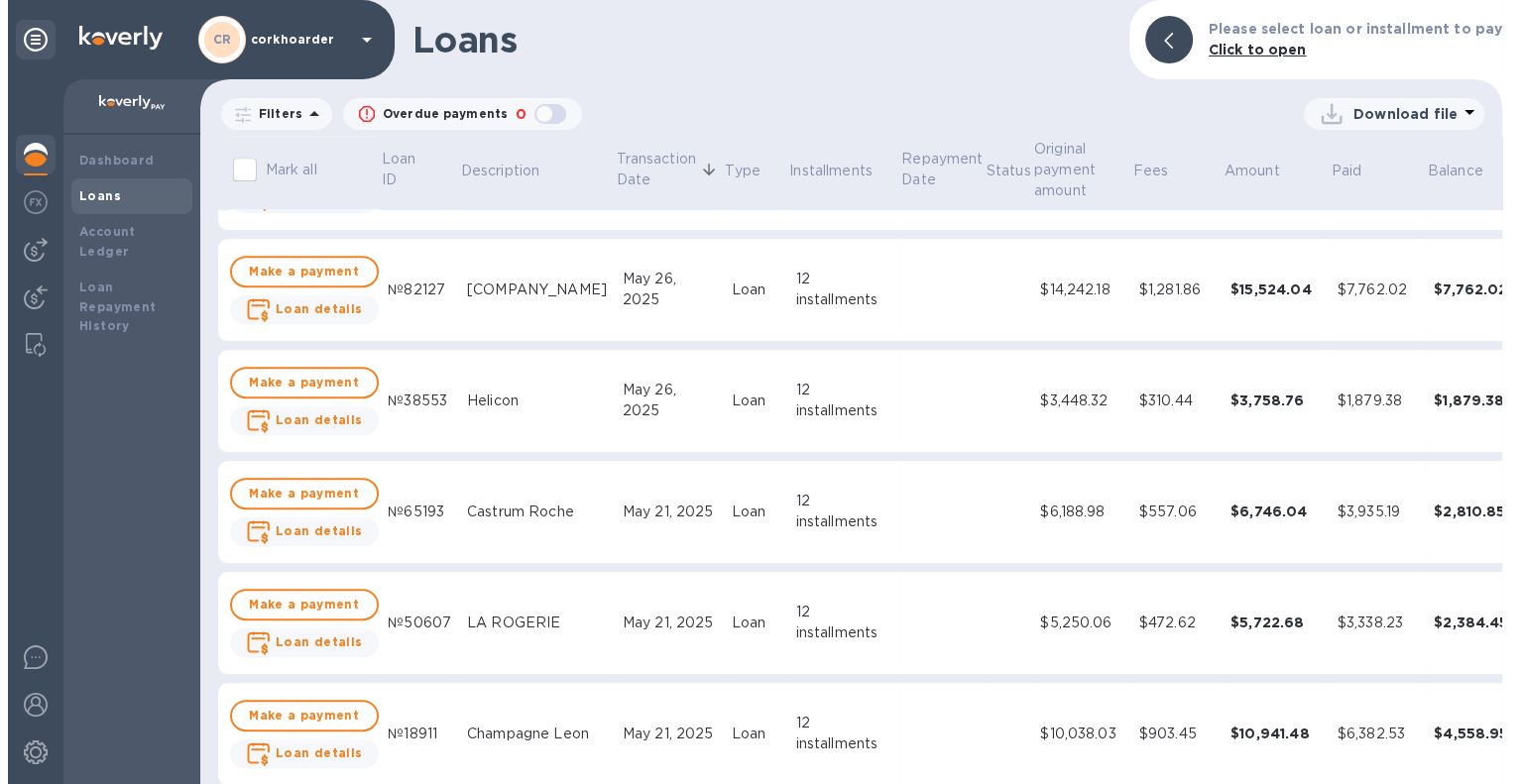 scroll, scrollTop: 991, scrollLeft: 0, axis: vertical 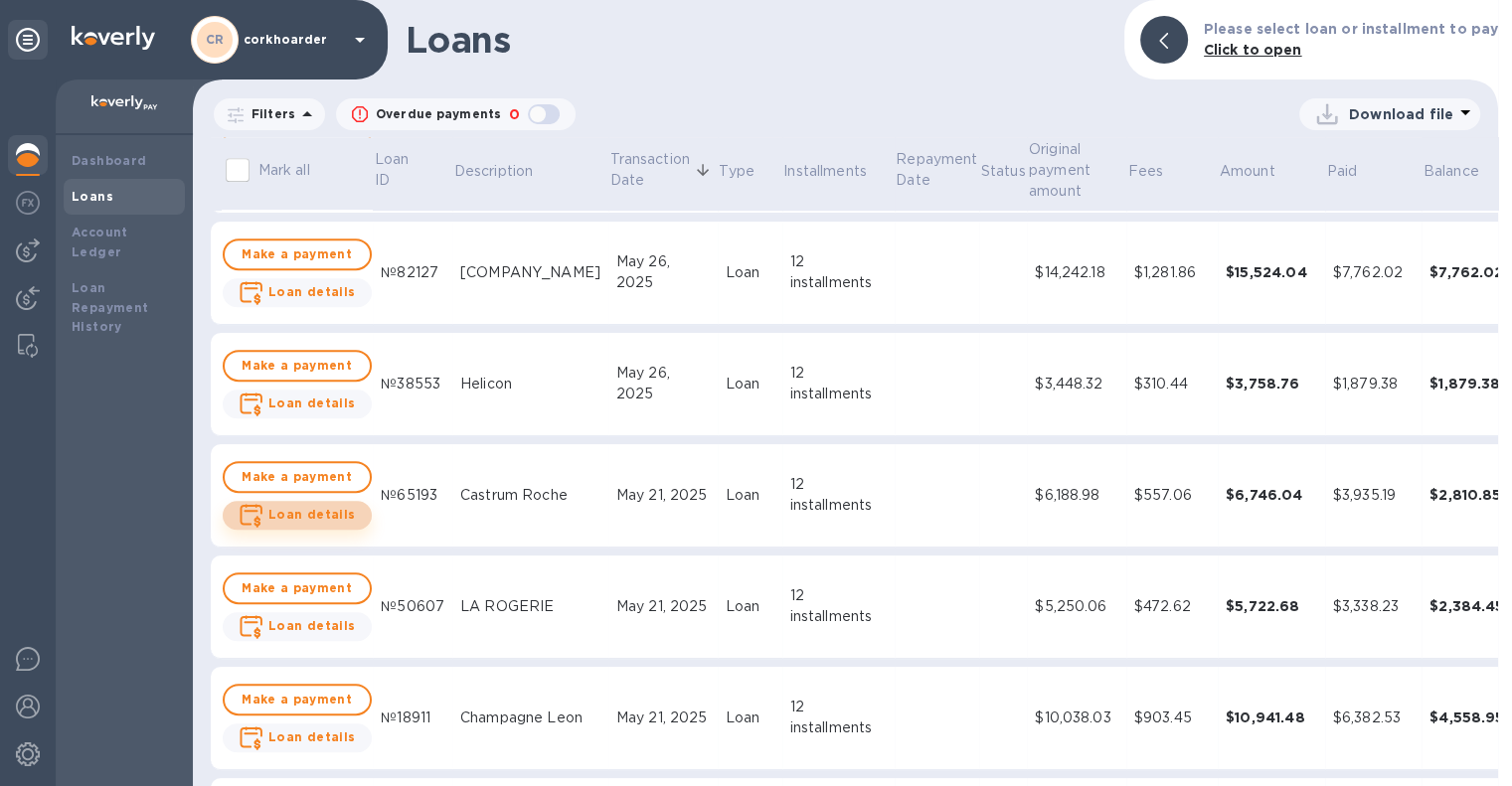 click on "Loan details" at bounding box center [312, 514] 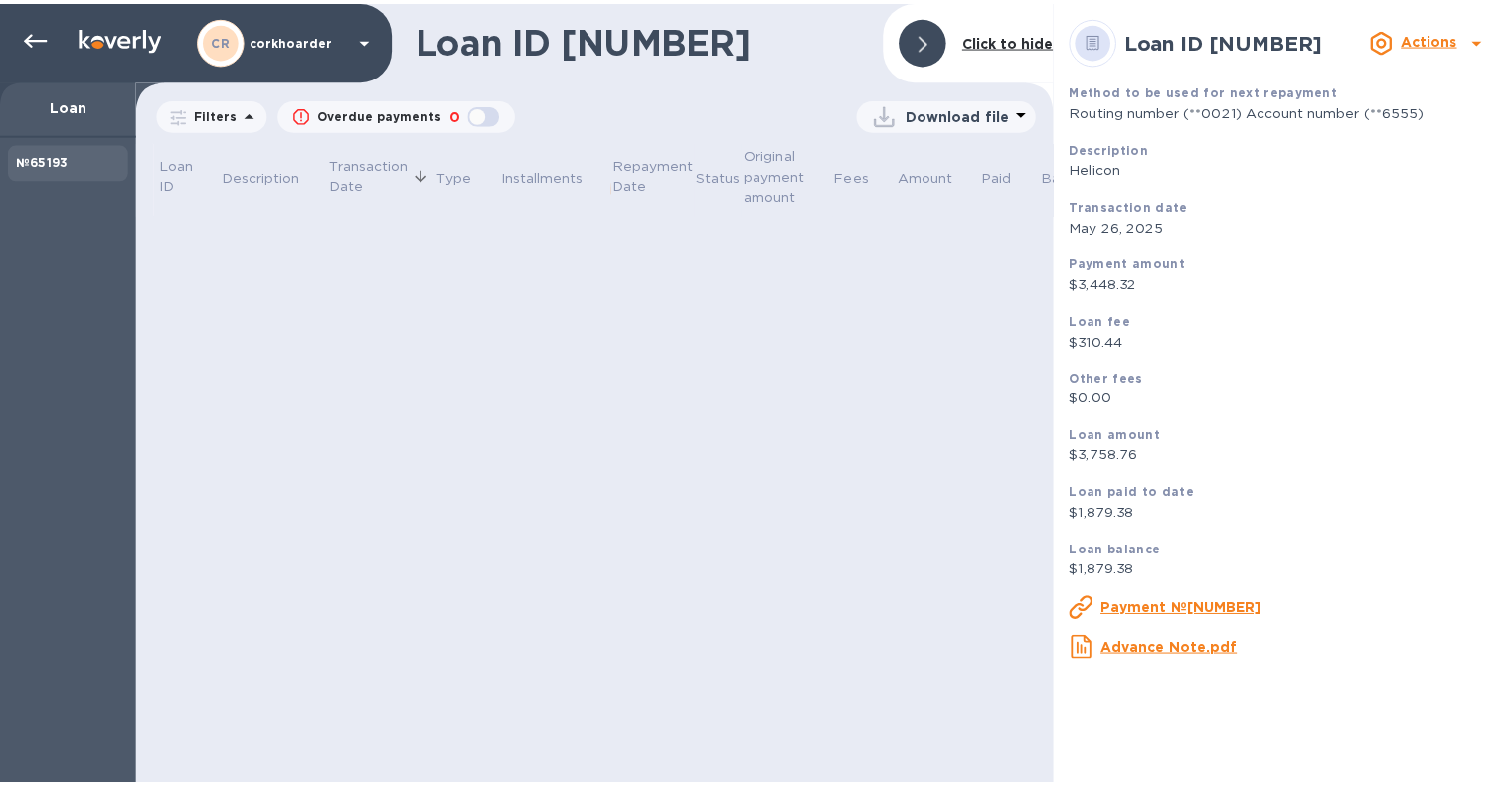 scroll, scrollTop: 0, scrollLeft: 0, axis: both 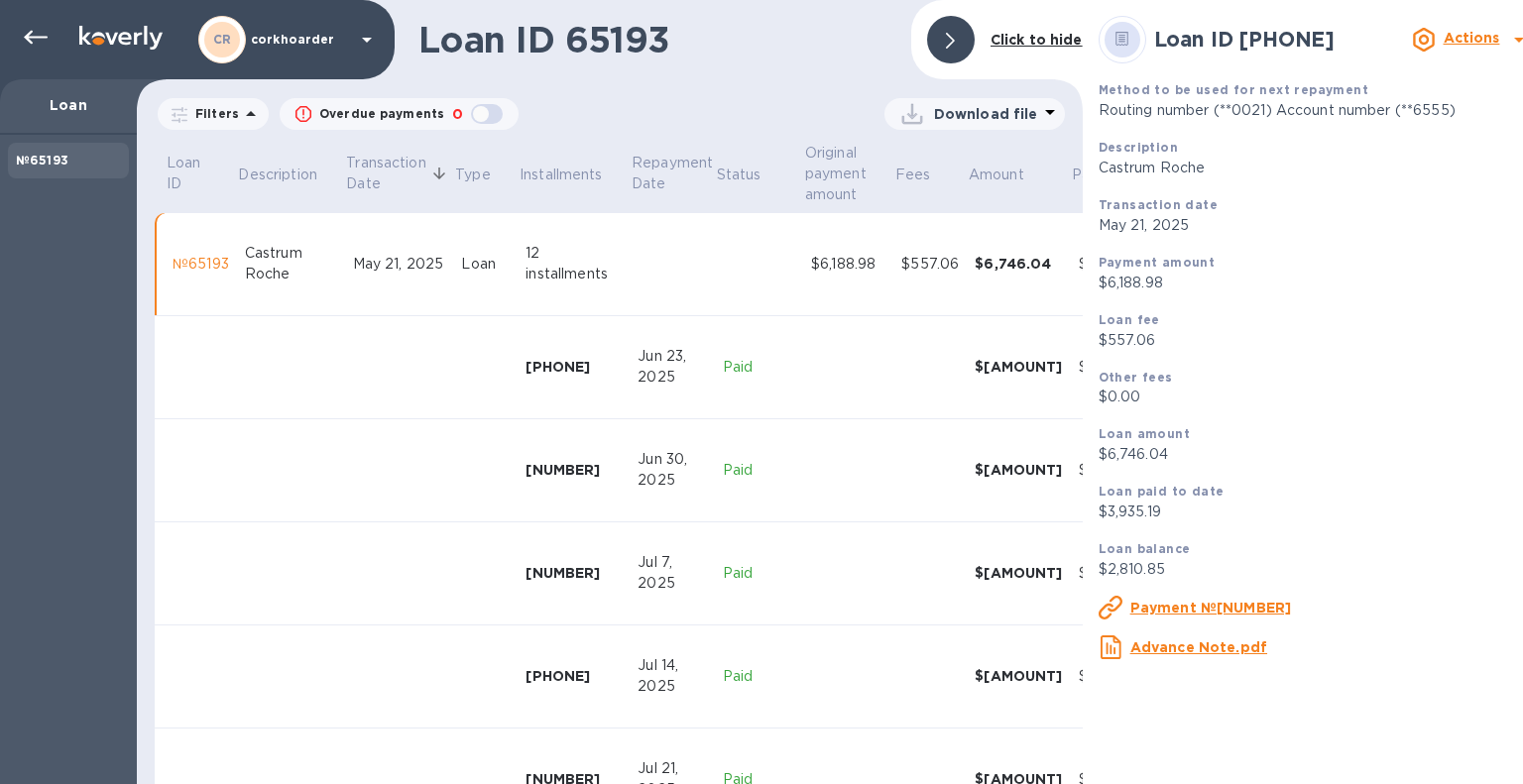 click on "Download file" at bounding box center [973, 114] 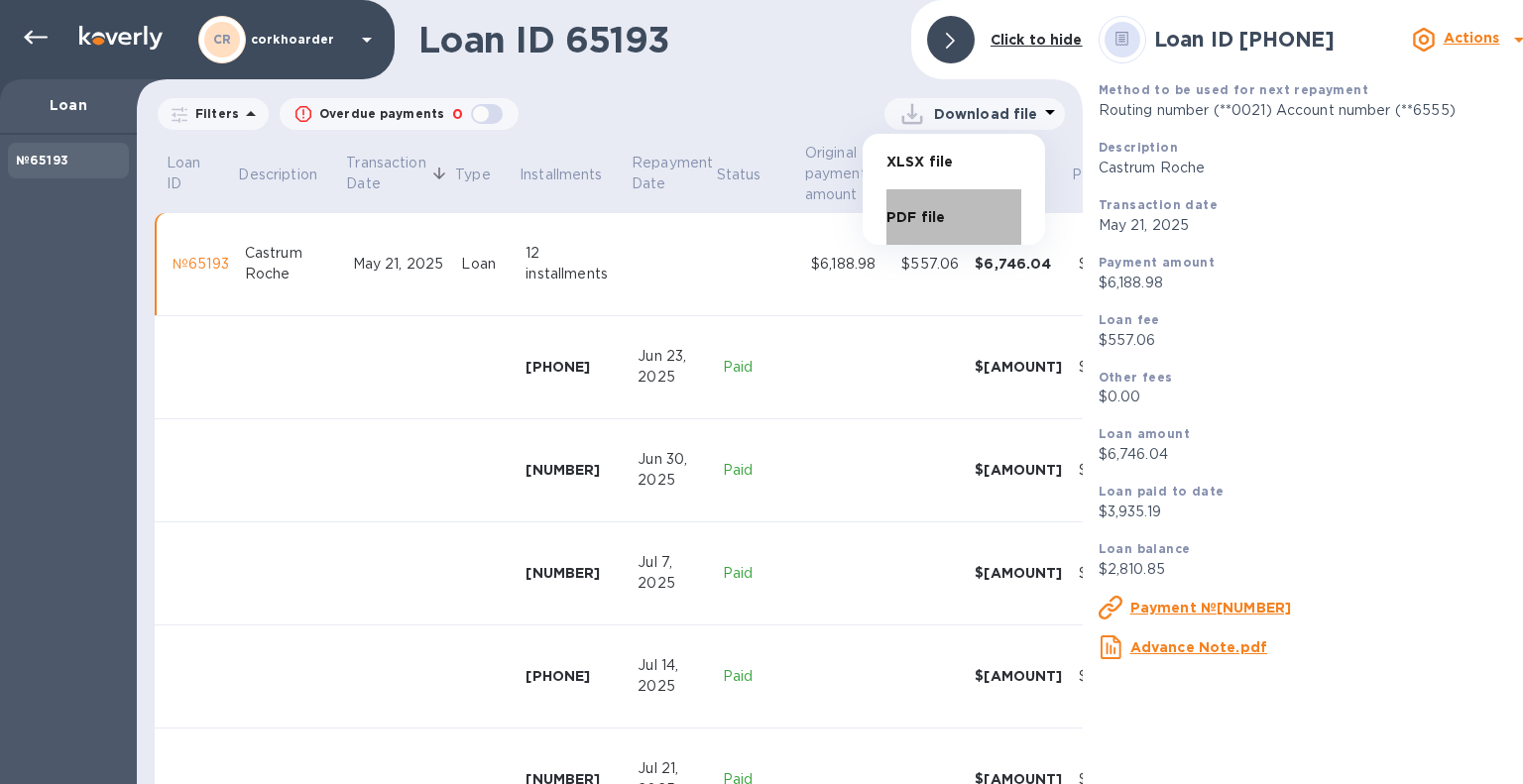 click on "PDF file" at bounding box center (954, 217) 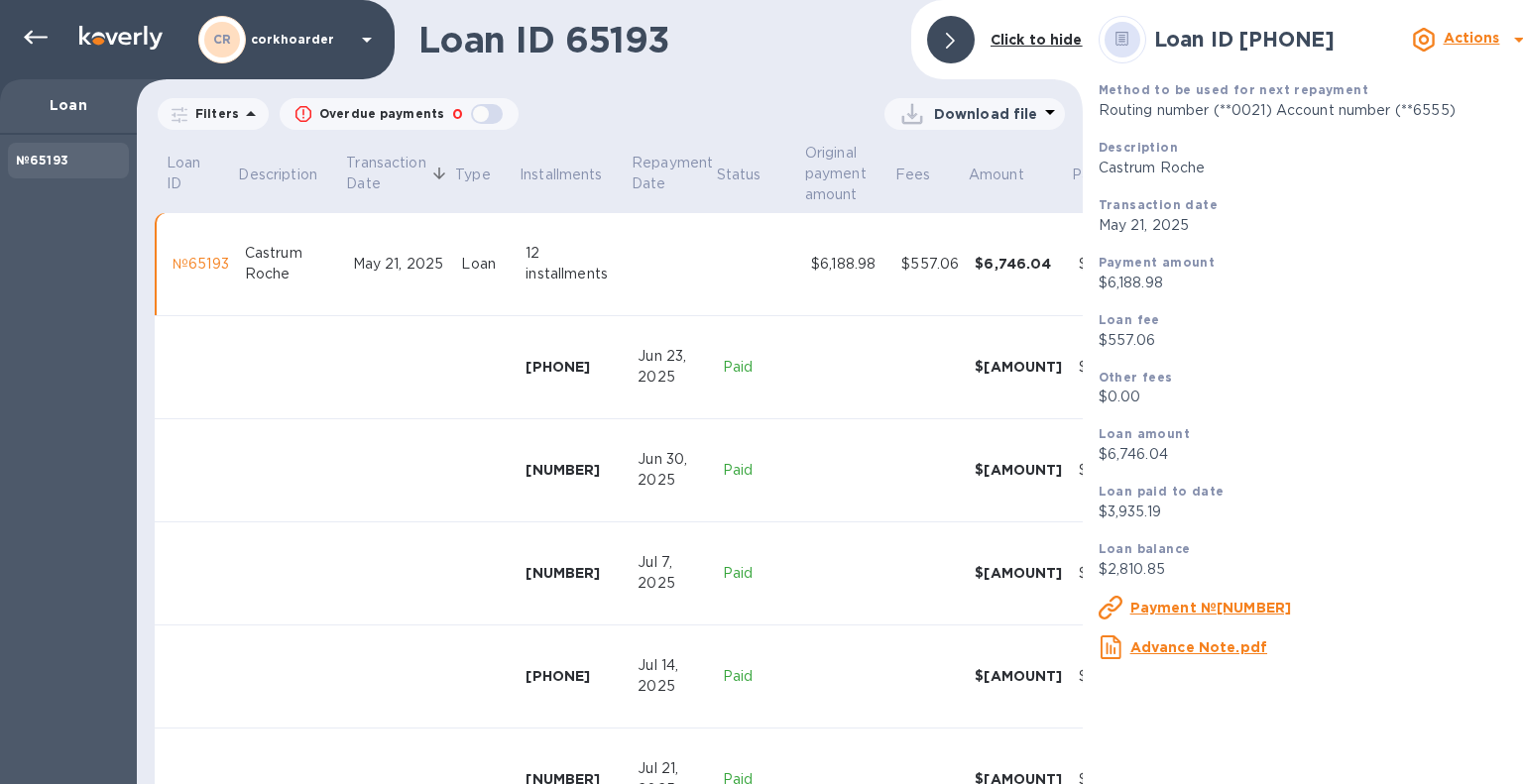 click on "Loan ID [NUMBER]" at bounding box center [656, 40] 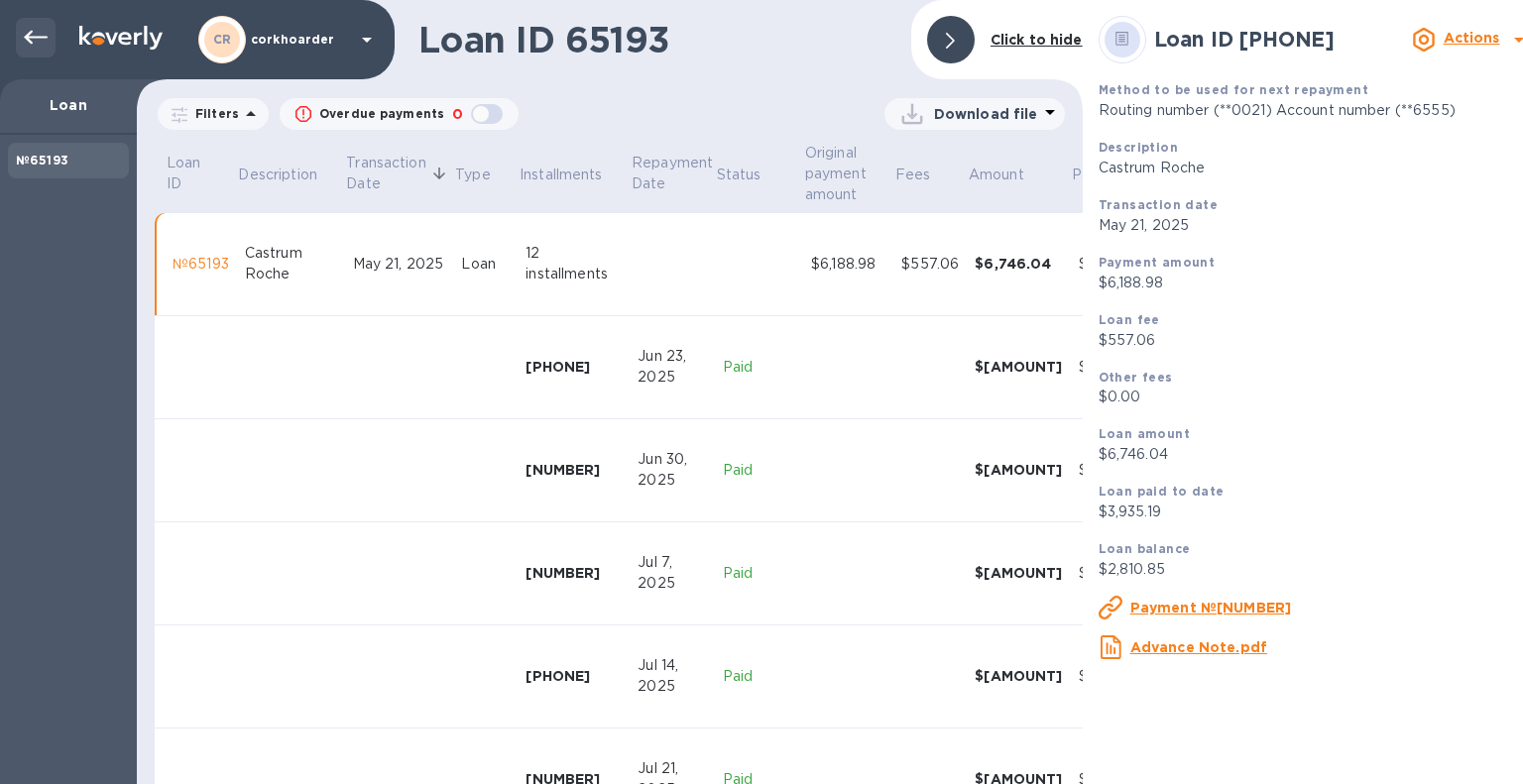 click 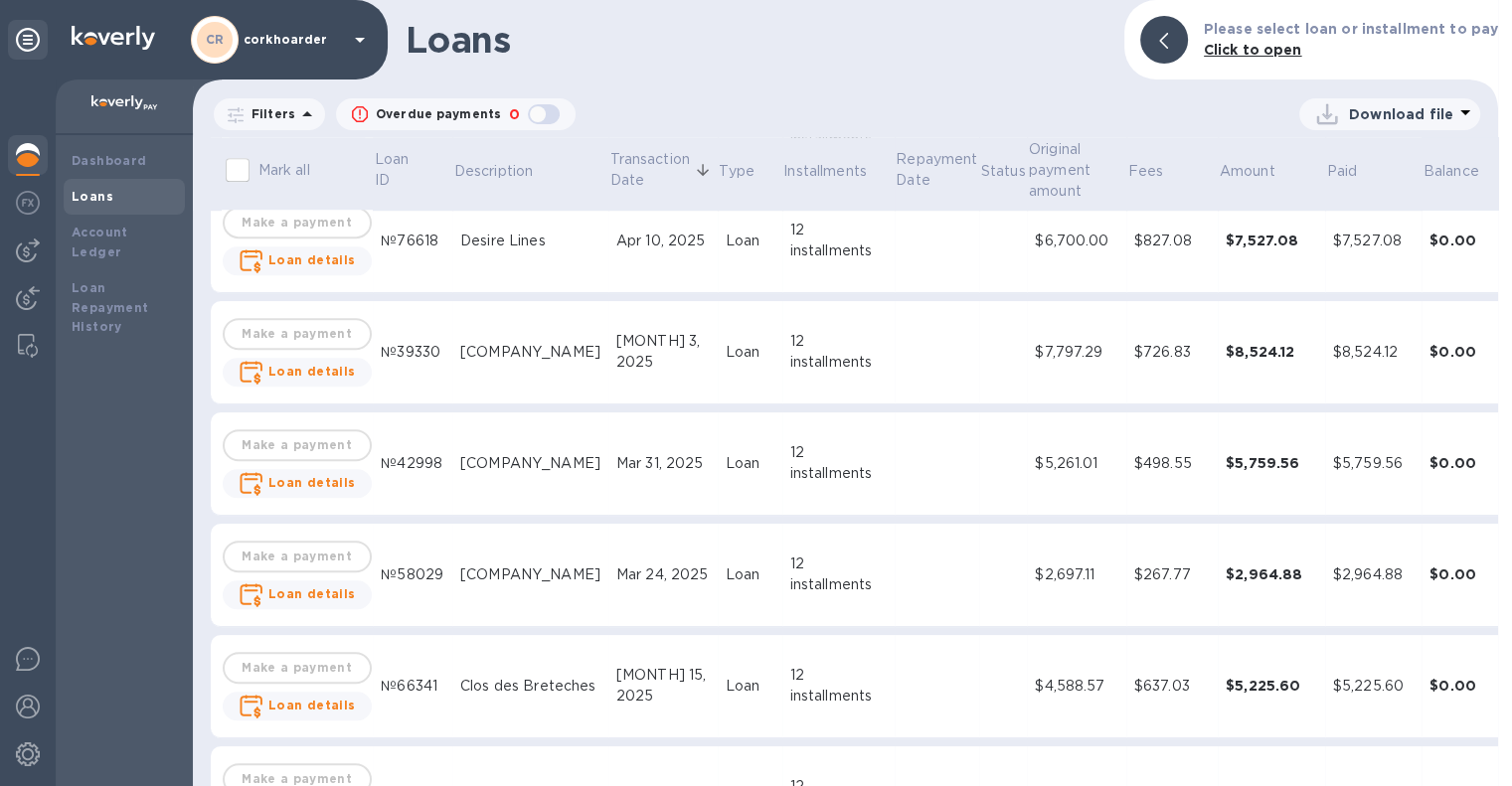 scroll, scrollTop: 1590, scrollLeft: 0, axis: vertical 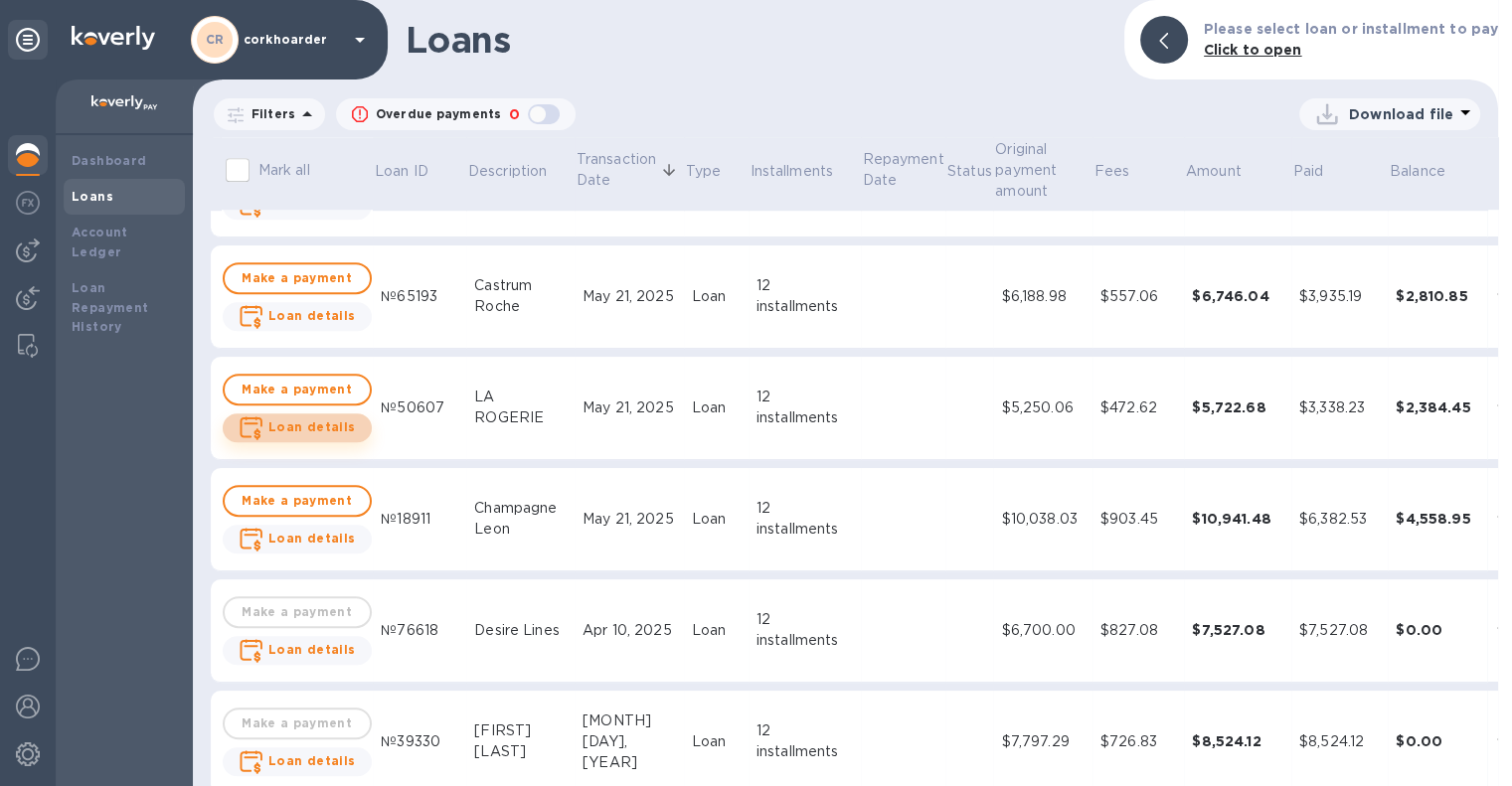 click on "Loan details" at bounding box center [312, 426] 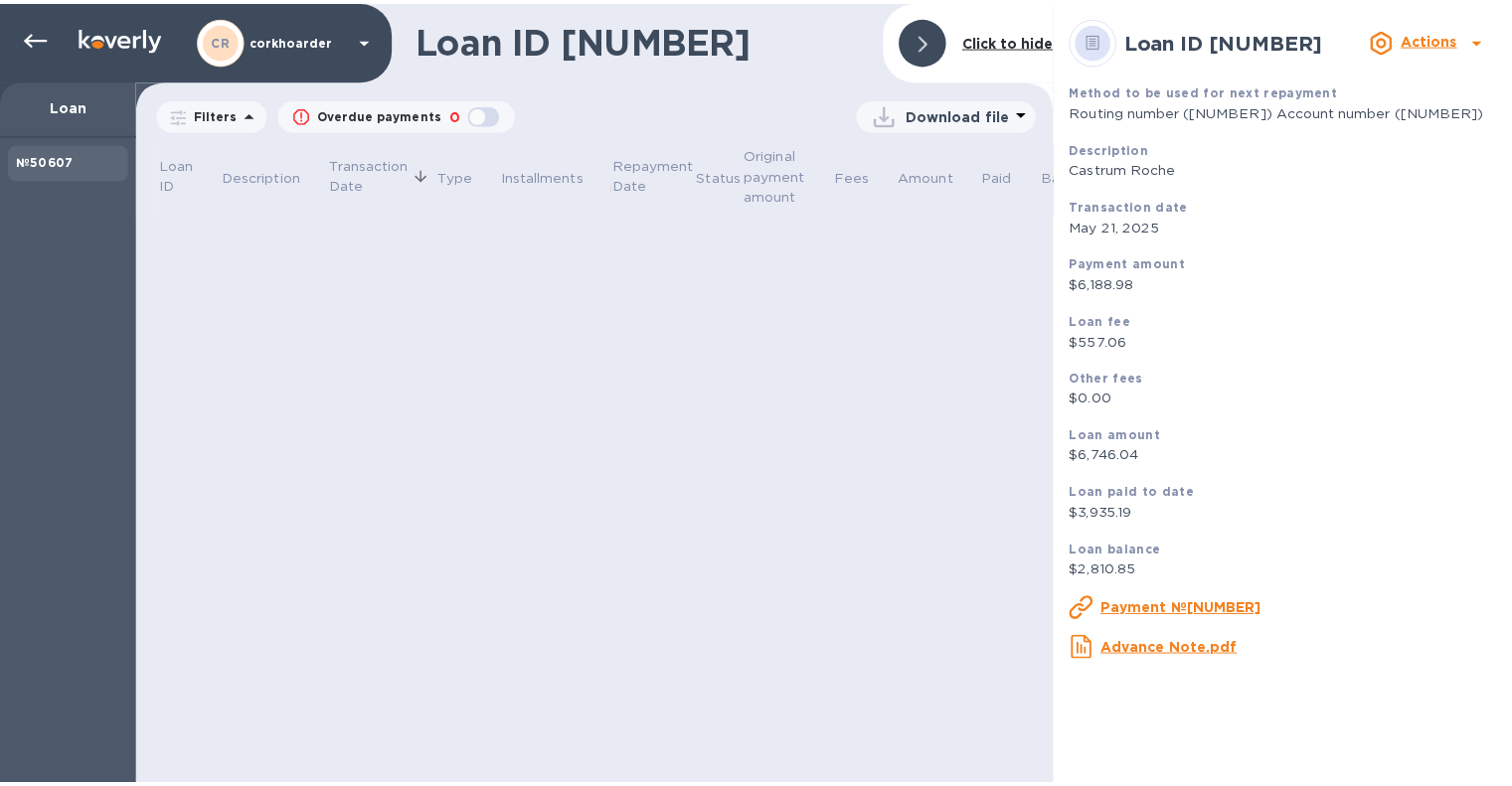 scroll, scrollTop: 0, scrollLeft: 0, axis: both 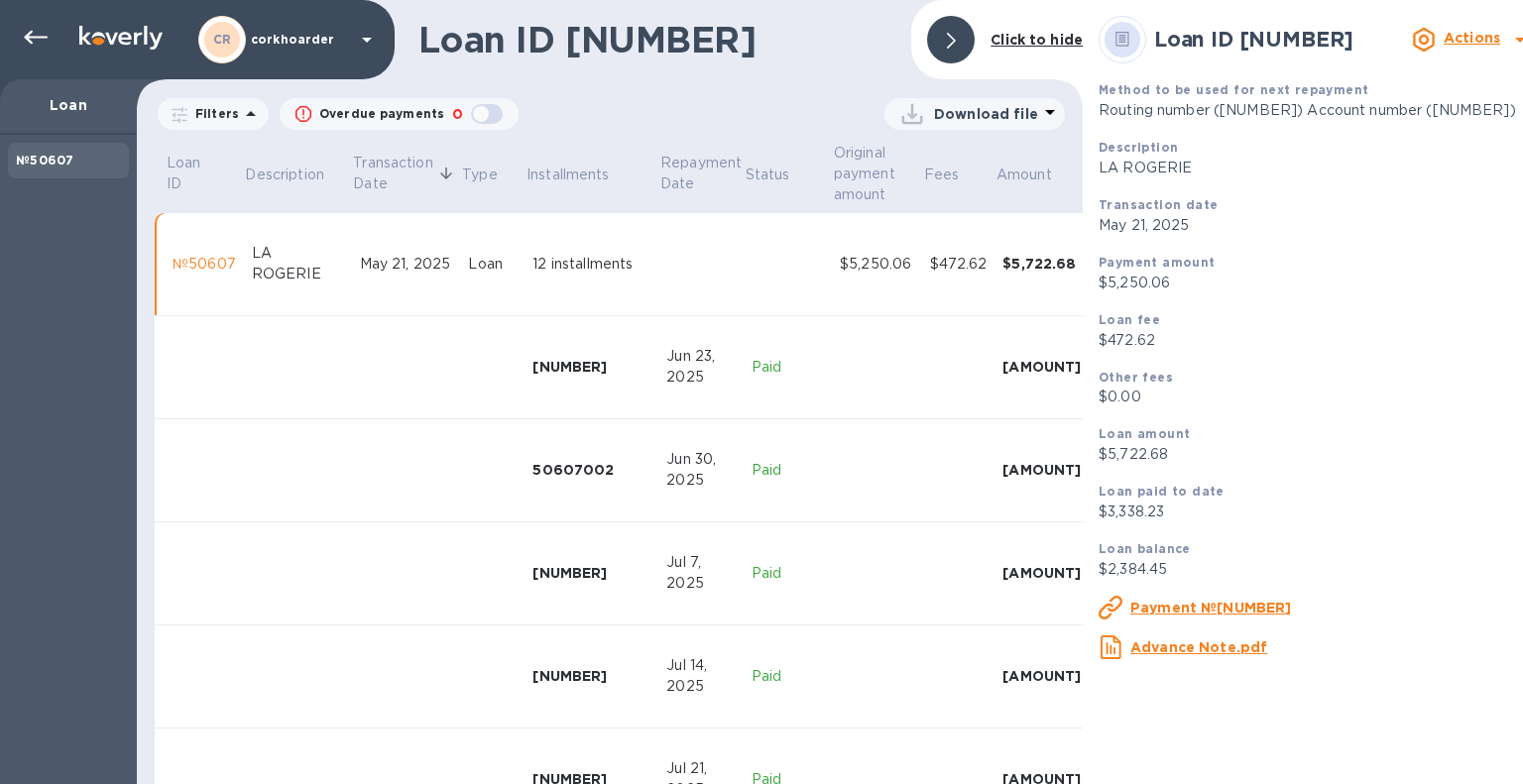 click on "Download file" at bounding box center [986, 114] 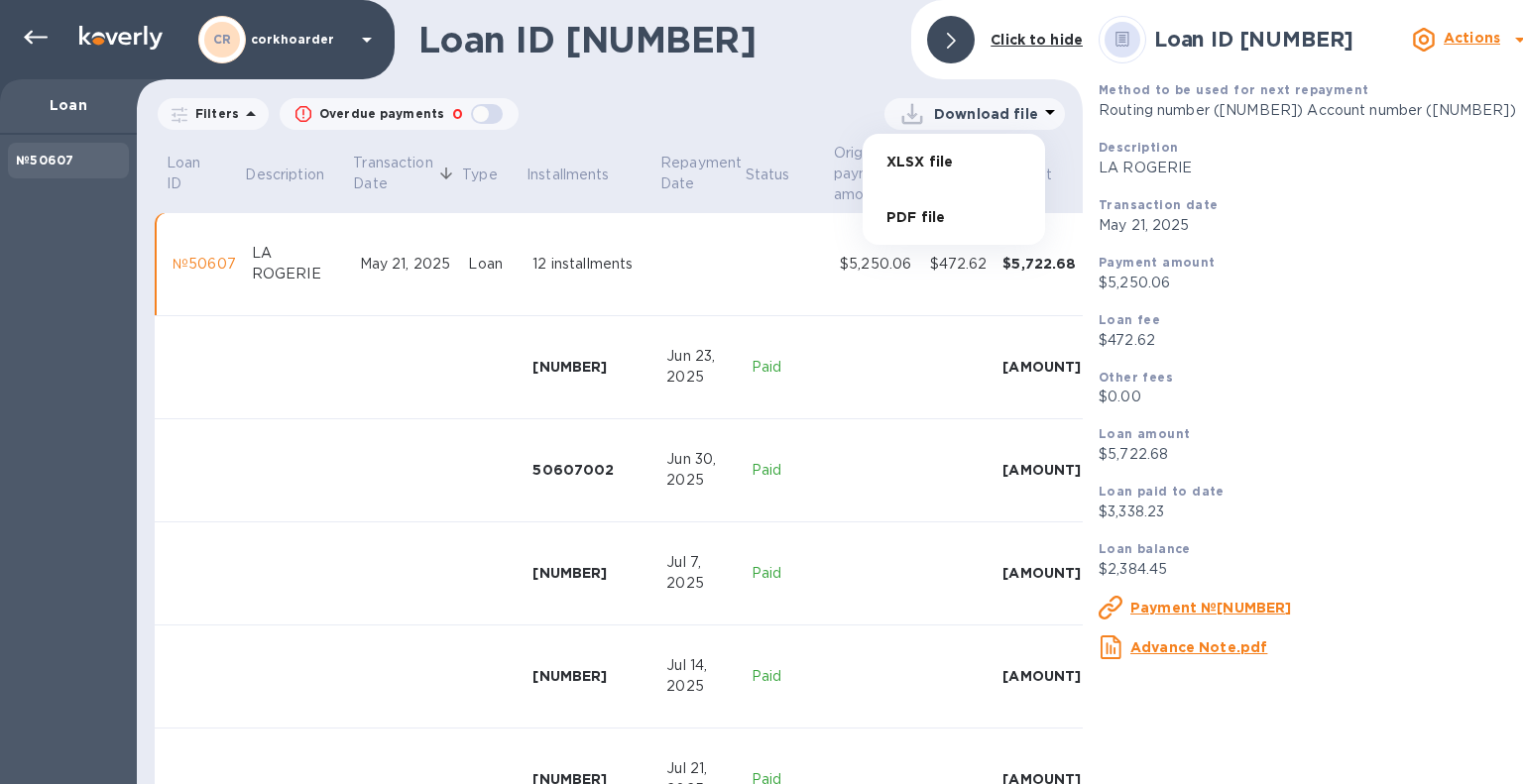 click on "PDF file" at bounding box center (954, 217) 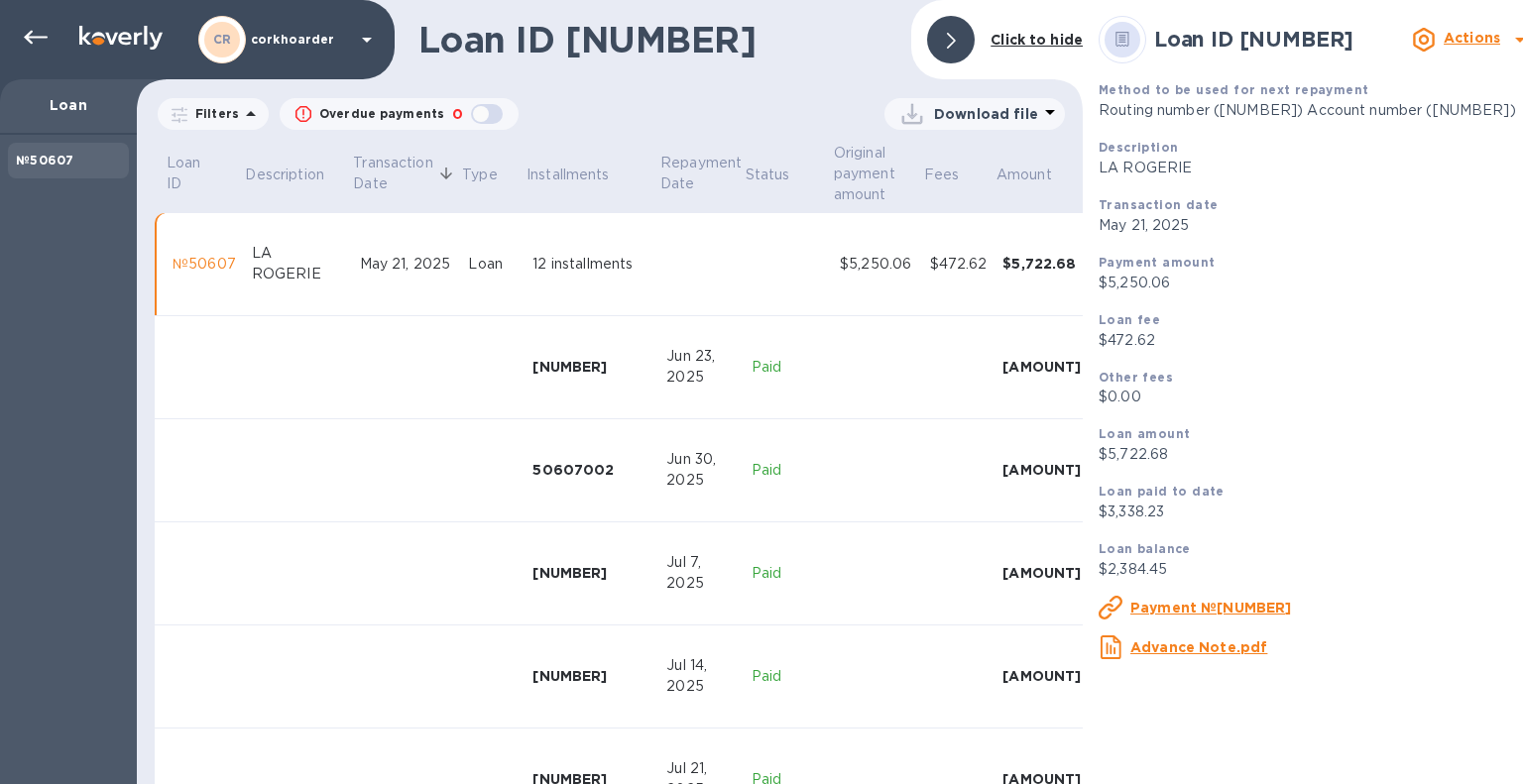 click on "Loan ID [NUMBER] Click to hide" at bounding box center [610, 40] 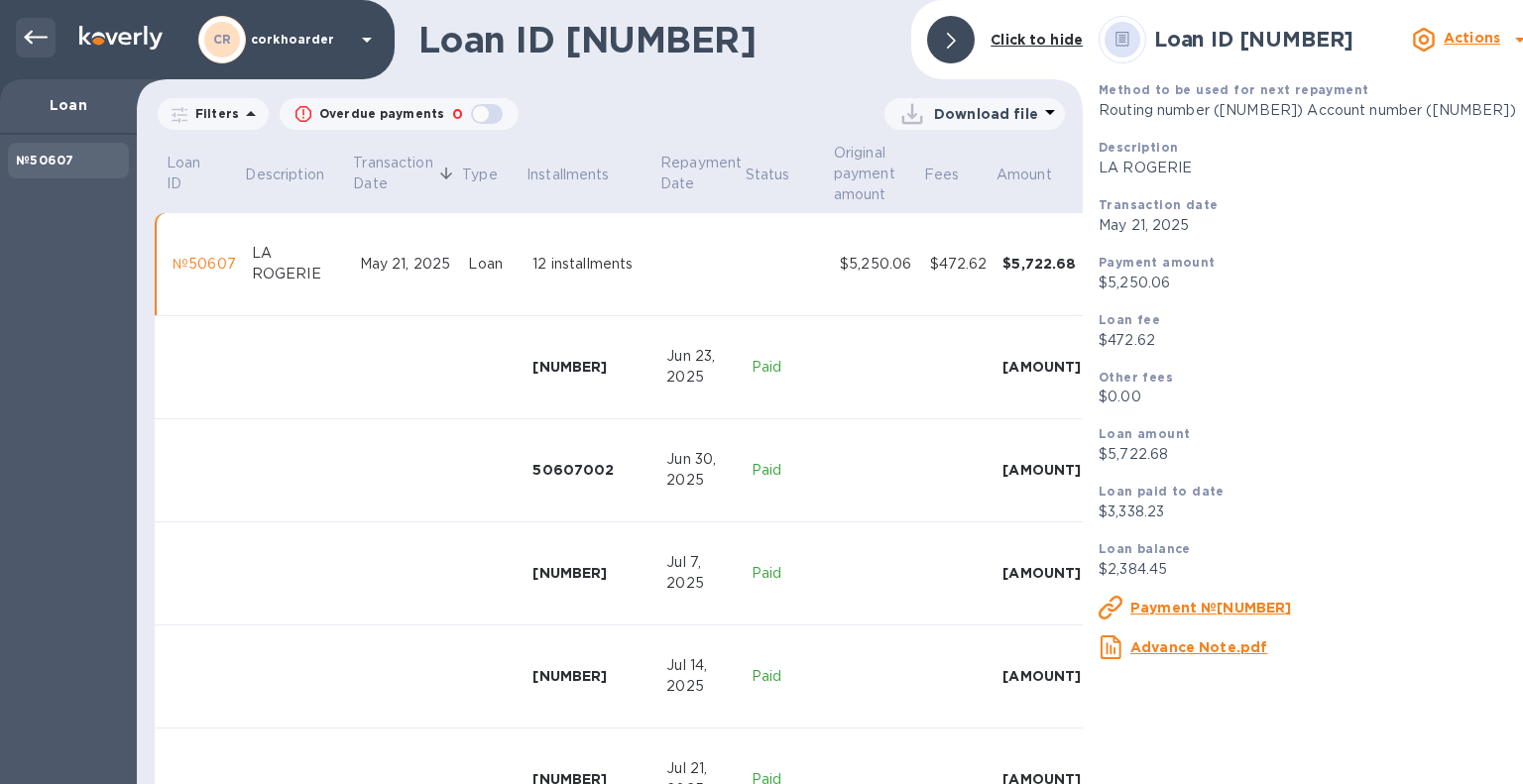 click 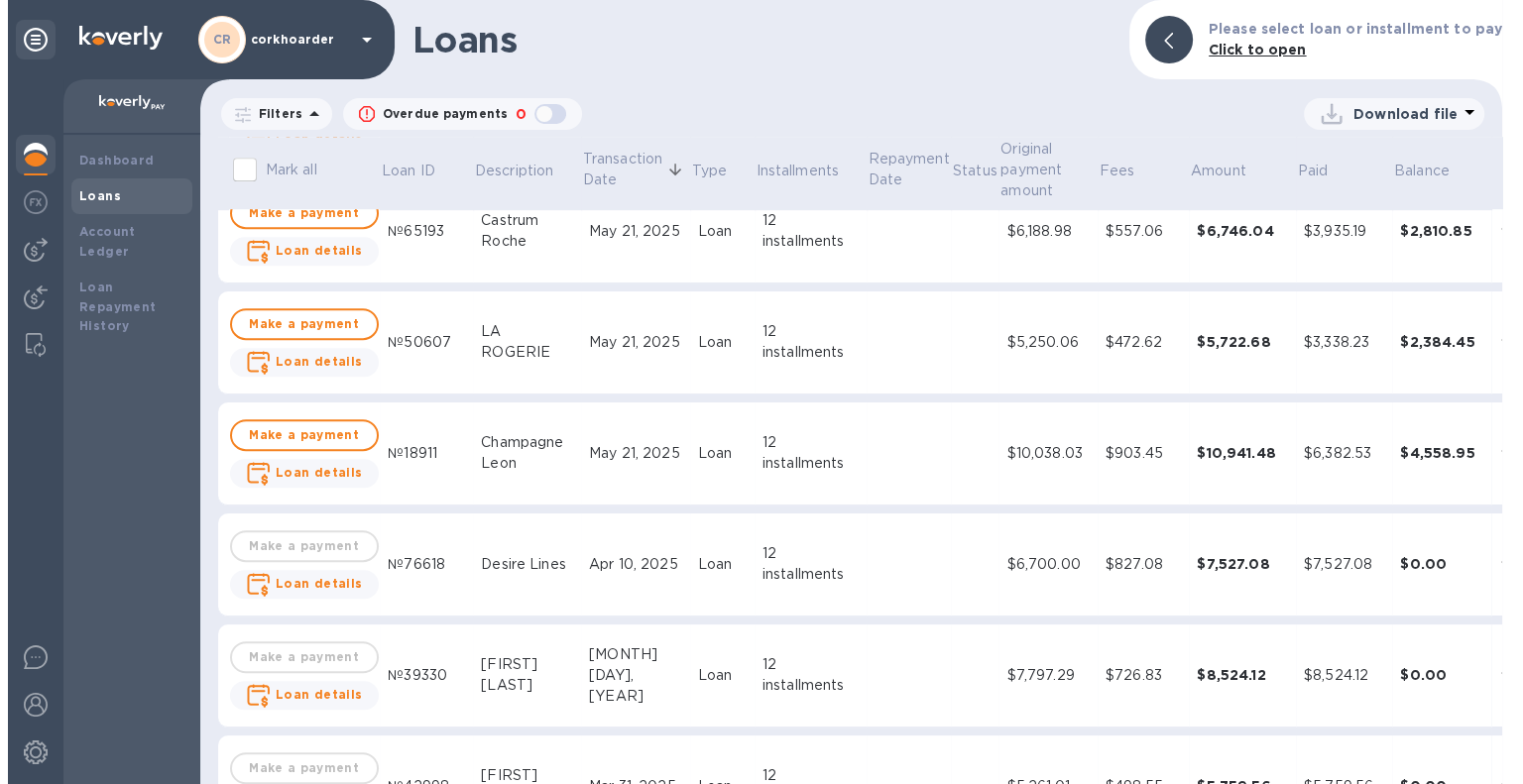 scroll, scrollTop: 1189, scrollLeft: 0, axis: vertical 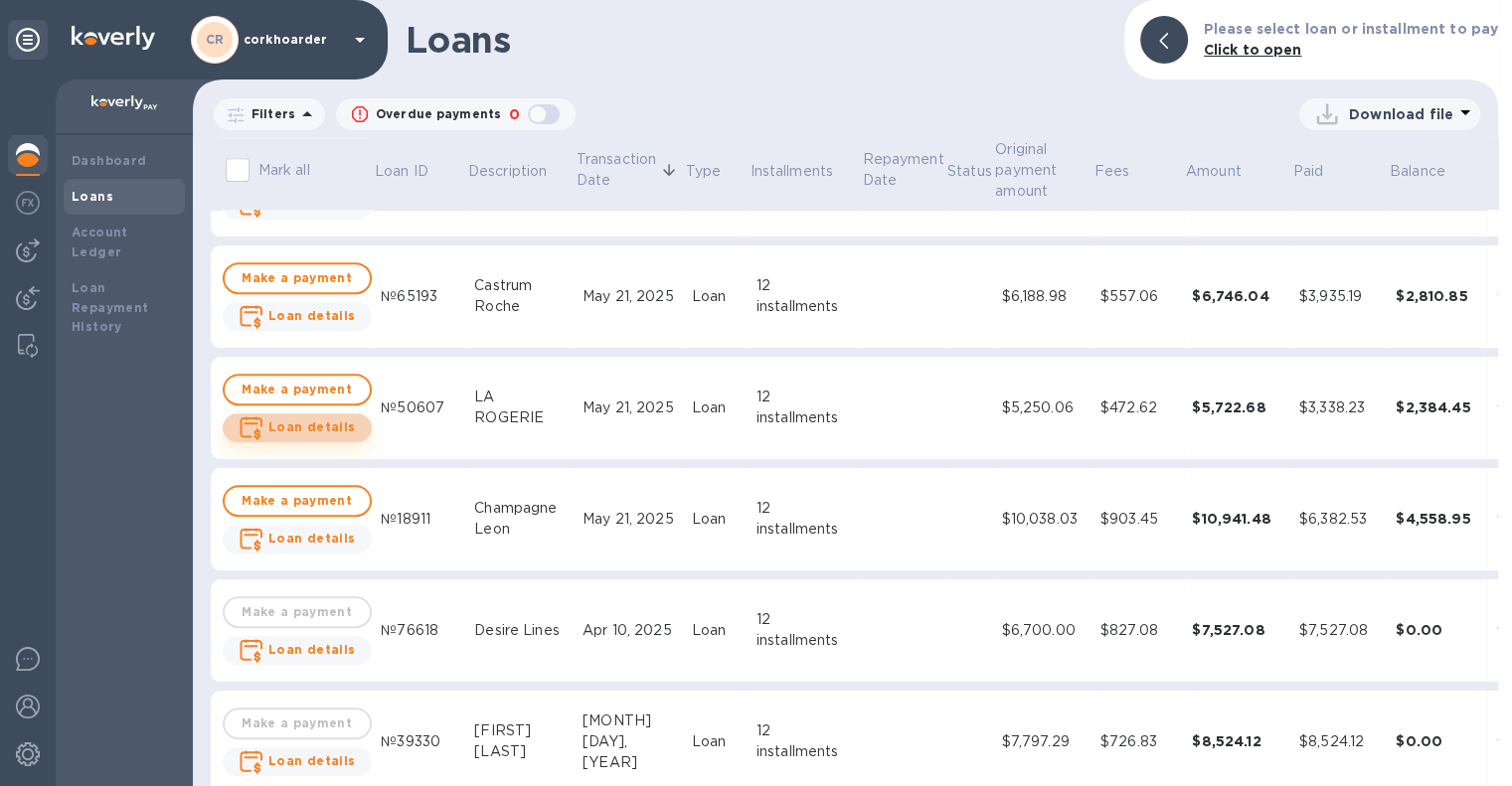 click on "Loan details" at bounding box center [312, 426] 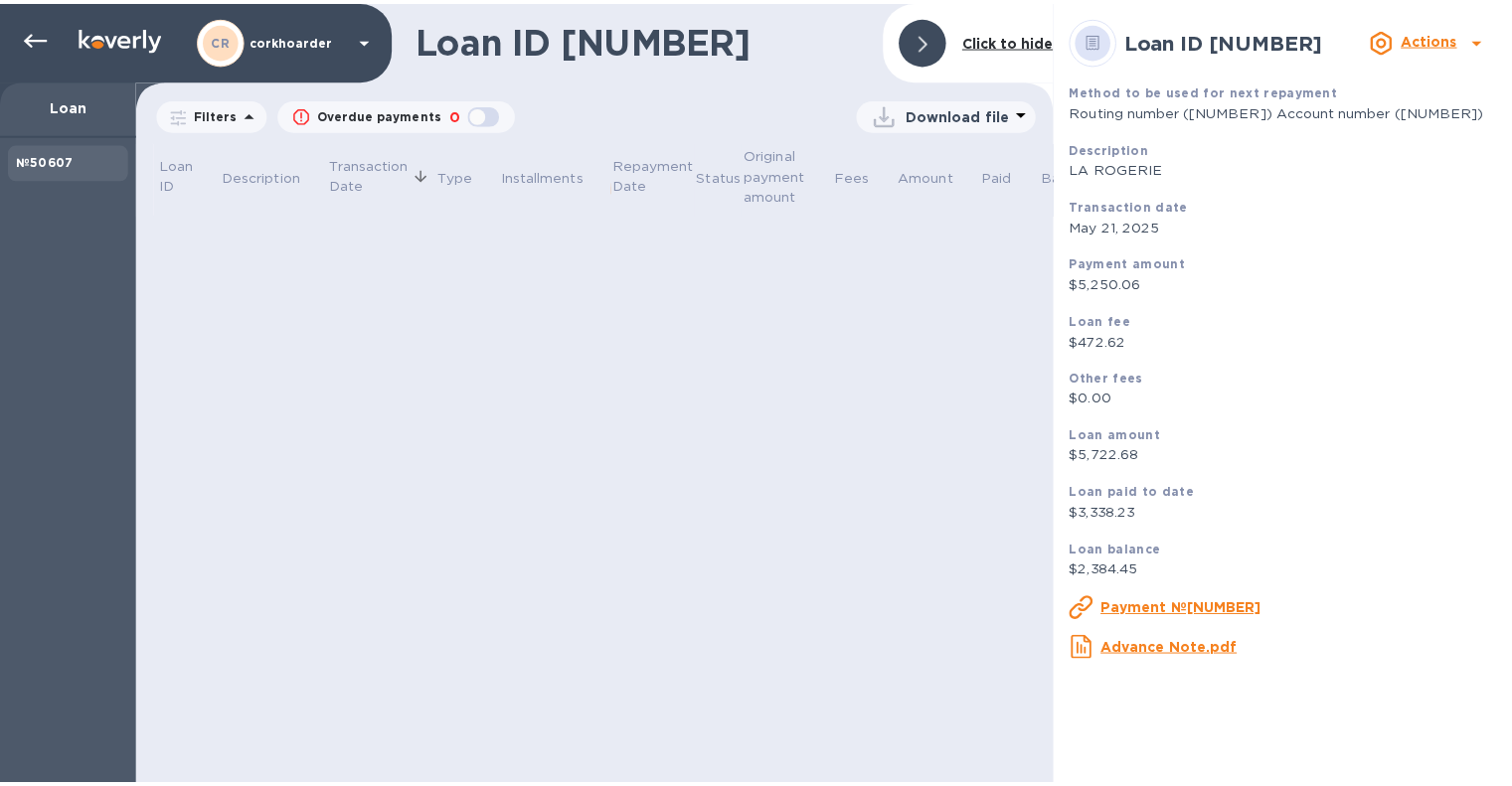 scroll, scrollTop: 0, scrollLeft: 0, axis: both 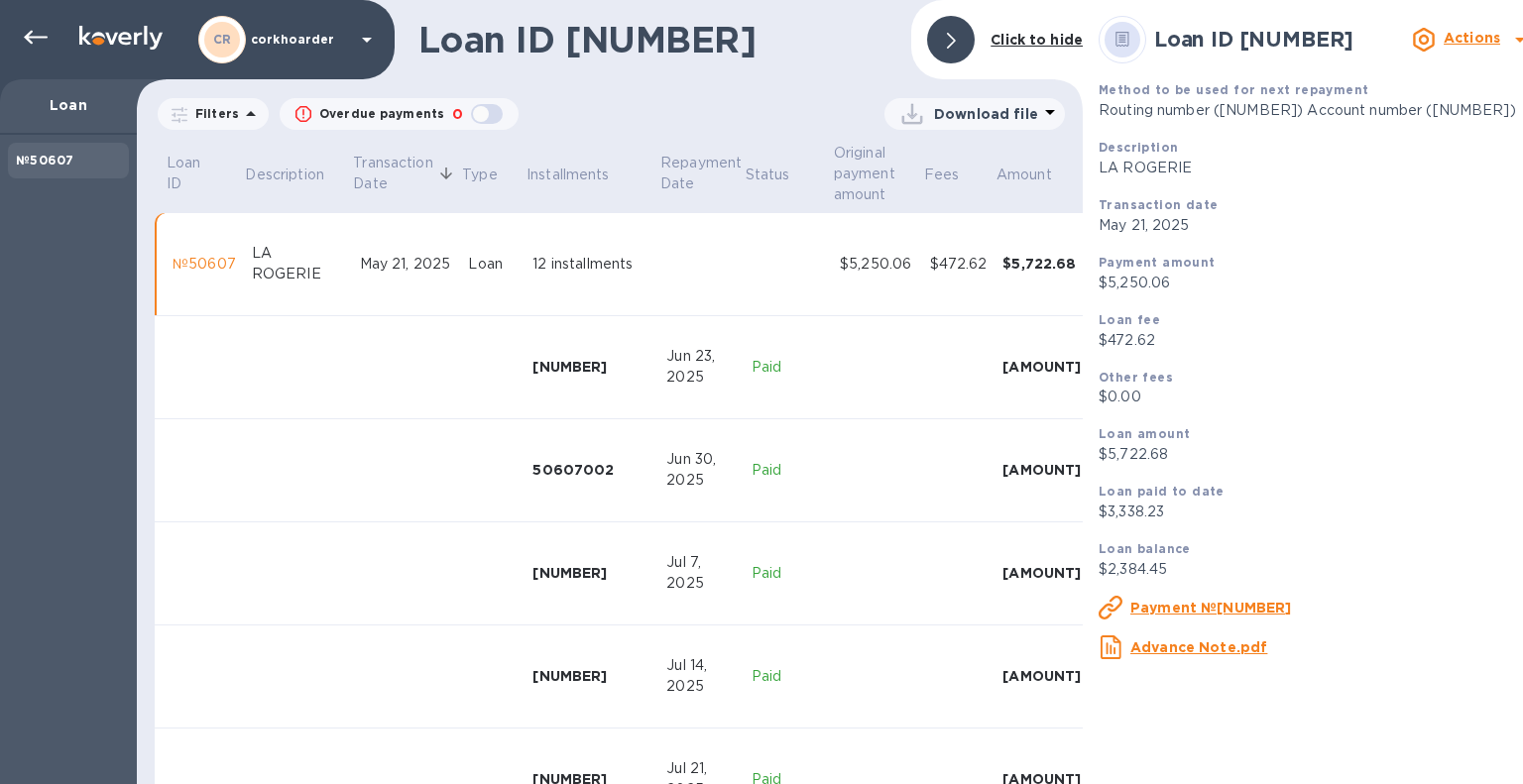 click 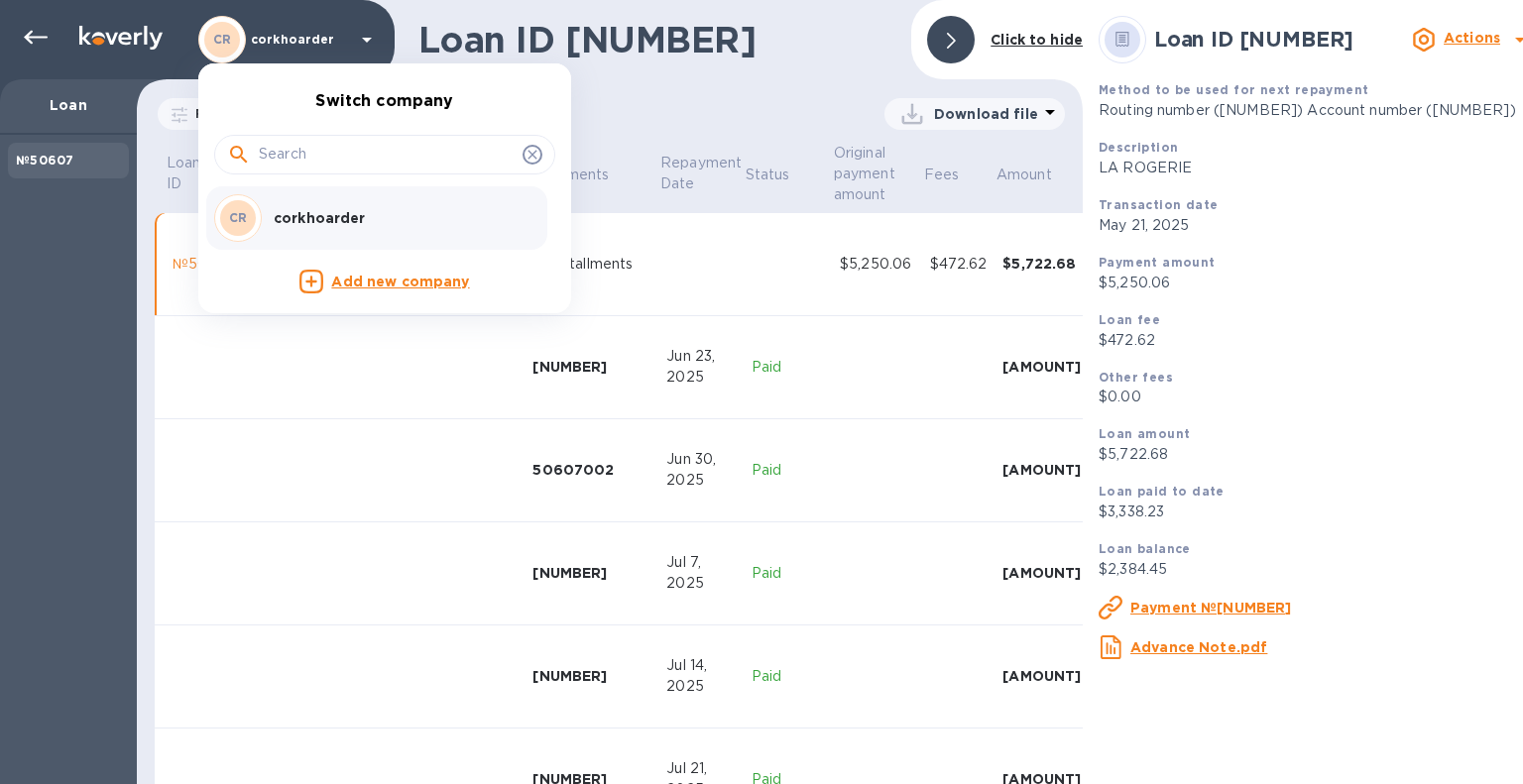 click at bounding box center (762, 392) 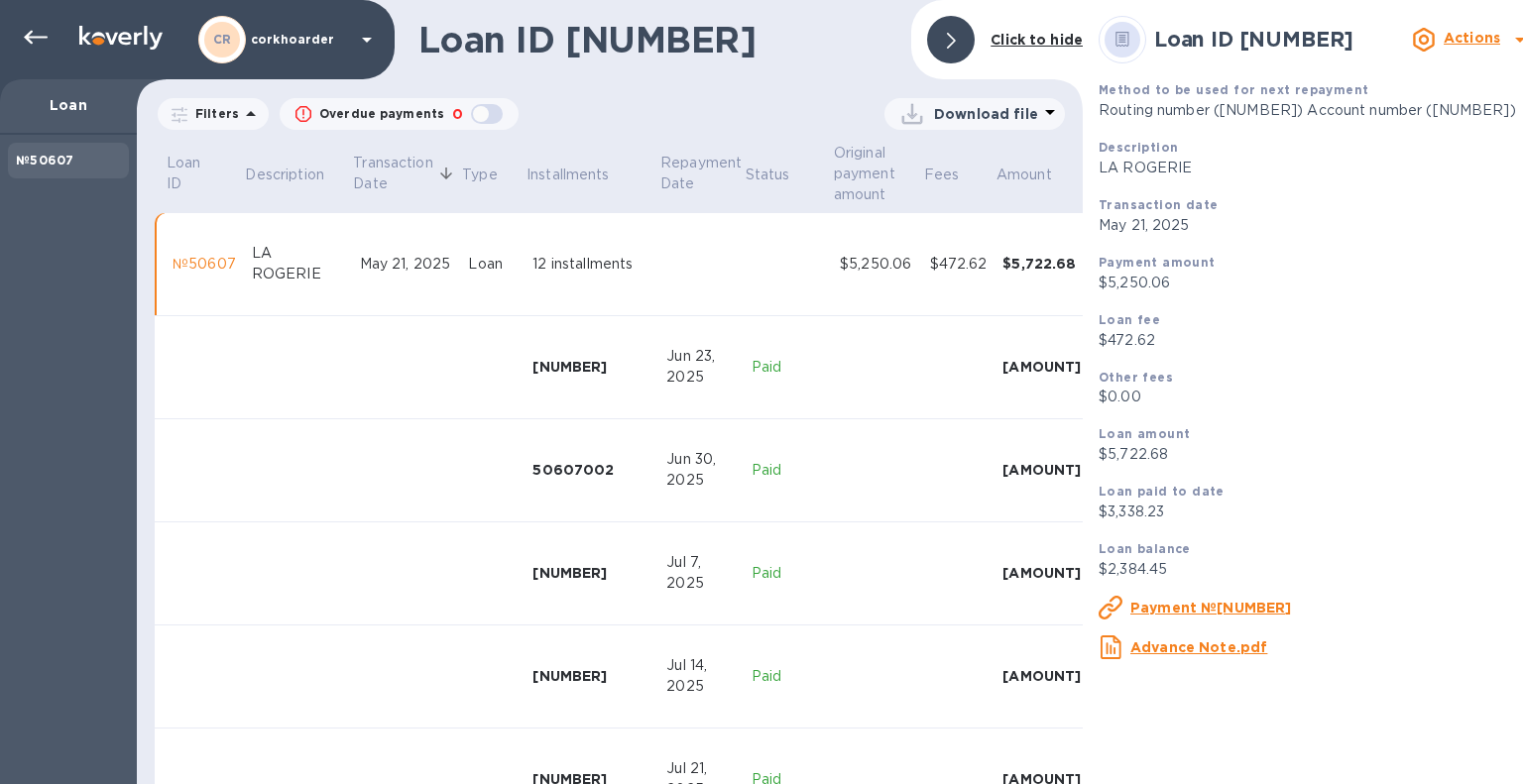 click on "Download file" at bounding box center [986, 114] 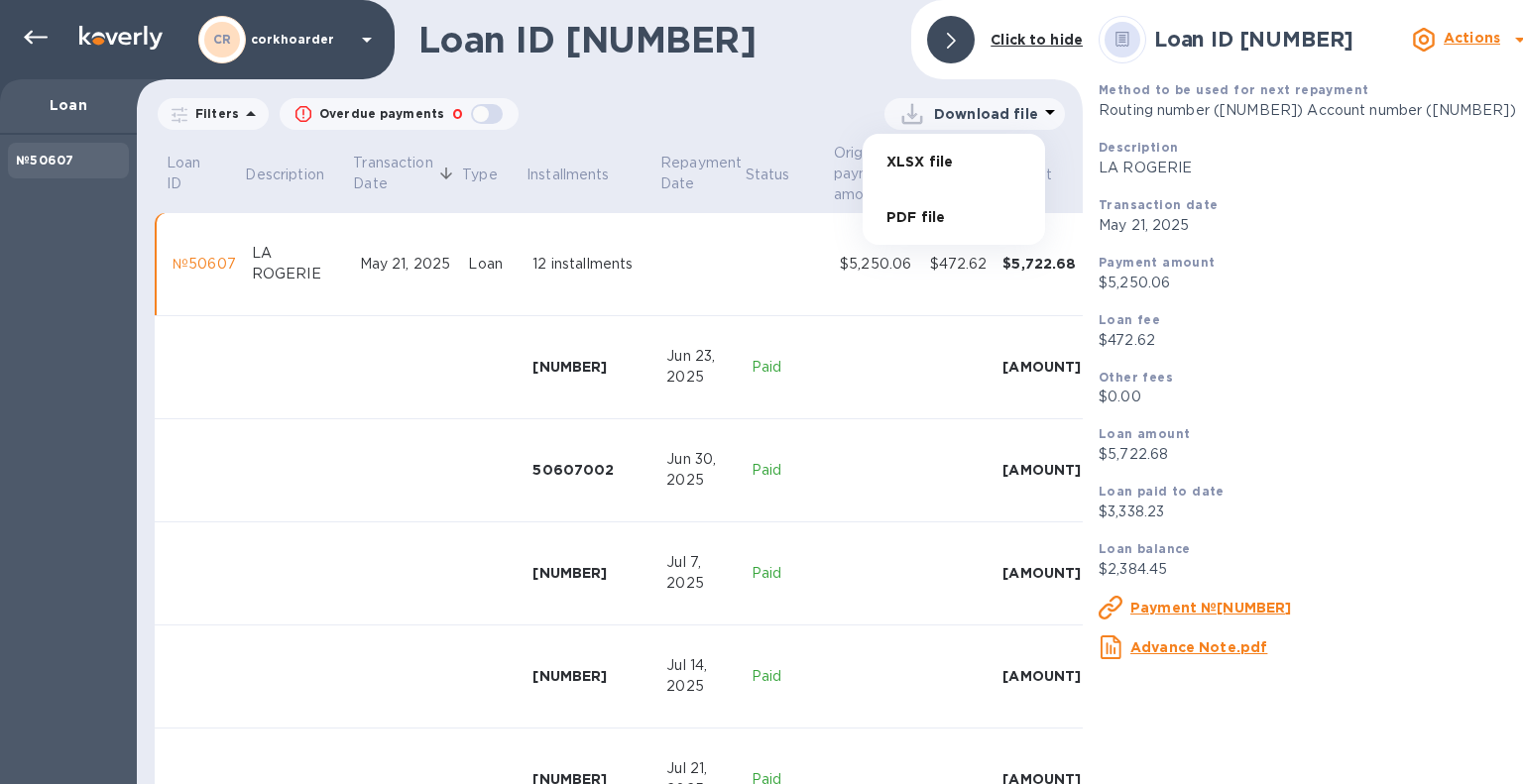 click on "PDF file" at bounding box center (954, 217) 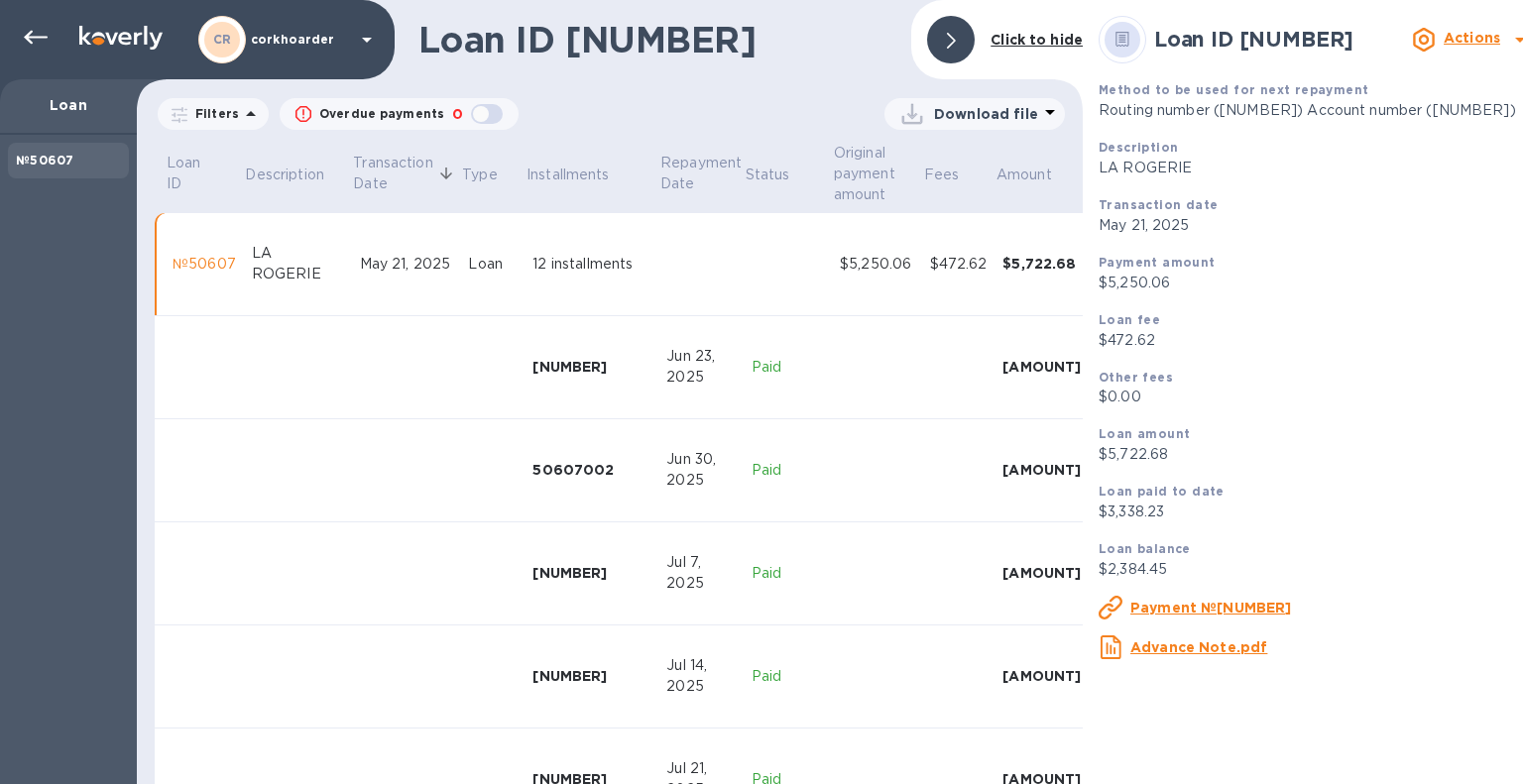 click on "Download file" at bounding box center (791, 114) 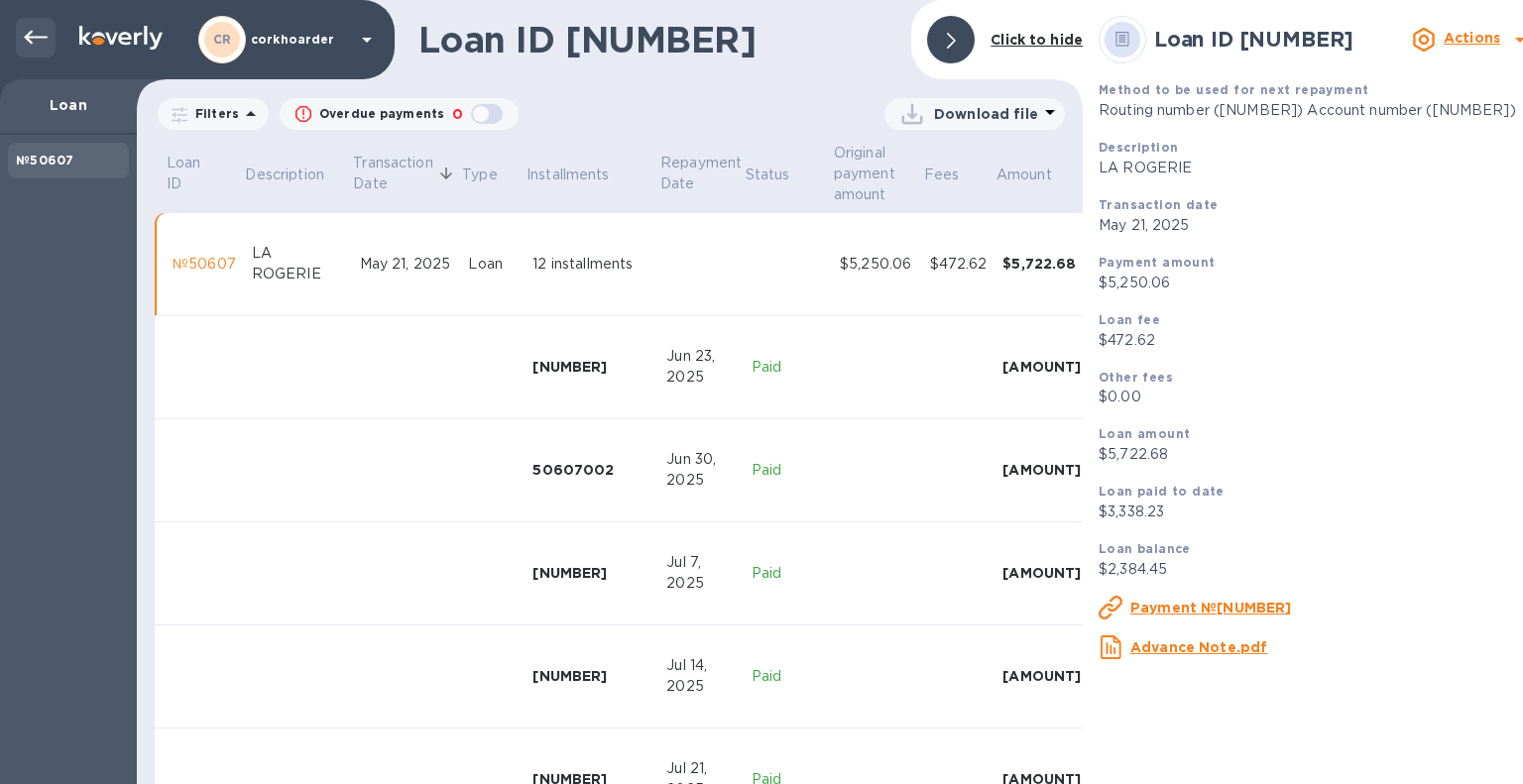 click 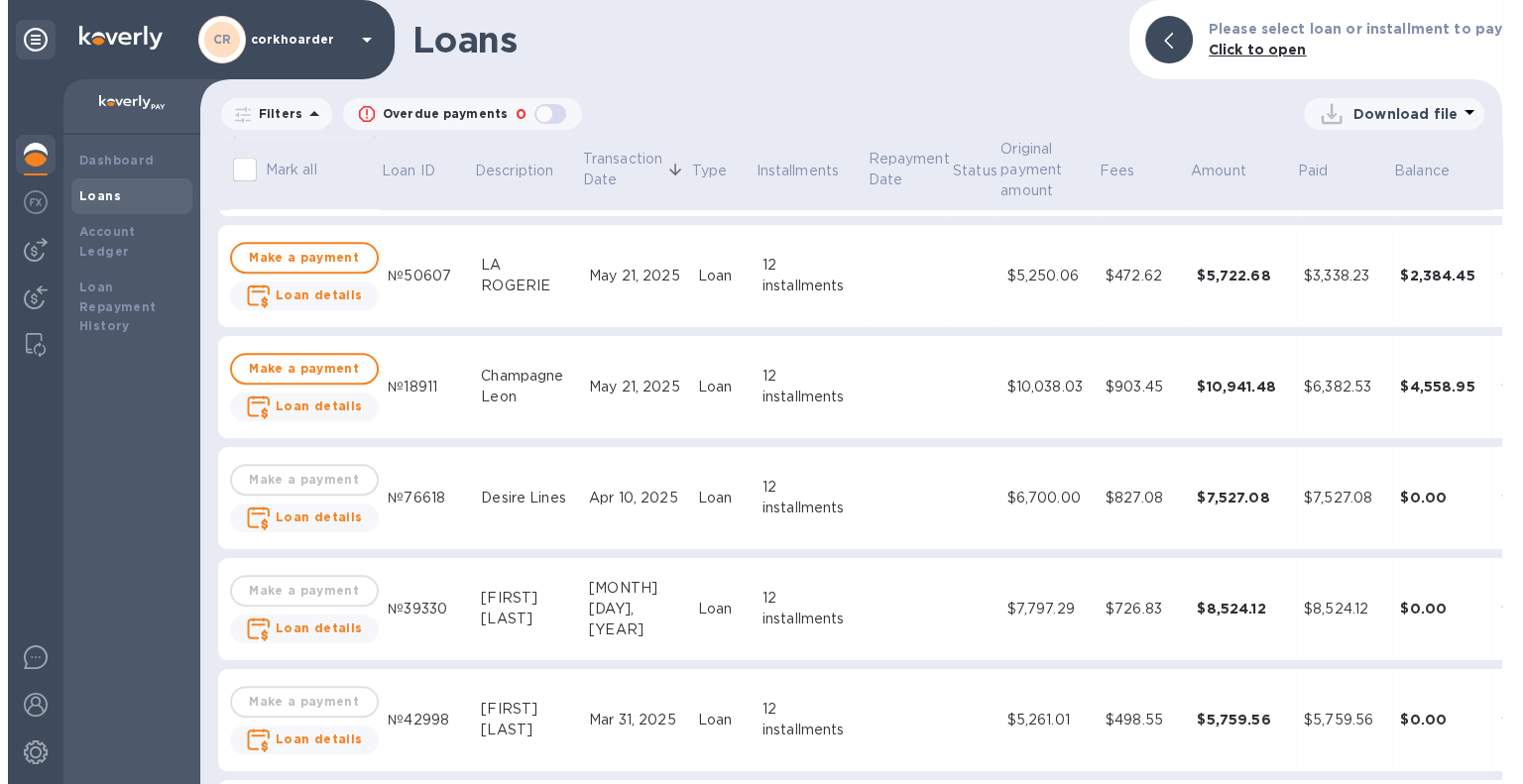 scroll, scrollTop: 1288, scrollLeft: 0, axis: vertical 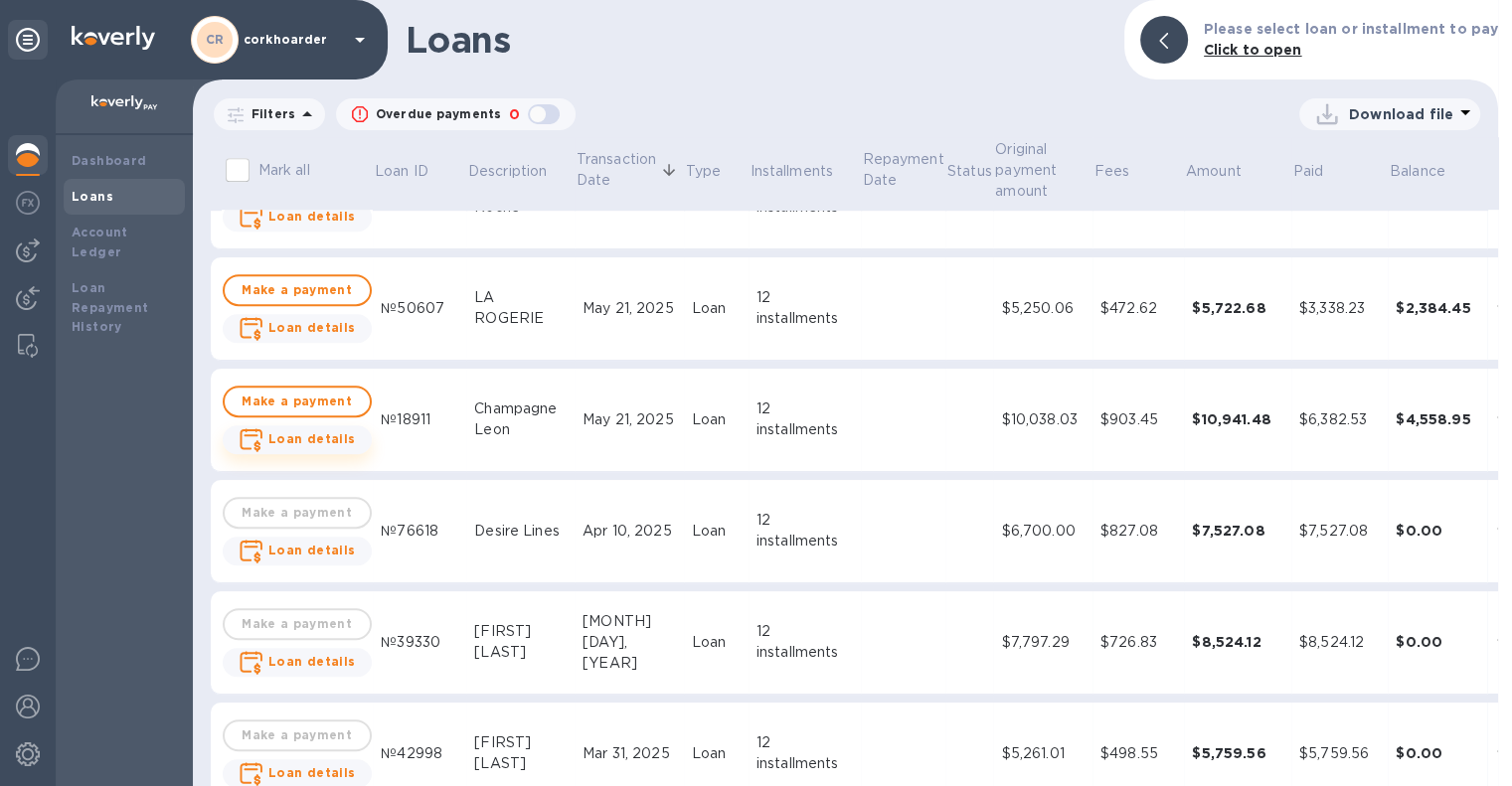 click on "Loan details" at bounding box center (312, 438) 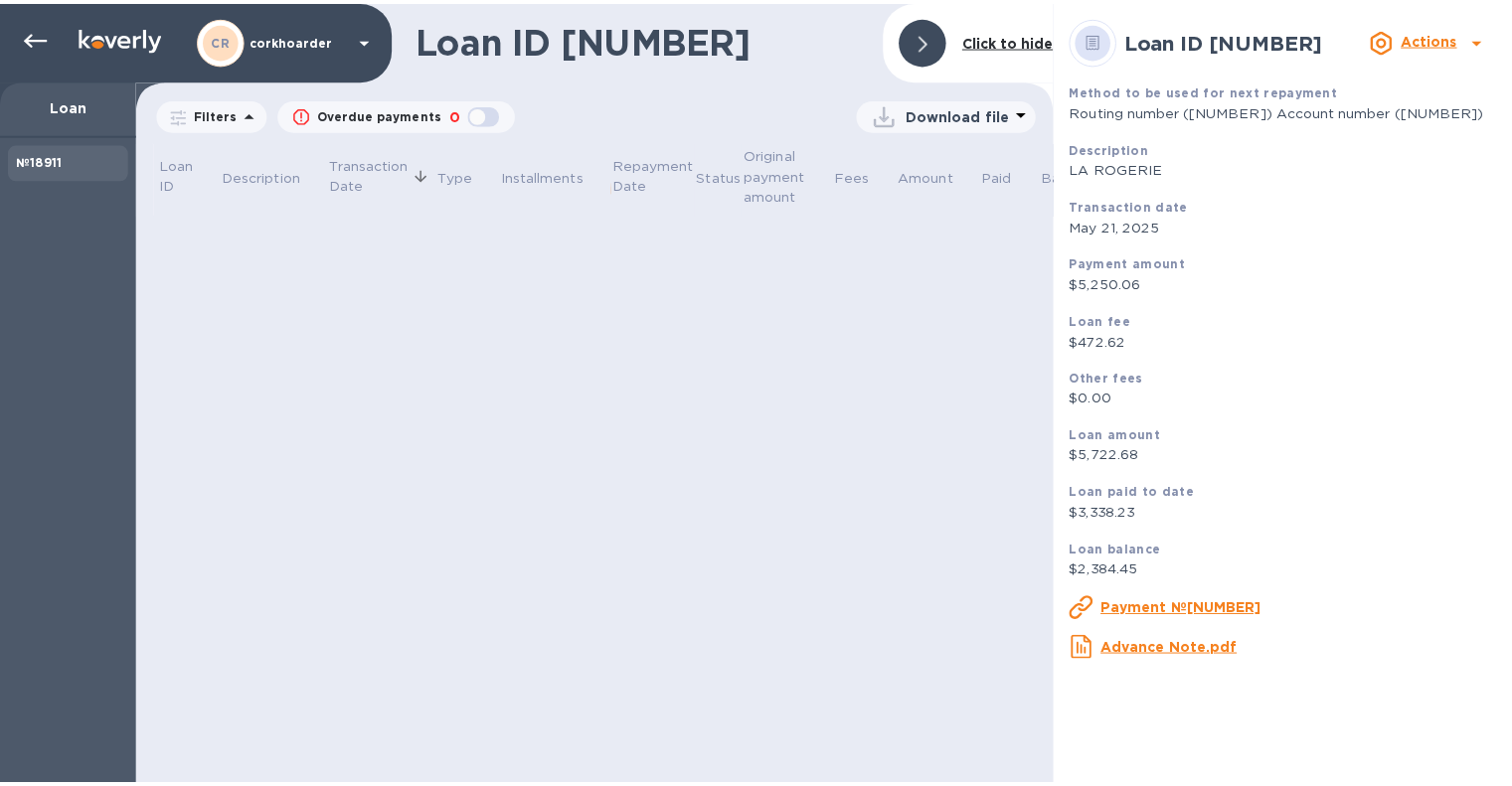 scroll, scrollTop: 0, scrollLeft: 0, axis: both 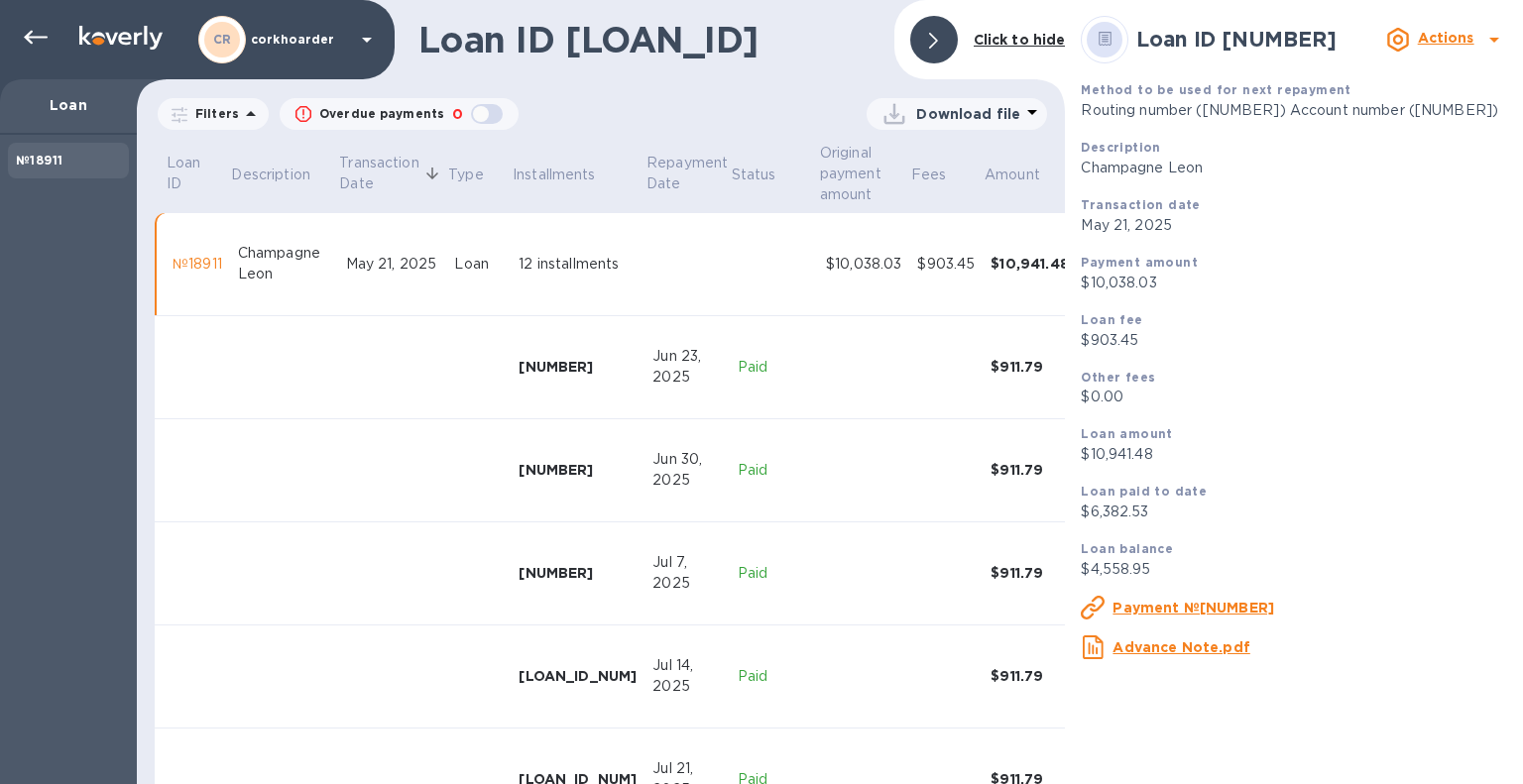click on "Download file" at bounding box center (968, 114) 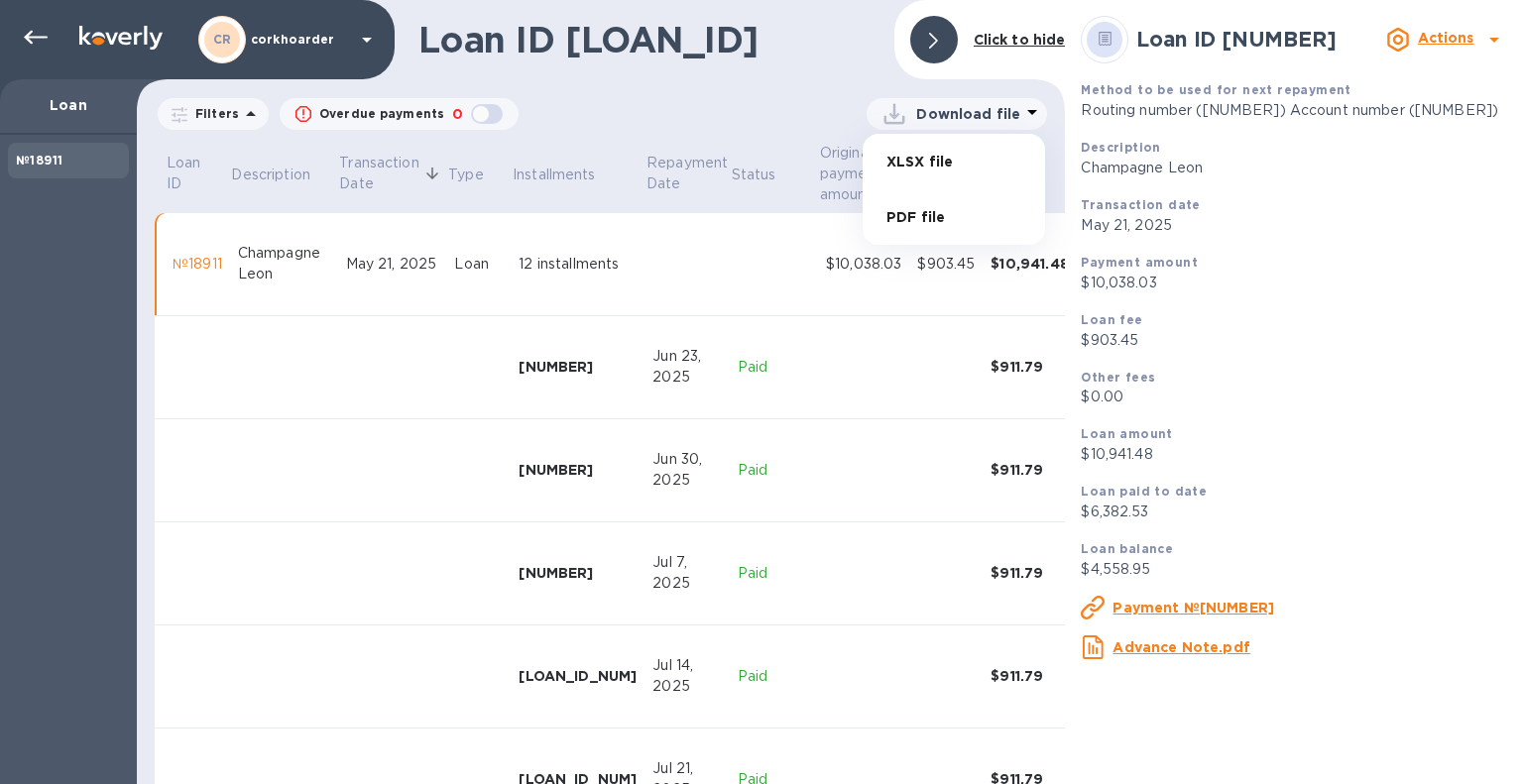 click on "PDF file" at bounding box center (954, 217) 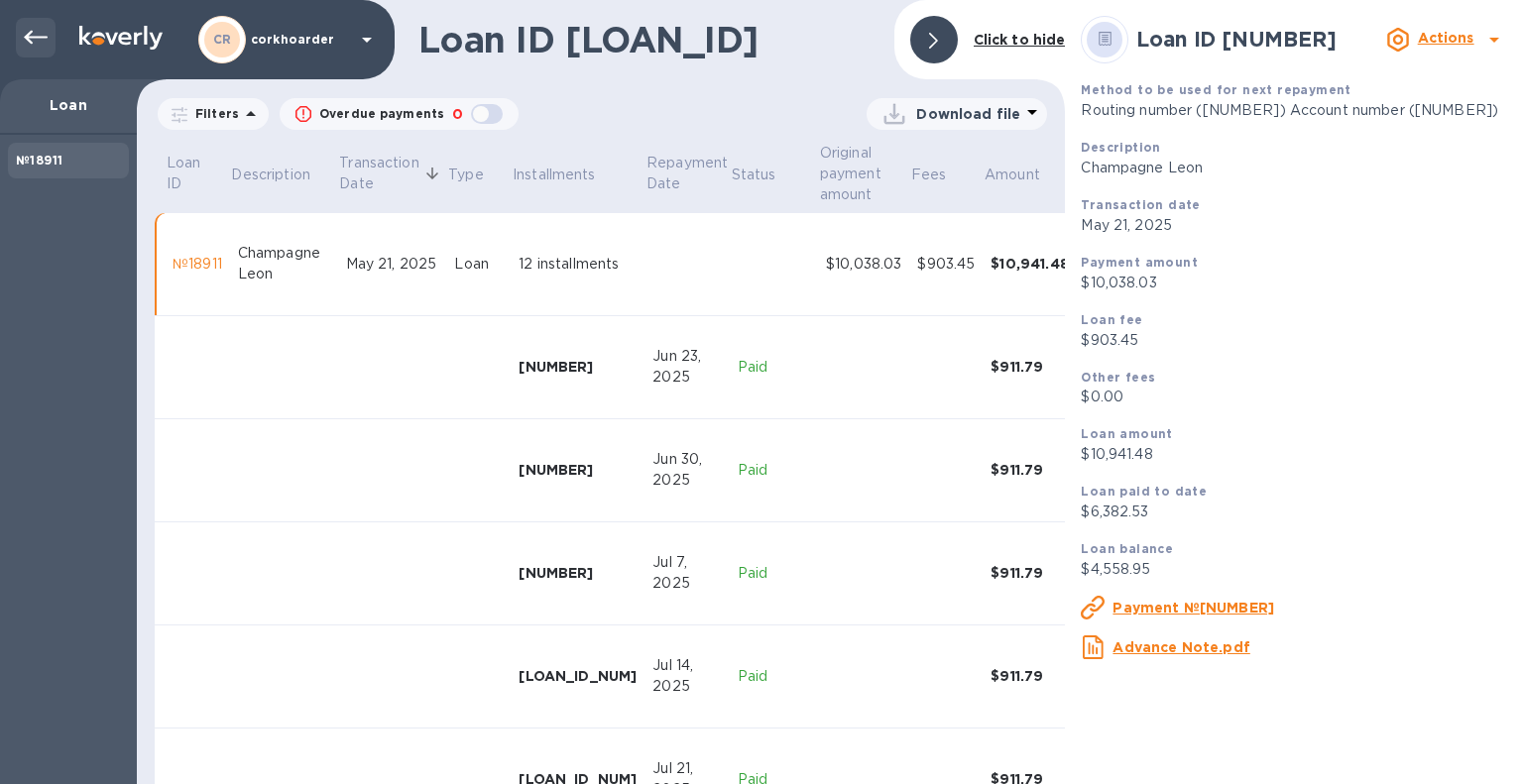 click at bounding box center [36, 38] 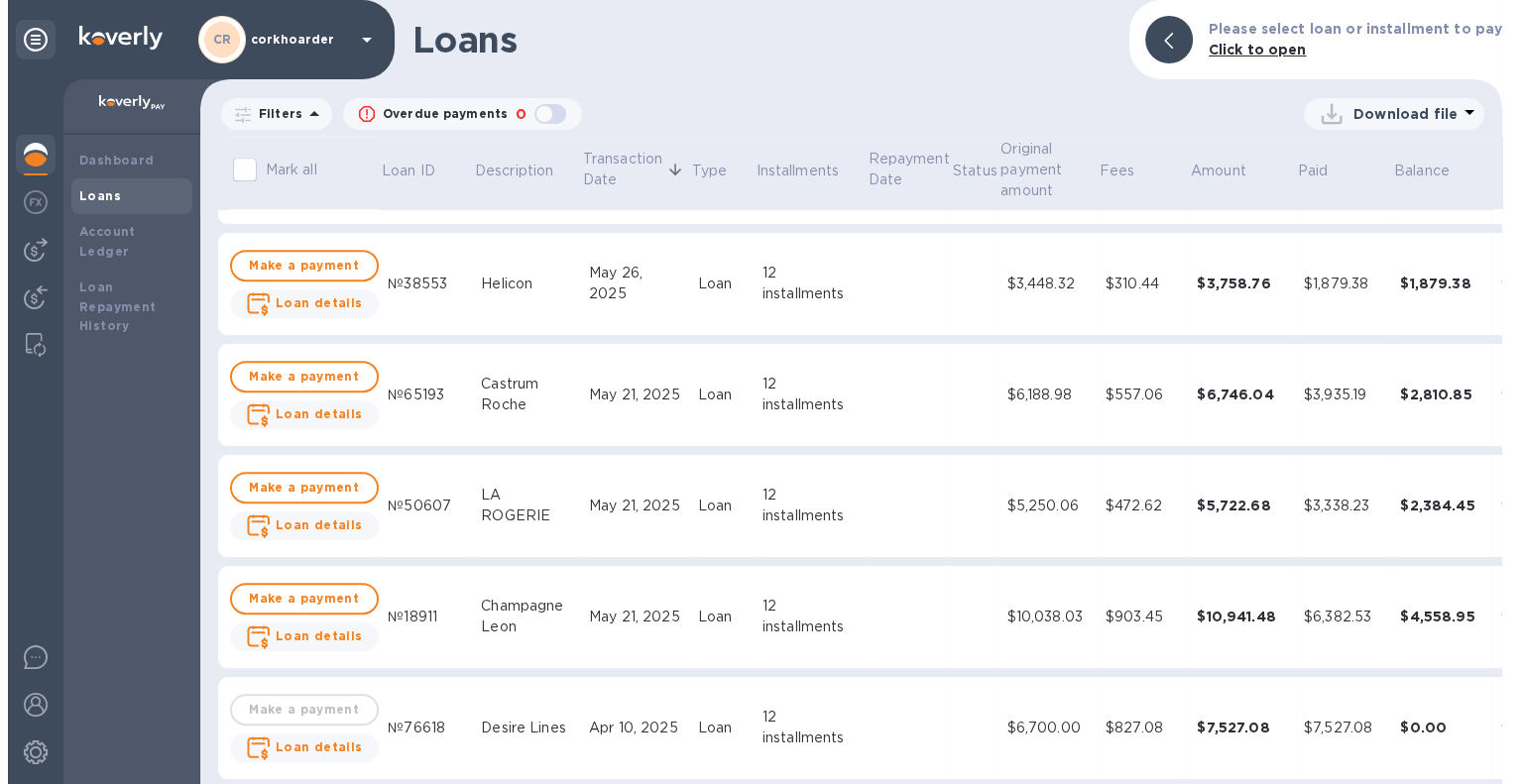 scroll, scrollTop: 1288, scrollLeft: 0, axis: vertical 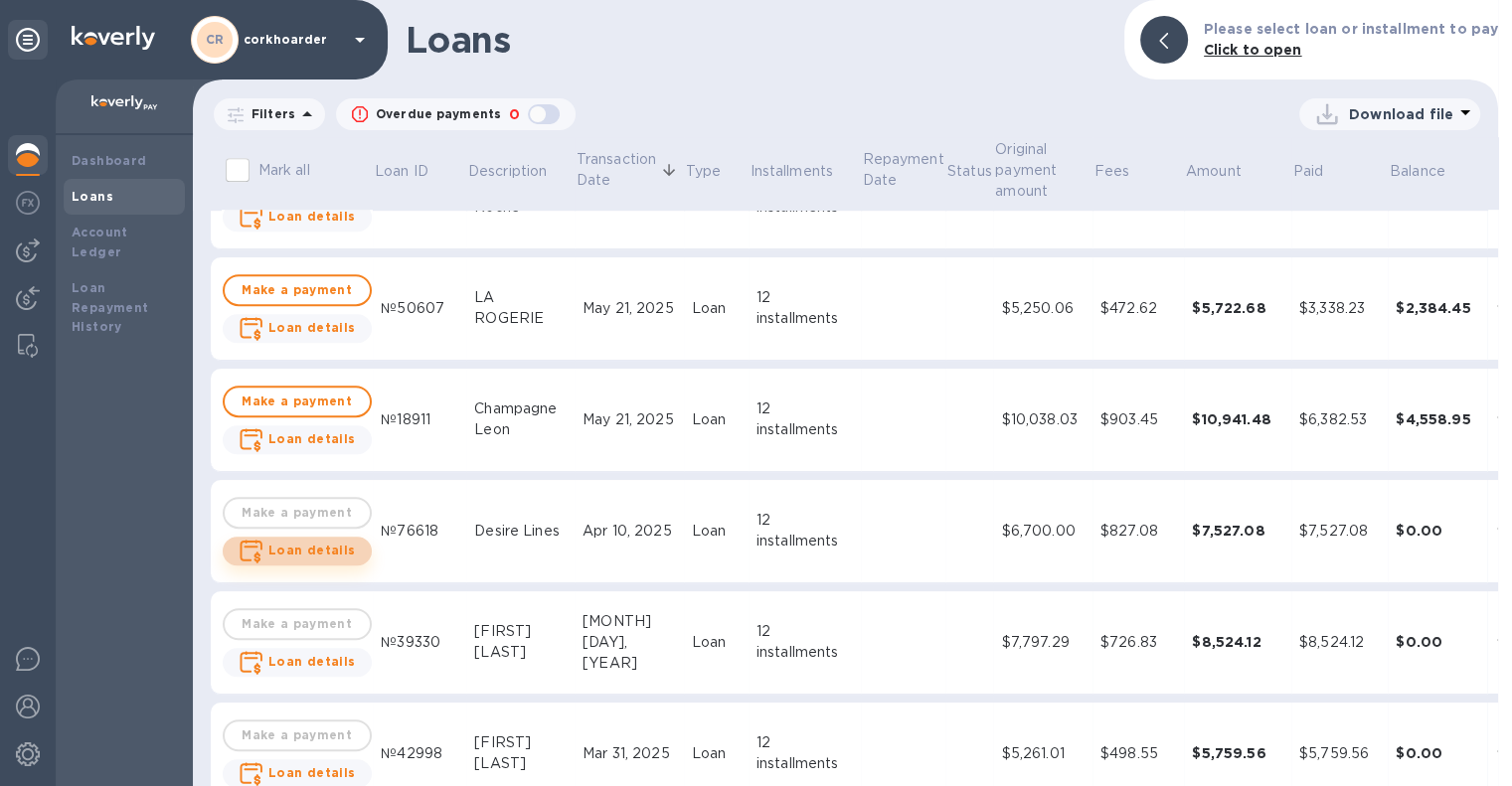 click on "Loan details" at bounding box center [312, 550] 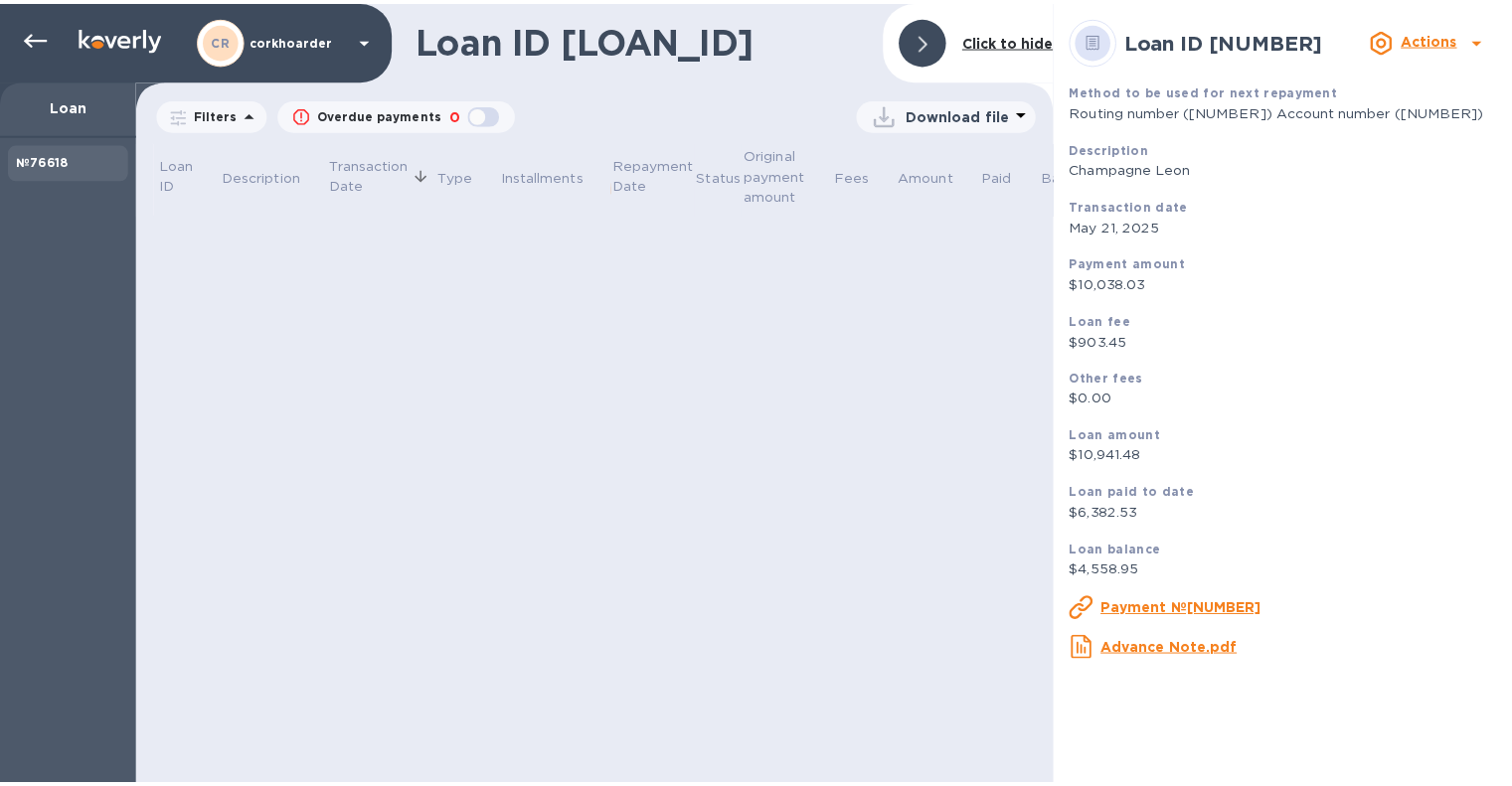 scroll, scrollTop: 0, scrollLeft: 0, axis: both 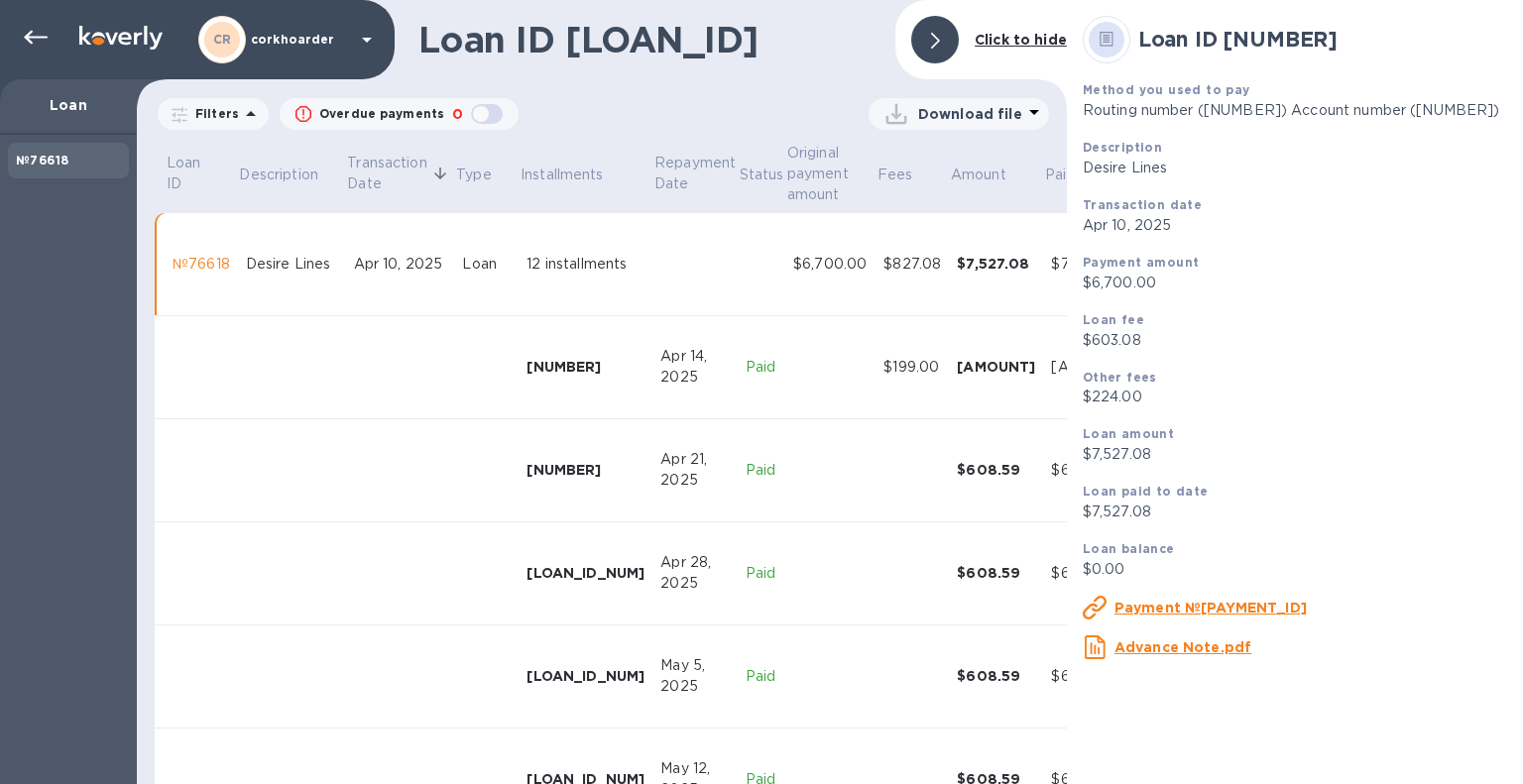click on "Download file" at bounding box center [970, 114] 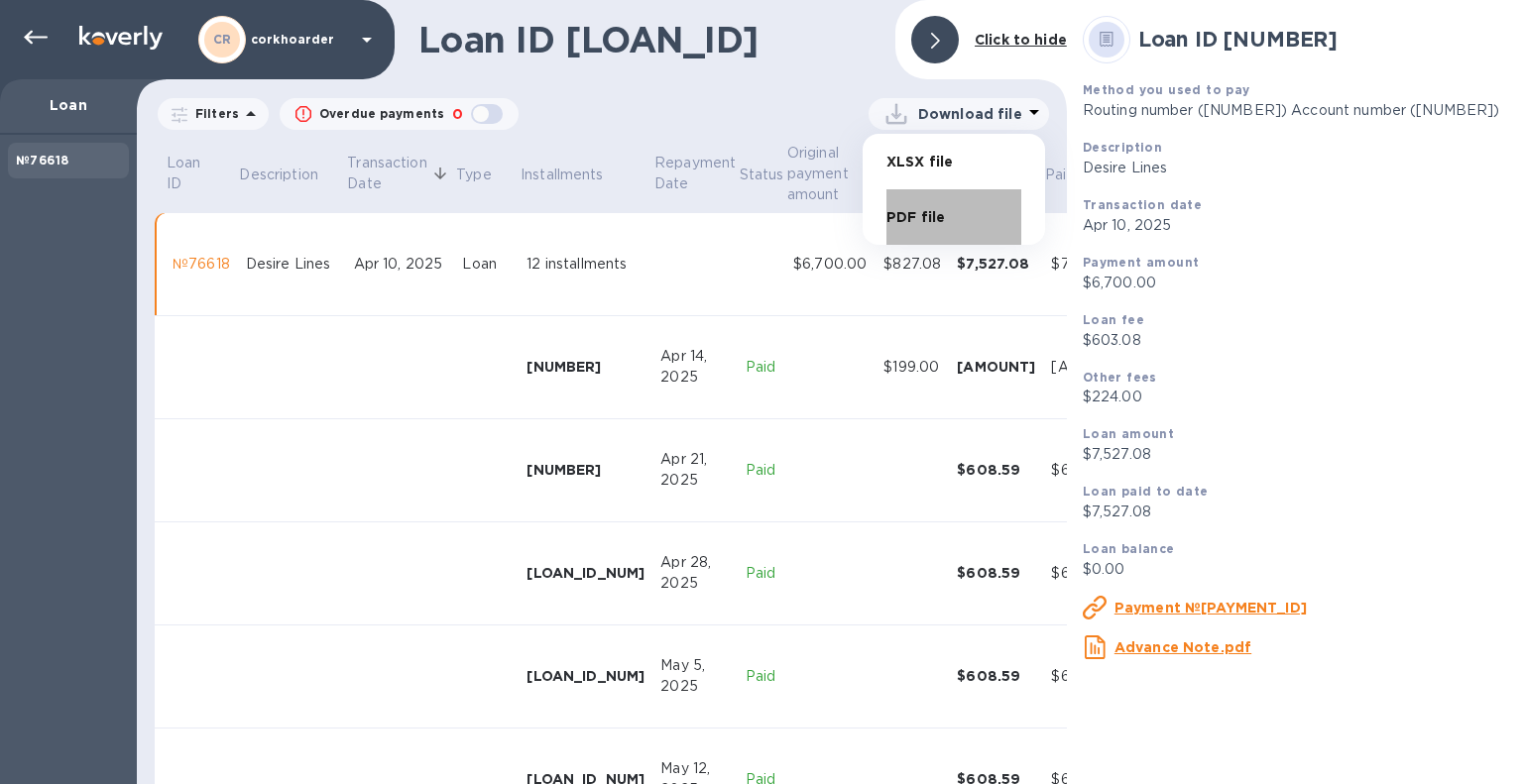 click on "PDF file" at bounding box center [954, 217] 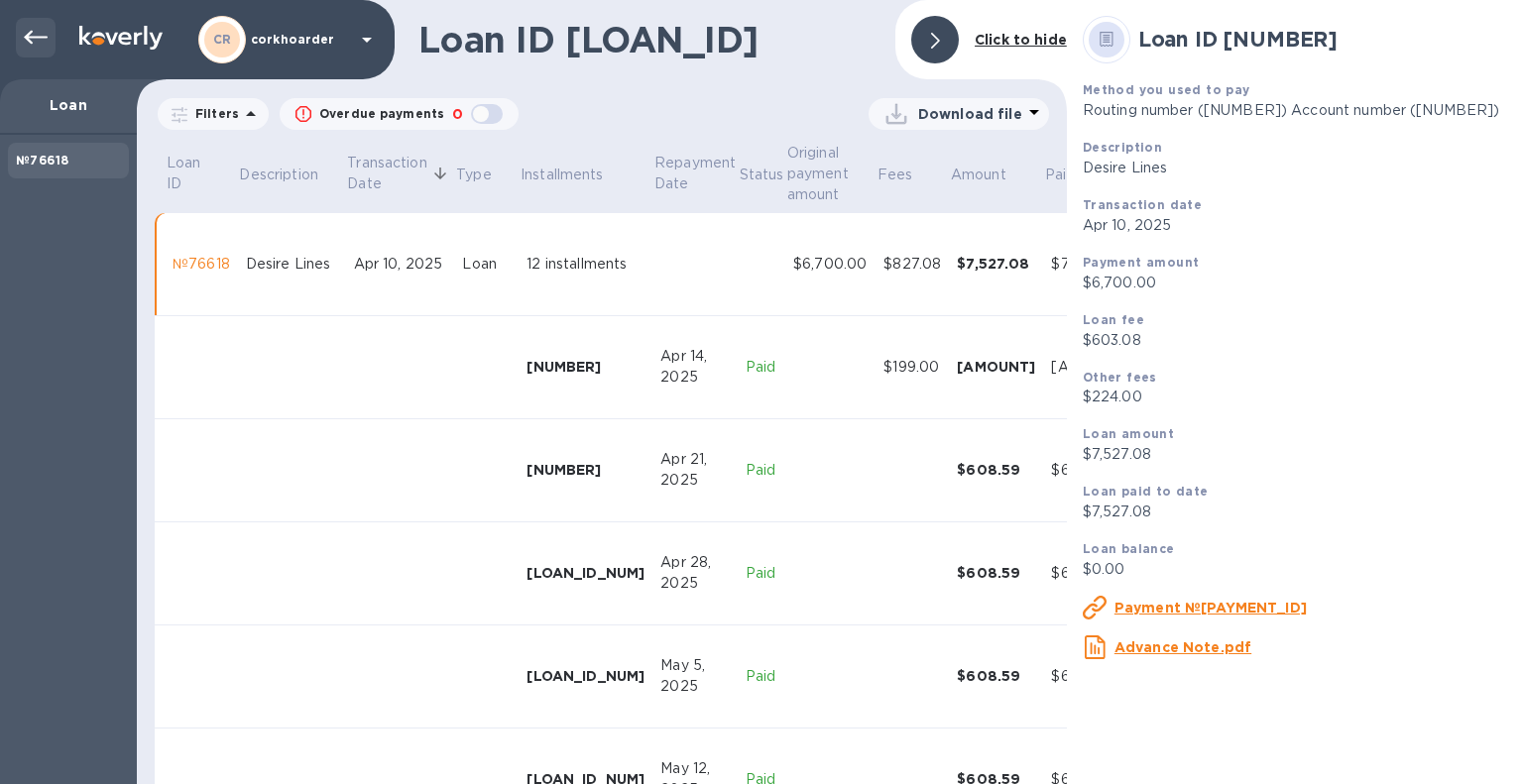 click 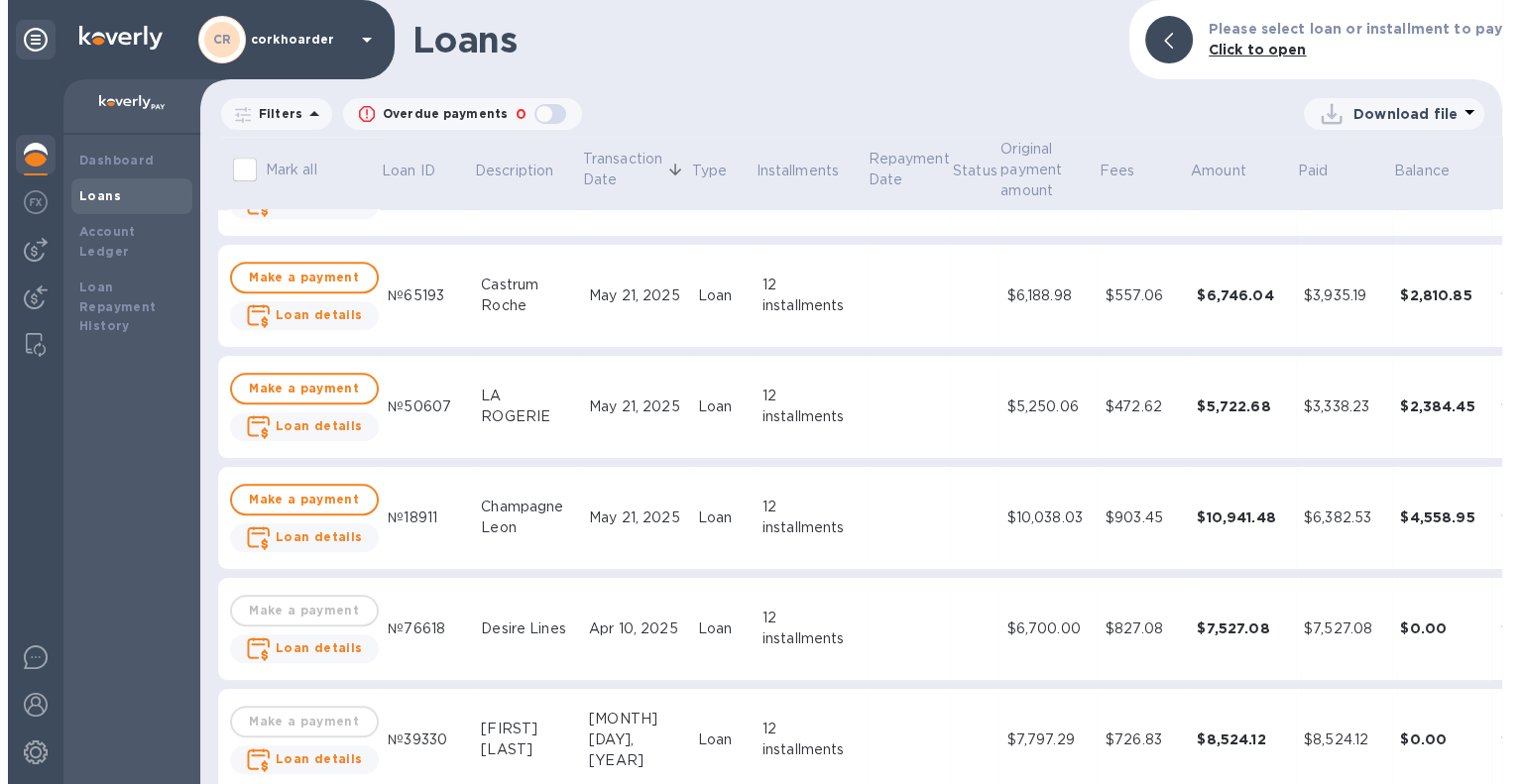 scroll, scrollTop: 1288, scrollLeft: 0, axis: vertical 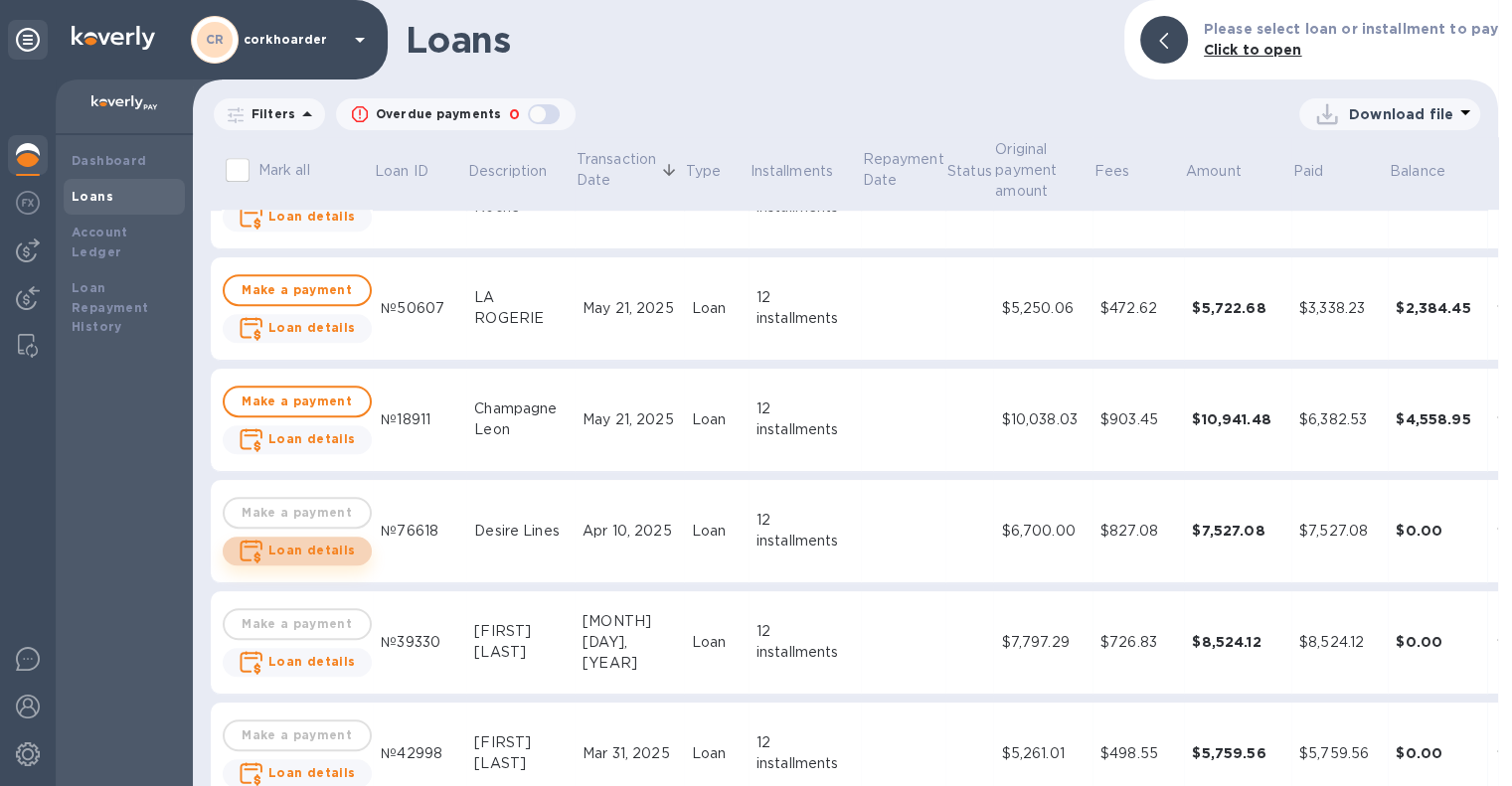click on "Loan details" at bounding box center (312, 550) 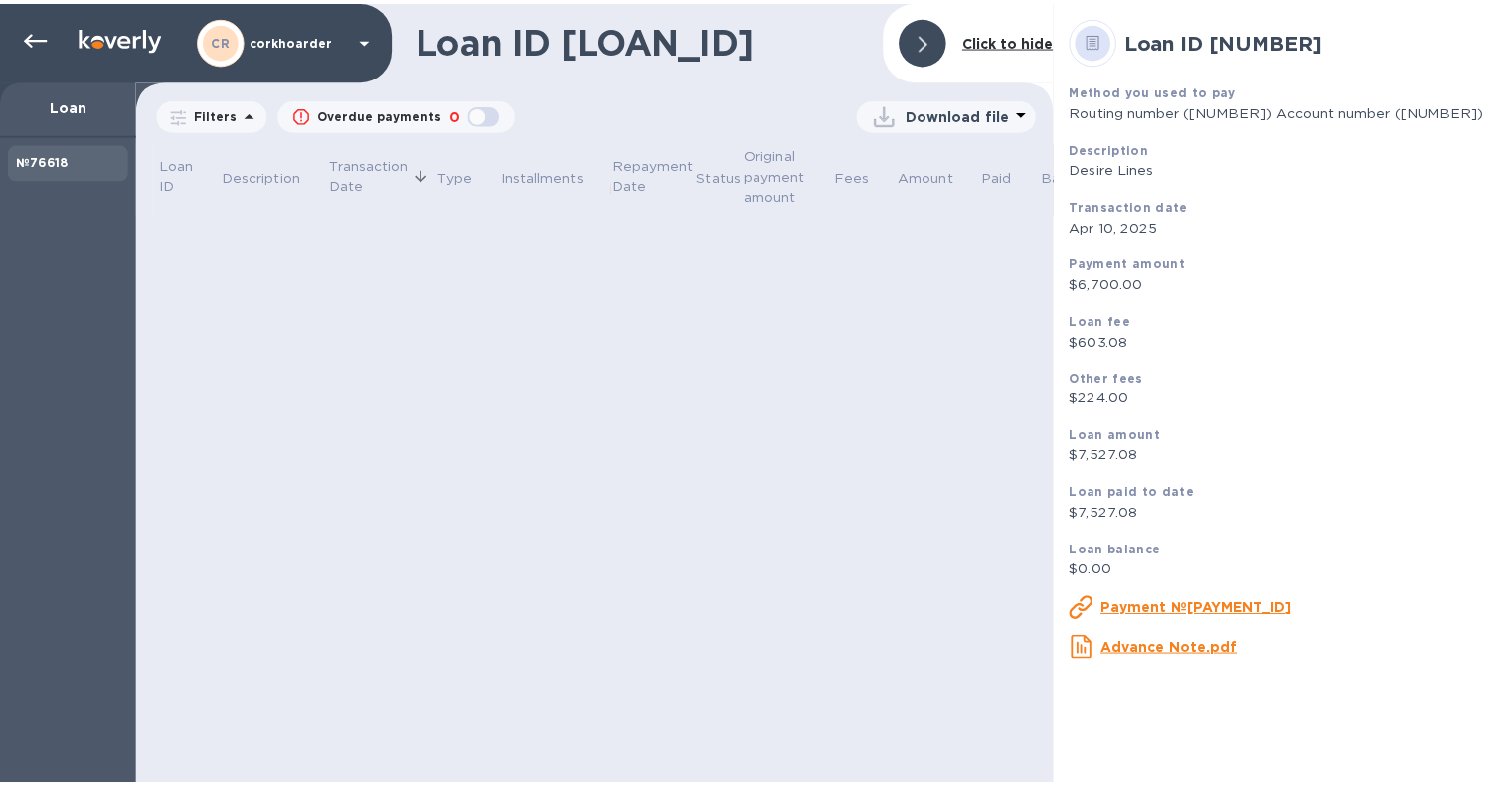 scroll, scrollTop: 0, scrollLeft: 0, axis: both 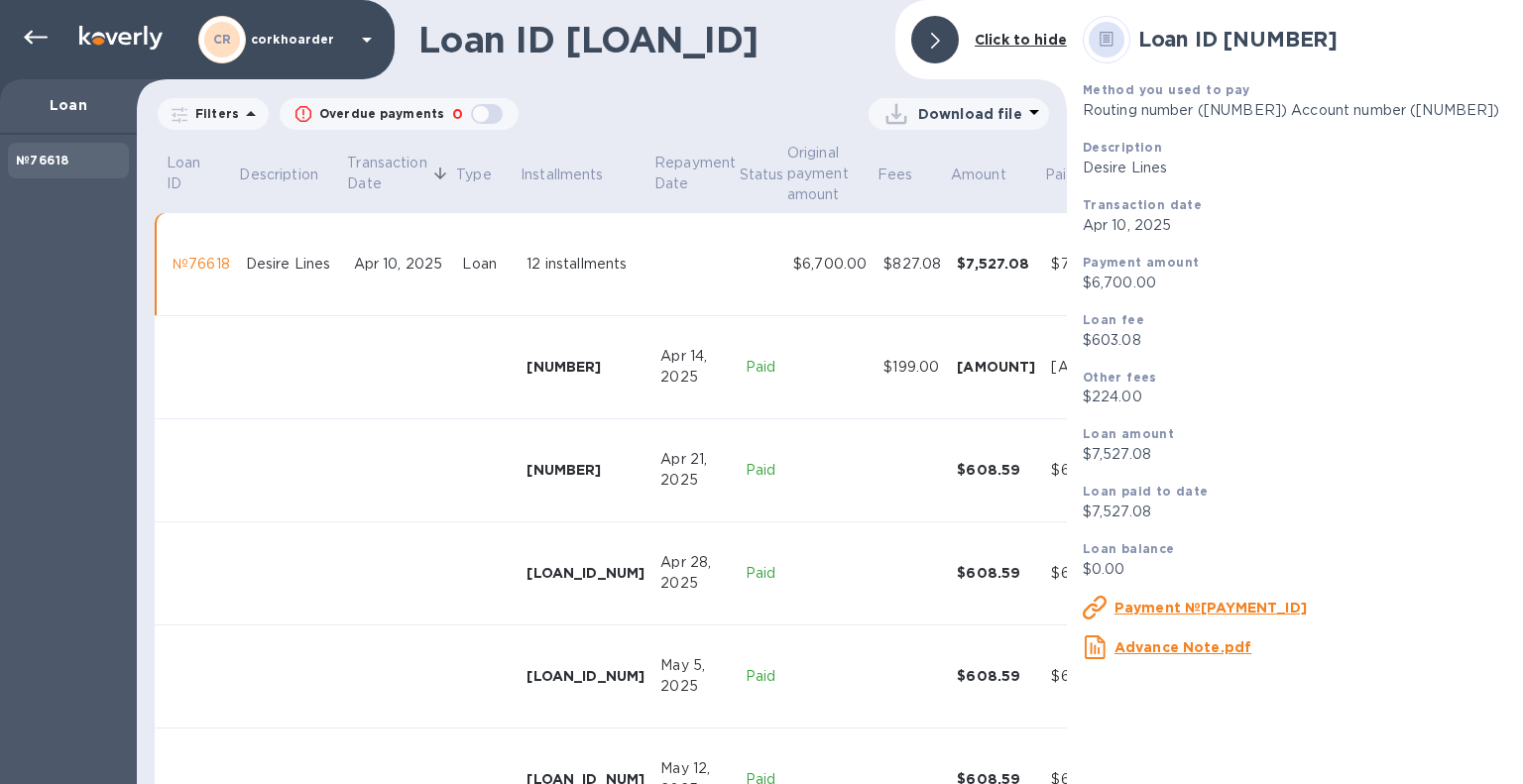 click on "Download file" at bounding box center (970, 114) 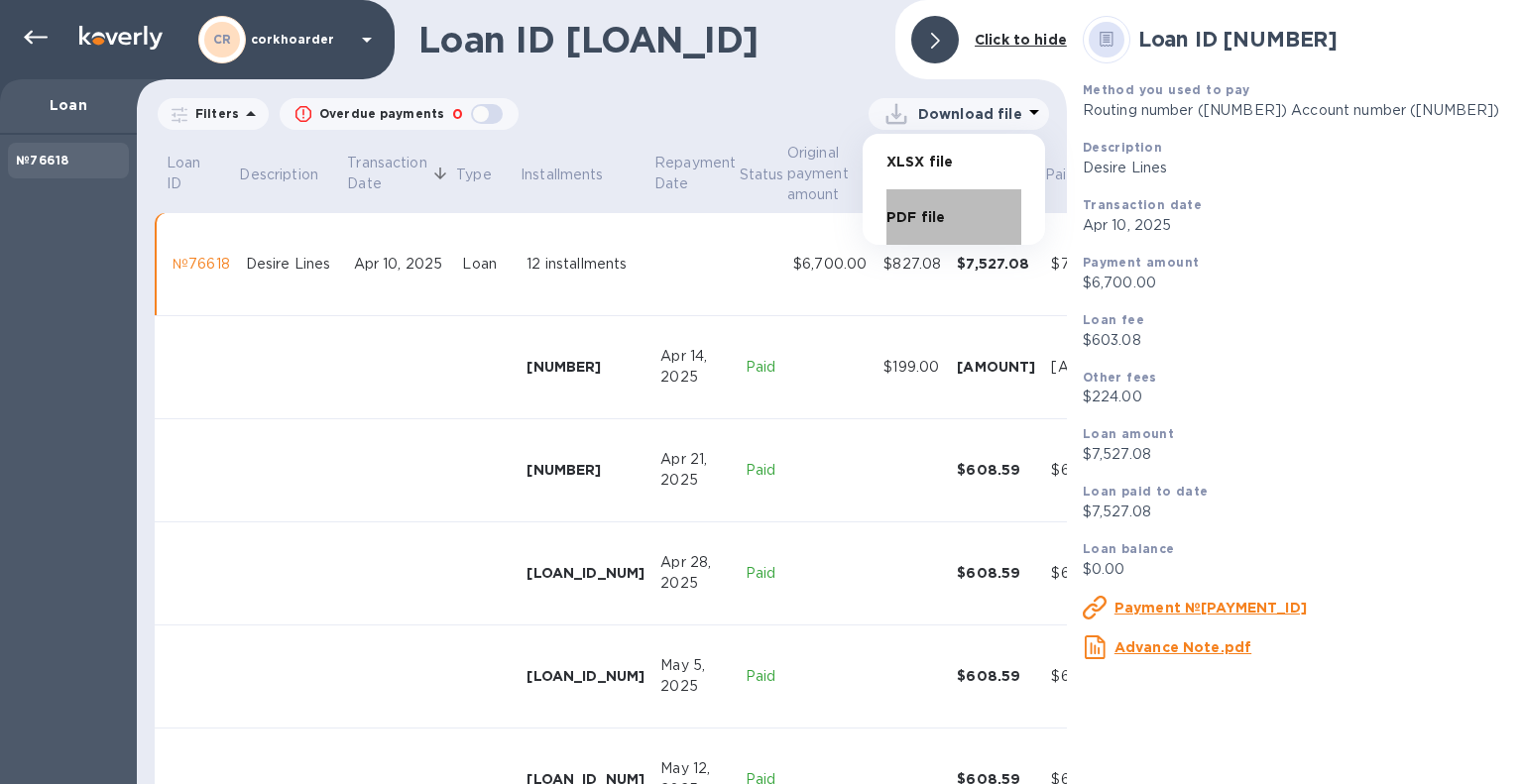 click on "PDF file" at bounding box center (954, 217) 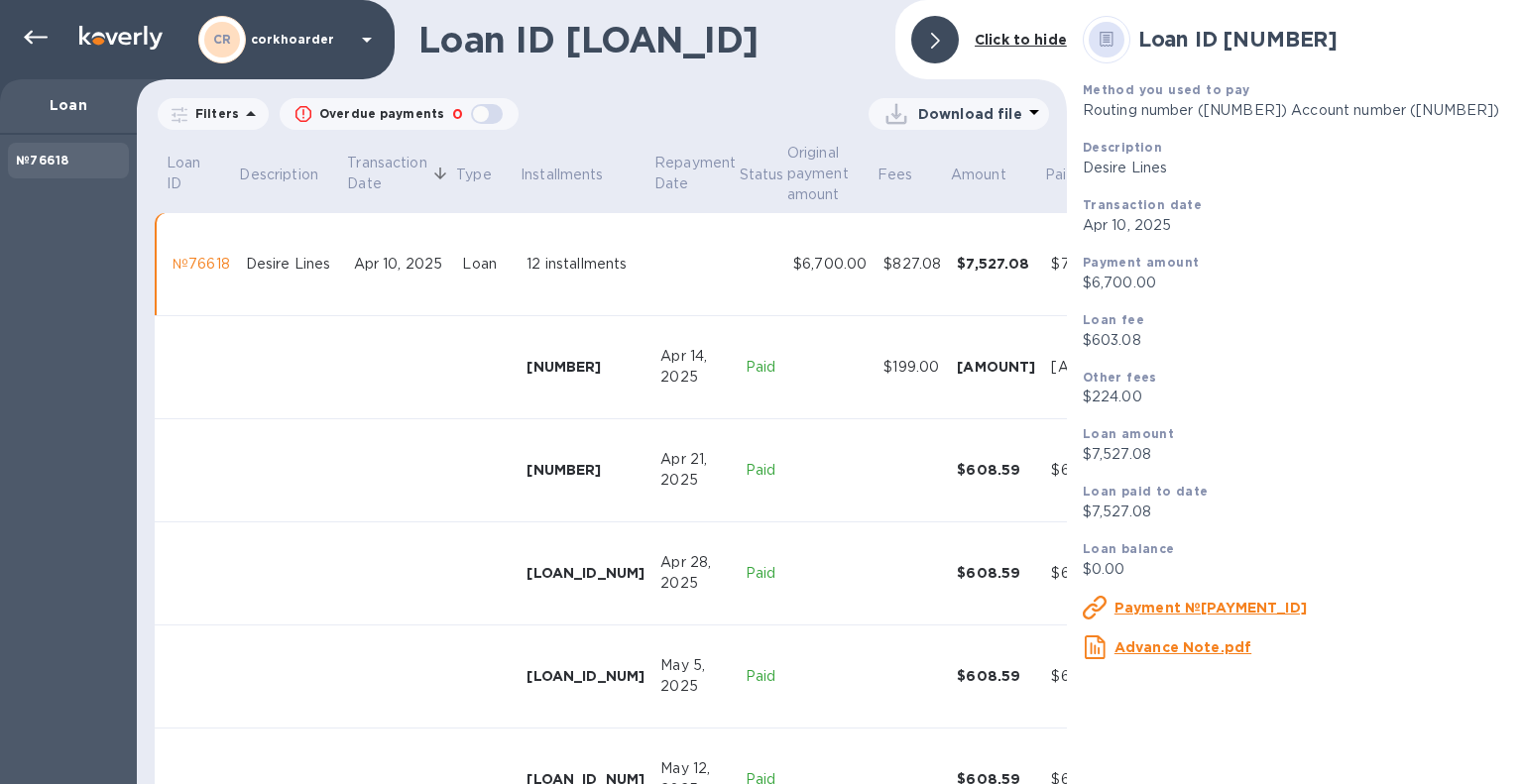 click on "Loan ID [LOAN_ID] Click to hide Filters Overdue payments 0 Download file Loan ID Description Transaction Date Type Installments Repayment Date Status Original payment amount Fees Amount Paid Balance №[LOAN_ID_NUM] [FIRST] [LAST] [MONTH] [DAY], [YEAR] Loan 12 installments [AMOUNT] [AMOUNT] [AMOUNT] [AMOUNT] [AMOUNT] [LOAN_ID_NUM] [MONTH] [DAY], [YEAR] Paid [AMOUNT] [AMOUNT] [AMOUNT] [LOAN_ID_NUM] [MONTH] [DAY], [YEAR] Paid [AMOUNT] [AMOUNT] [AMOUNT] [LOAN_ID_NUM] [MONTH] [DAY], [YEAR] Paid [AMOUNT] [AMOUNT] [AMOUNT] [LOAN_ID_NUM] [MONTH] [DAY], [YEAR] Paid [AMOUNT] [AMOUNT] [AMOUNT] [LOAN_ID_NUM] [MONTH] [DAY], [YEAR] Paid [AMOUNT] [AMOUNT] [AMOUNT] [LOAN_ID_NUM] [MONTH] [DAY], [YEAR] Paid [AMOUNT] [AMOUNT] [AMOUNT] [LOAN_ID_NUM] [MONTH] [DAY], [YEAR] Paid [AMOUNT] [AMOUNT] [AMOUNT] [LOAN_ID_NUM] [MONTH] [DAY], [YEAR] Paid [AMOUNT] [AMOUNT] [AMOUNT] [LOAN_ID_NUM] [MONTH] [DAY], [YEAR] Paid [AMOUNT] [AMOUNT] [AMOUNT] [LOAN_ID_NUM] [MONTH] [DAY], [YEAR] Paid [AMOUNT] [AMOUNT] [AMOUNT] [LOAN_ID_NUM] [MONTH] [DAY], [YEAR] Paid [AMOUNT] [AMOUNT] [AMOUNT]" at bounding box center (602, 392) 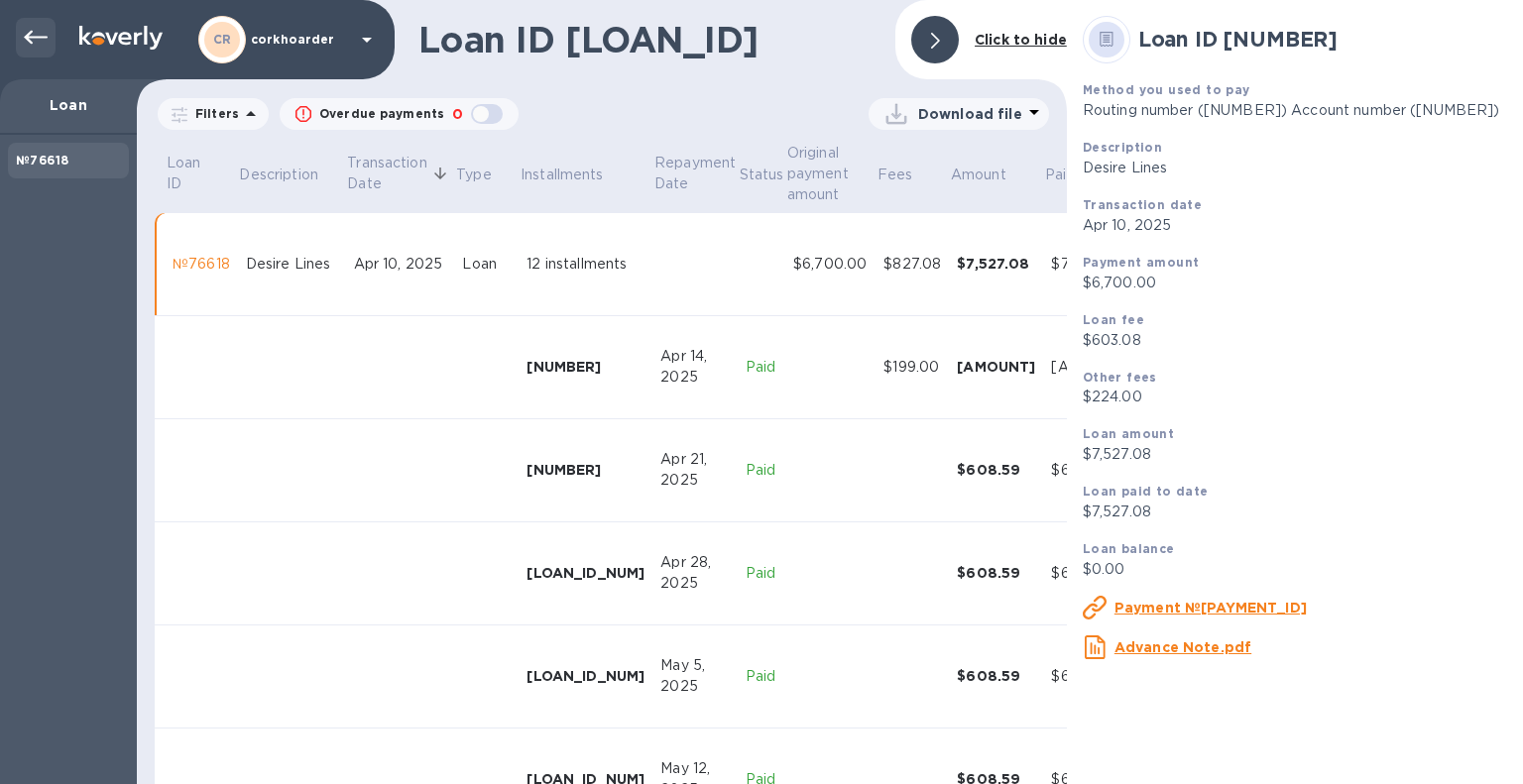 click 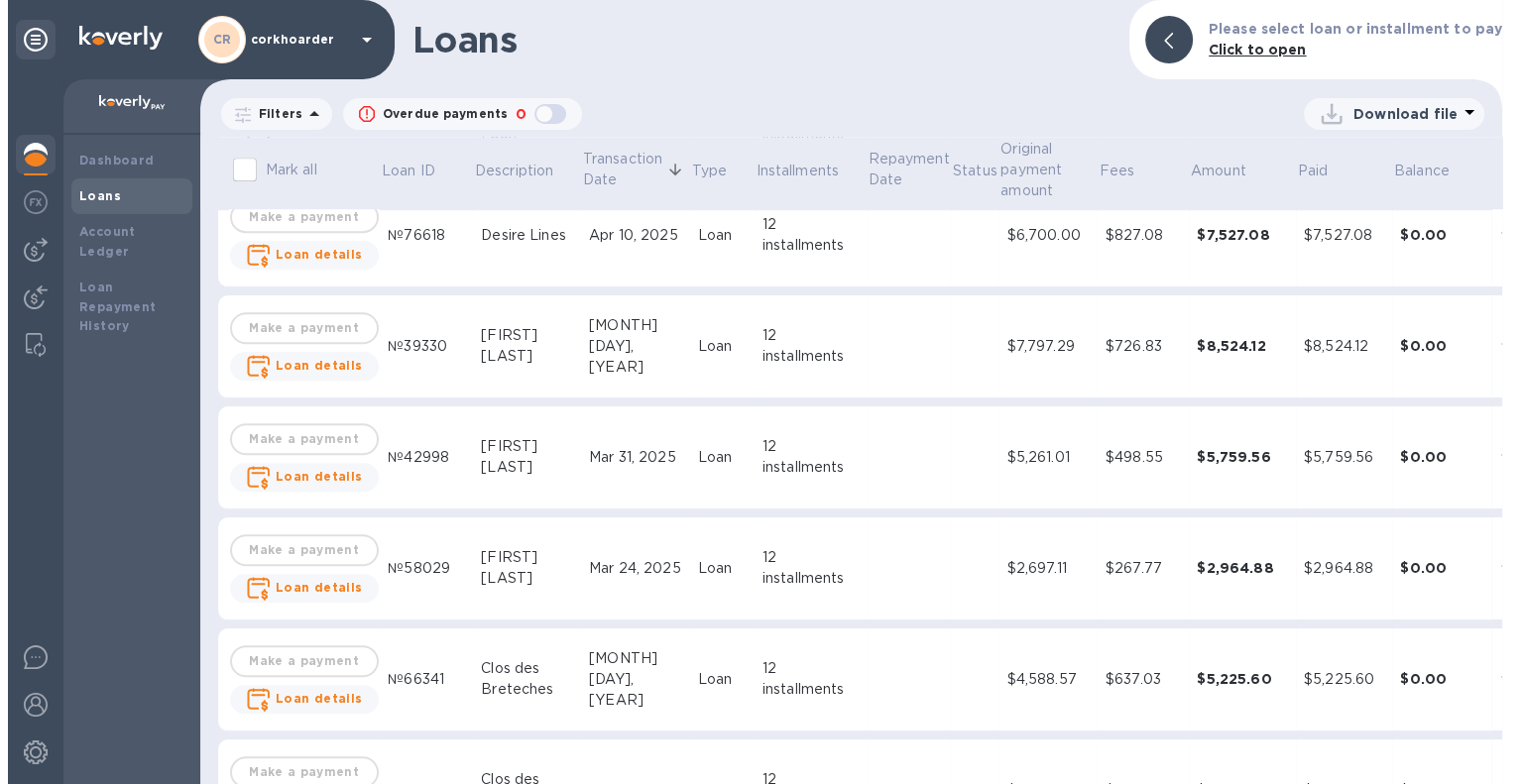 scroll, scrollTop: 1586, scrollLeft: 0, axis: vertical 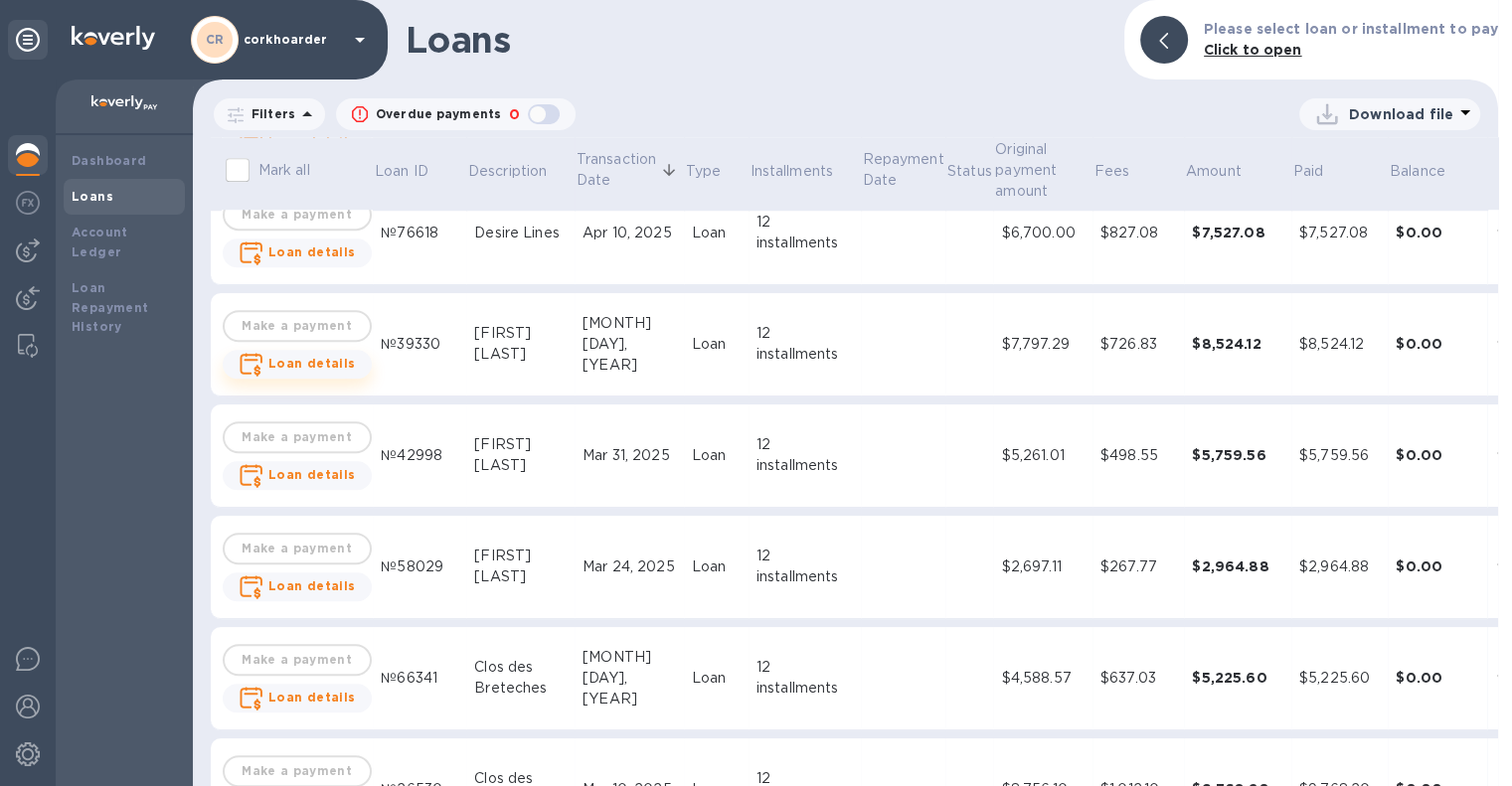 click on "Loan details" at bounding box center [312, 363] 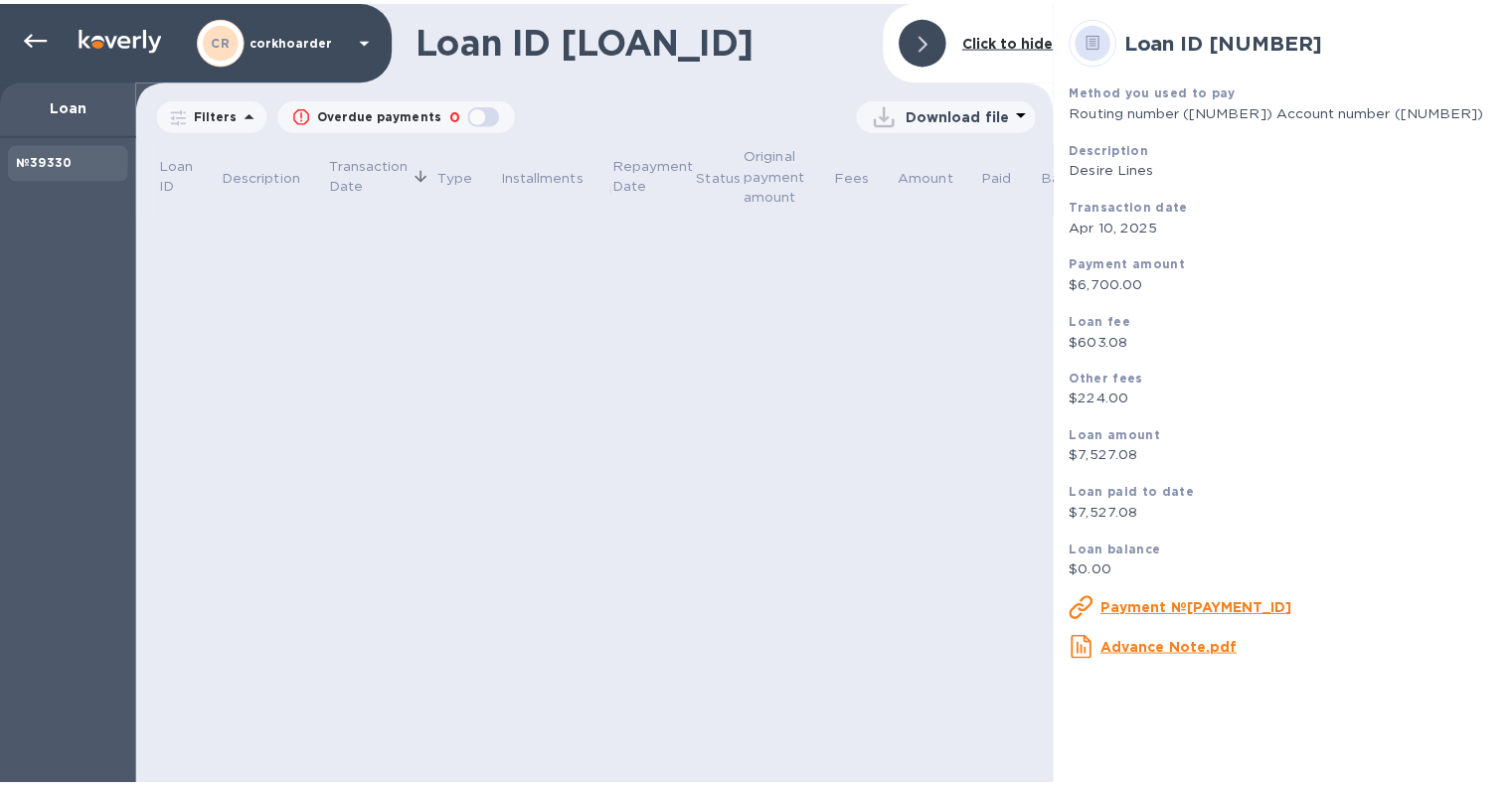 scroll, scrollTop: 0, scrollLeft: 0, axis: both 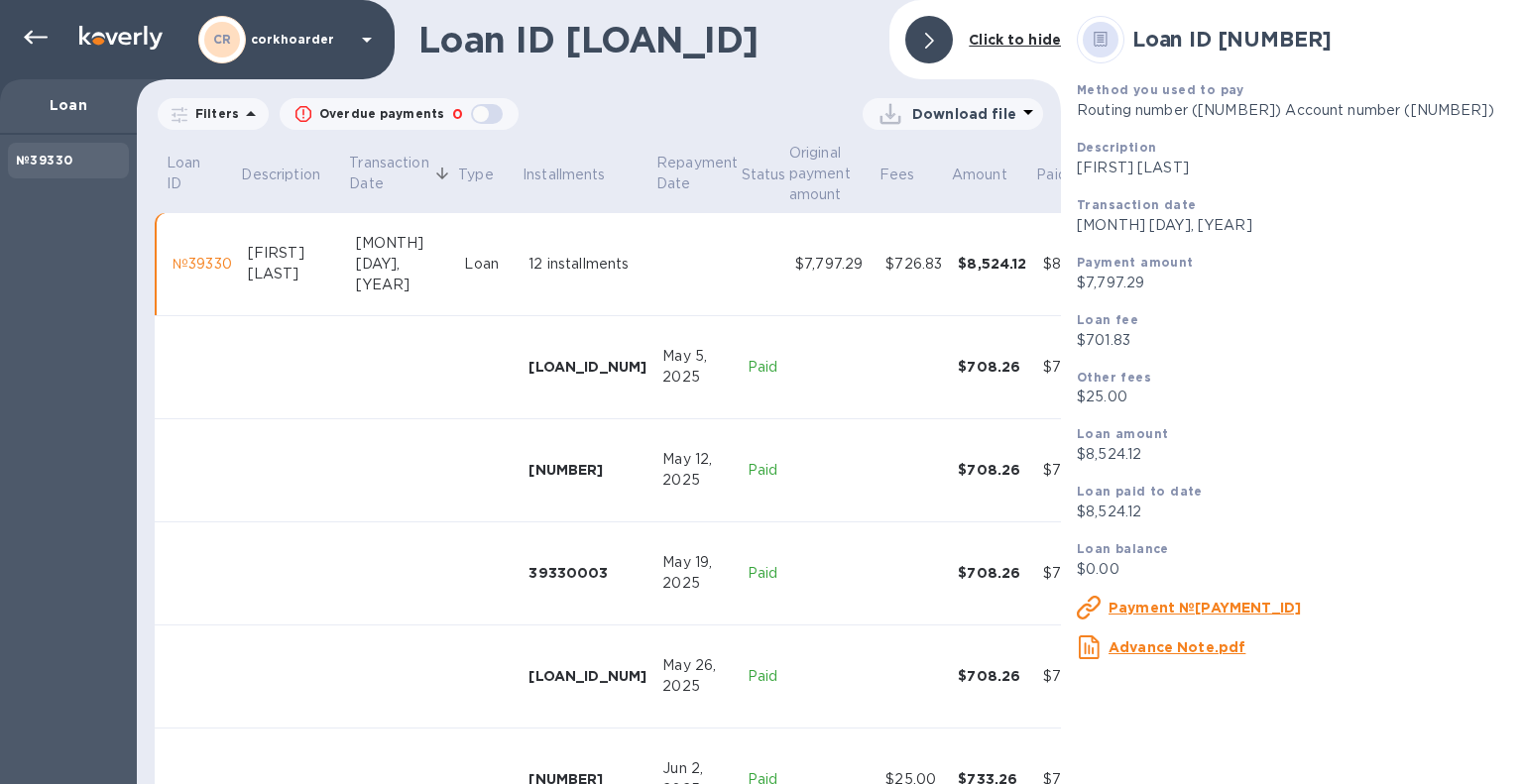 click 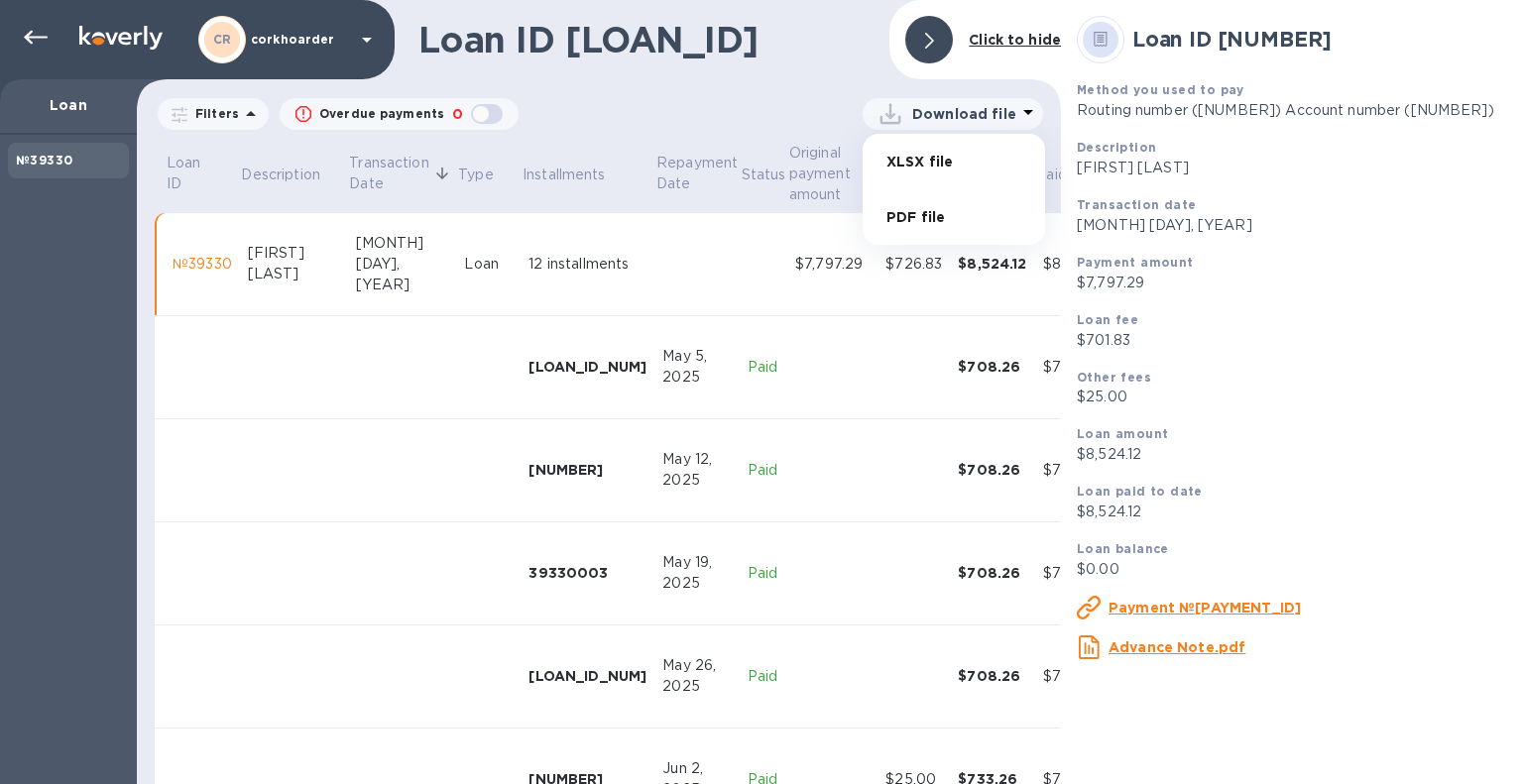 click on "PDF file" at bounding box center [954, 217] 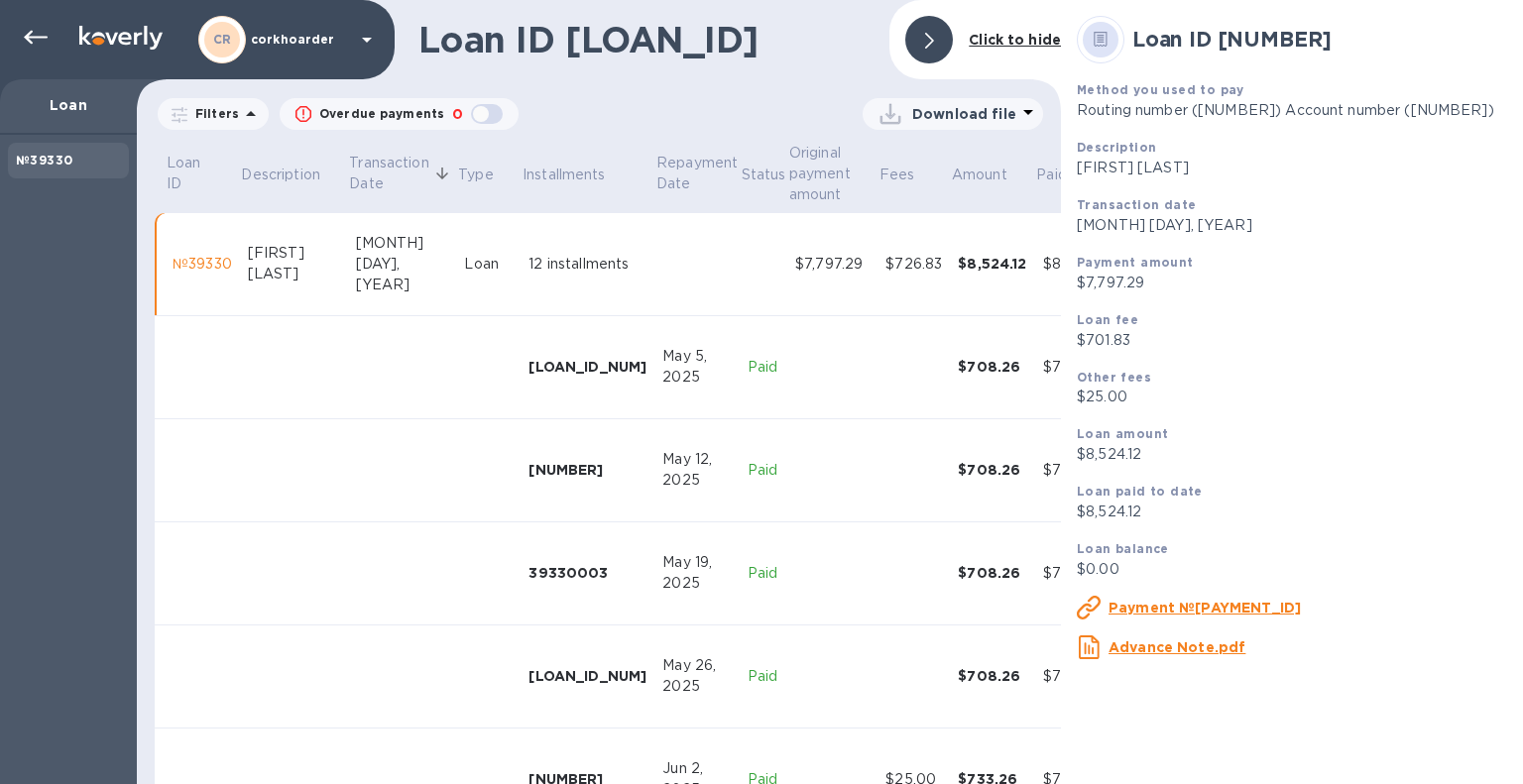 click on "Loan ID [LOAN_ID] Click to hide Filters Overdue payments 0 Download file Loan ID Description Transaction Date Type Installments Repayment Date Status Original payment amount Fees Amount Paid Balance №[LOAN_ID_NUM] [FIRST] [LAST] [MONTH] [DAY], [YEAR] Loan 12 installments [AMOUNT] [AMOUNT] [AMOUNT] [AMOUNT] [AMOUNT] [LOAN_ID_NUM] [MONTH] [DAY], [YEAR] Paid [AMOUNT] [AMOUNT] [AMOUNT] [LOAN_ID_NUM] [MONTH] [DAY], [YEAR] Paid [AMOUNT] [AMOUNT] [AMOUNT] [LOAN_ID_NUM] [MONTH] [DAY], [YEAR] Paid [AMOUNT] [AMOUNT] [AMOUNT] [LOAN_ID_NUM] [MONTH] [DAY], [YEAR] Paid [AMOUNT] [AMOUNT] [AMOUNT] [LOAN_ID_NUM] [MONTH] [DAY], [YEAR] Paid [AMOUNT] [AMOUNT] [AMOUNT] [LOAN_ID_NUM] [MONTH] [DAY], [YEAR] Paid [AMOUNT] [AMOUNT] [AMOUNT] [LOAN_ID_NUM] [MONTH] [DAY], [YEAR] Paid [AMOUNT] [AMOUNT] [AMOUNT] [LOAN_ID_NUM] [MONTH] [DAY], [YEAR] Paid [AMOUNT] [AMOUNT] [AMOUNT] [LOAN_ID_NUM] [MONTH] [DAY], [YEAR] Paid [AMOUNT] [AMOUNT] [AMOUNT] [LOAN_ID_NUM] [MONTH] [DAY], [YEAR] Paid [AMOUNT] [AMOUNT] [AMOUNT] [LOAN_ID_NUM] [MONTH] [DAY], [YEAR] Paid [AMOUNT] [AMOUNT] [AMOUNT]" at bounding box center [599, 392] 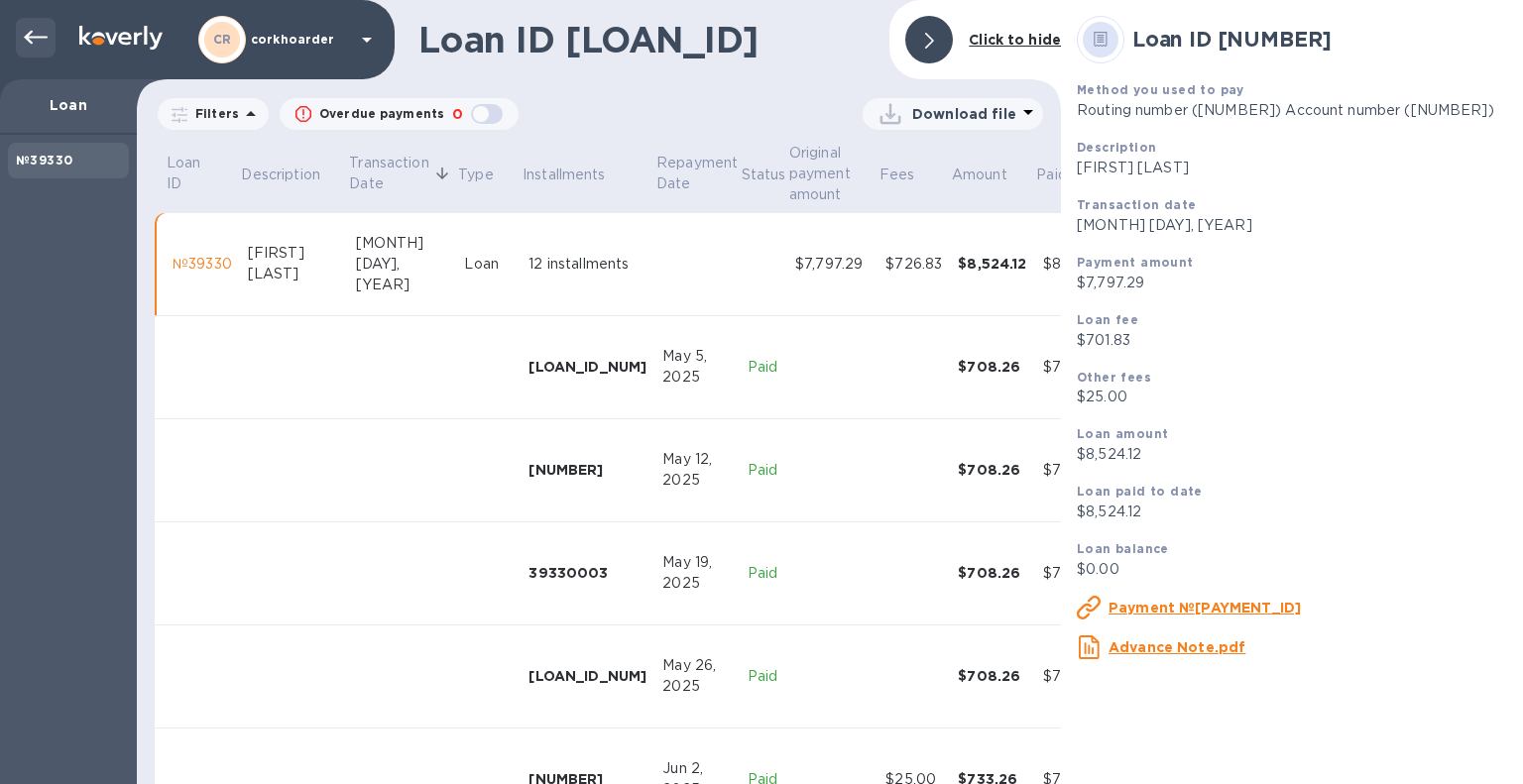 click 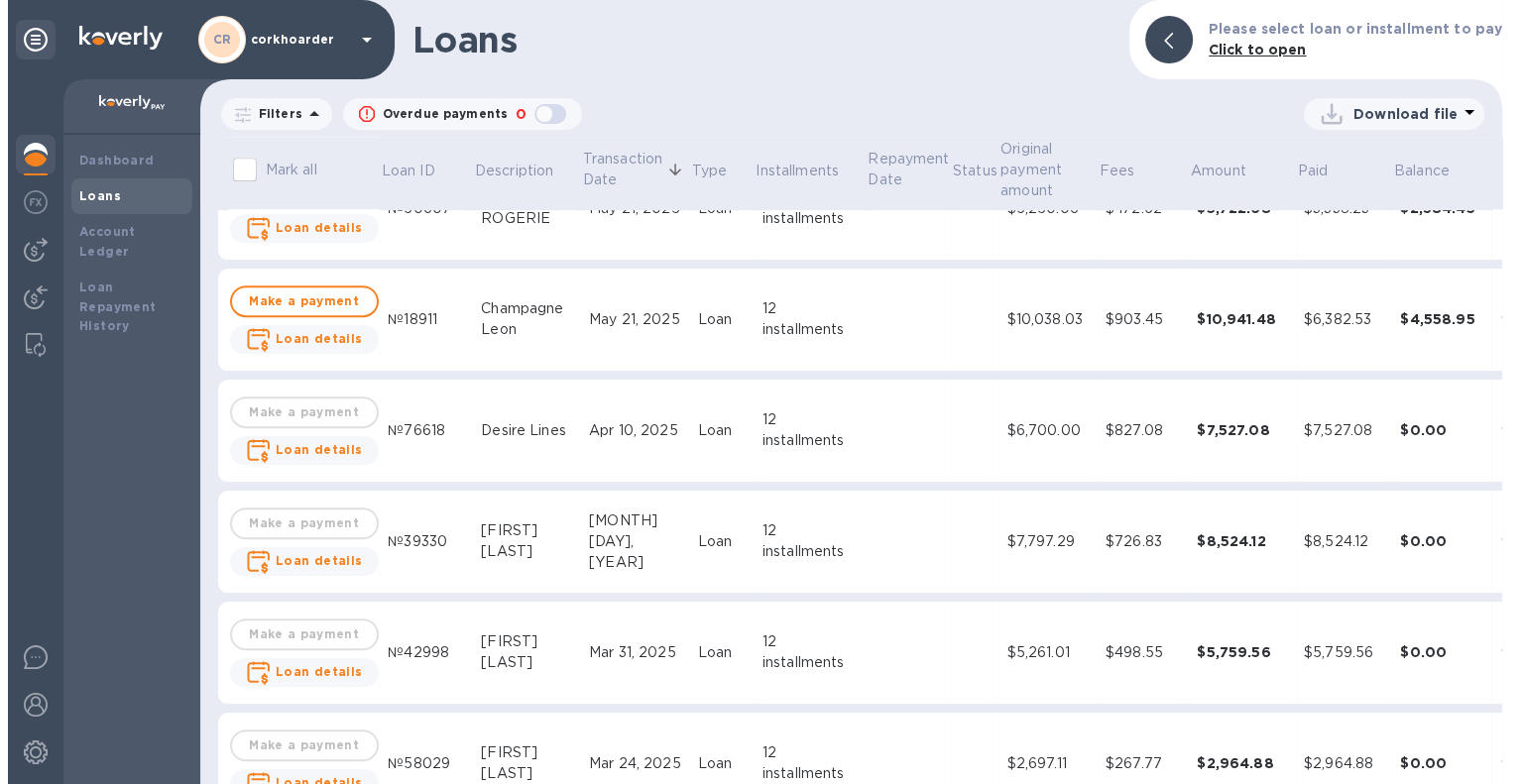 scroll, scrollTop: 1487, scrollLeft: 0, axis: vertical 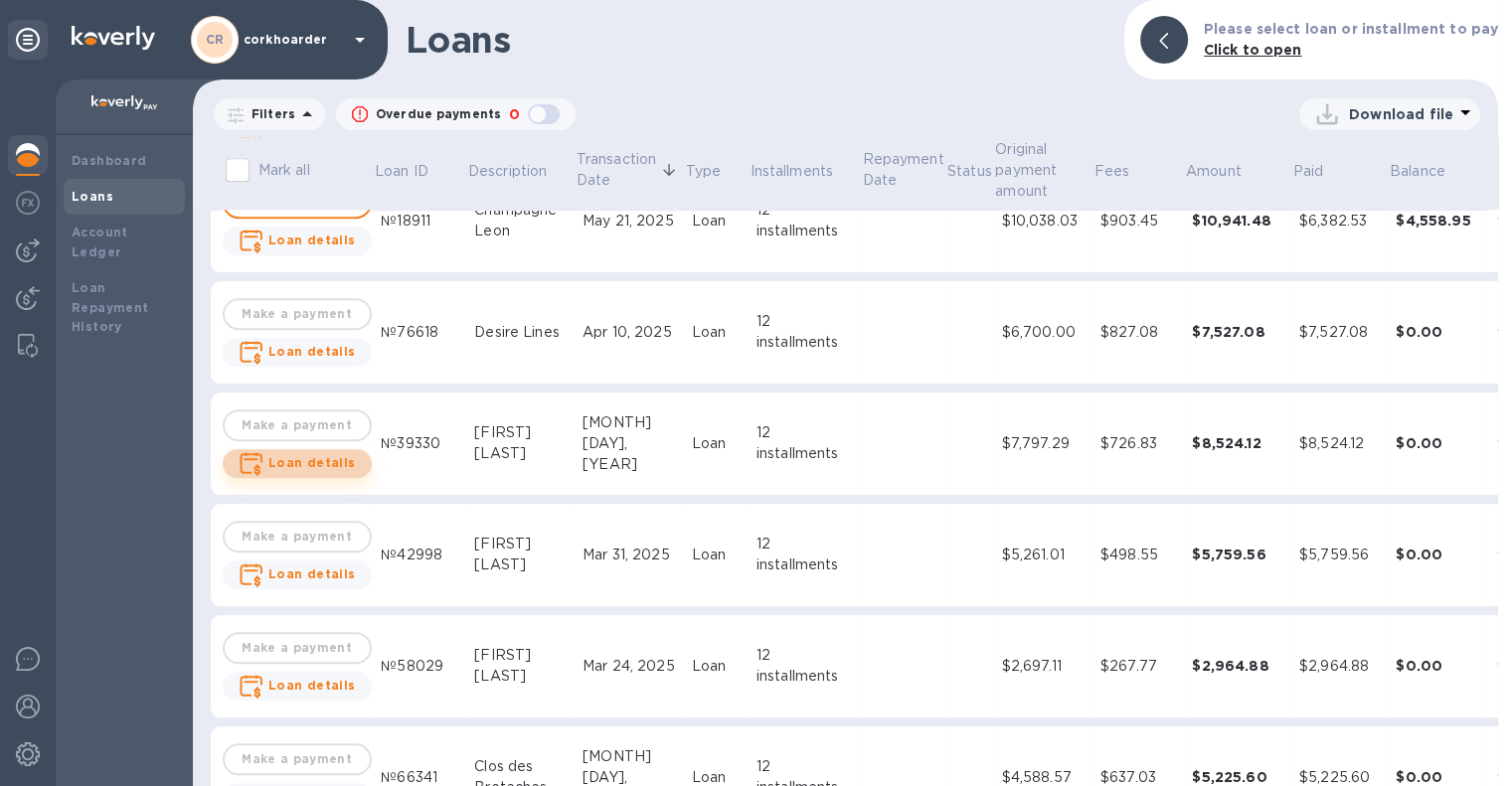 click on "Loan details" at bounding box center [312, 462] 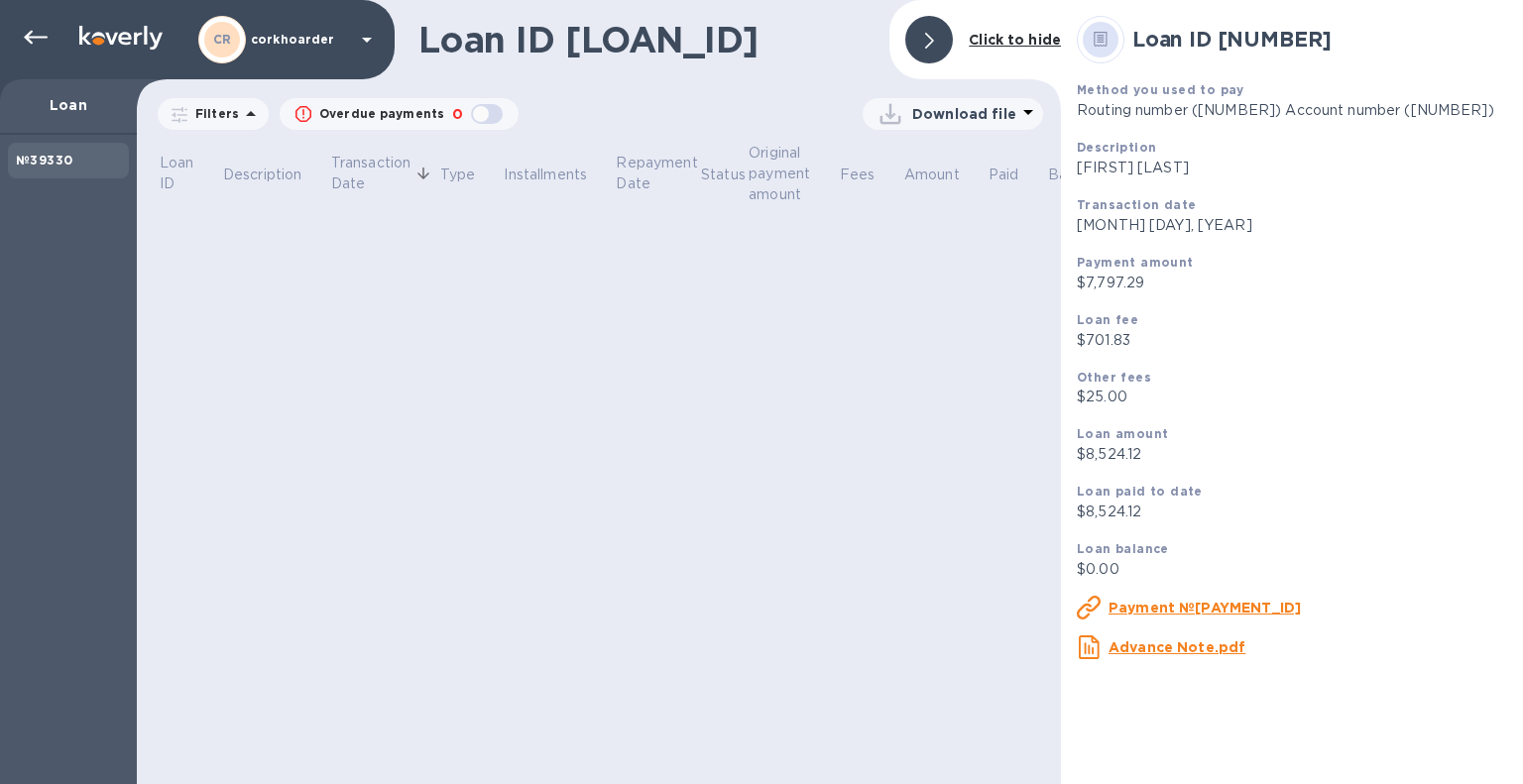 scroll, scrollTop: 0, scrollLeft: 0, axis: both 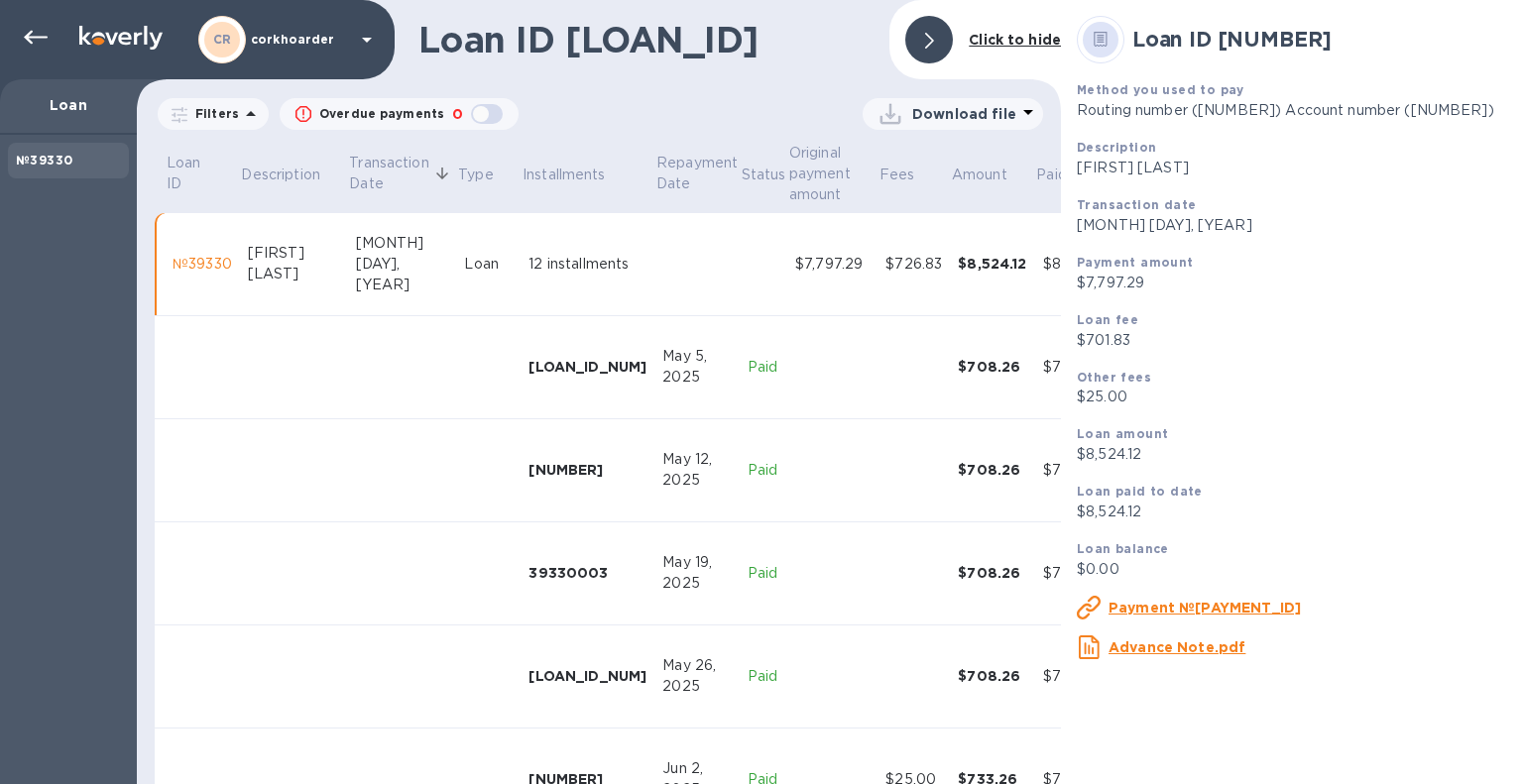 click on "Download file" at bounding box center (964, 114) 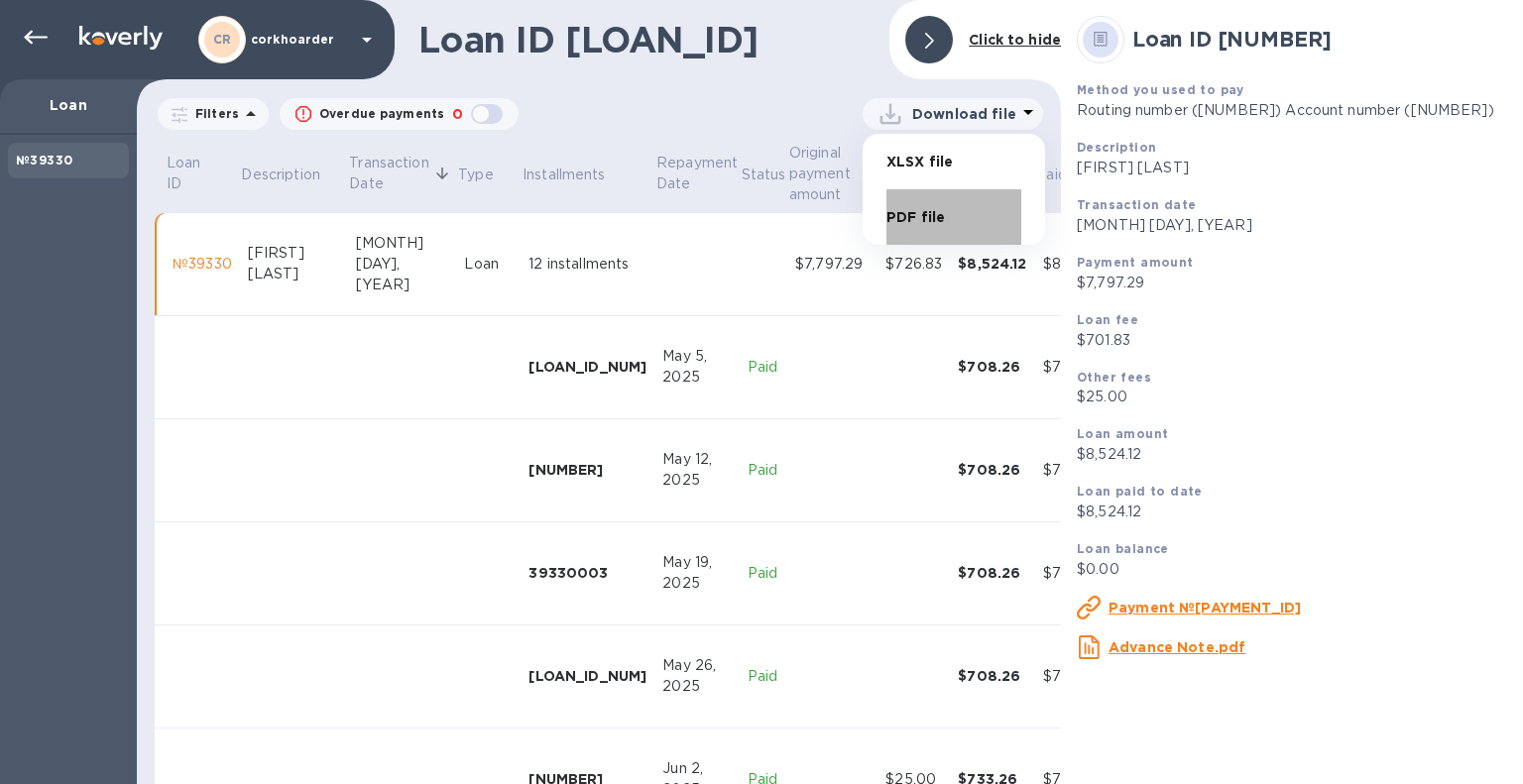 click on "PDF file" at bounding box center [954, 217] 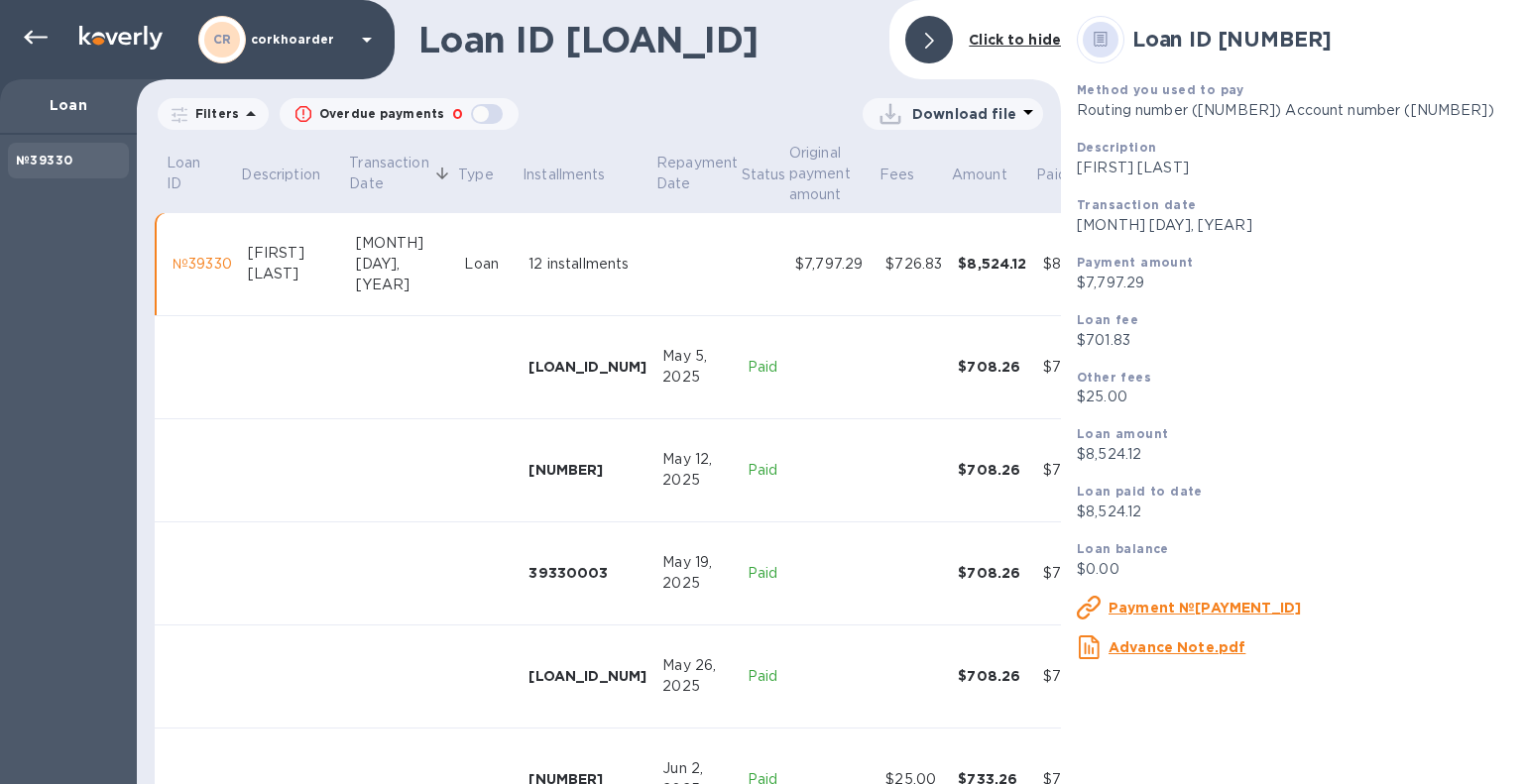 click on "Download file" at bounding box center (780, 114) 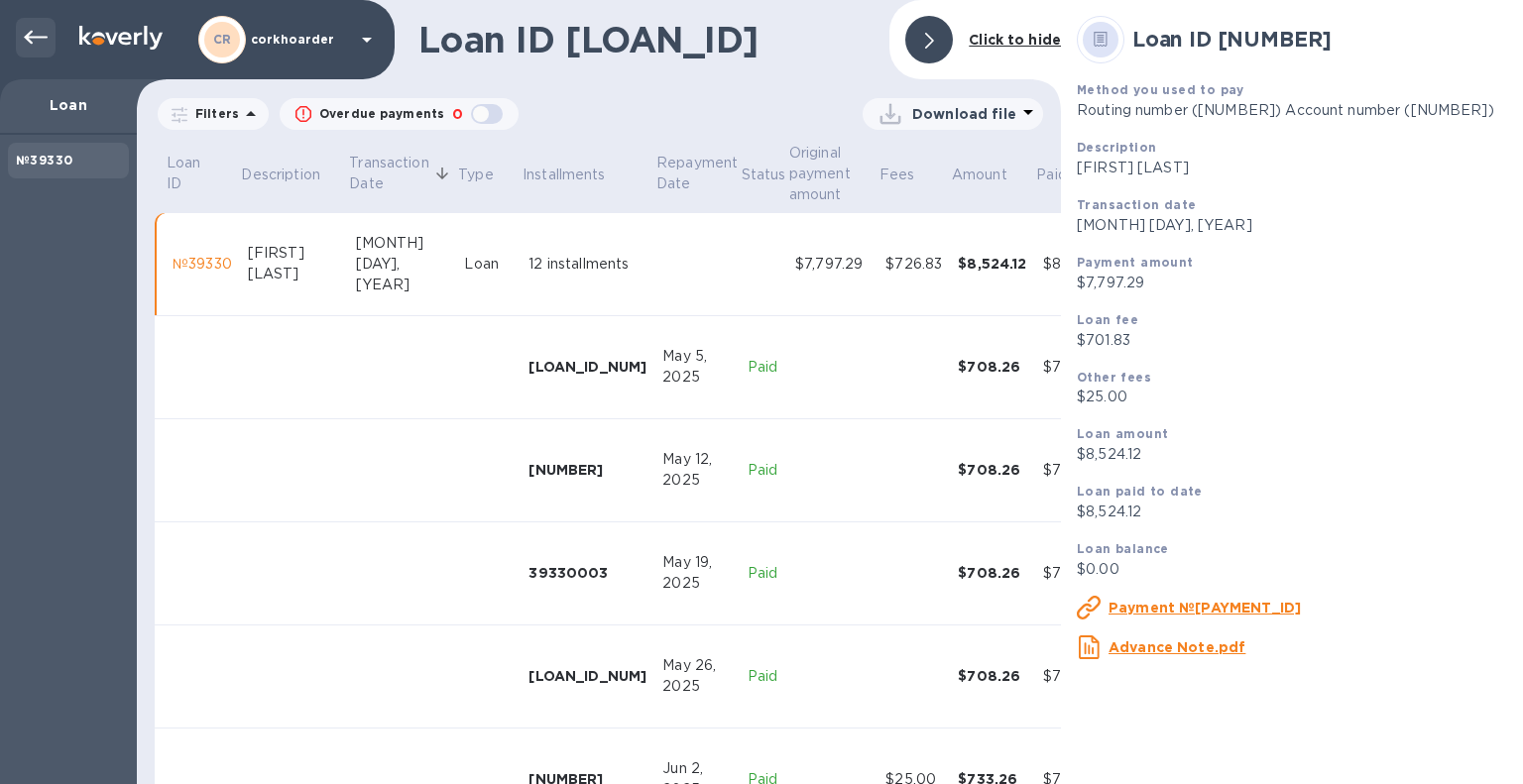 click at bounding box center (36, 38) 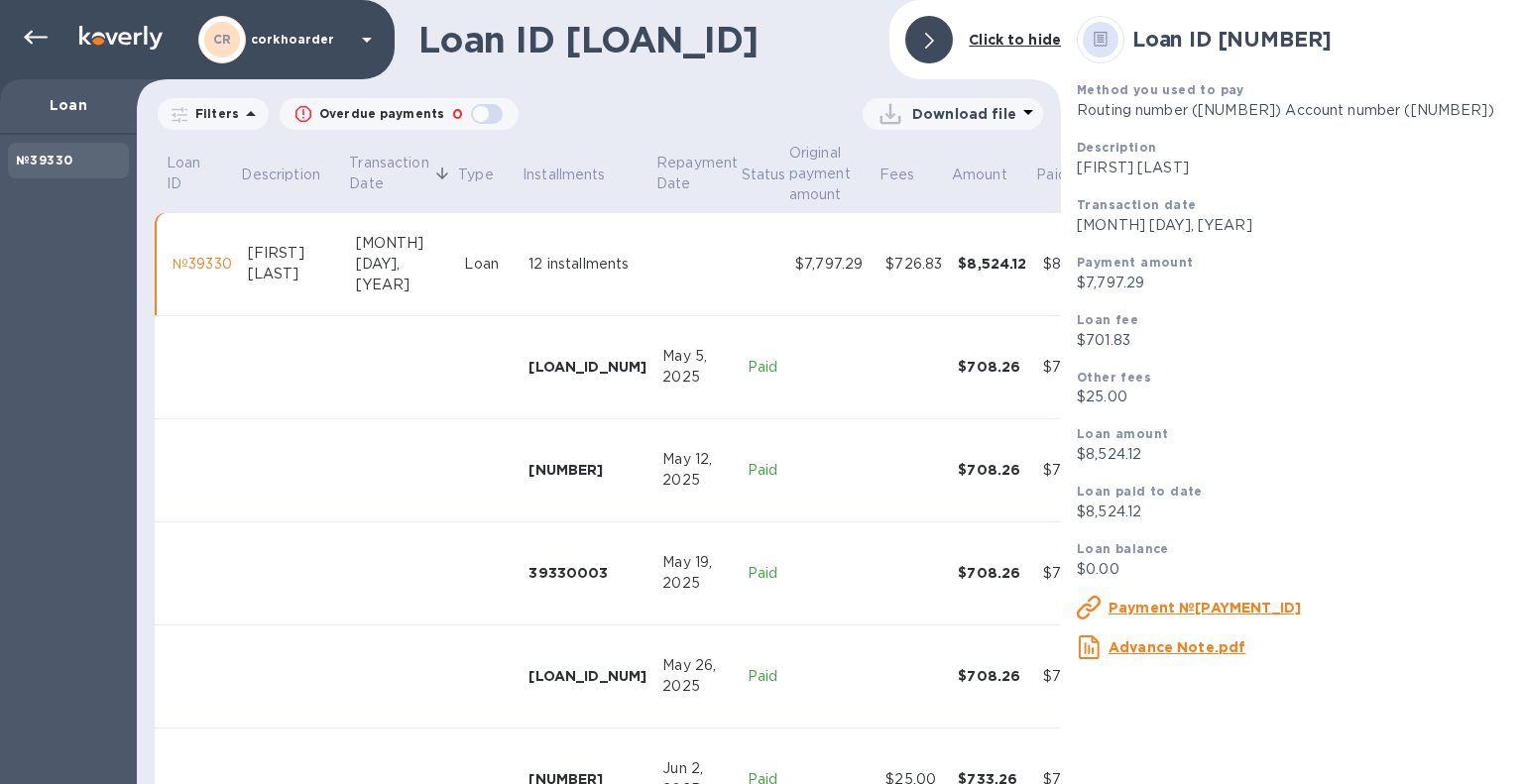 scroll, scrollTop: 99, scrollLeft: 0, axis: vertical 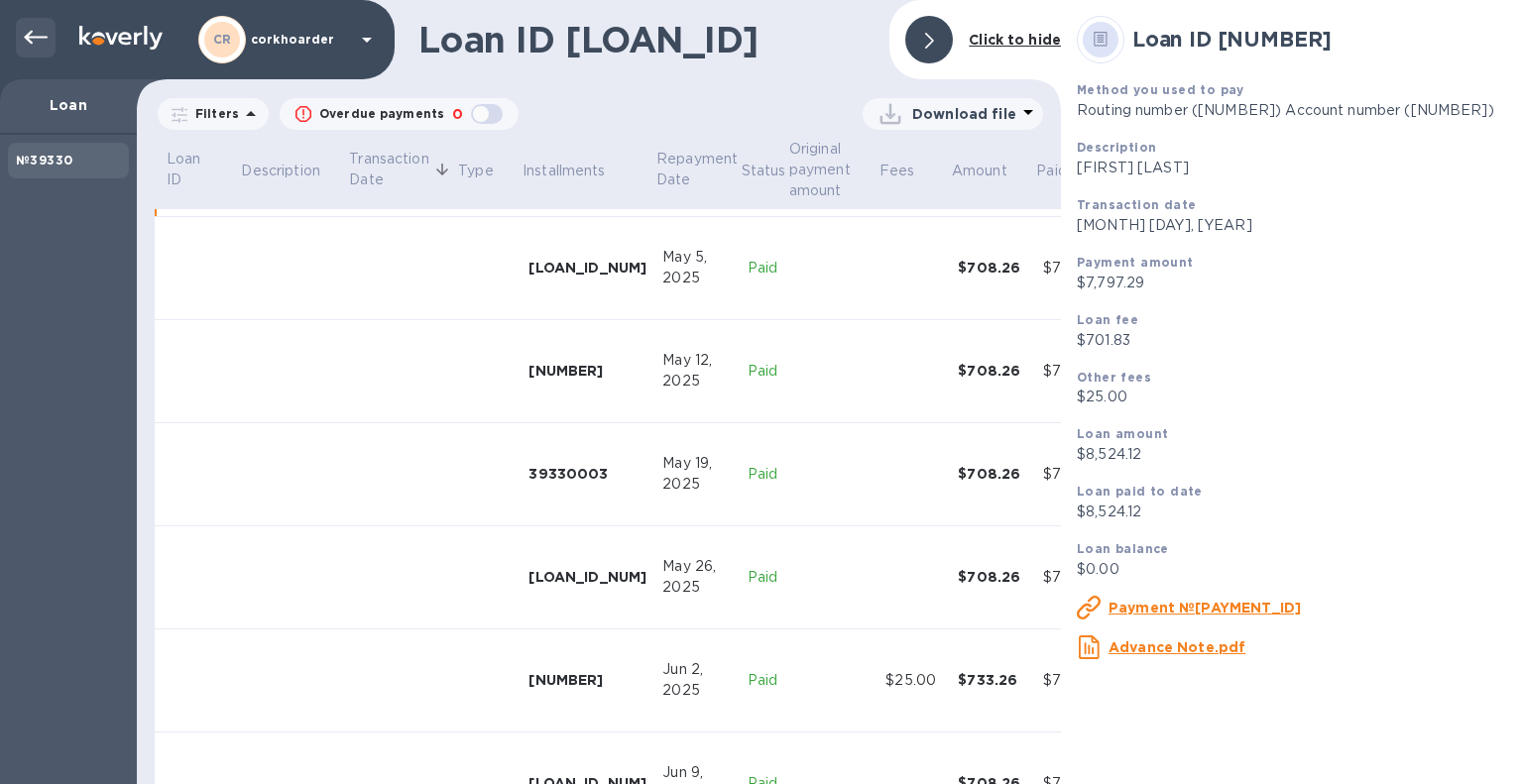 click 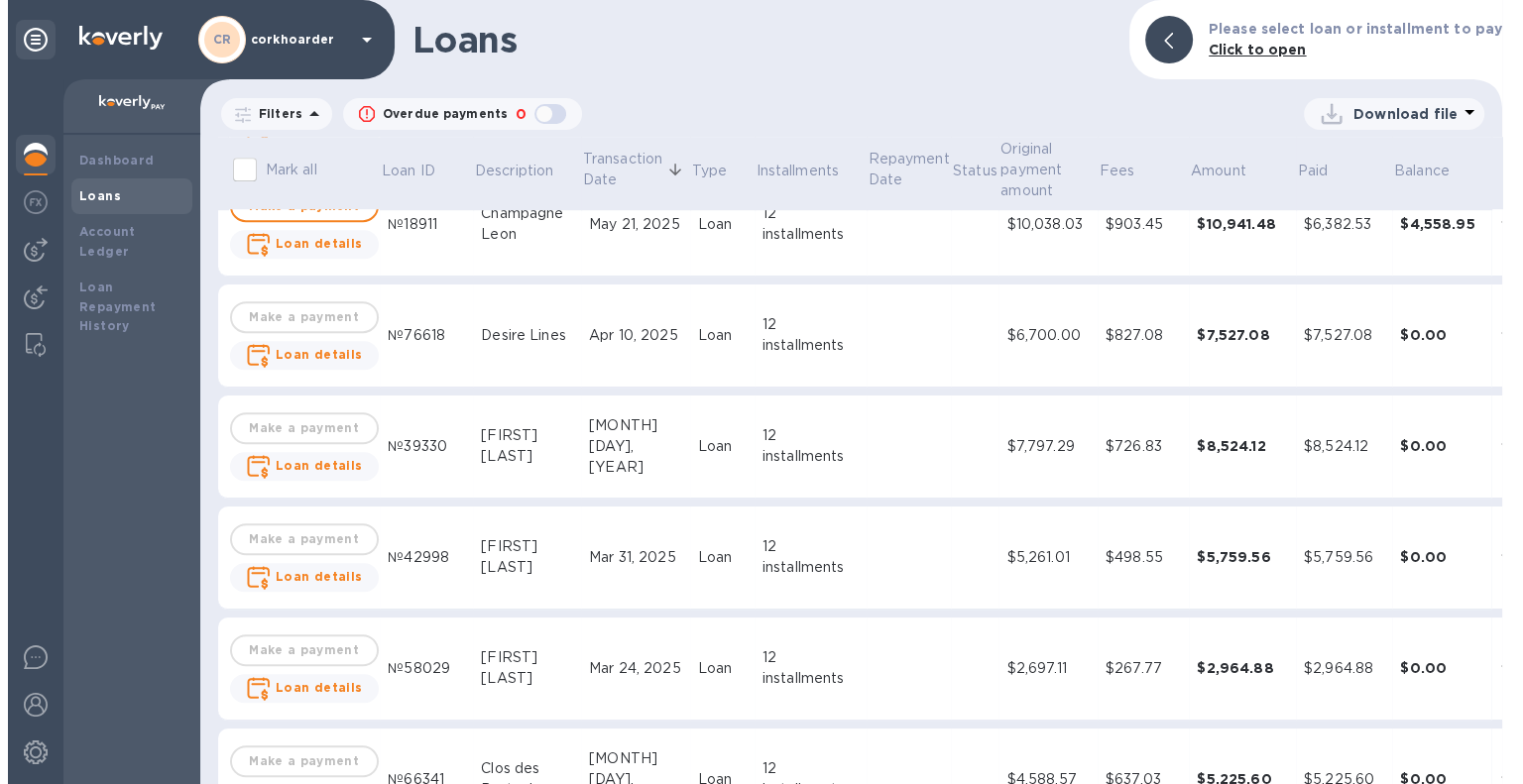 scroll, scrollTop: 1487, scrollLeft: 0, axis: vertical 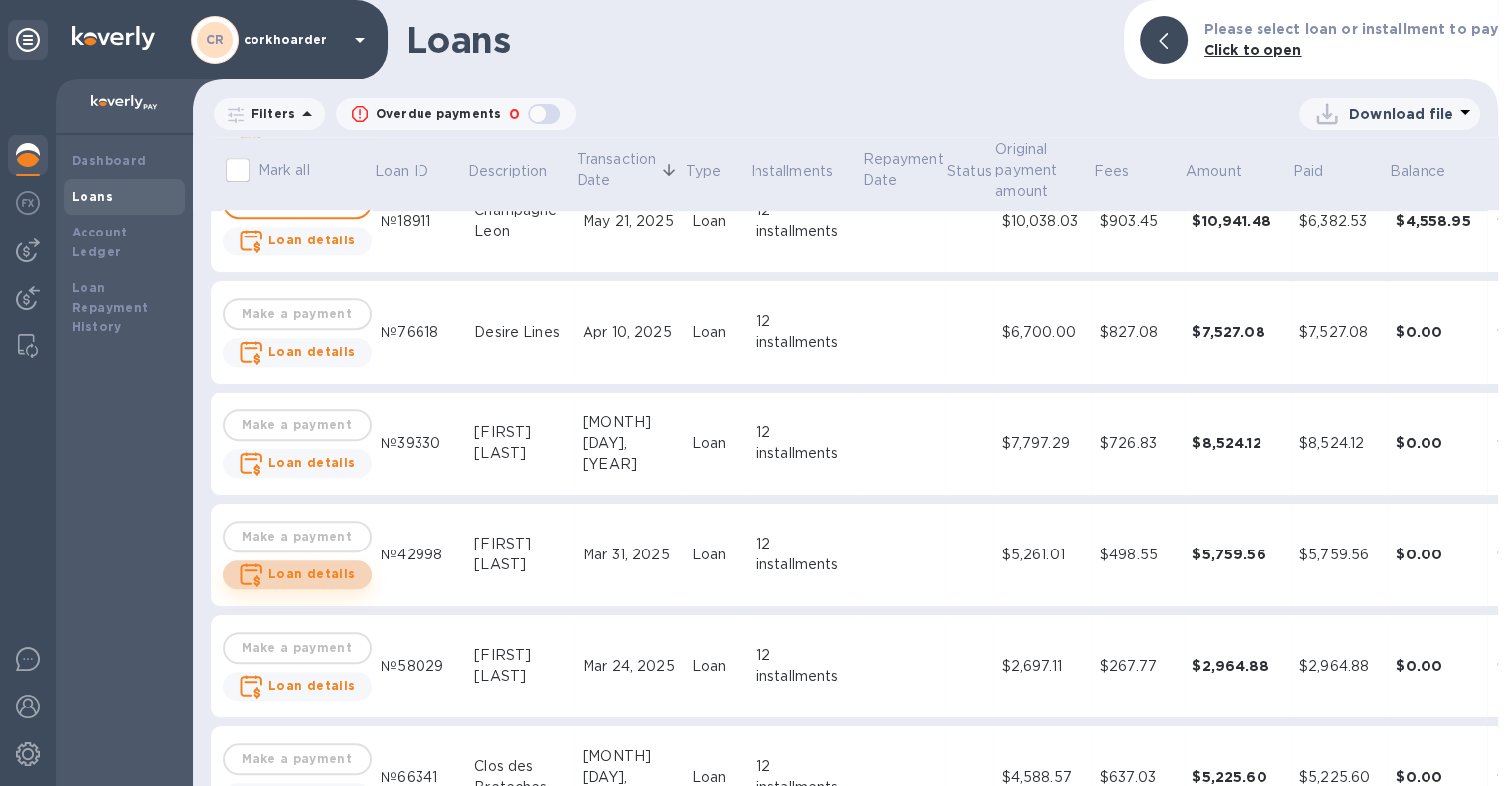 click on "Loan details" at bounding box center (312, 573) 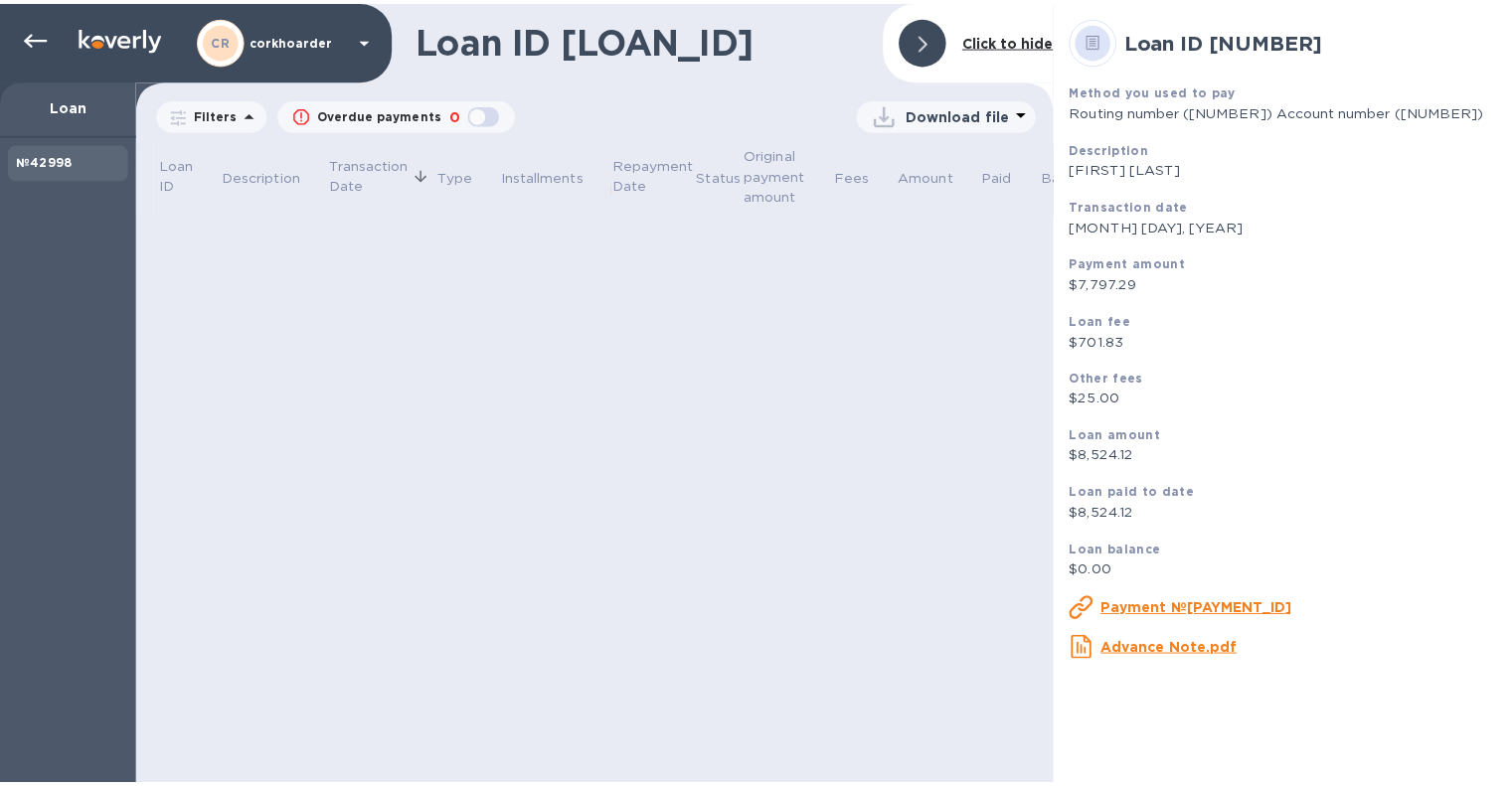 scroll, scrollTop: 0, scrollLeft: 0, axis: both 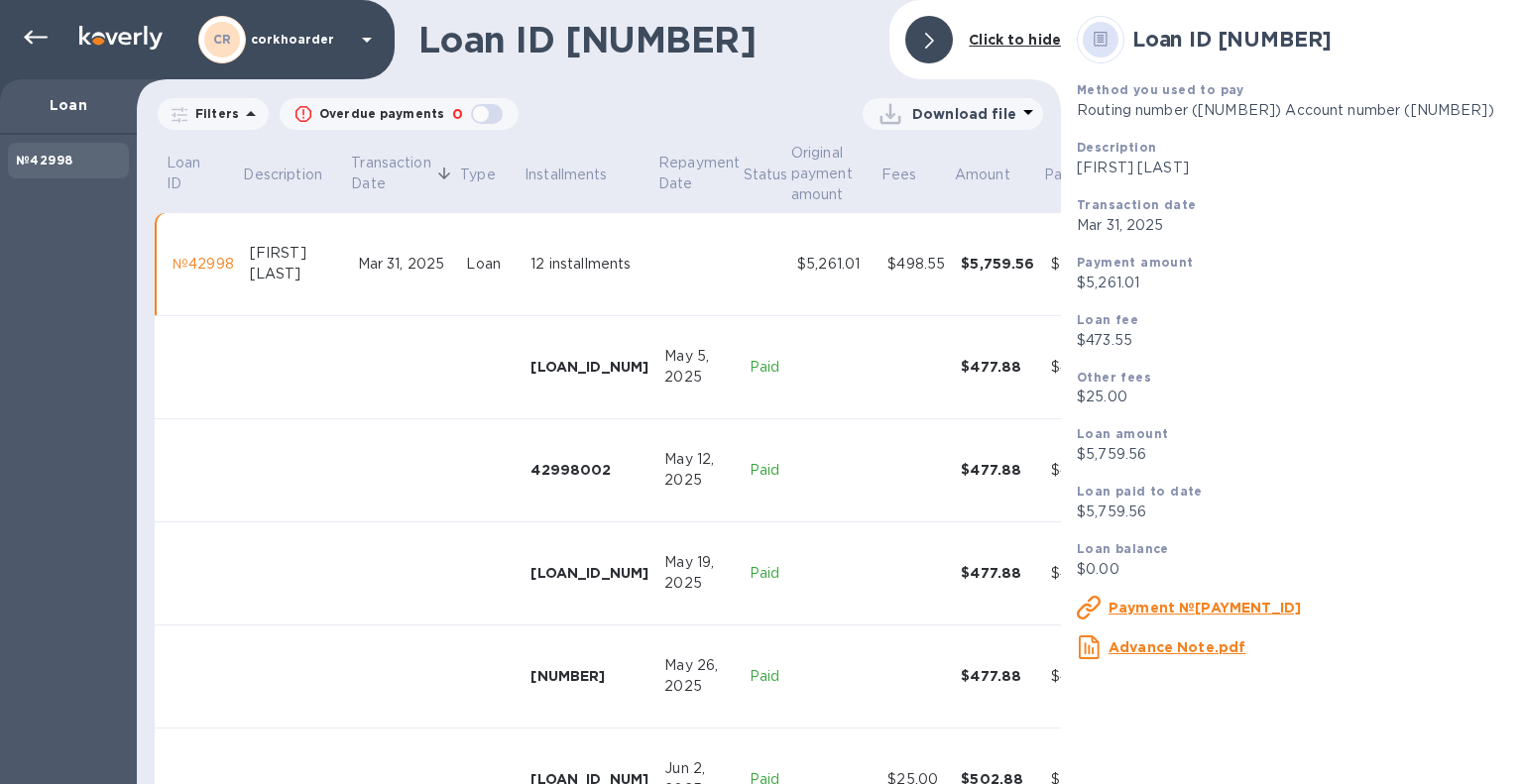 click on "Download file" at bounding box center [964, 114] 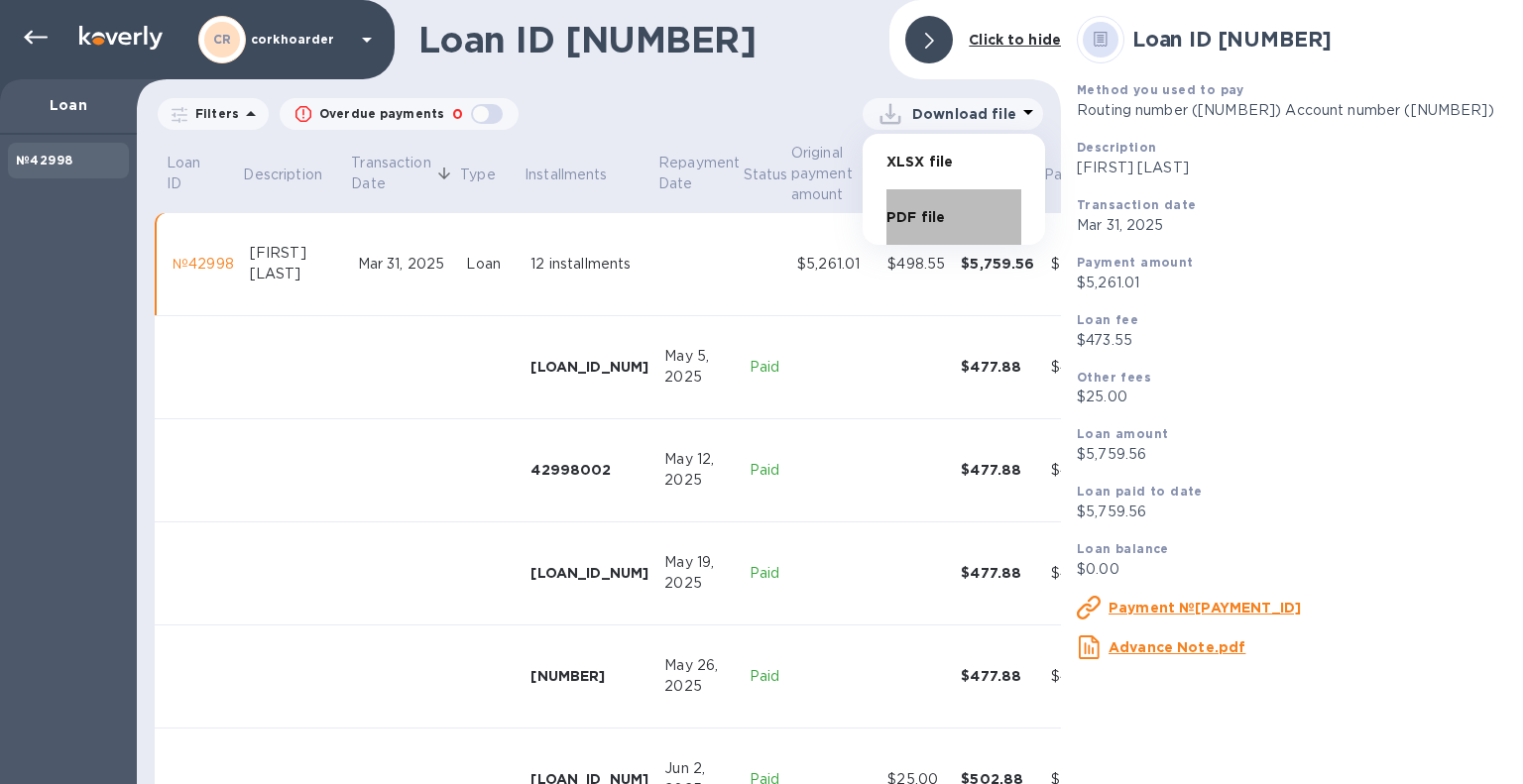 click on "PDF file" at bounding box center (954, 217) 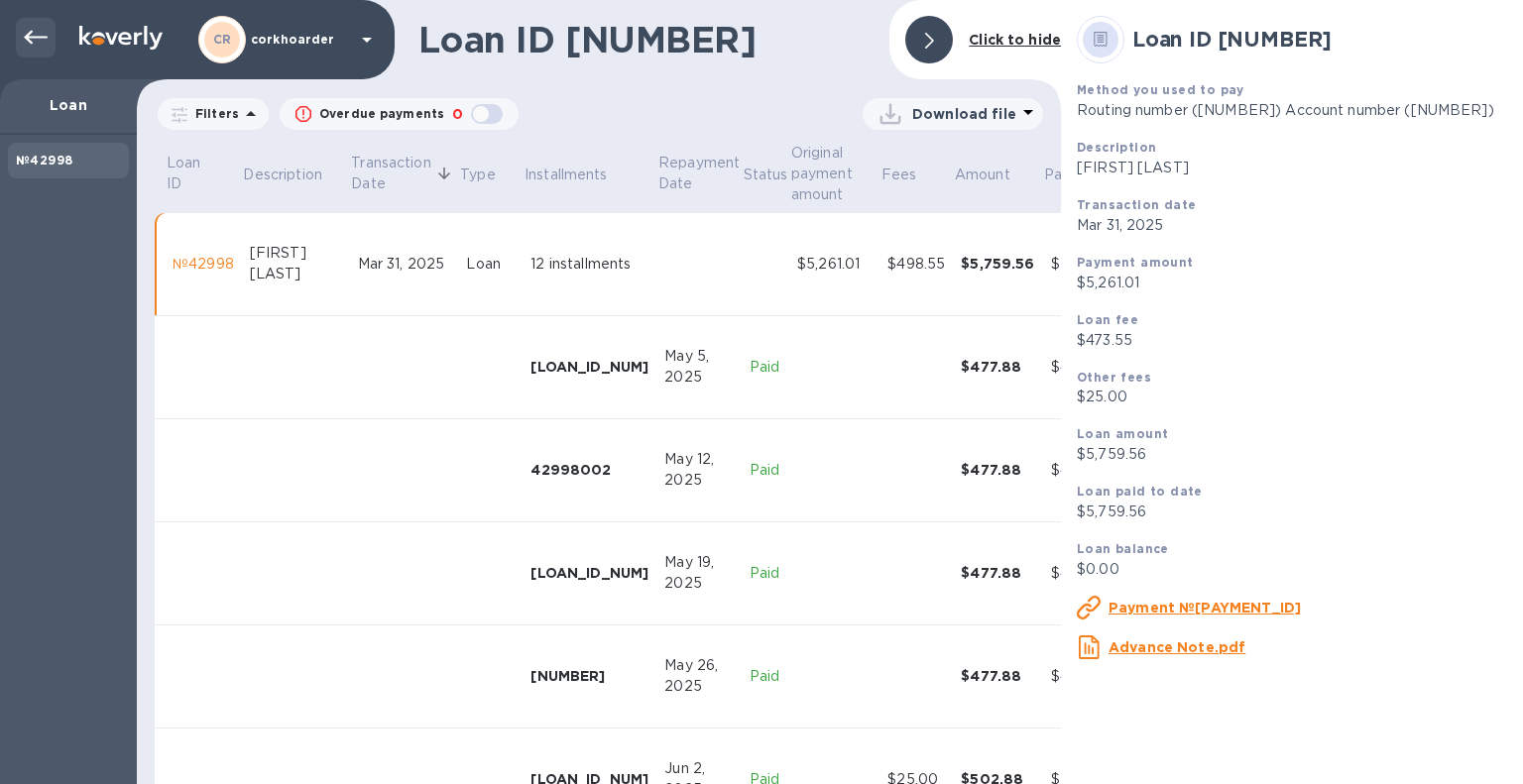 click at bounding box center (36, 38) 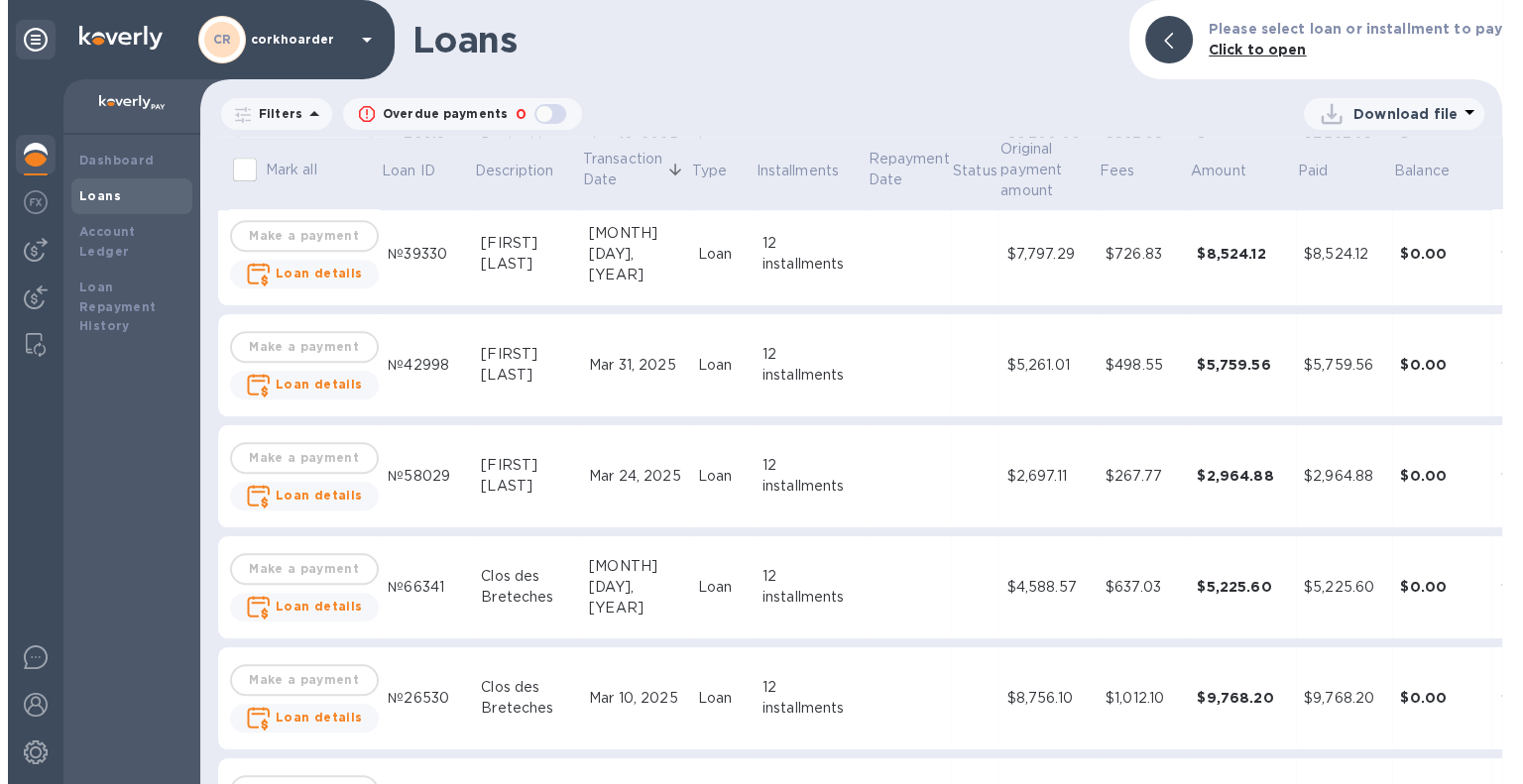scroll, scrollTop: 1685, scrollLeft: 0, axis: vertical 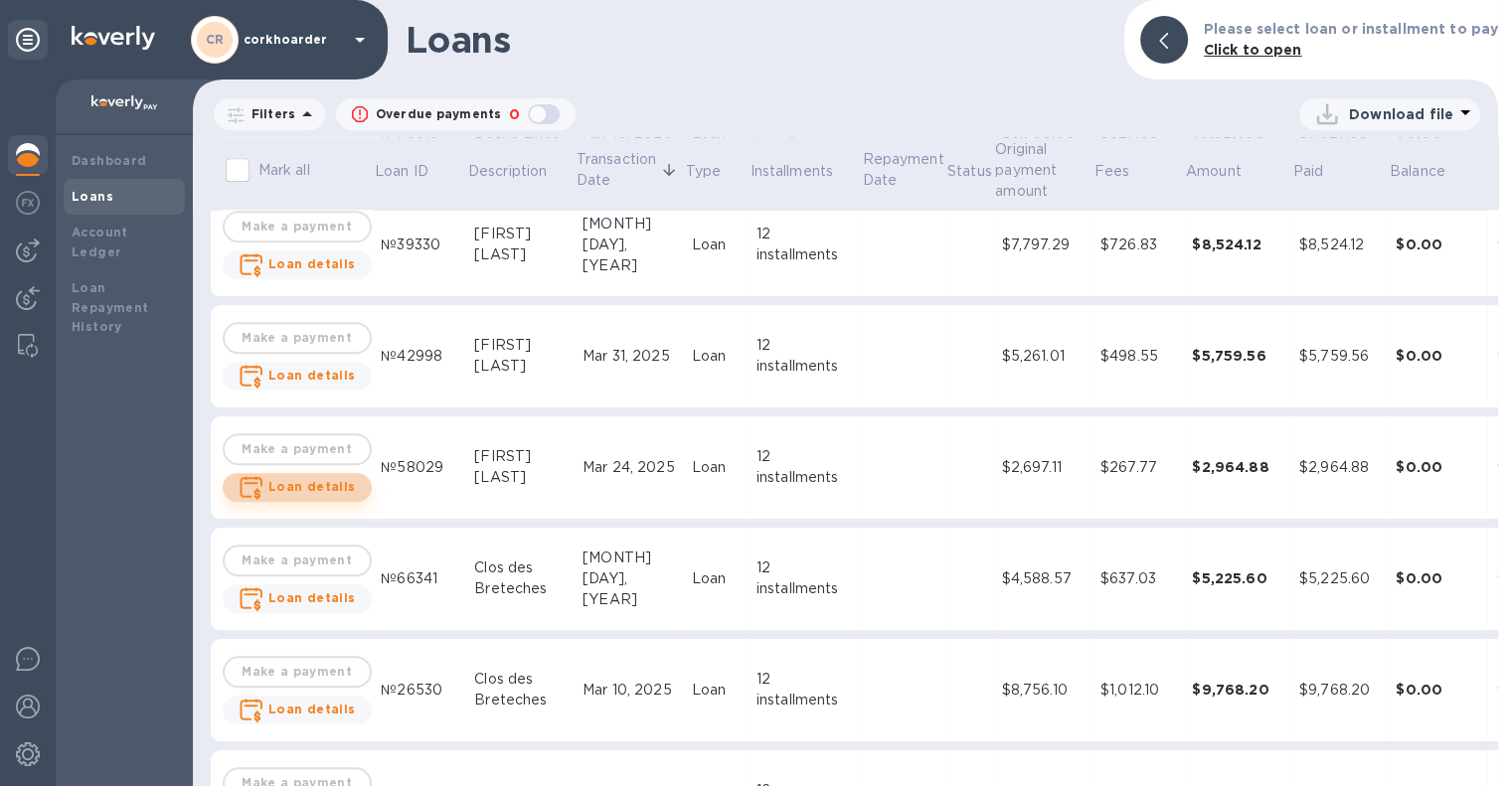 click on "Loan details" at bounding box center [312, 486] 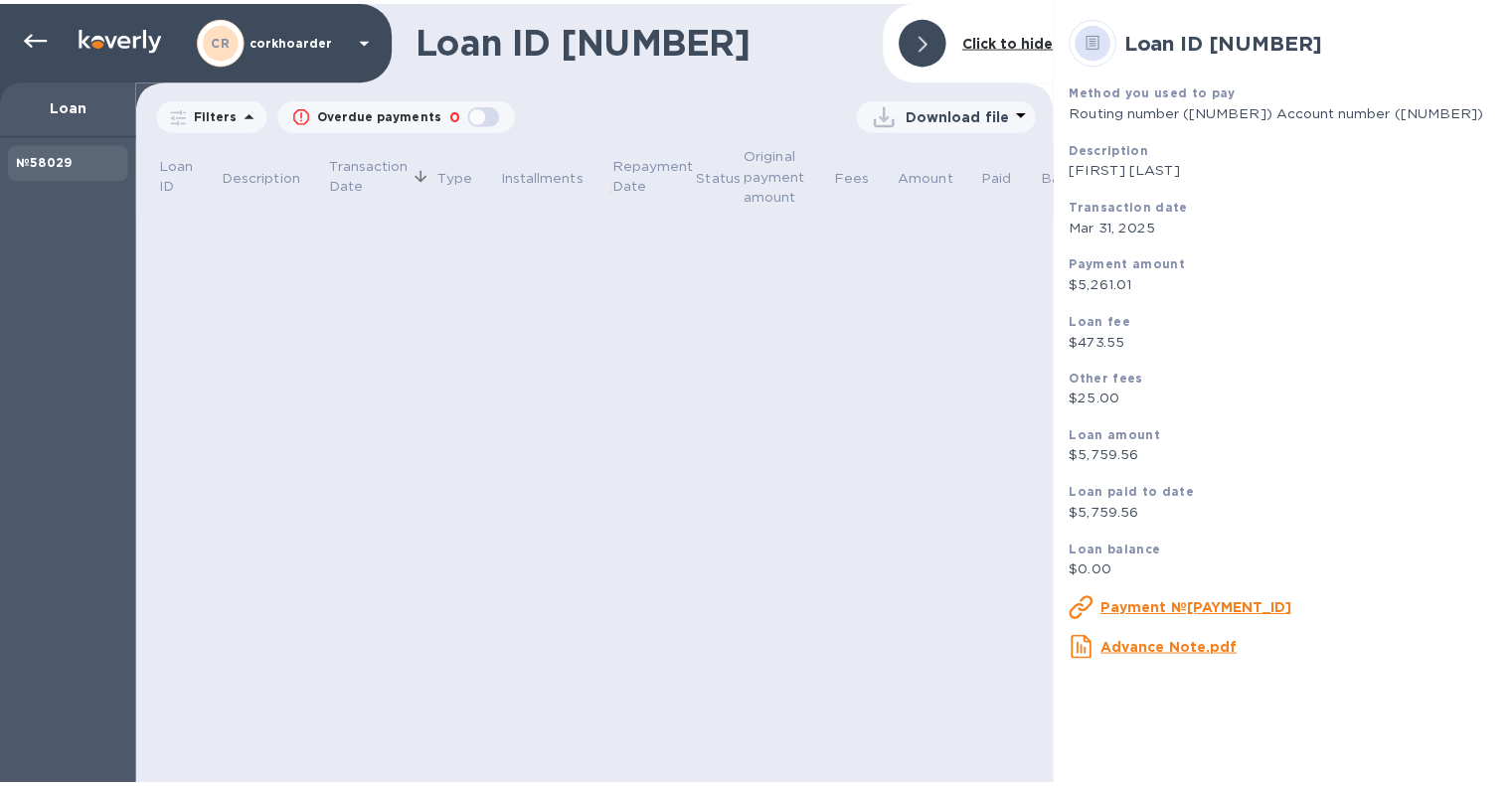 scroll, scrollTop: 0, scrollLeft: 0, axis: both 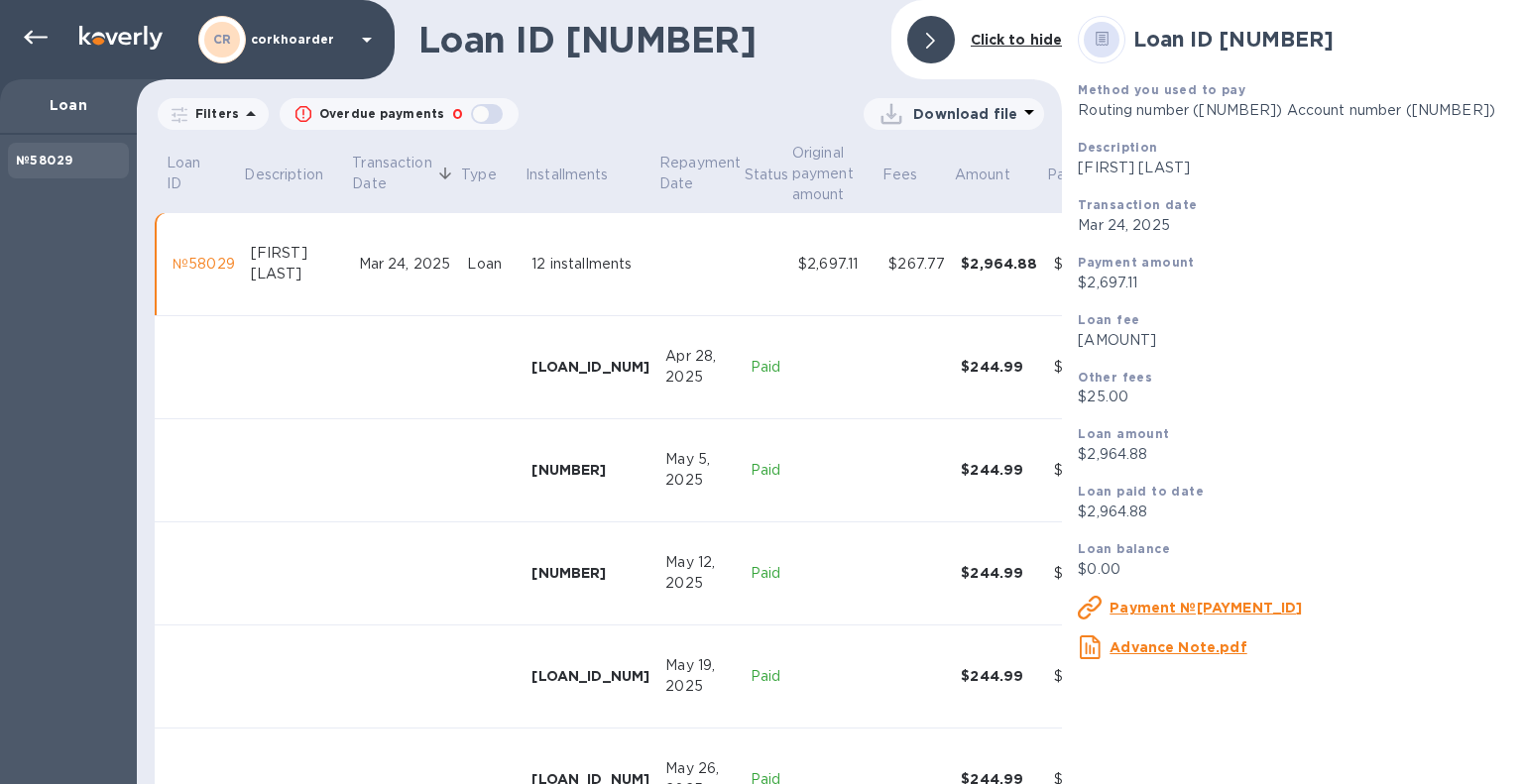 click 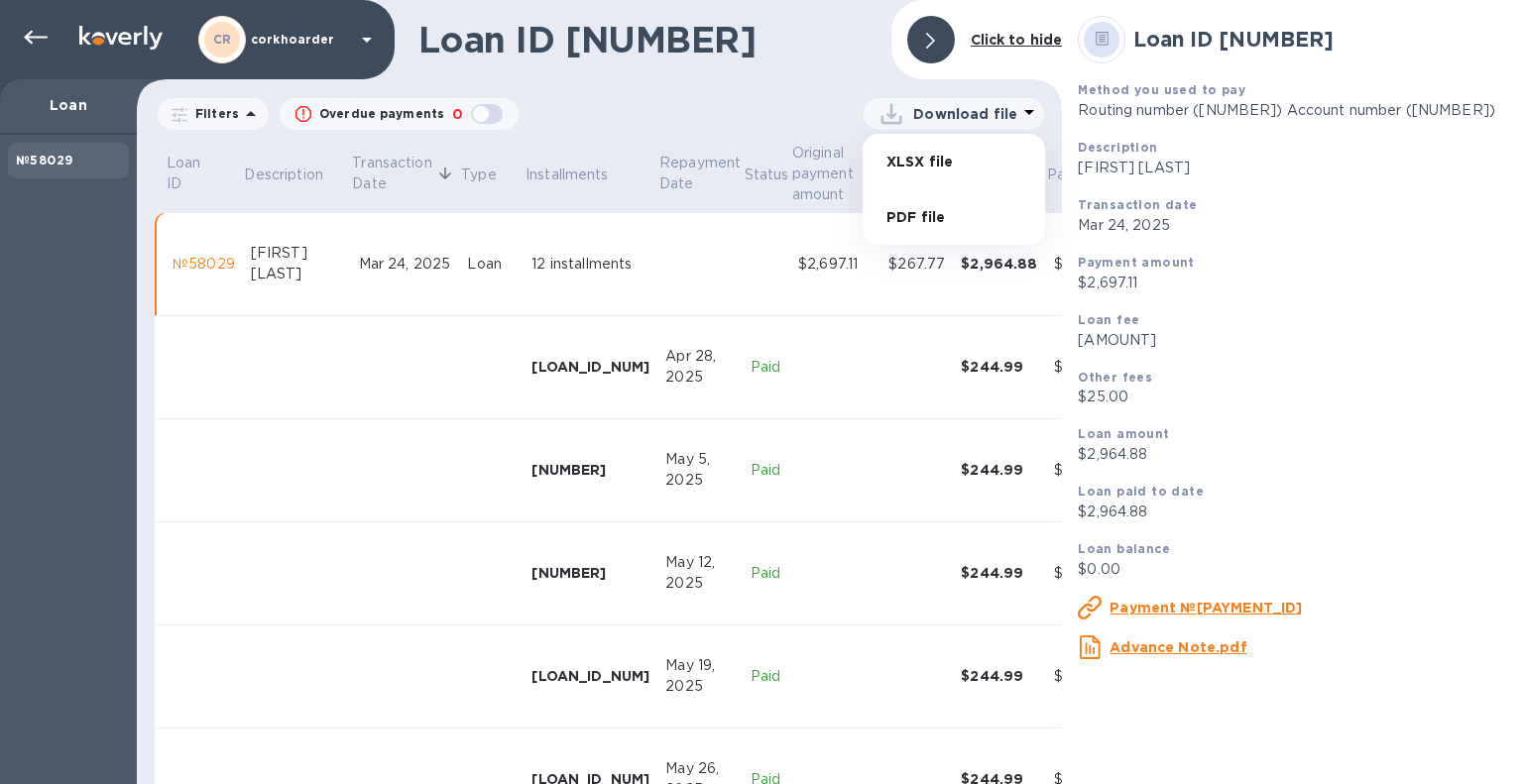click on "PDF file" at bounding box center [954, 217] 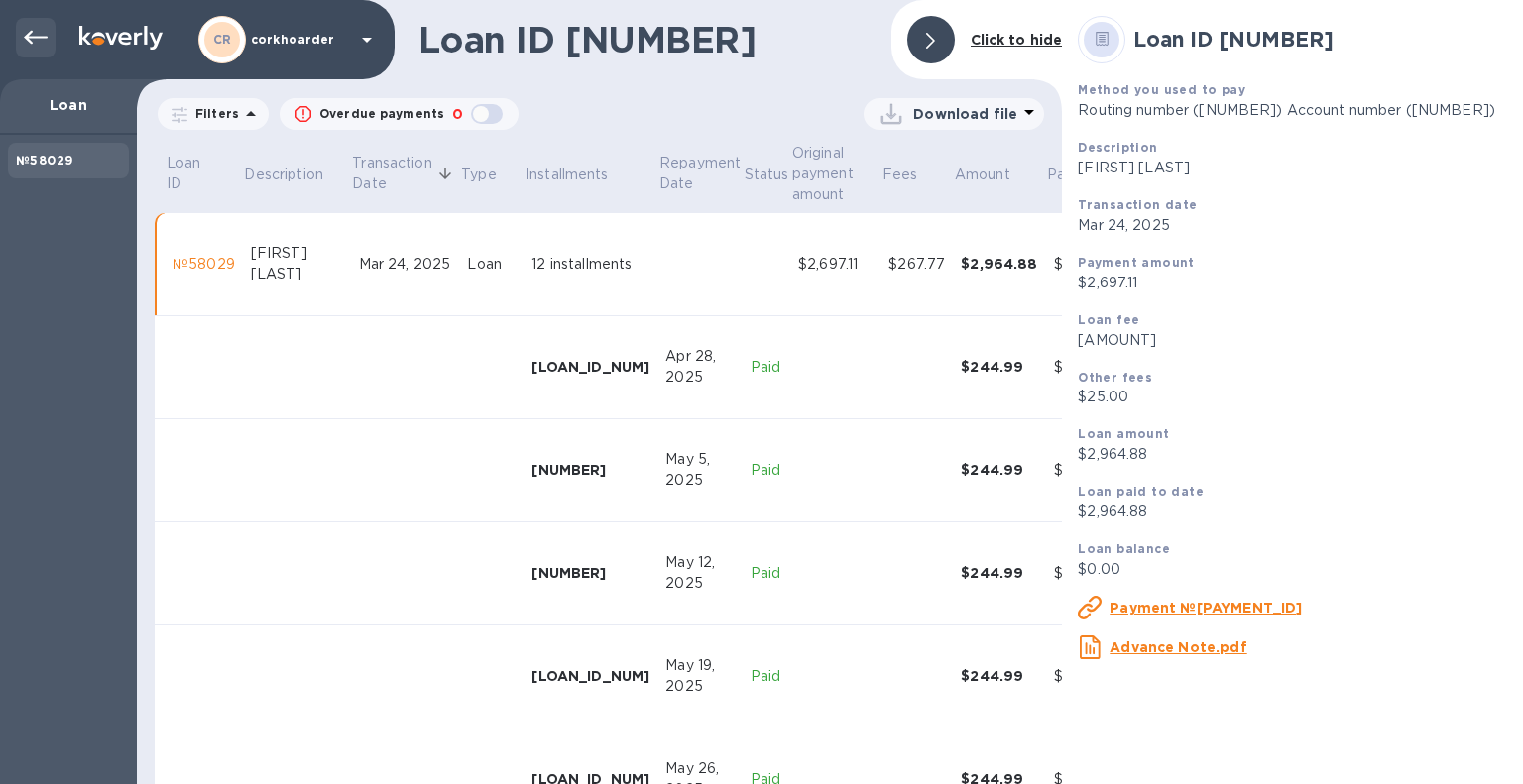click 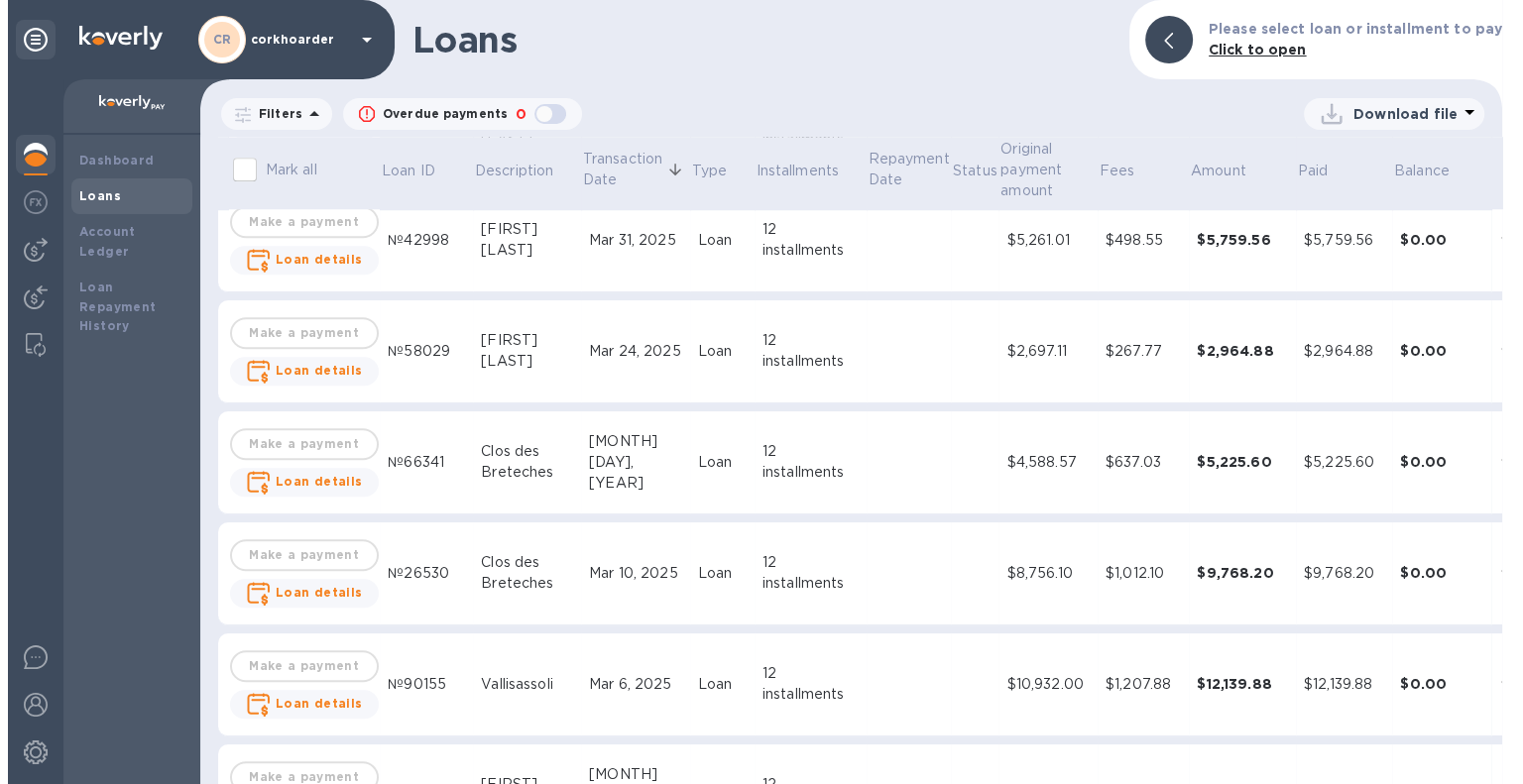 scroll, scrollTop: 1784, scrollLeft: 0, axis: vertical 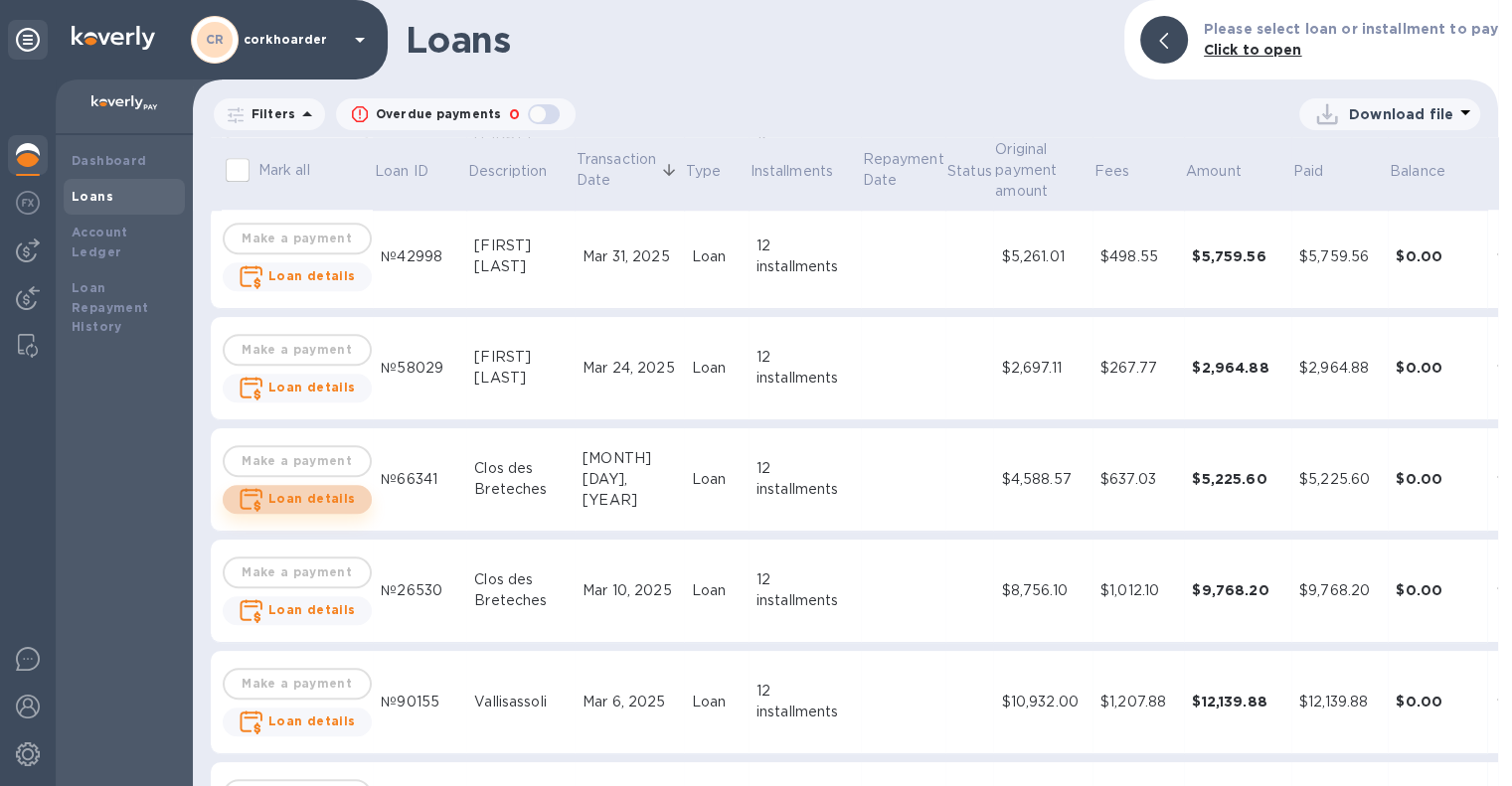 click on "Loan details" at bounding box center (312, 498) 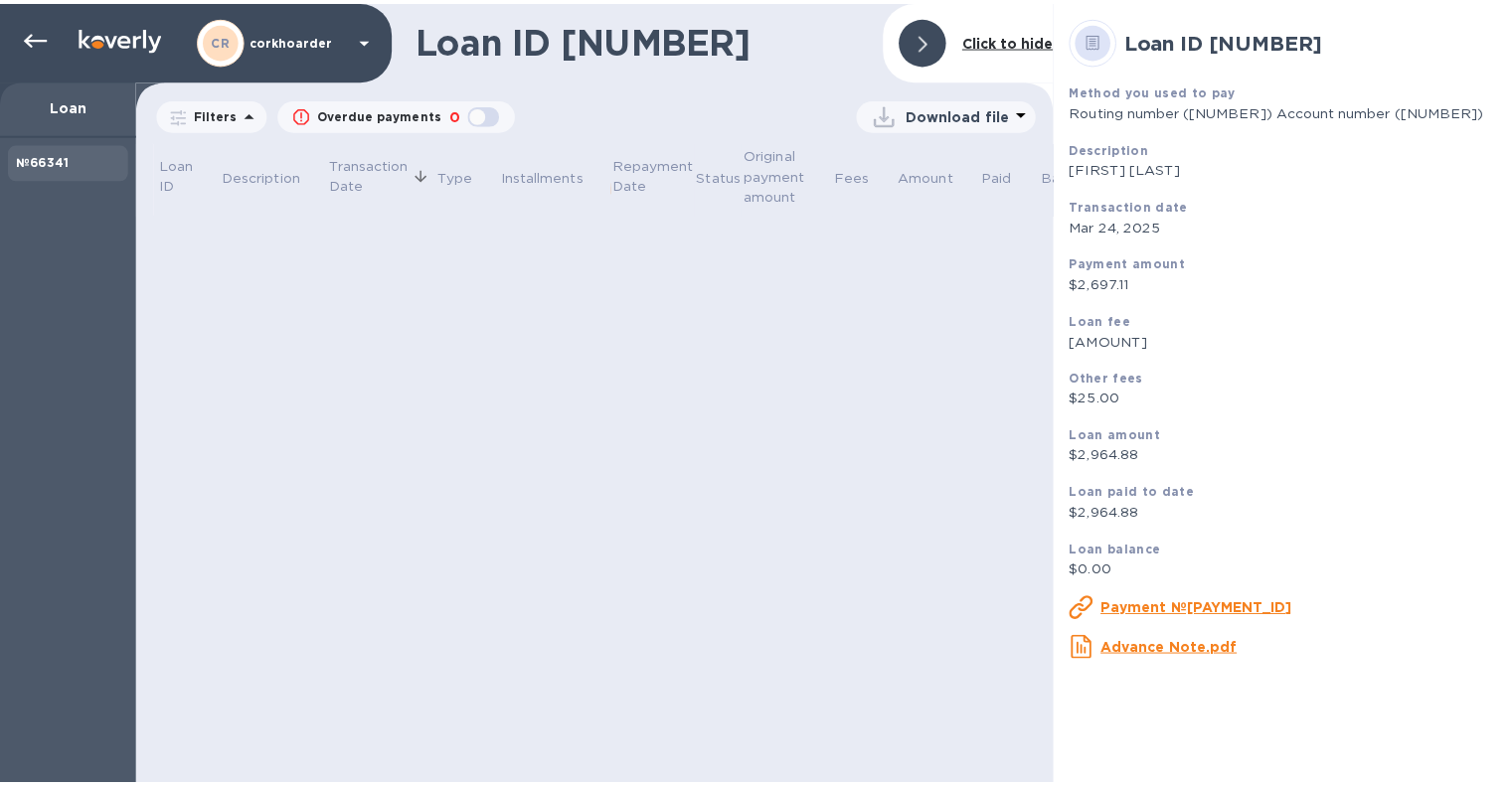 scroll, scrollTop: 0, scrollLeft: 0, axis: both 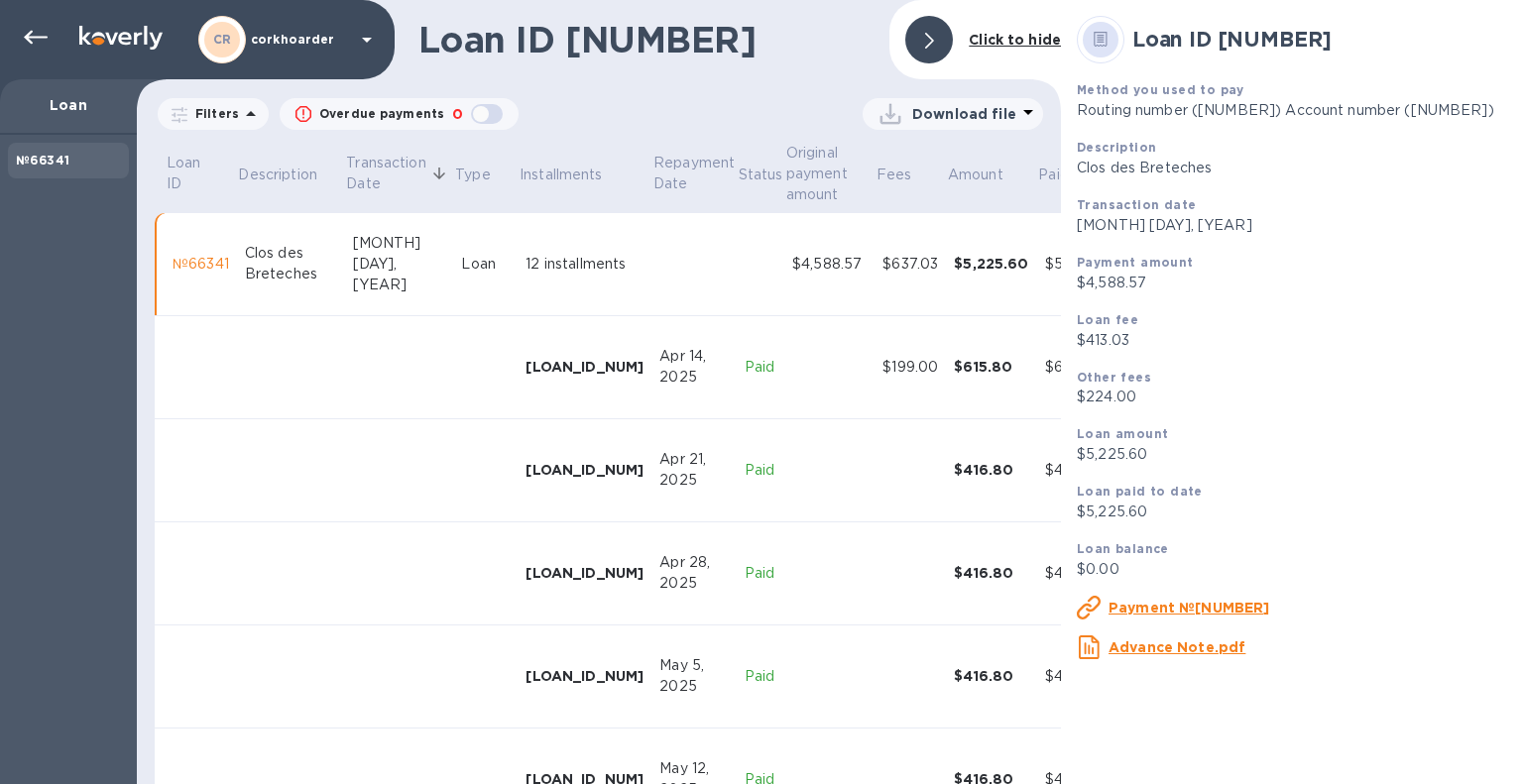 click on "Download file" at bounding box center [964, 114] 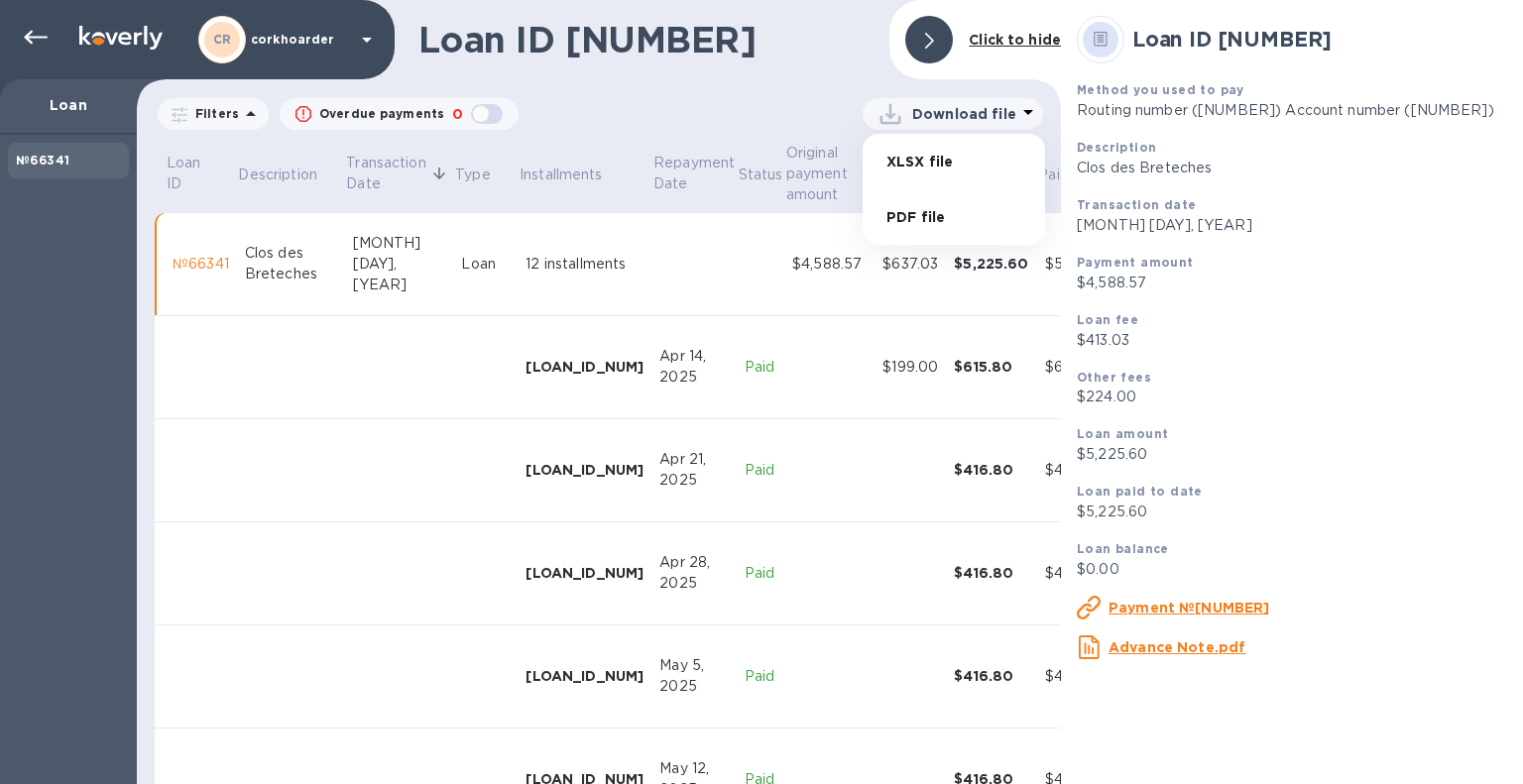 click on "PDF file" at bounding box center (954, 217) 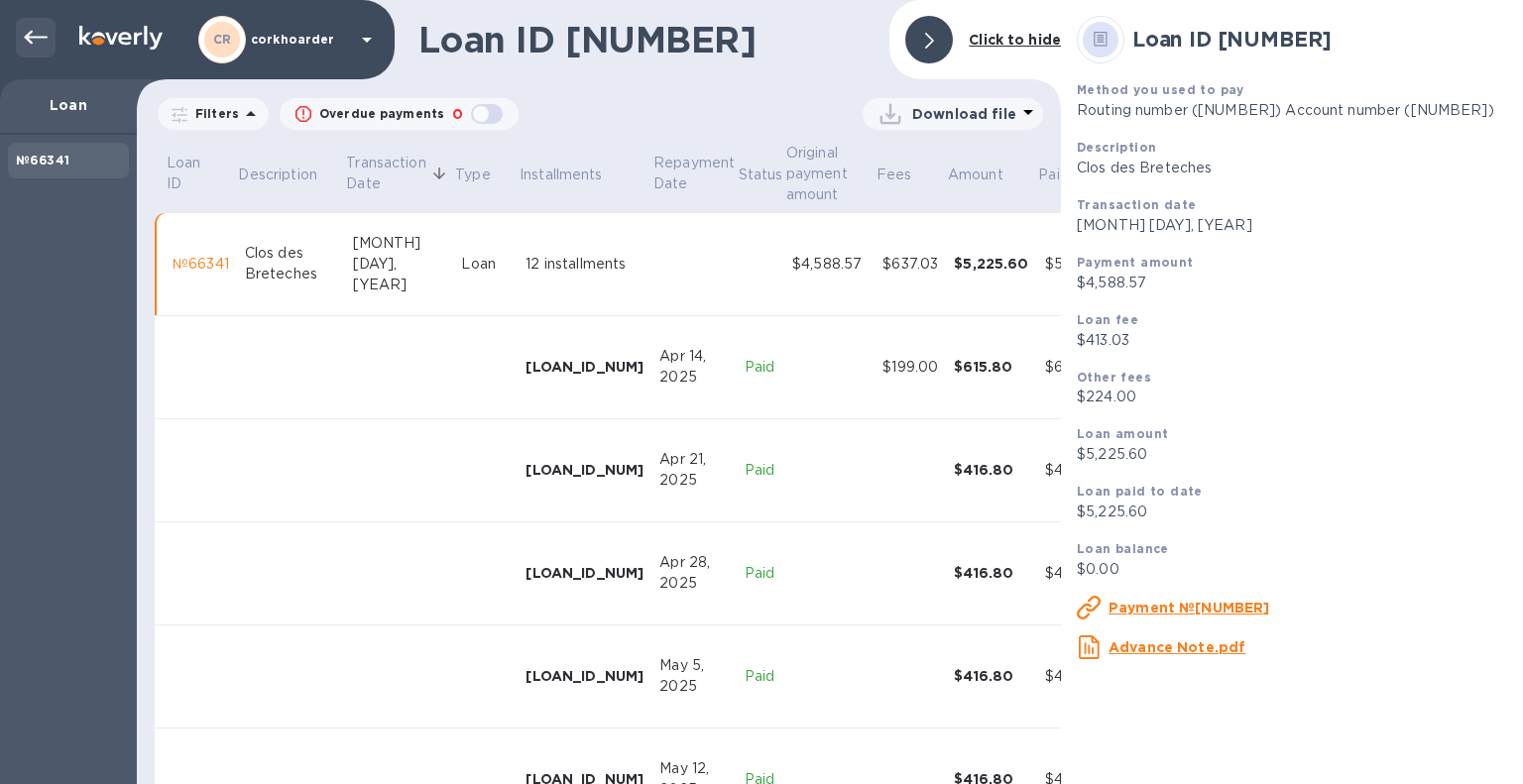 click at bounding box center (36, 38) 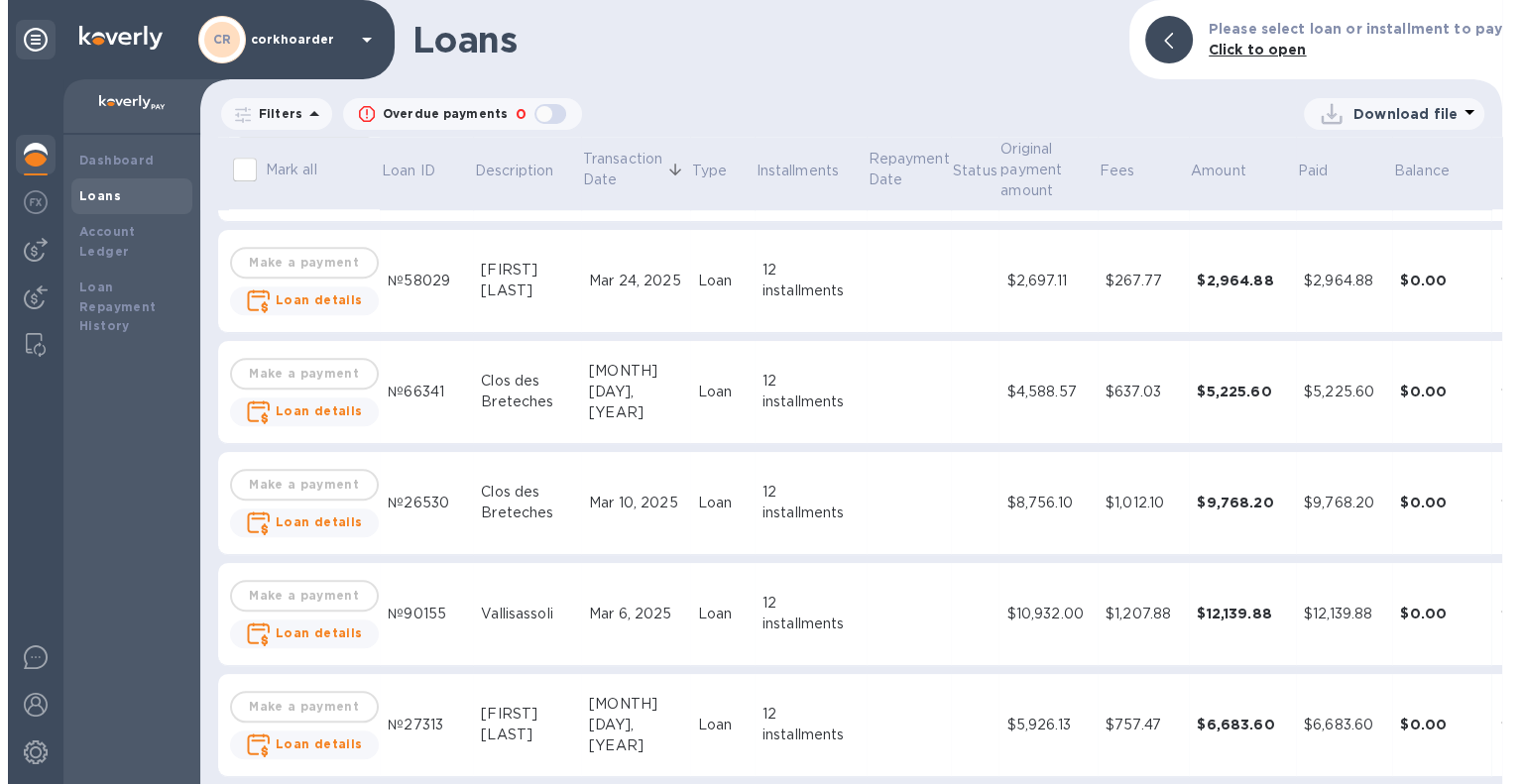 scroll, scrollTop: 1883, scrollLeft: 0, axis: vertical 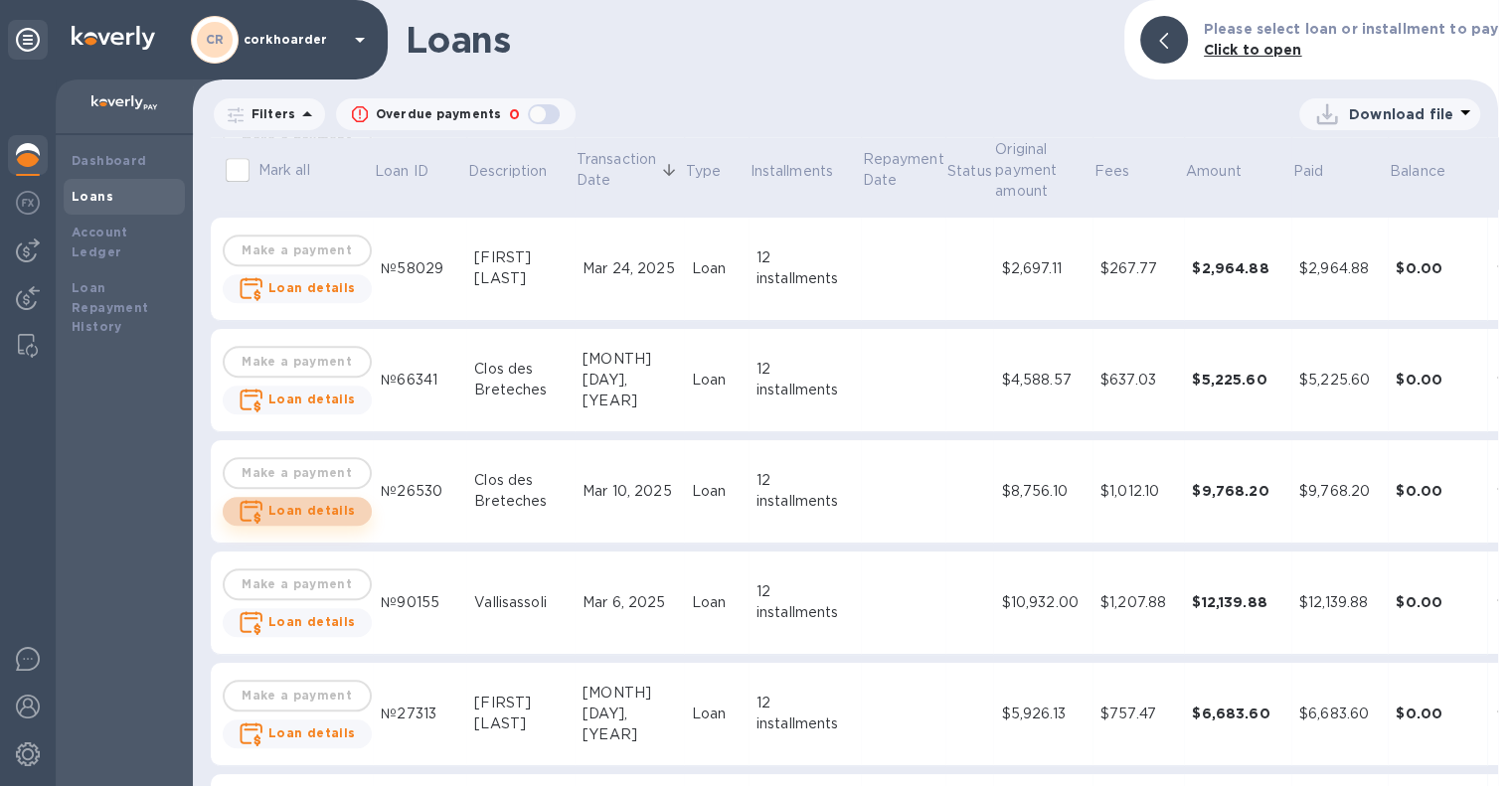 click on "Loan details" at bounding box center (312, 510) 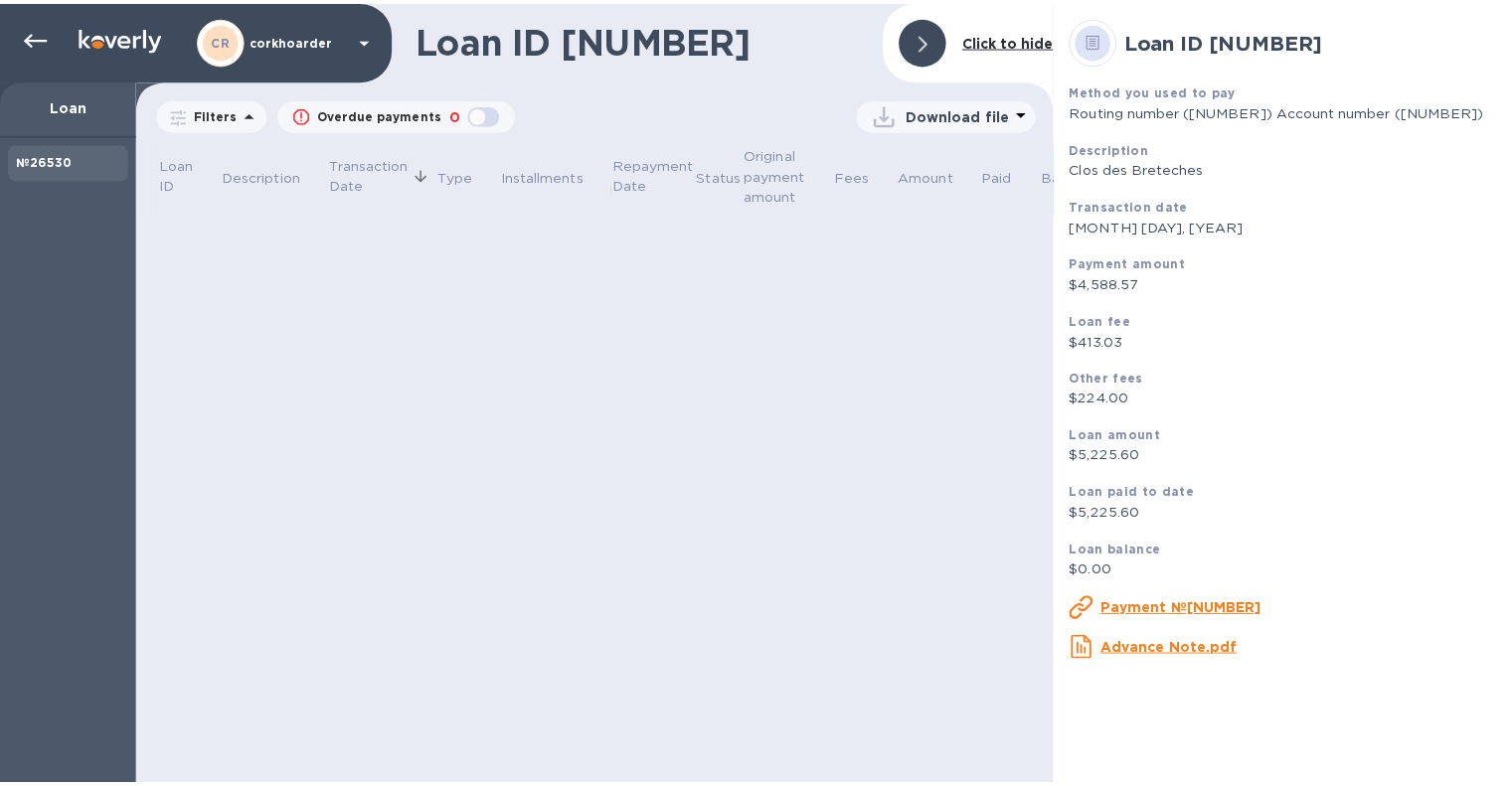 scroll, scrollTop: 0, scrollLeft: 0, axis: both 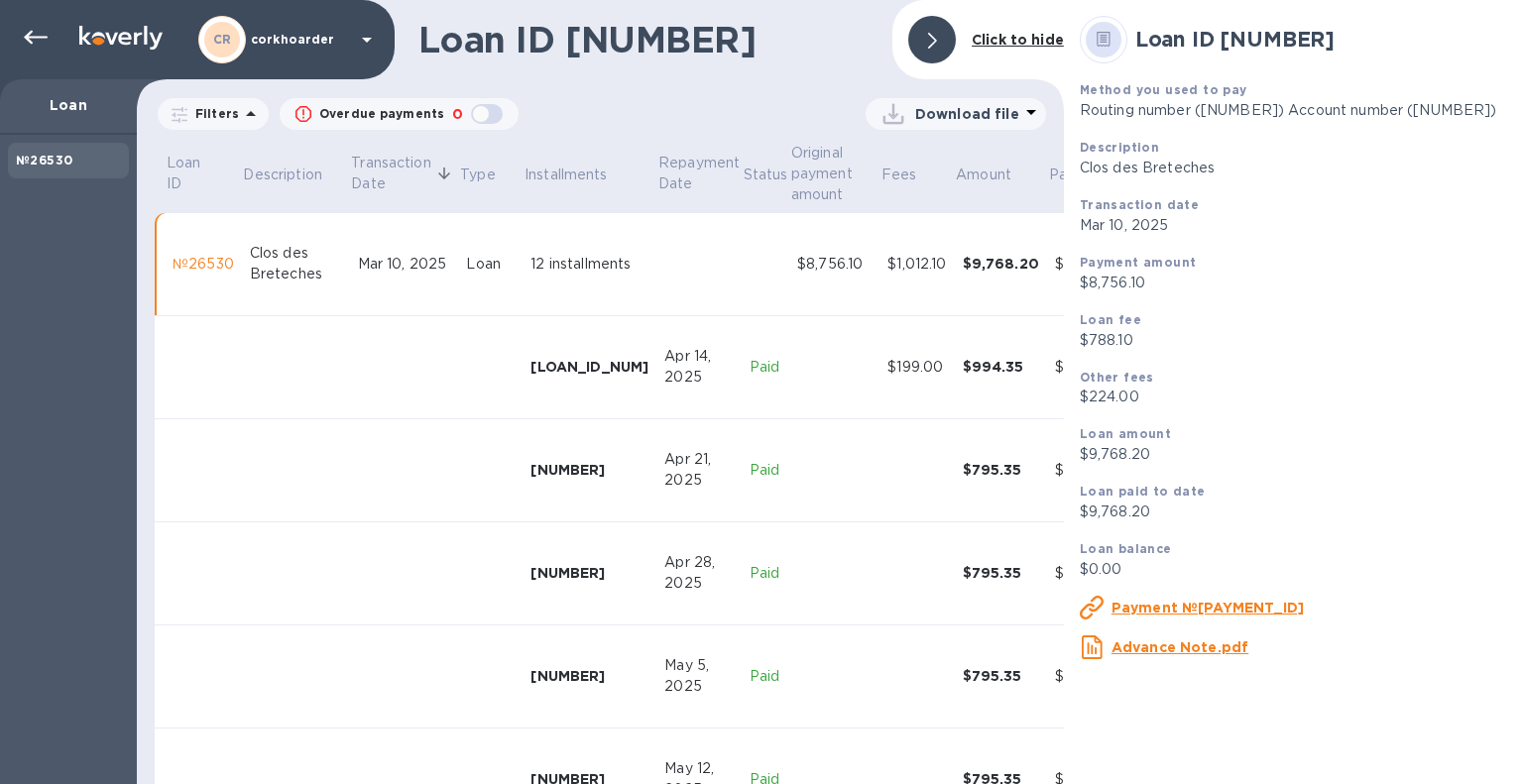 click on "Download file" at bounding box center (954, 114) 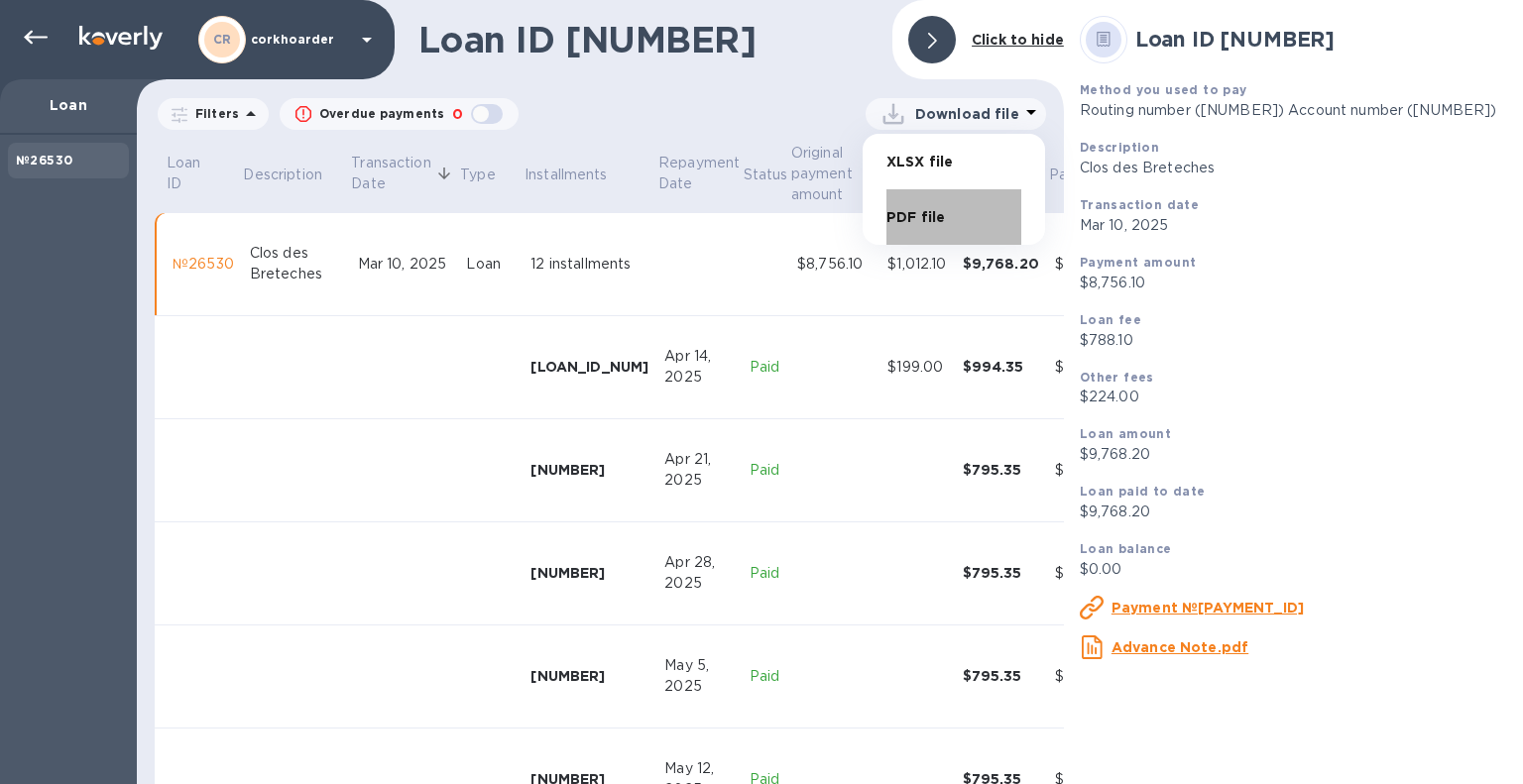 click on "PDF file" at bounding box center (954, 217) 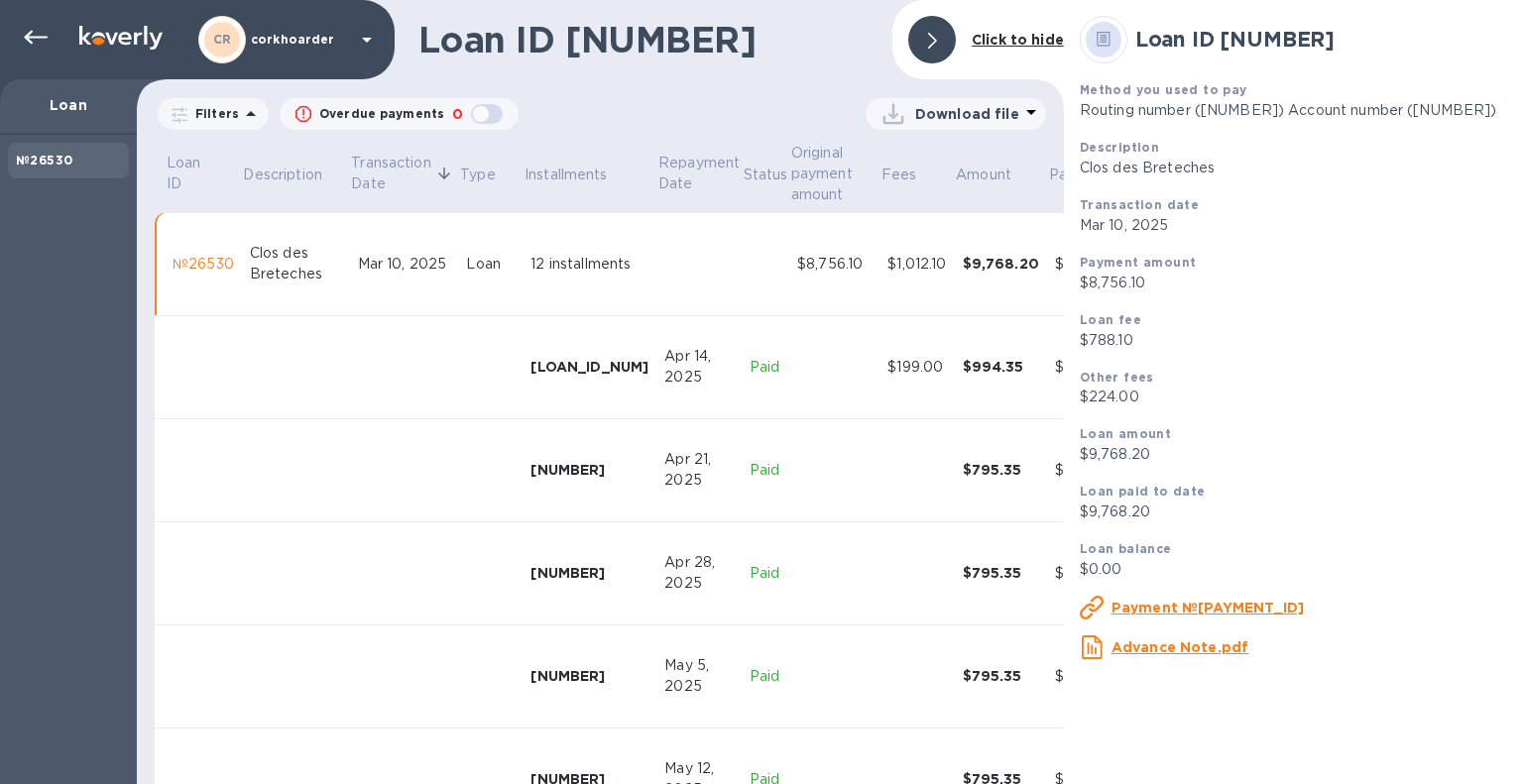 click on "Loan ID [LOAN_ID] Click to hide" at bounding box center (600, 40) 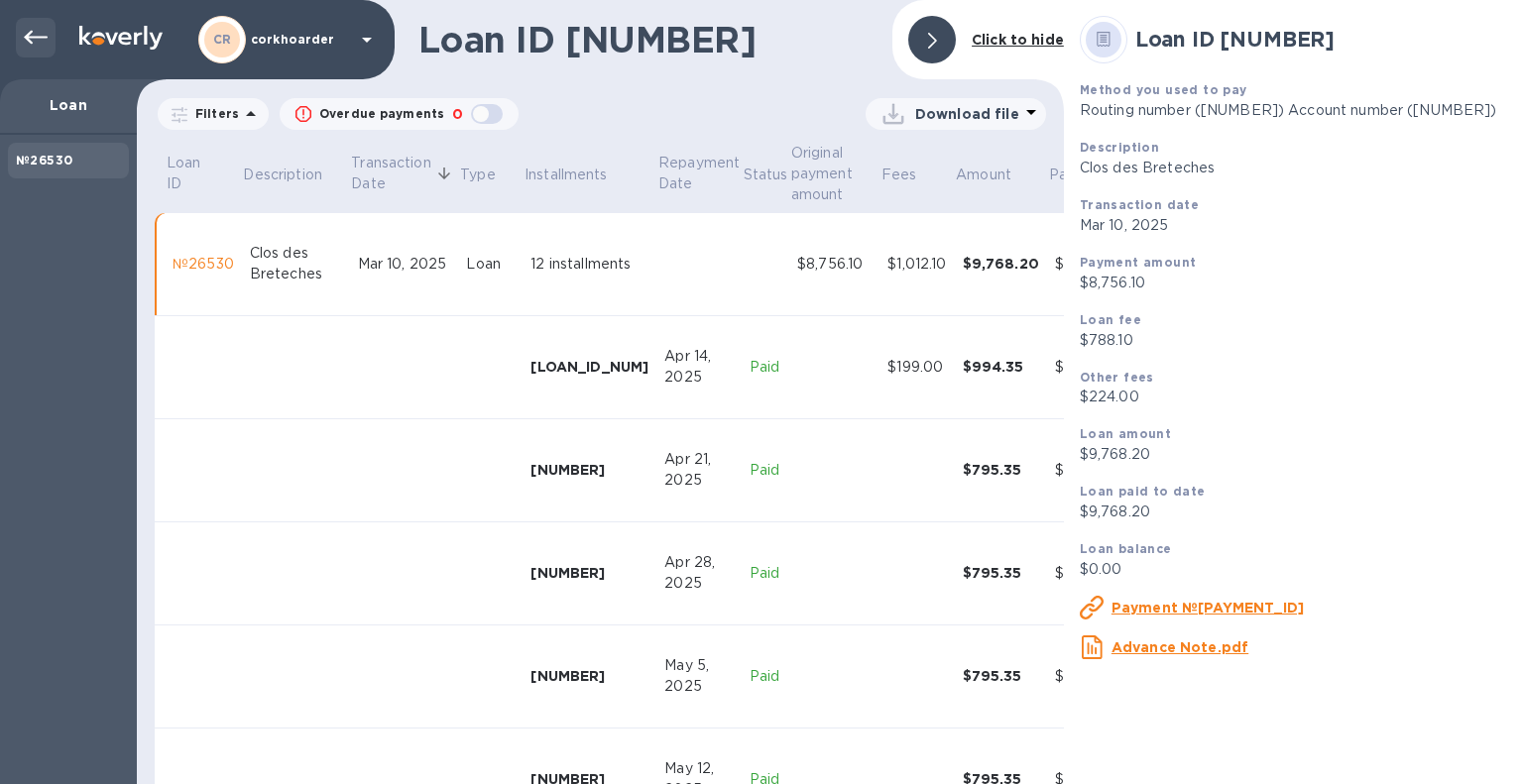 click 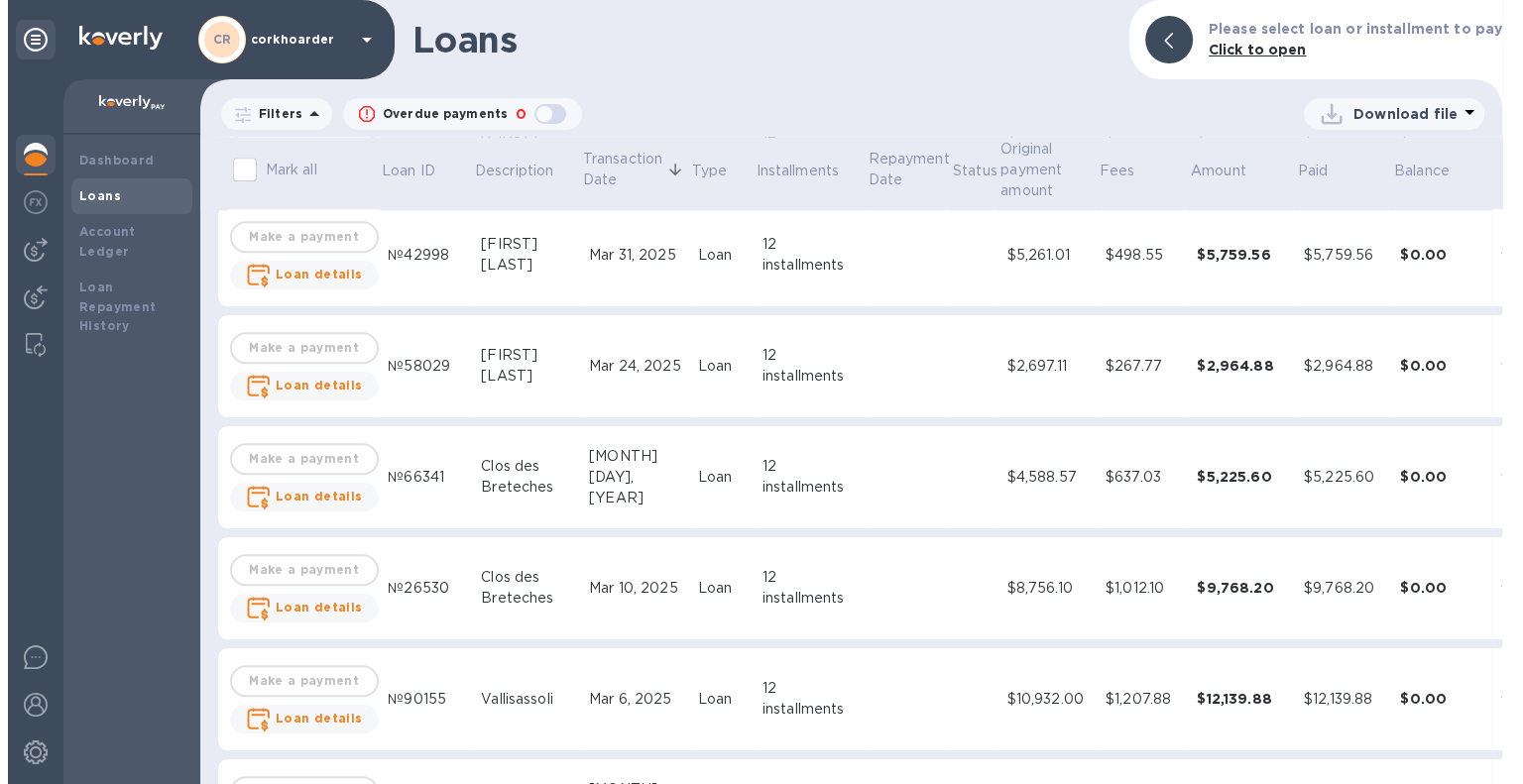 scroll, scrollTop: 1982, scrollLeft: 0, axis: vertical 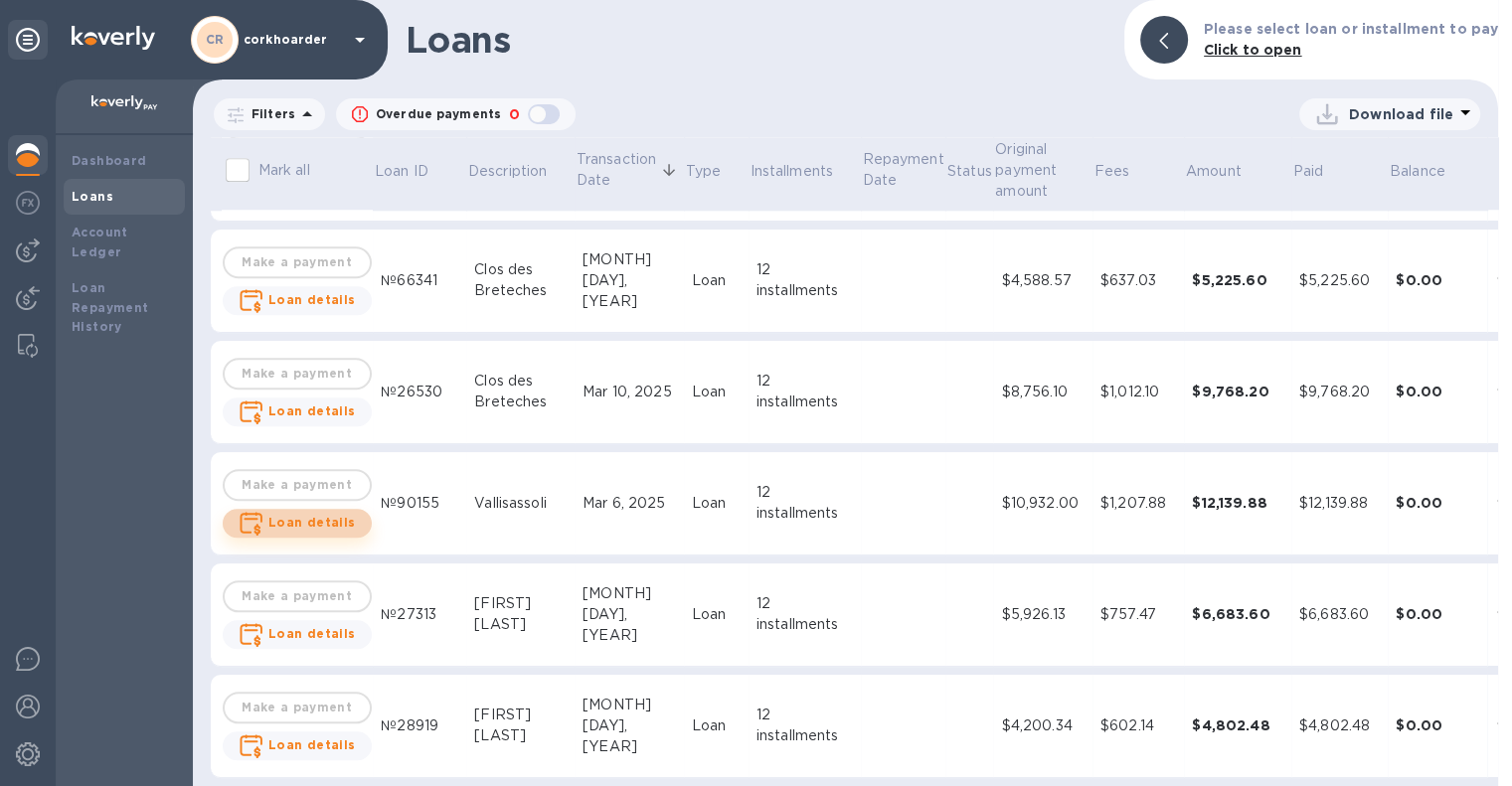 click on "Loan details" at bounding box center [312, 522] 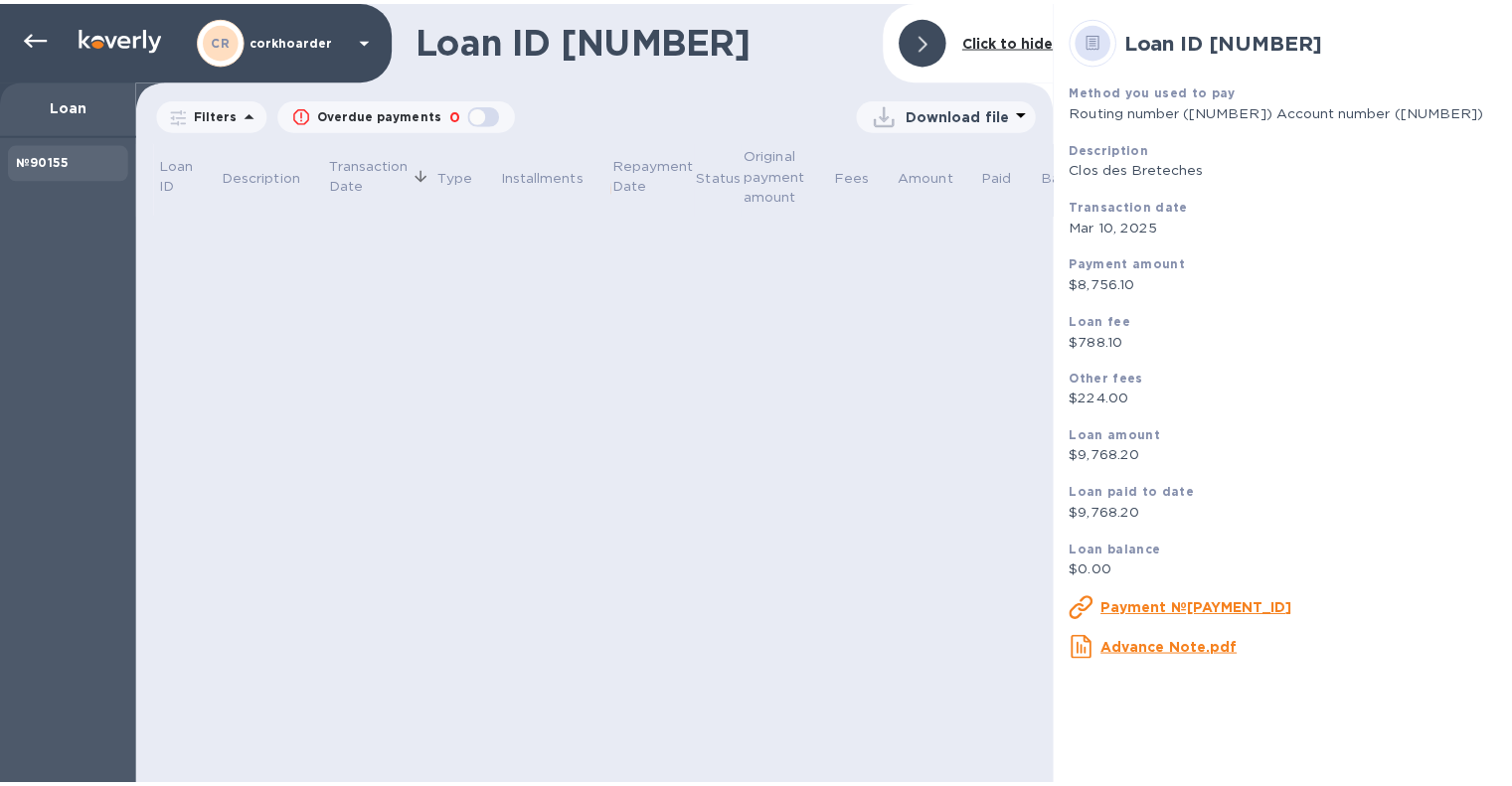 scroll, scrollTop: 0, scrollLeft: 0, axis: both 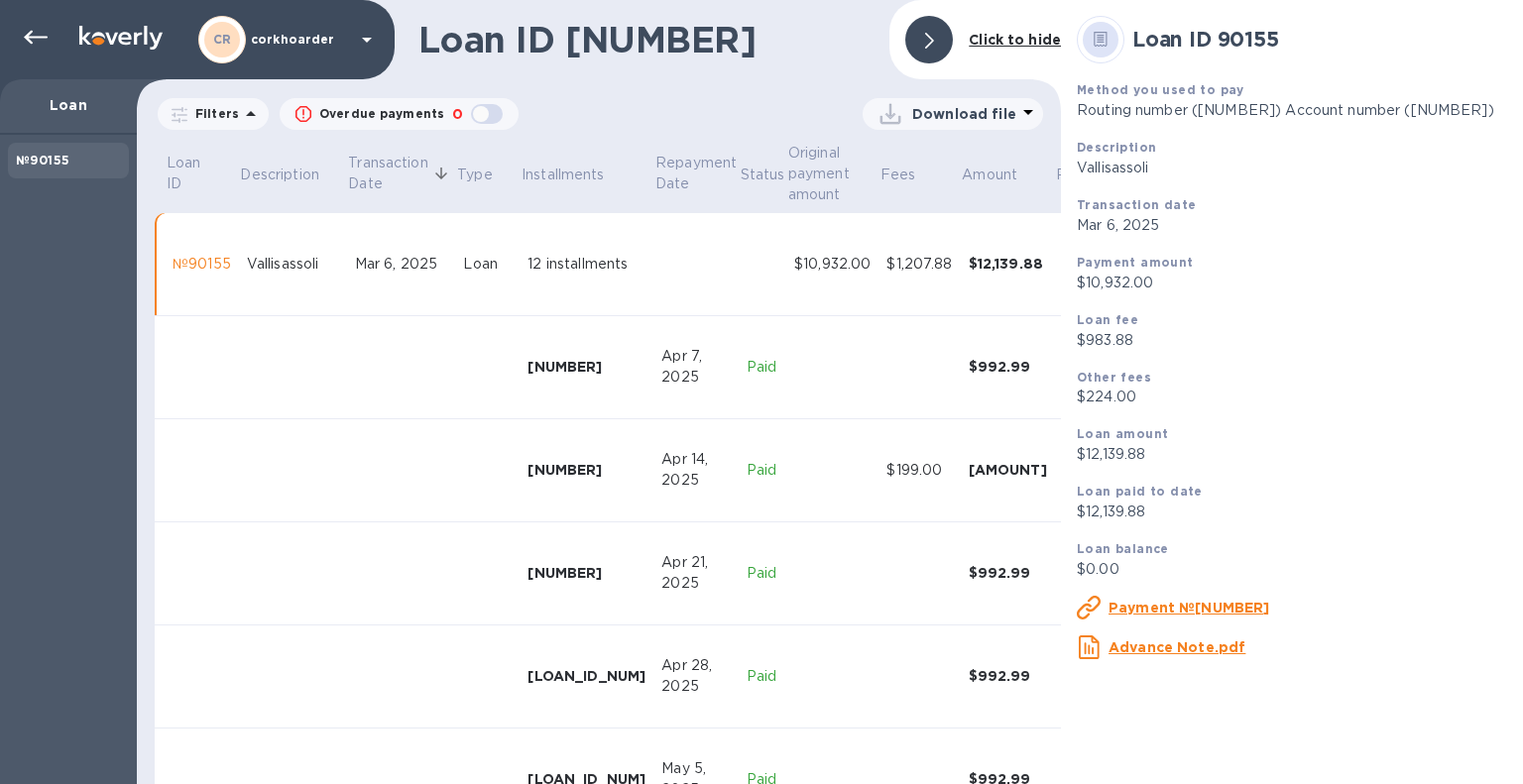 click 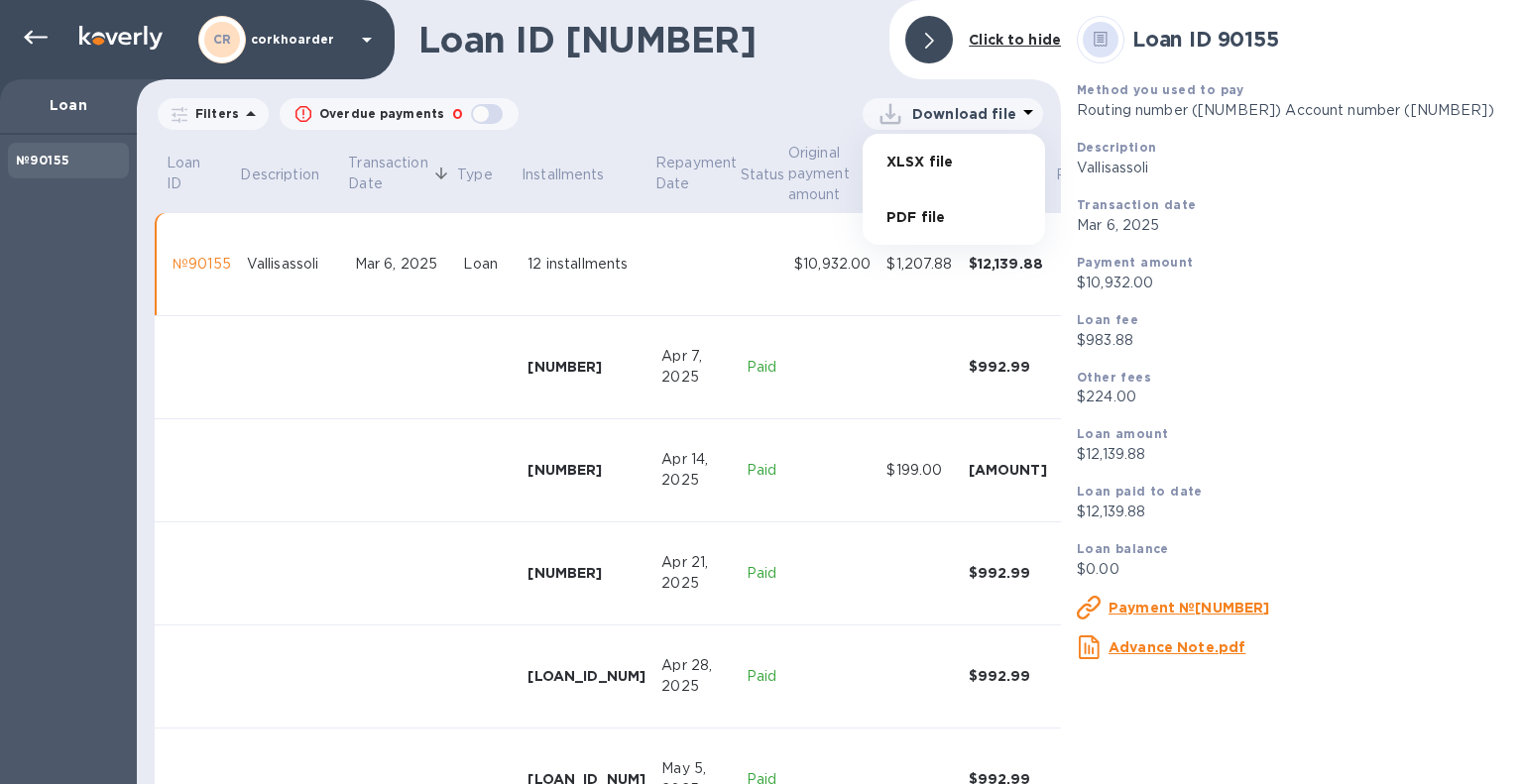 click on "PDF file" at bounding box center [954, 217] 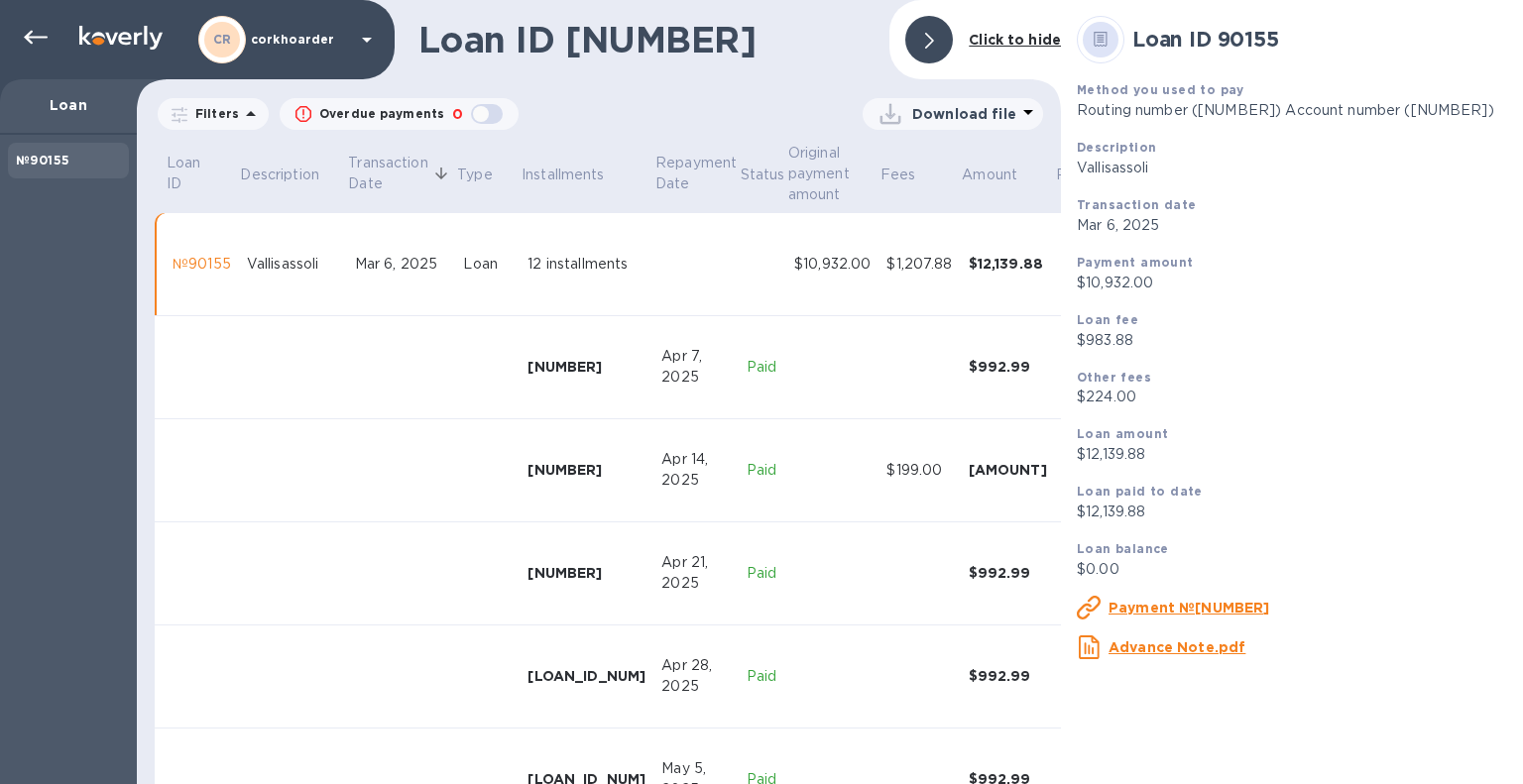 click on "Download file" at bounding box center [780, 114] 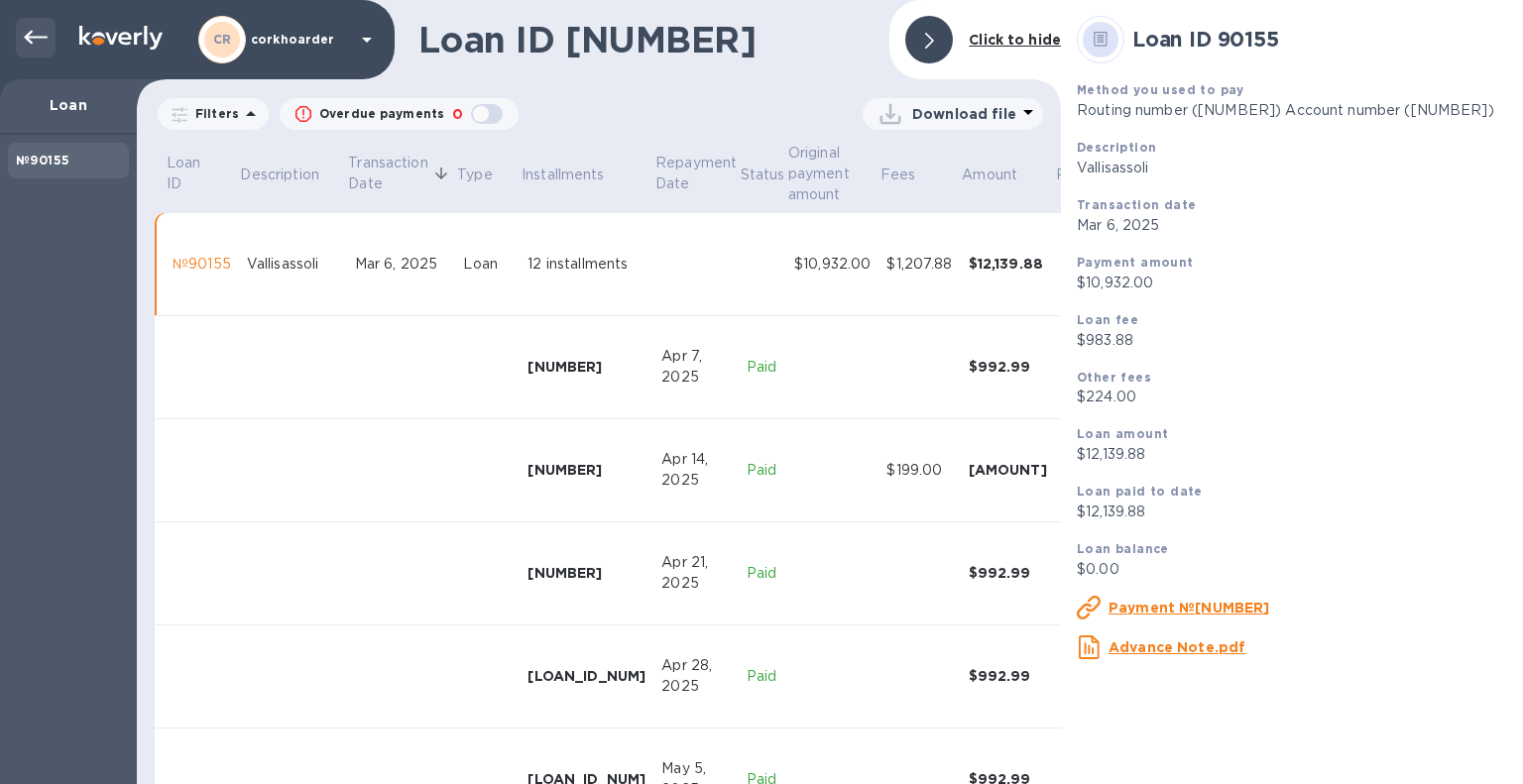 click 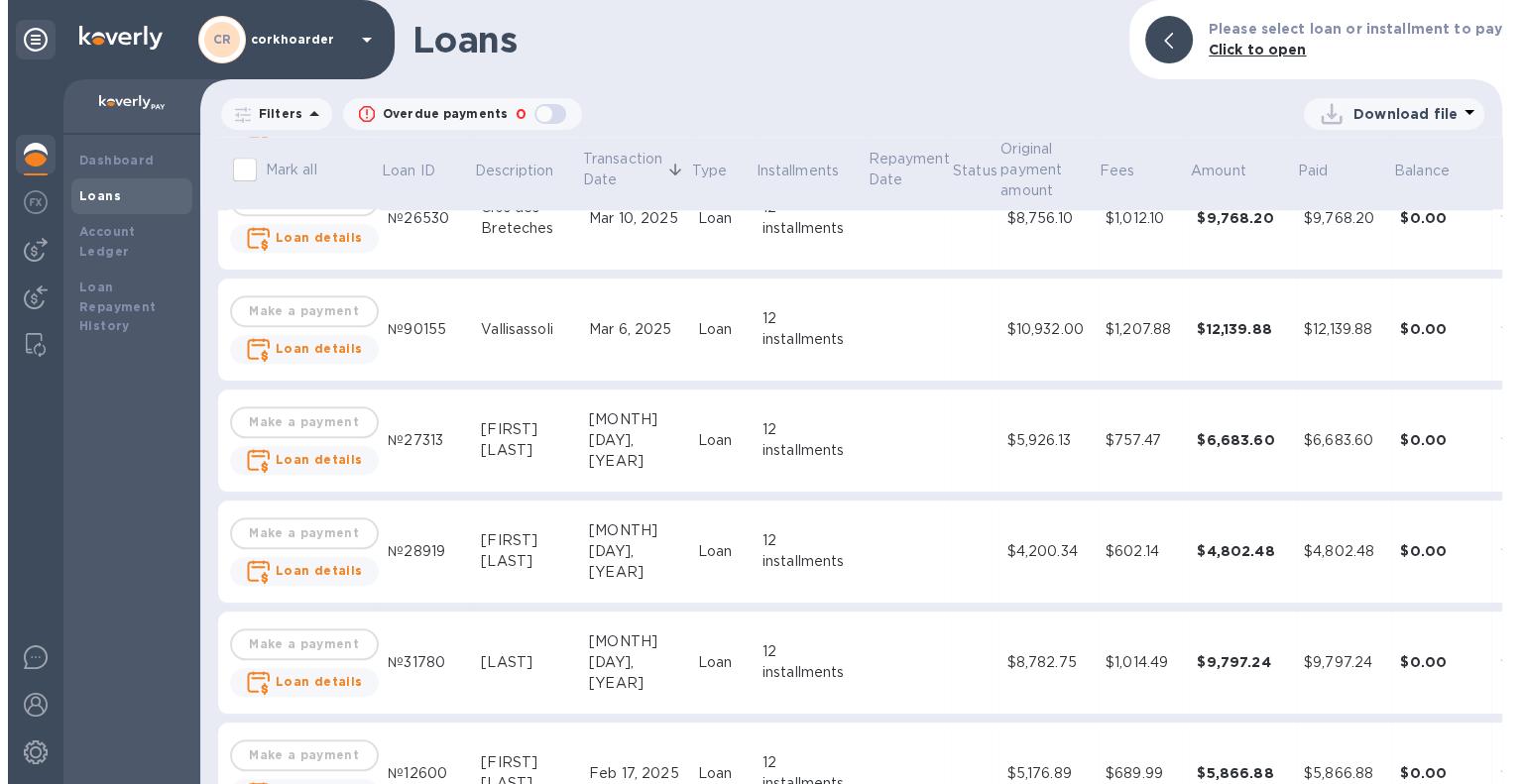 scroll, scrollTop: 2181, scrollLeft: 0, axis: vertical 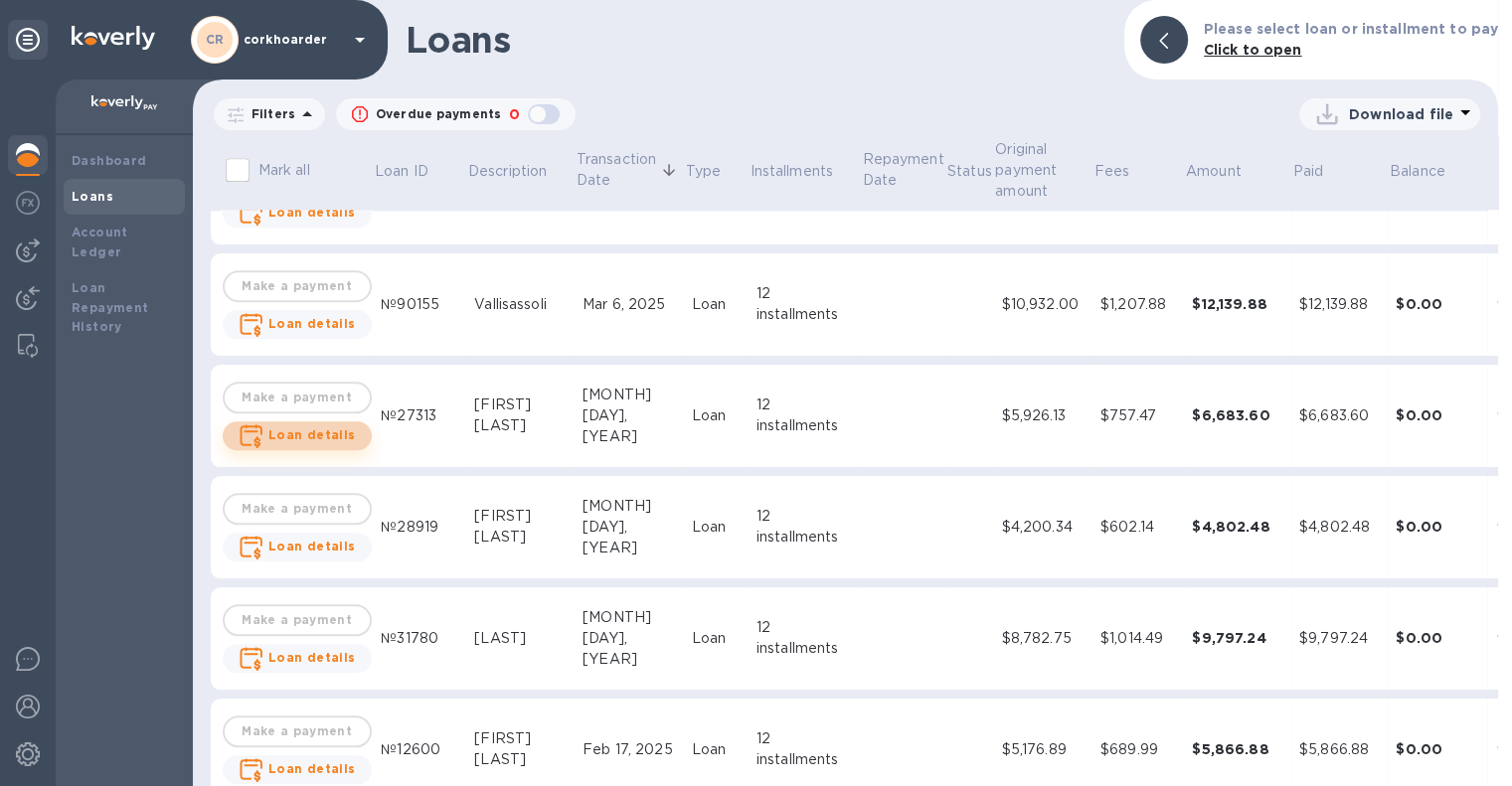 click on "Loan details" at bounding box center (312, 434) 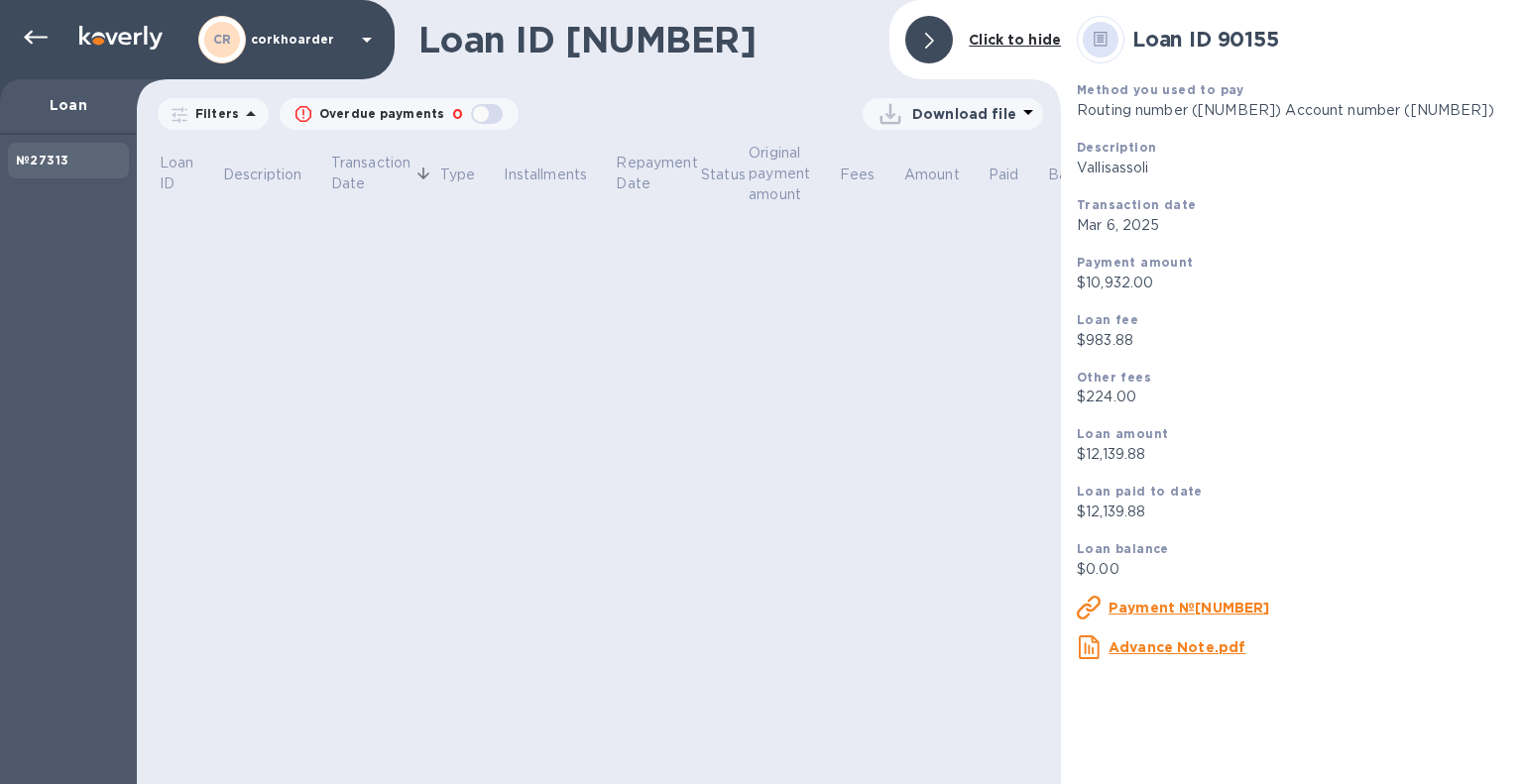 scroll, scrollTop: 0, scrollLeft: 0, axis: both 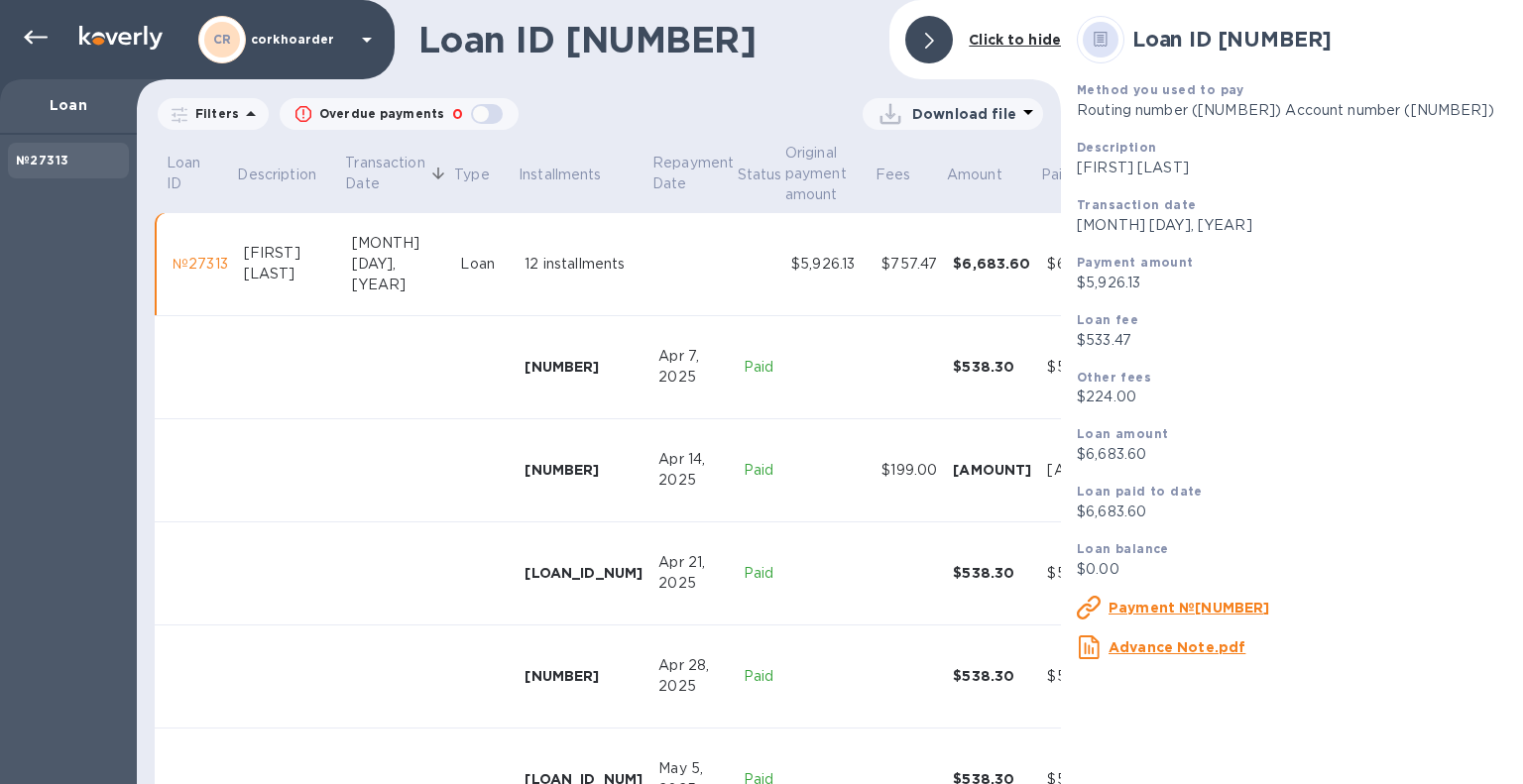 click on "Download file" at bounding box center (964, 114) 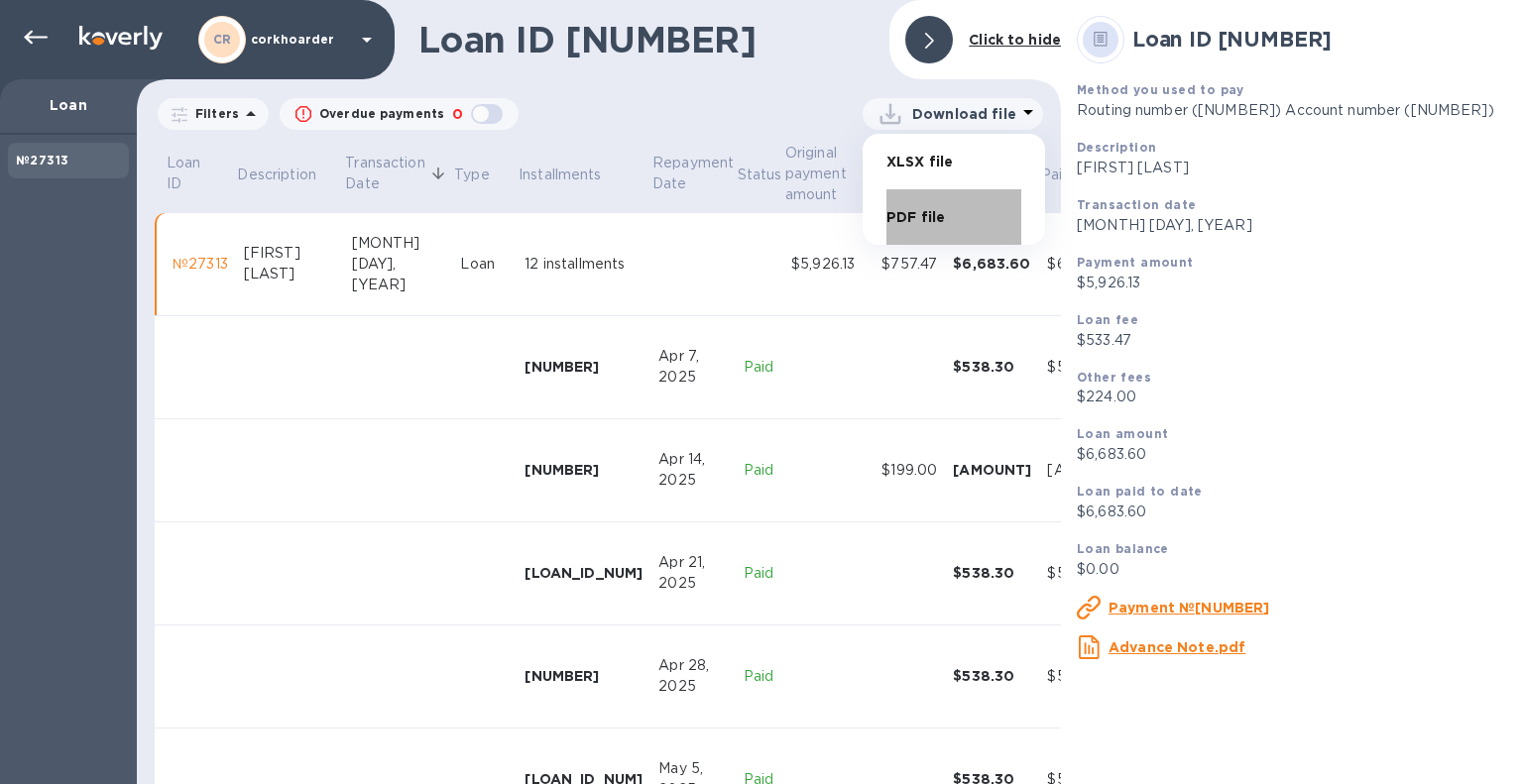 click on "PDF file" at bounding box center (954, 217) 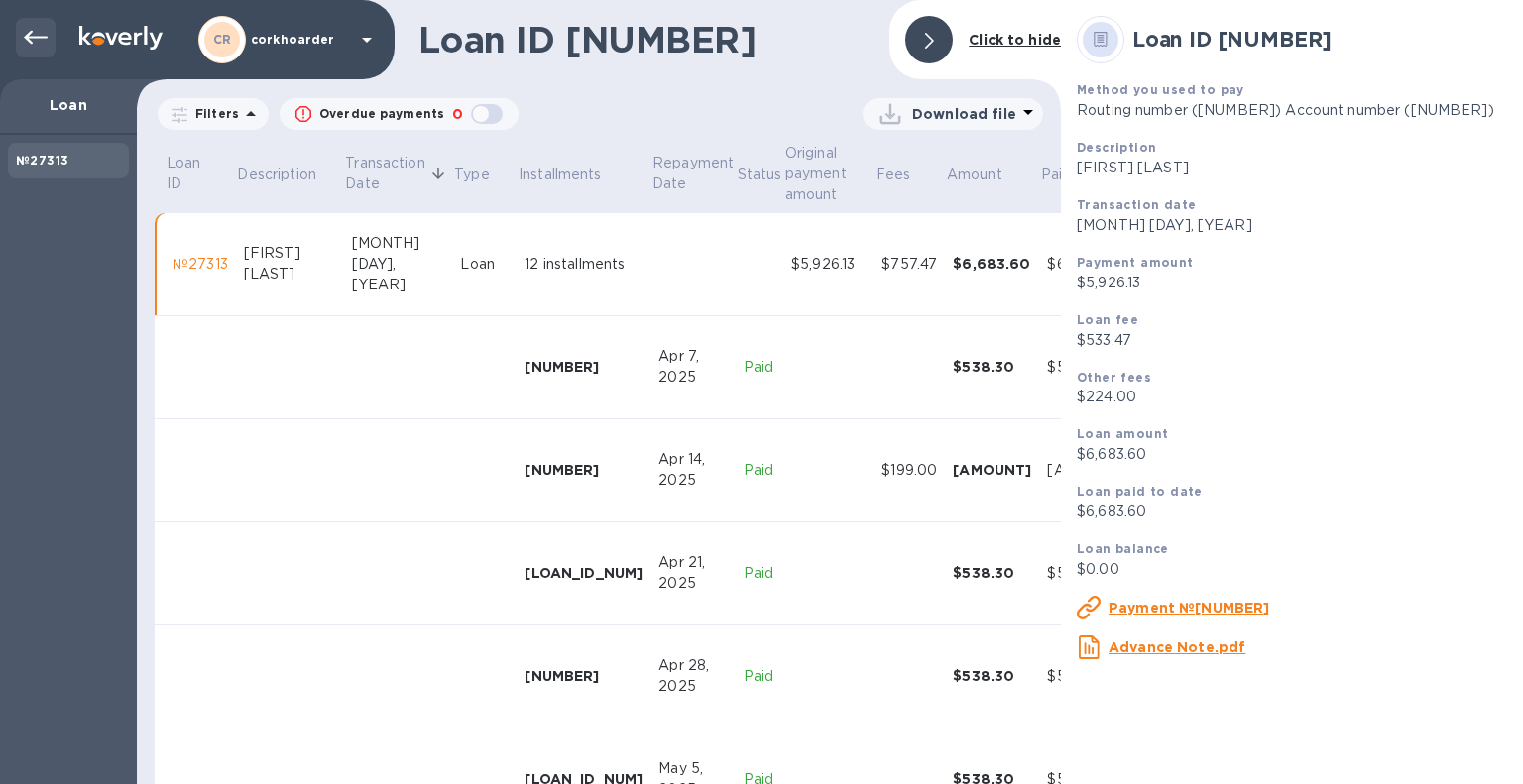 click at bounding box center [36, 38] 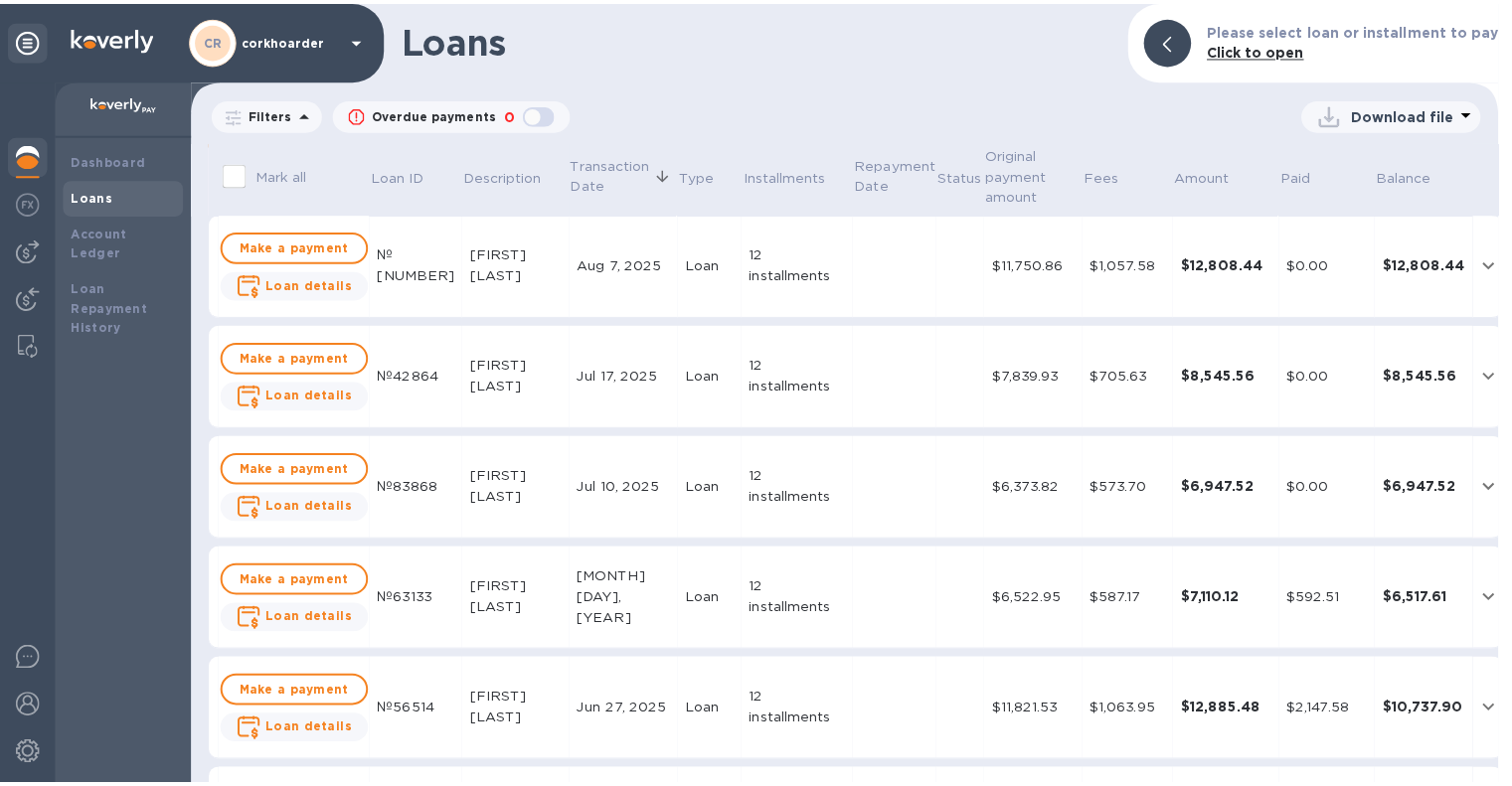 scroll, scrollTop: 15, scrollLeft: 0, axis: vertical 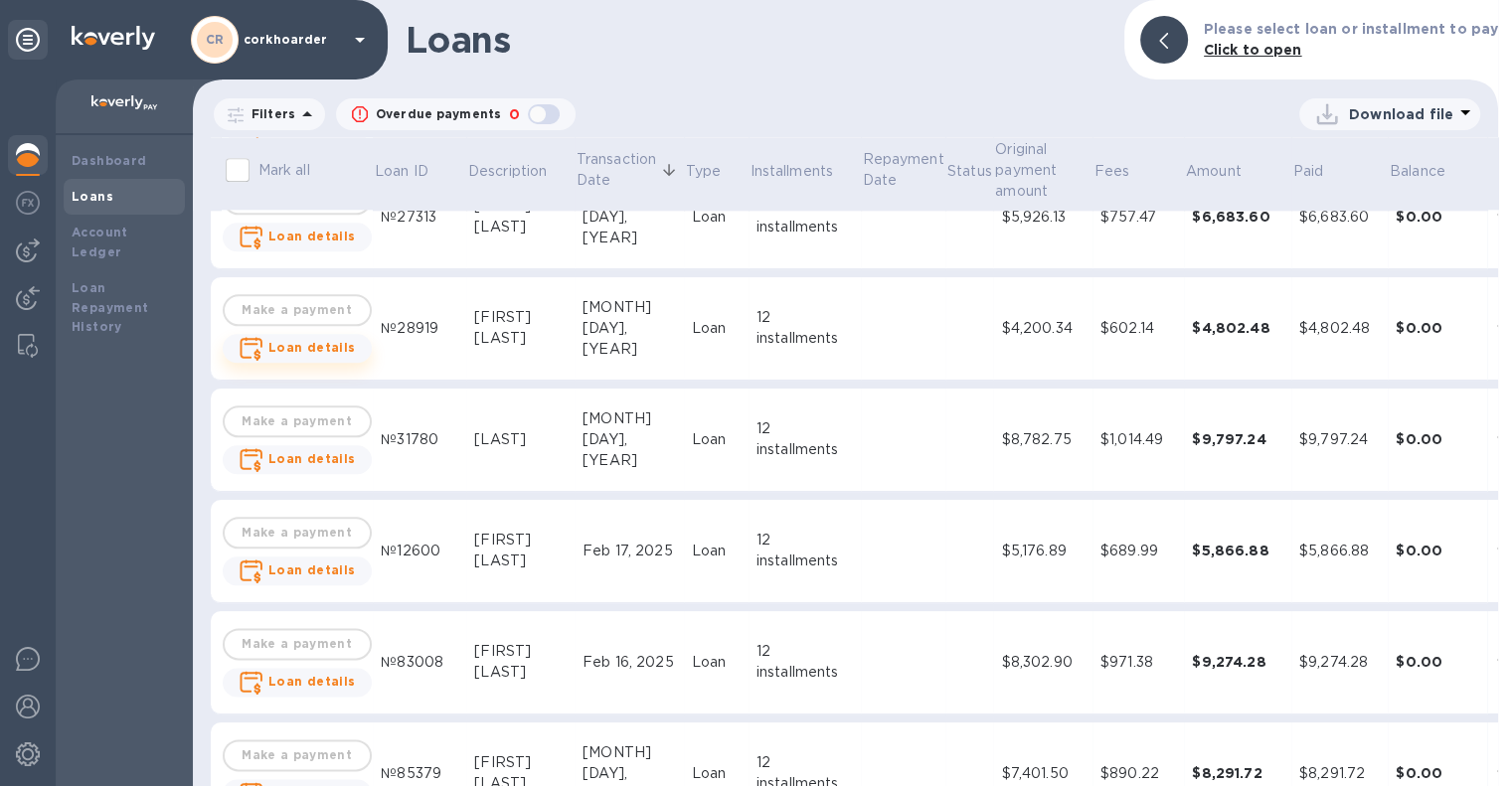 click on "Loan details" at bounding box center [312, 347] 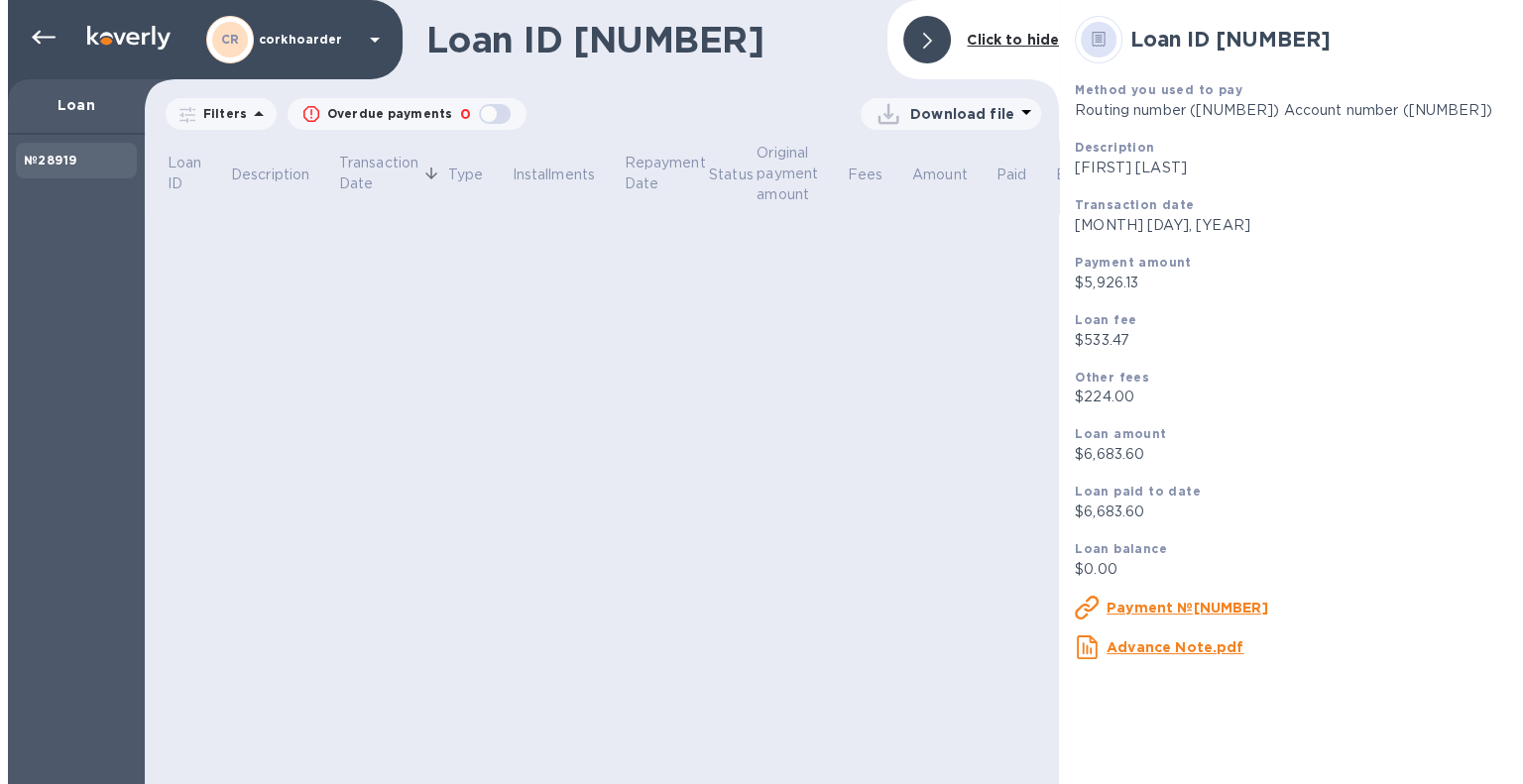 scroll, scrollTop: 0, scrollLeft: 0, axis: both 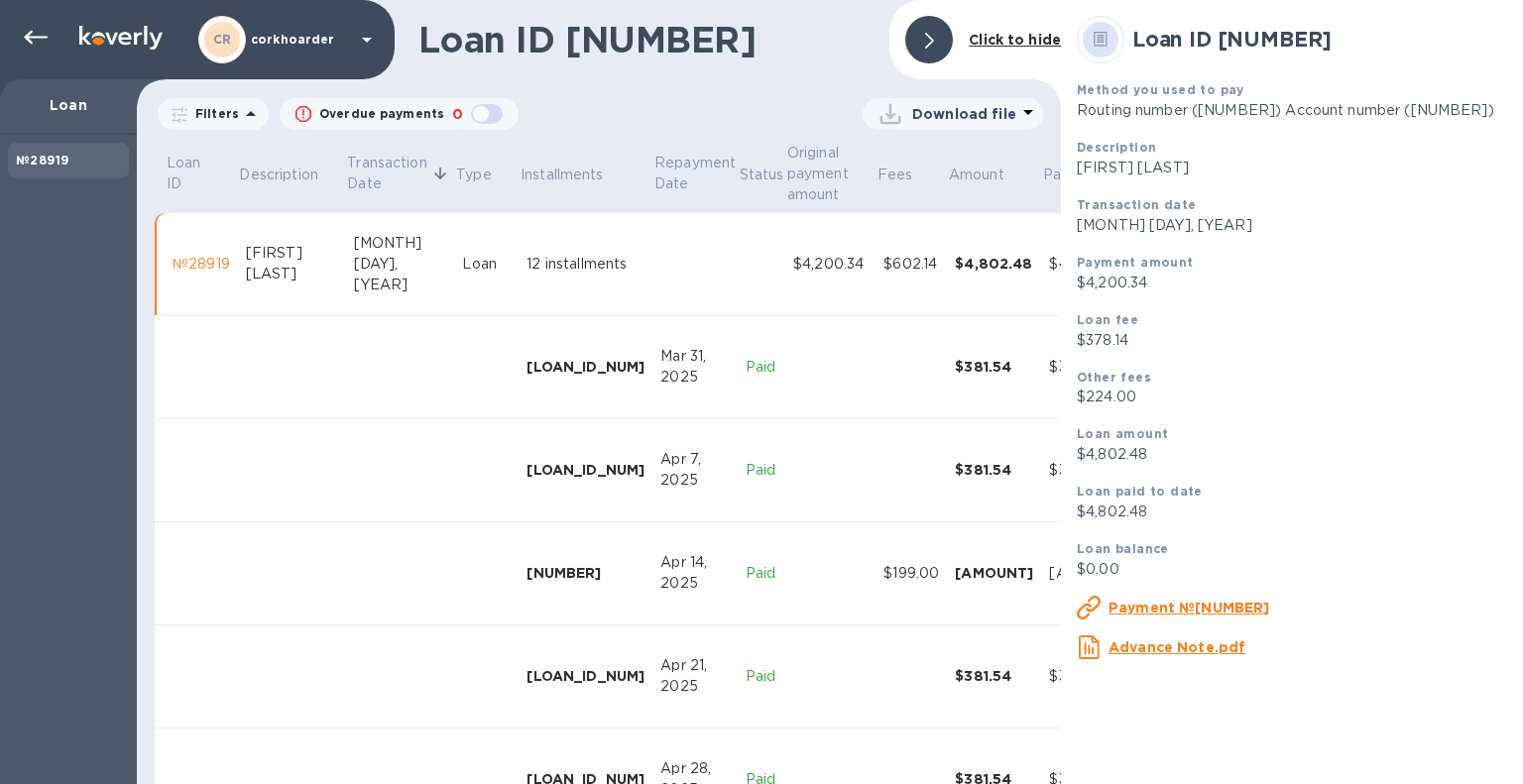 click on "Download file" at bounding box center [964, 114] 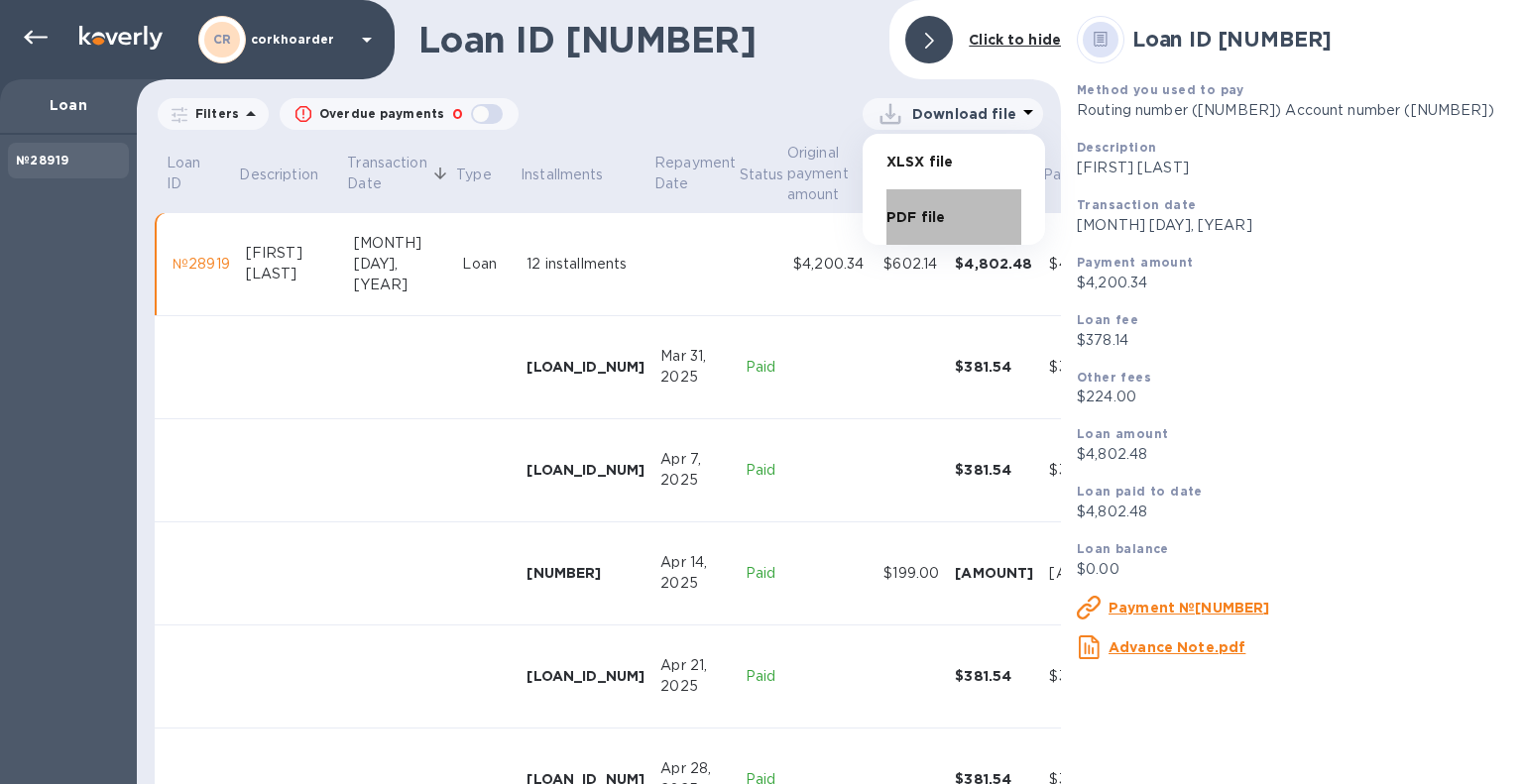 click on "PDF file" at bounding box center [954, 217] 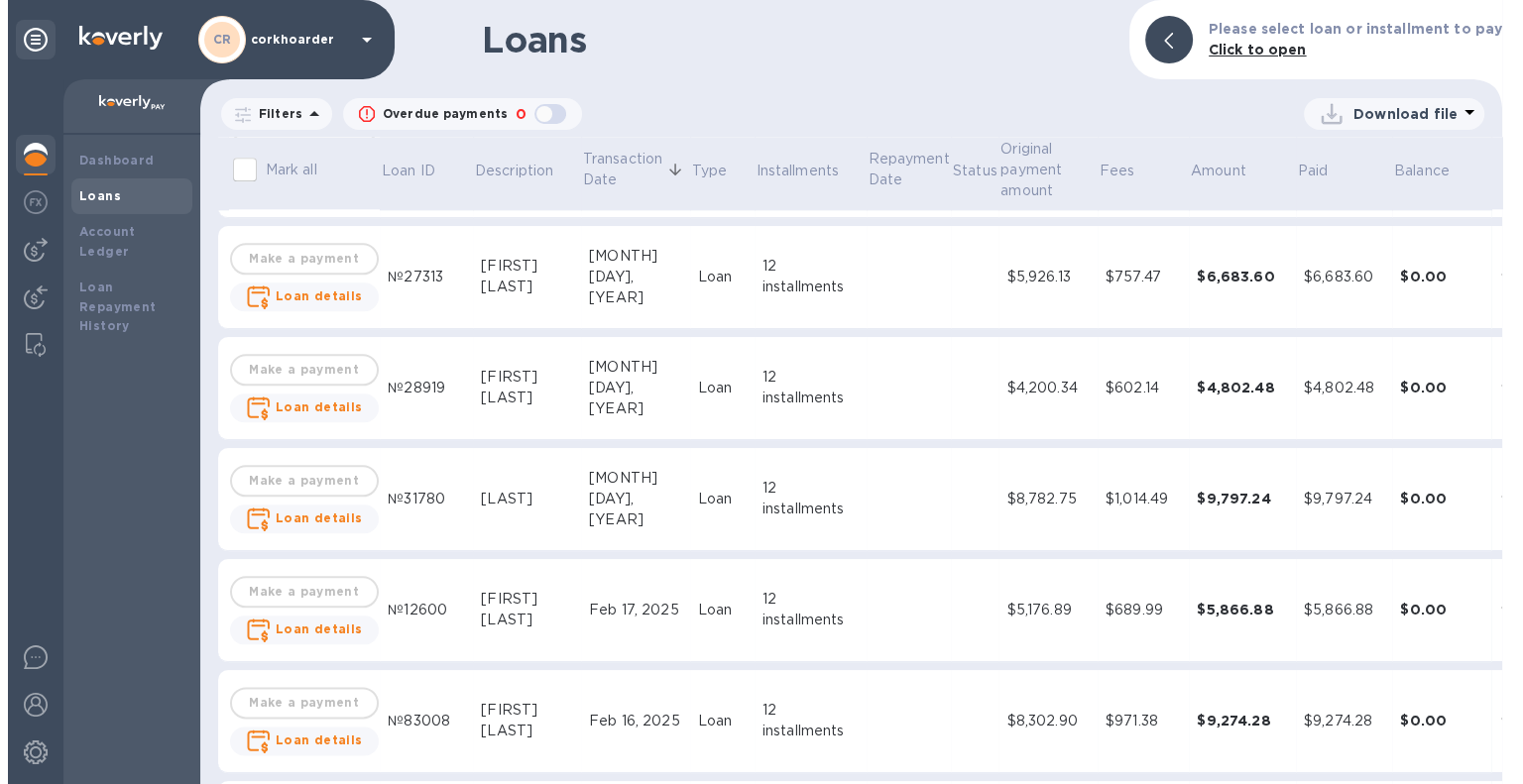 scroll, scrollTop: 2379, scrollLeft: 0, axis: vertical 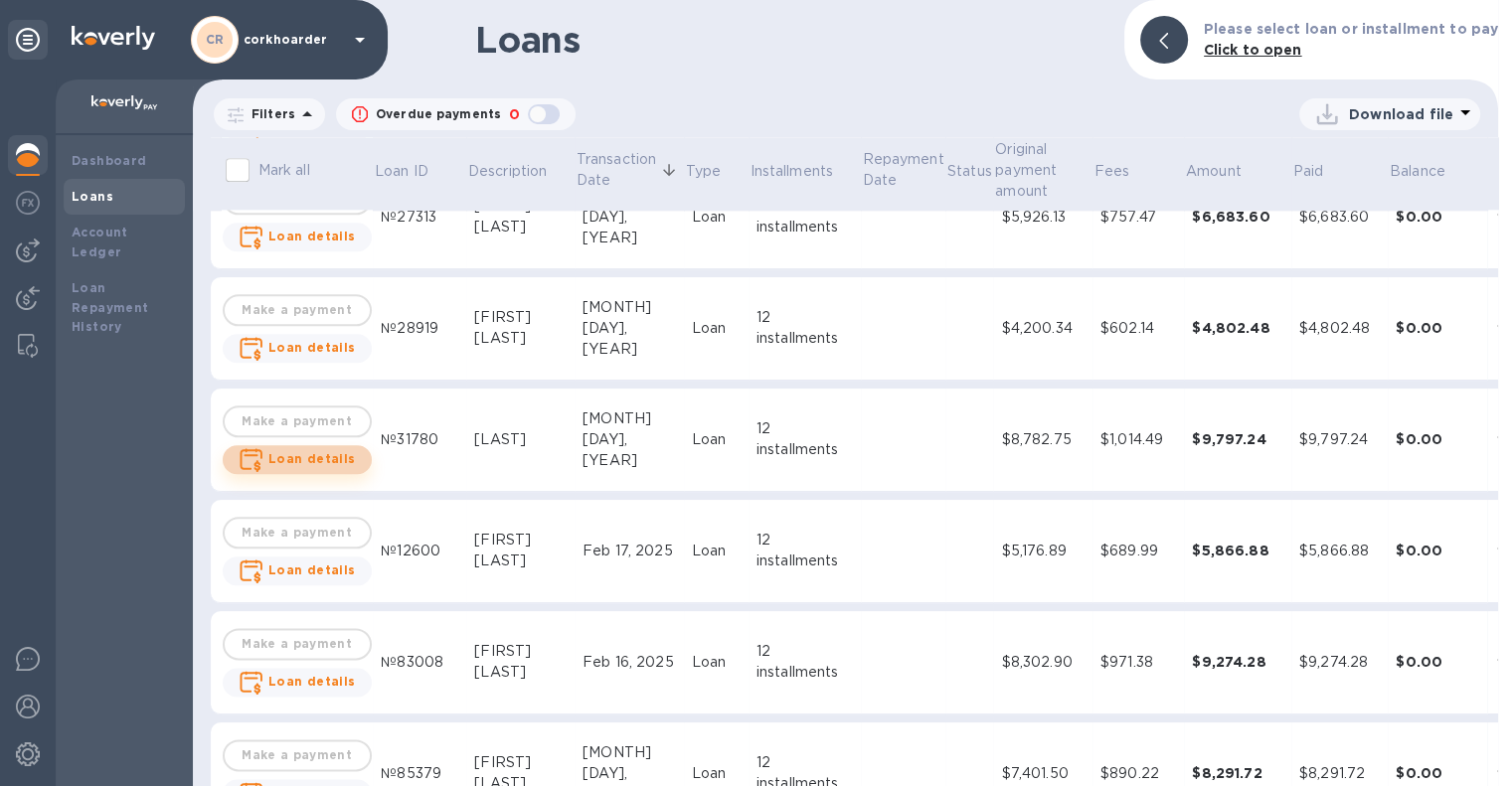 click on "Loan details" at bounding box center (312, 458) 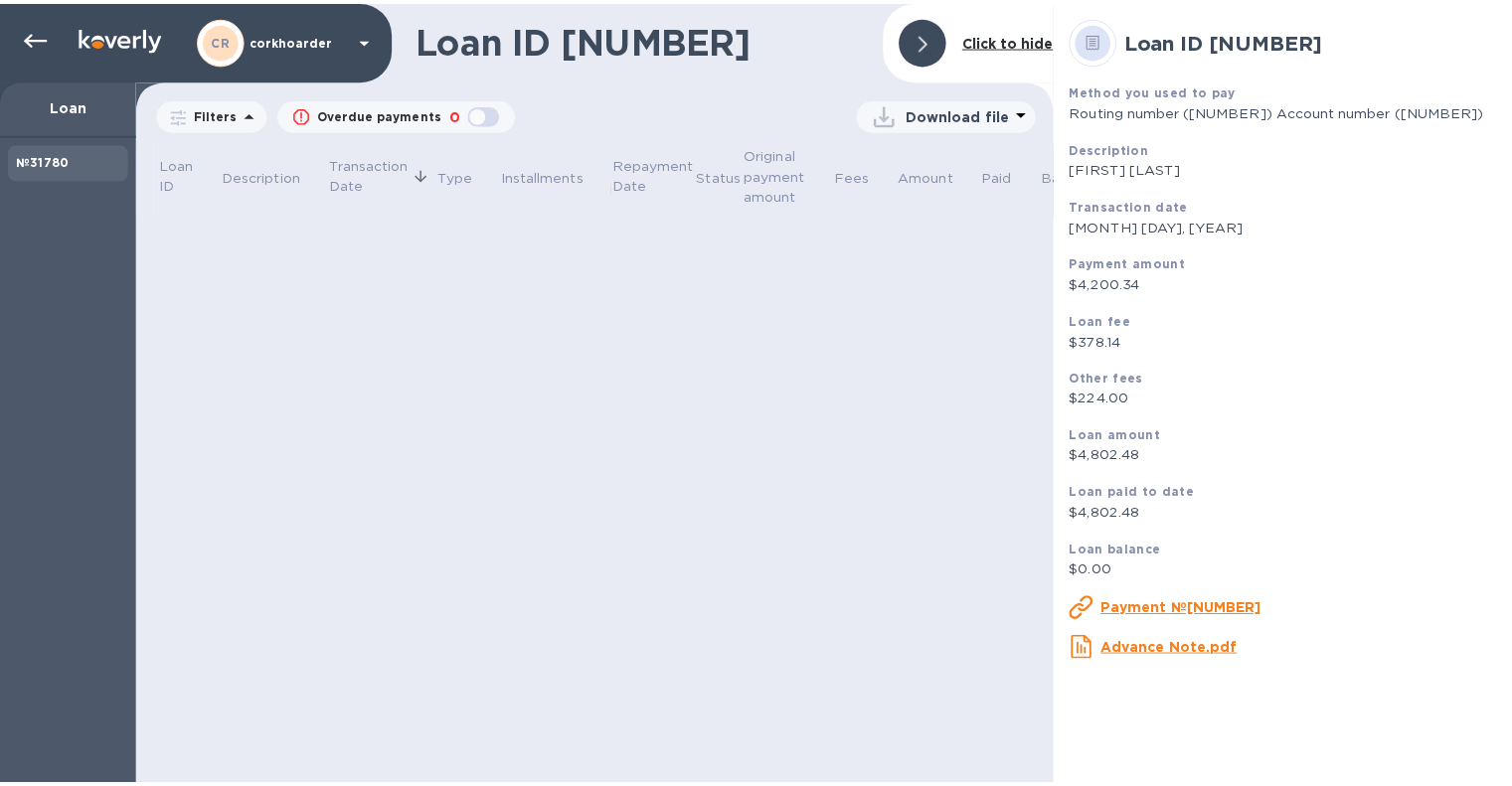 scroll, scrollTop: 0, scrollLeft: 0, axis: both 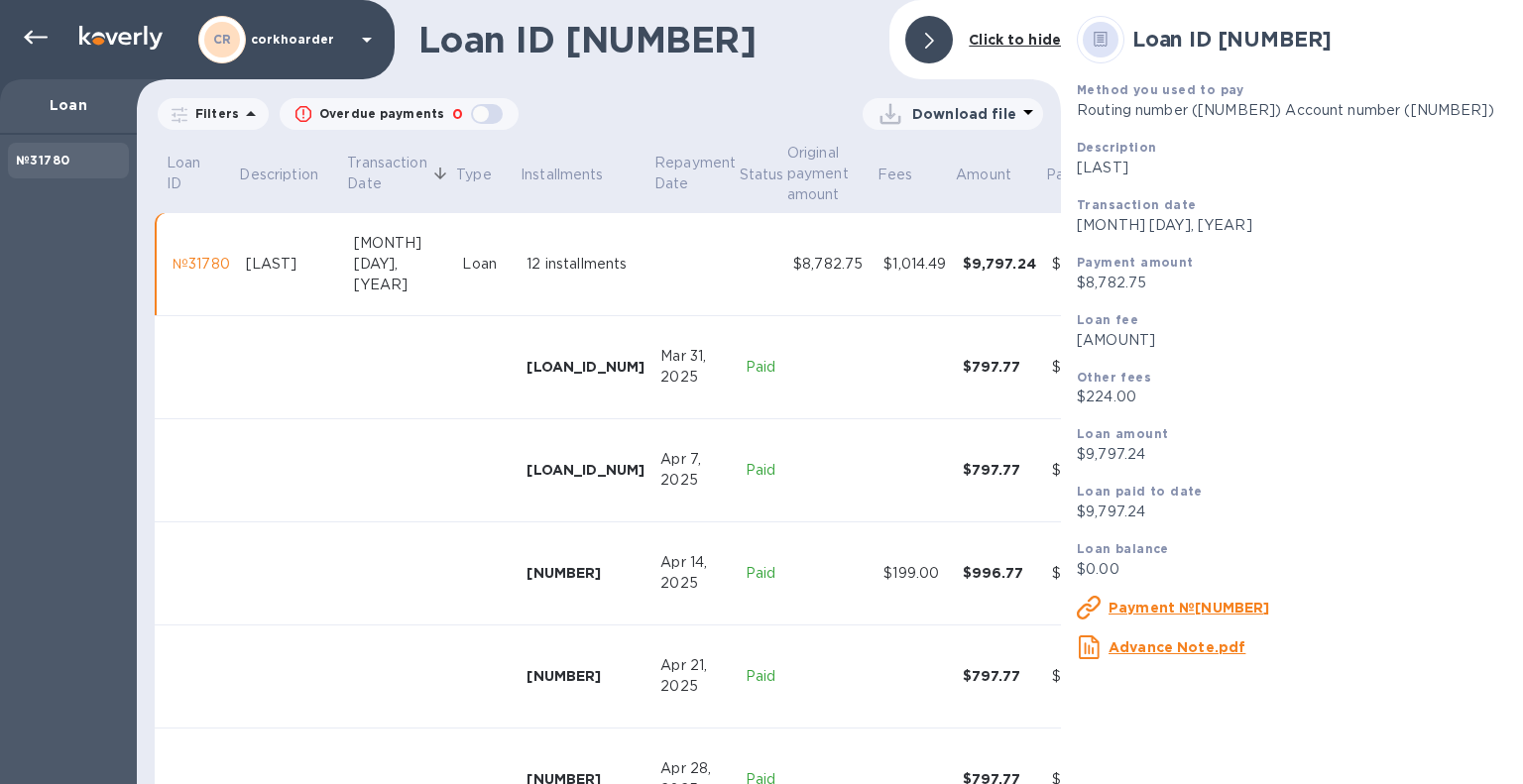 click on "Download file" at bounding box center [964, 114] 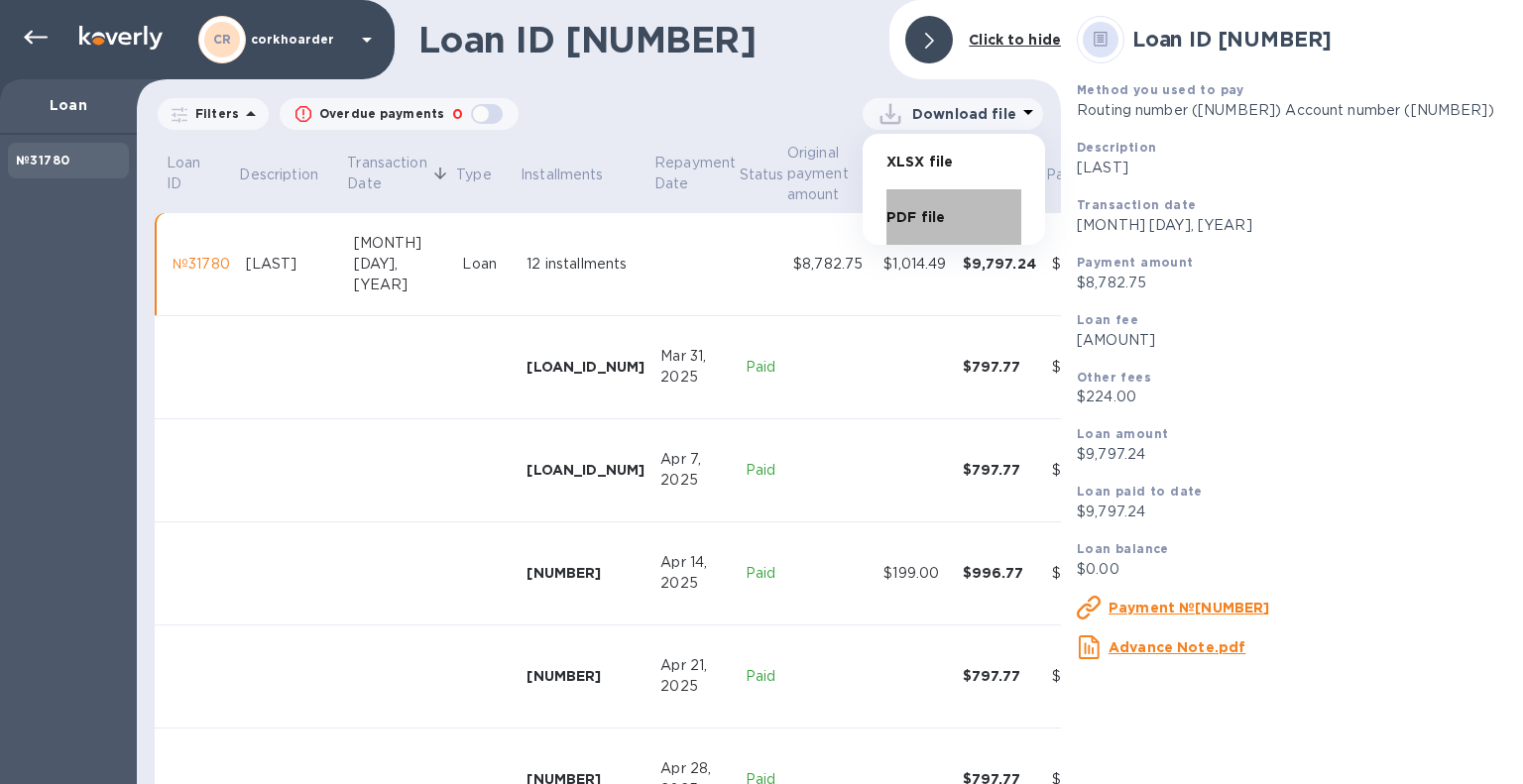 click on "PDF file" at bounding box center (954, 217) 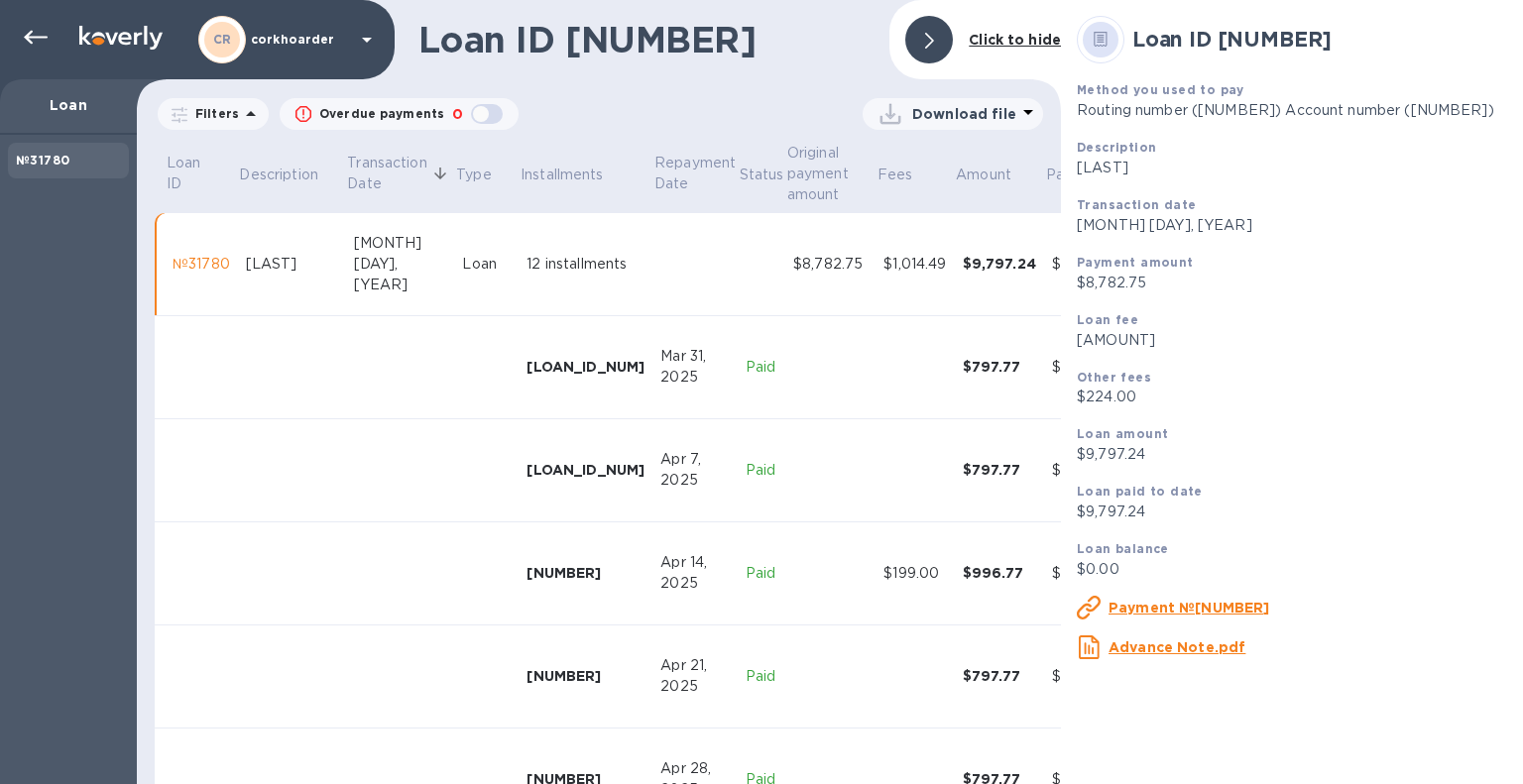 click on "Download file" at bounding box center (780, 114) 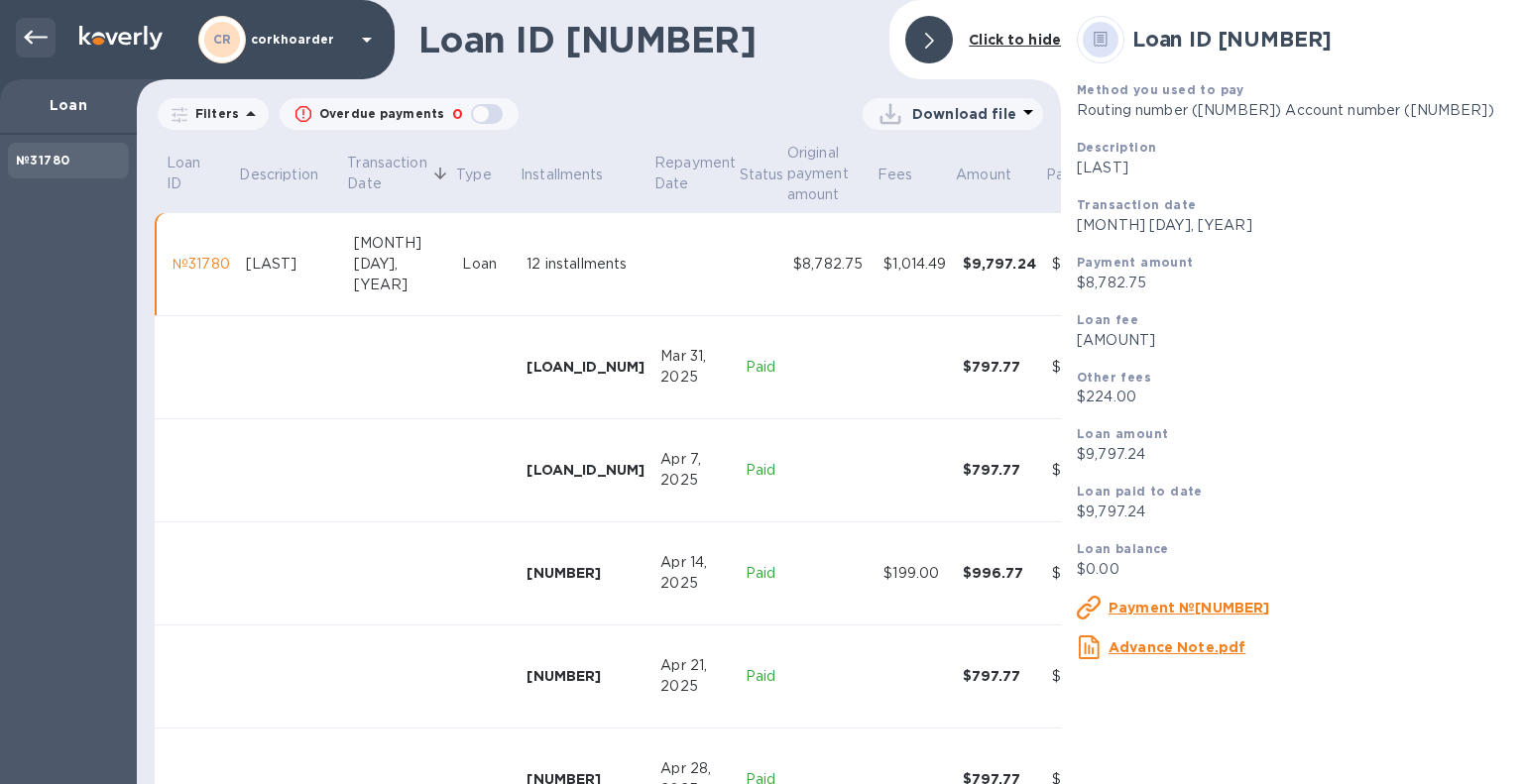 click 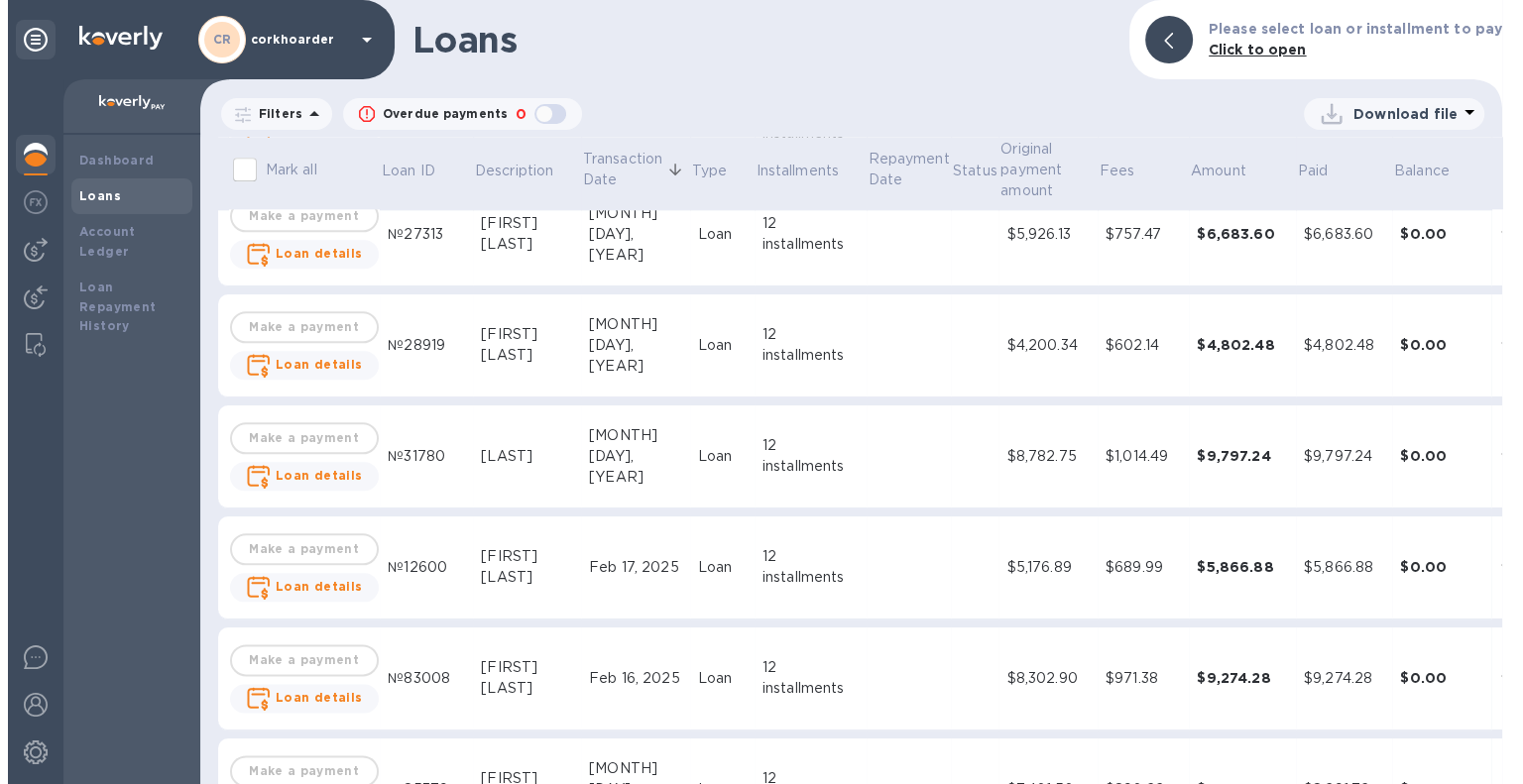 scroll, scrollTop: 2379, scrollLeft: 0, axis: vertical 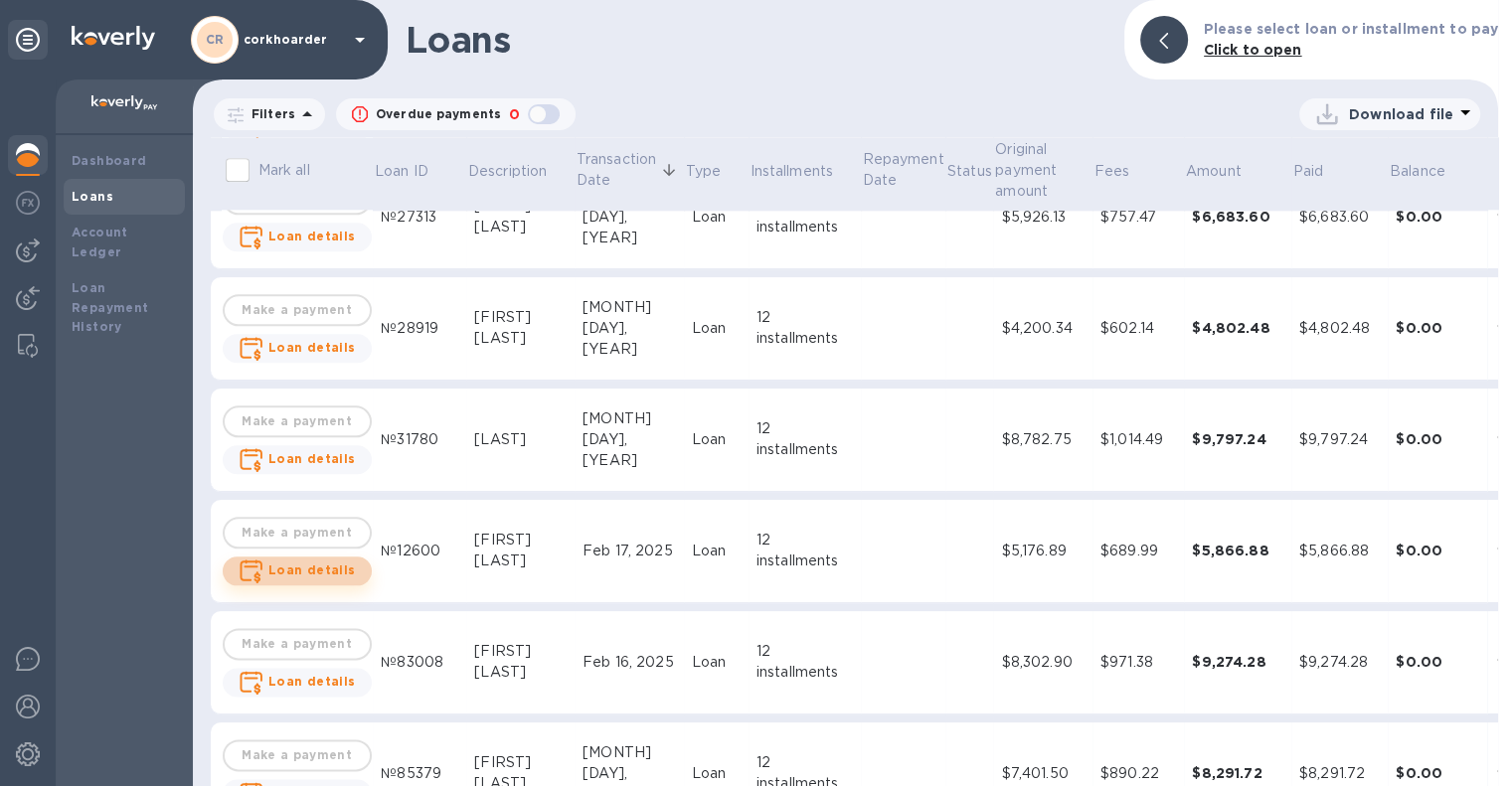 click on "Loan details" at bounding box center (312, 569) 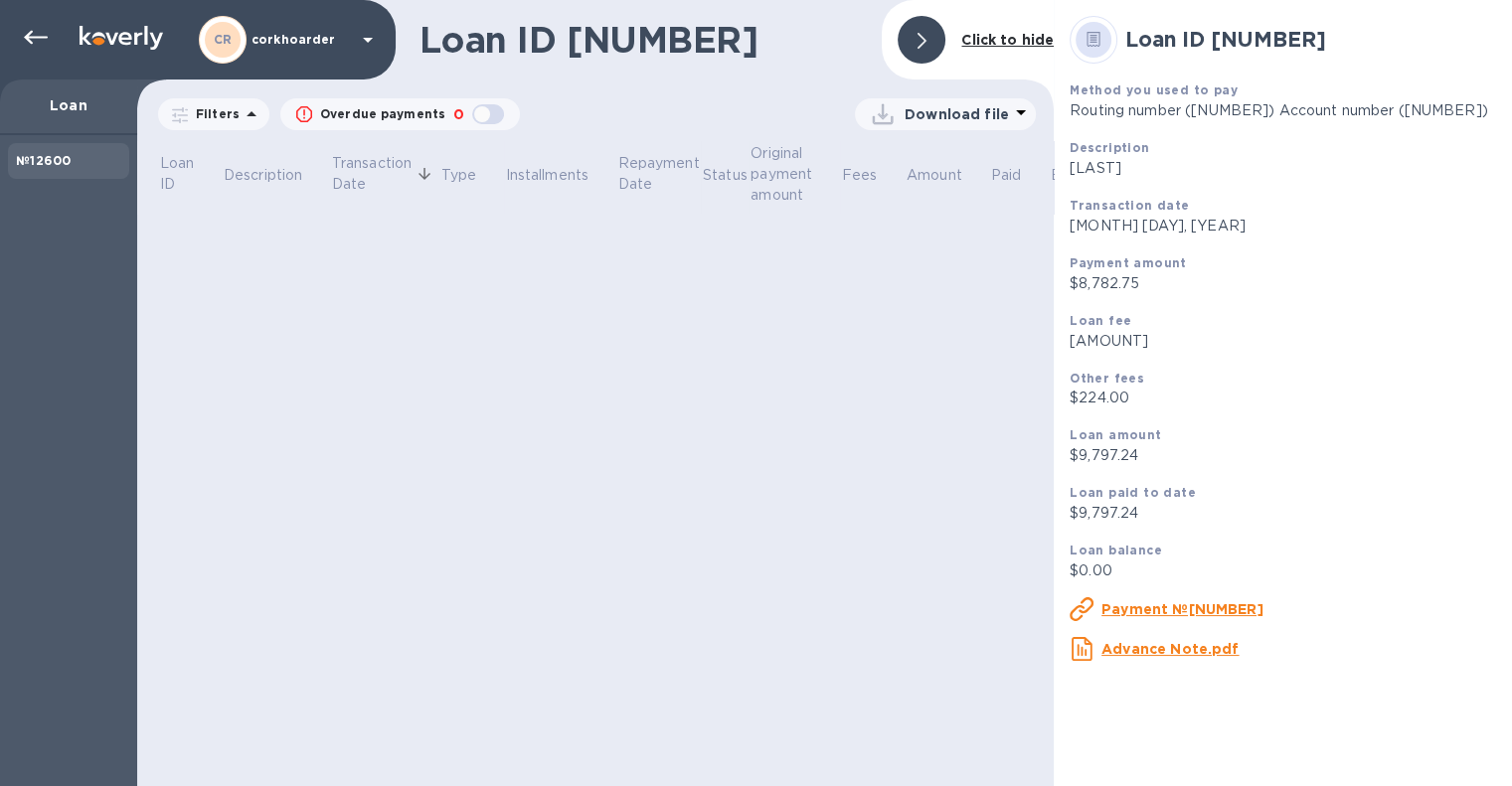 scroll, scrollTop: 0, scrollLeft: 0, axis: both 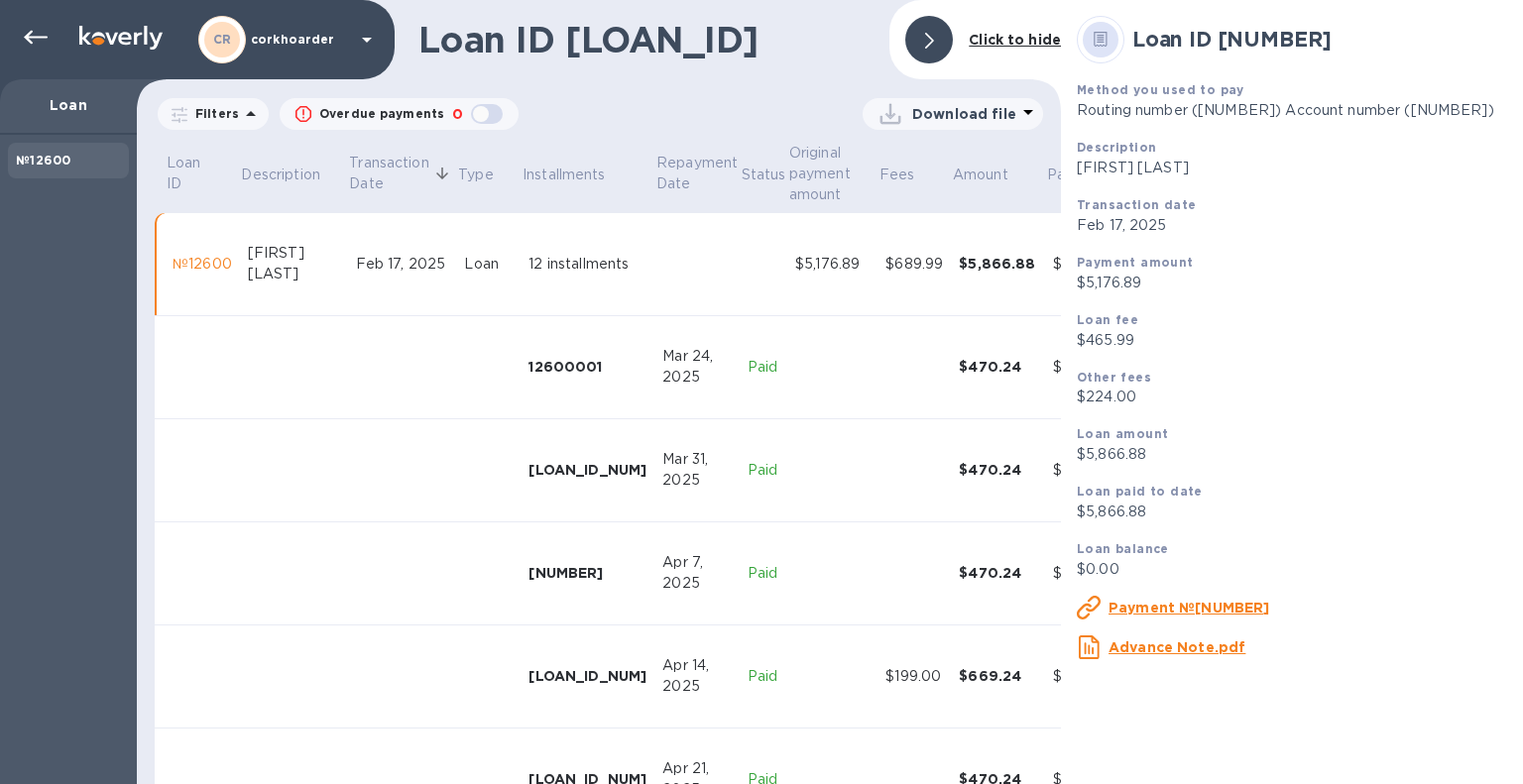 click on "Download file" at bounding box center [964, 114] 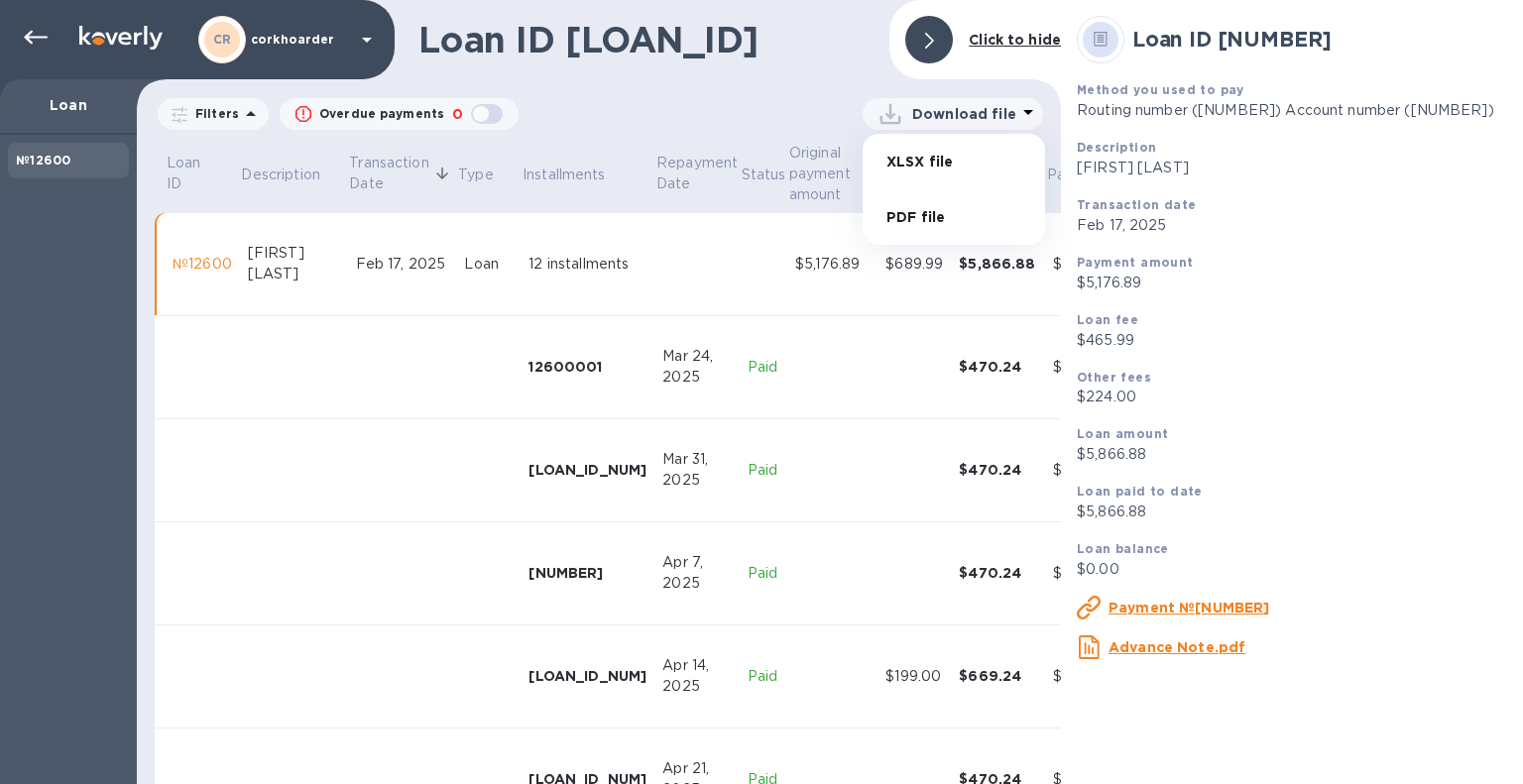 click on "PDF file" at bounding box center (954, 217) 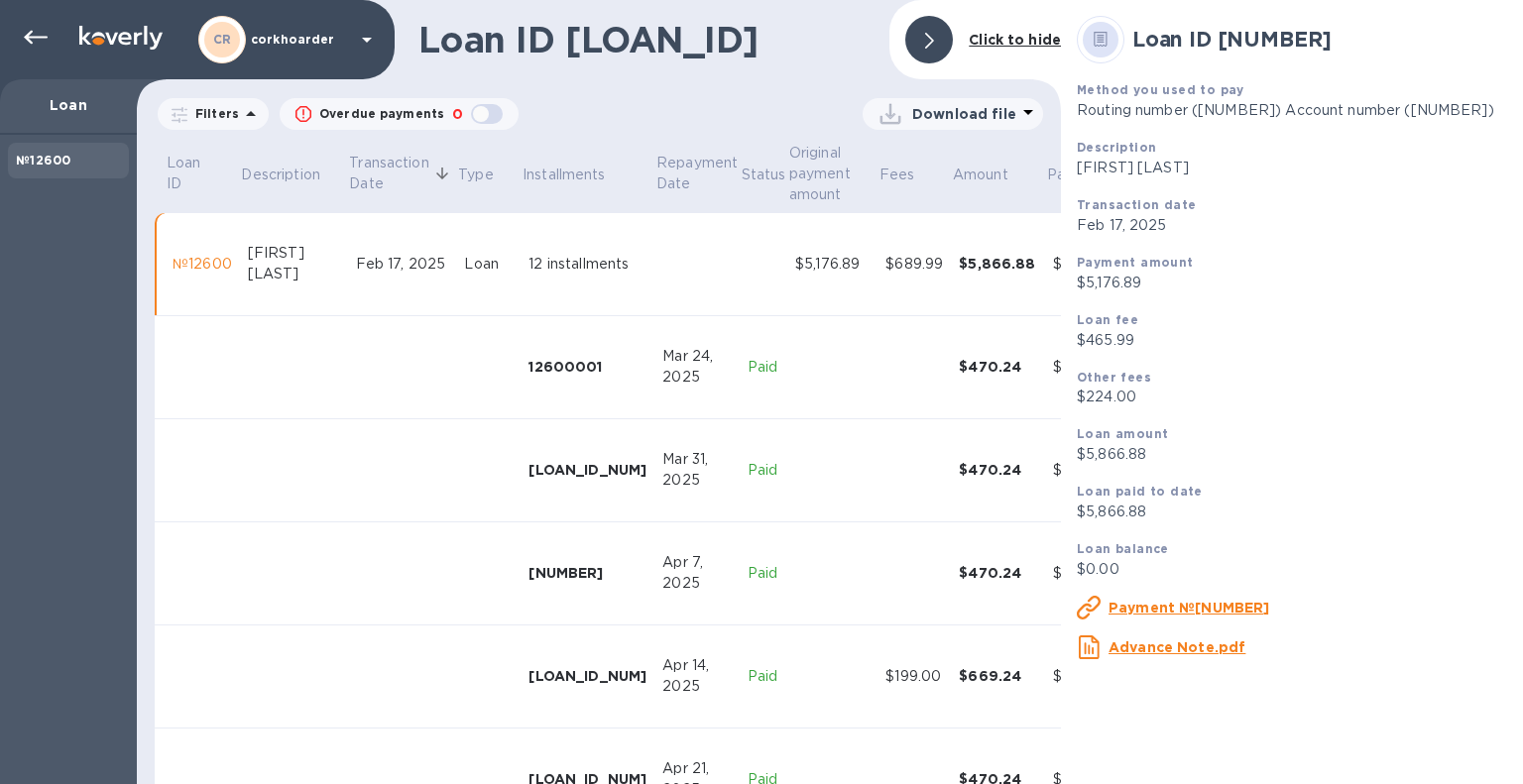 click on "Download file" at bounding box center [780, 114] 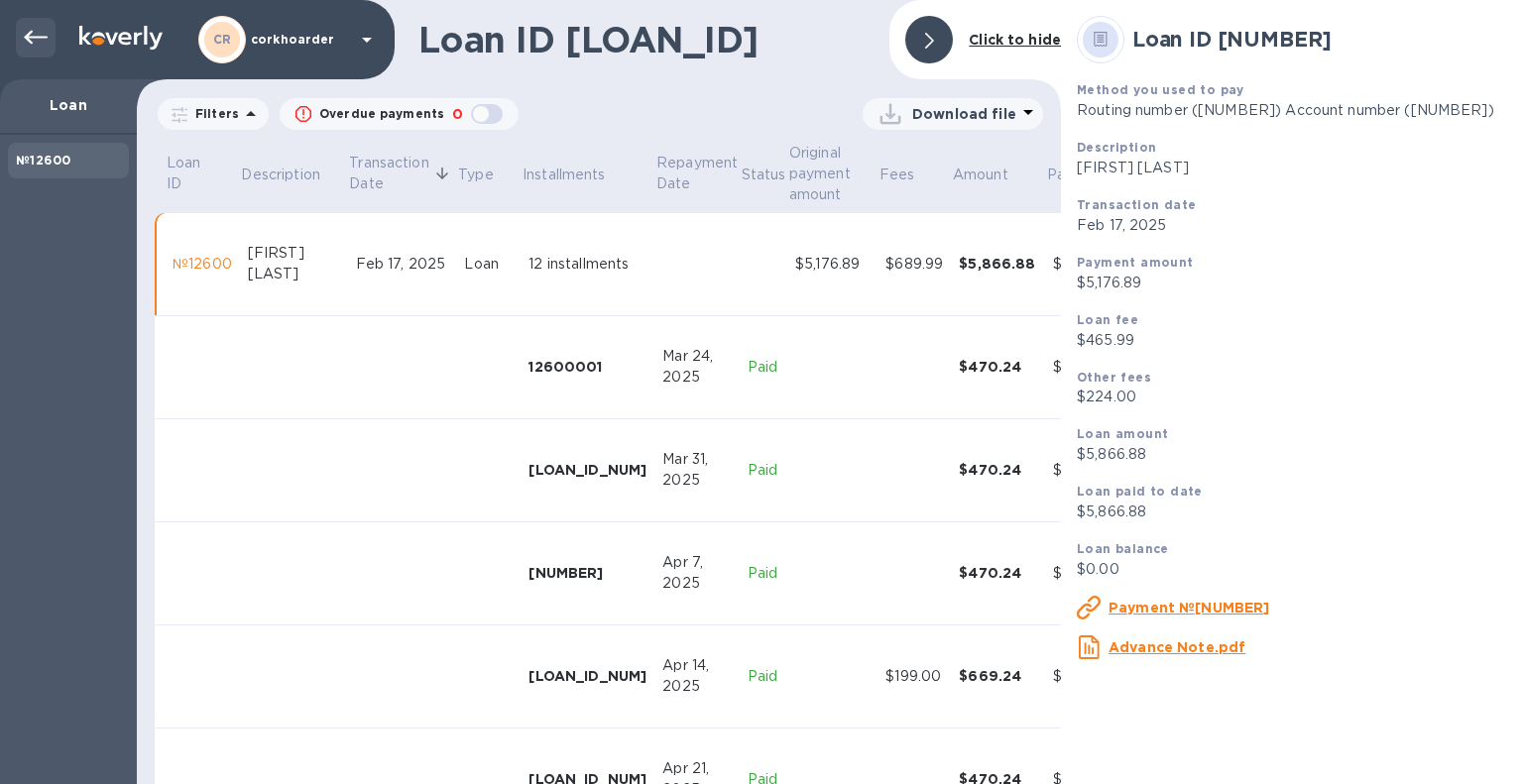 click 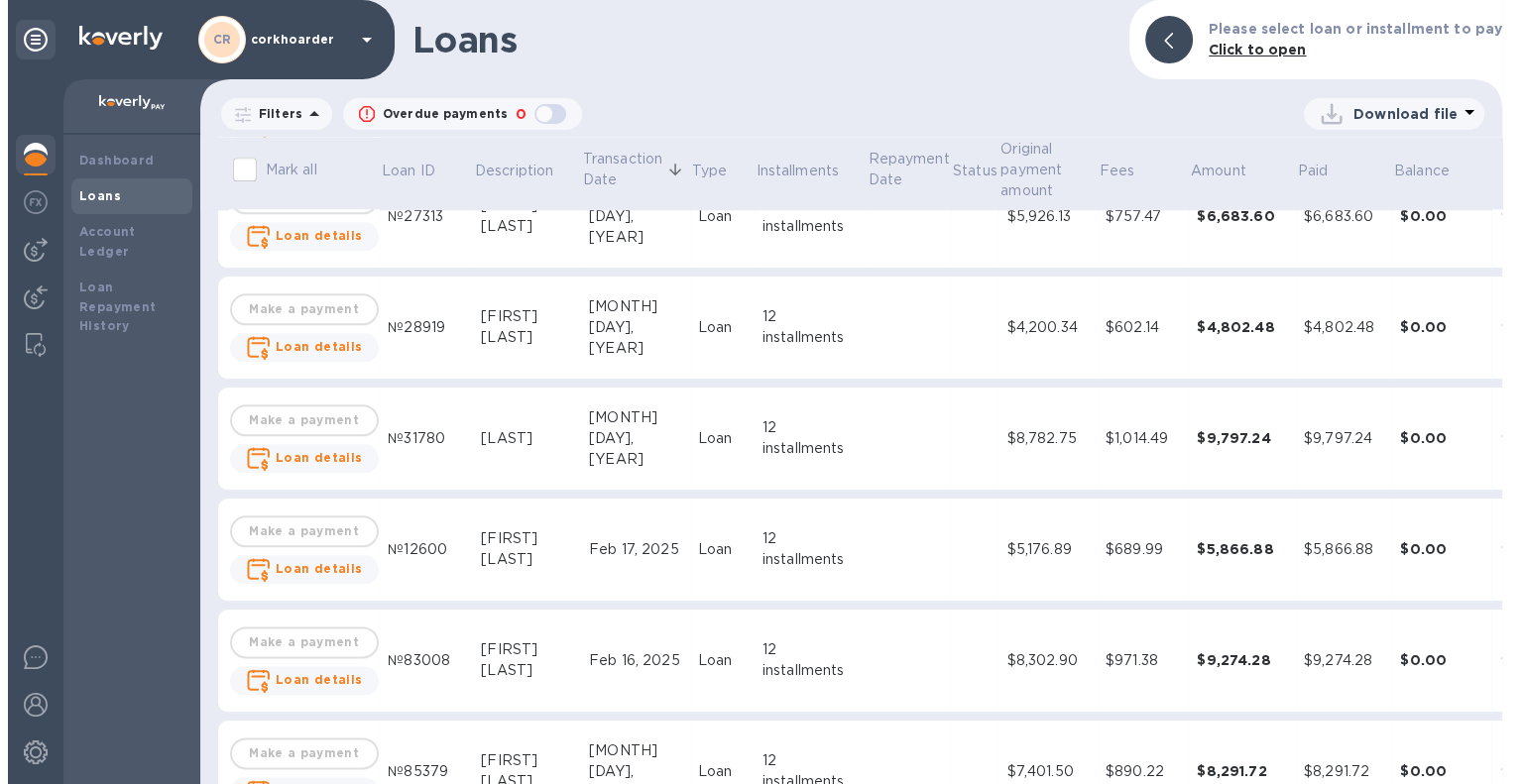 scroll, scrollTop: 2478, scrollLeft: 0, axis: vertical 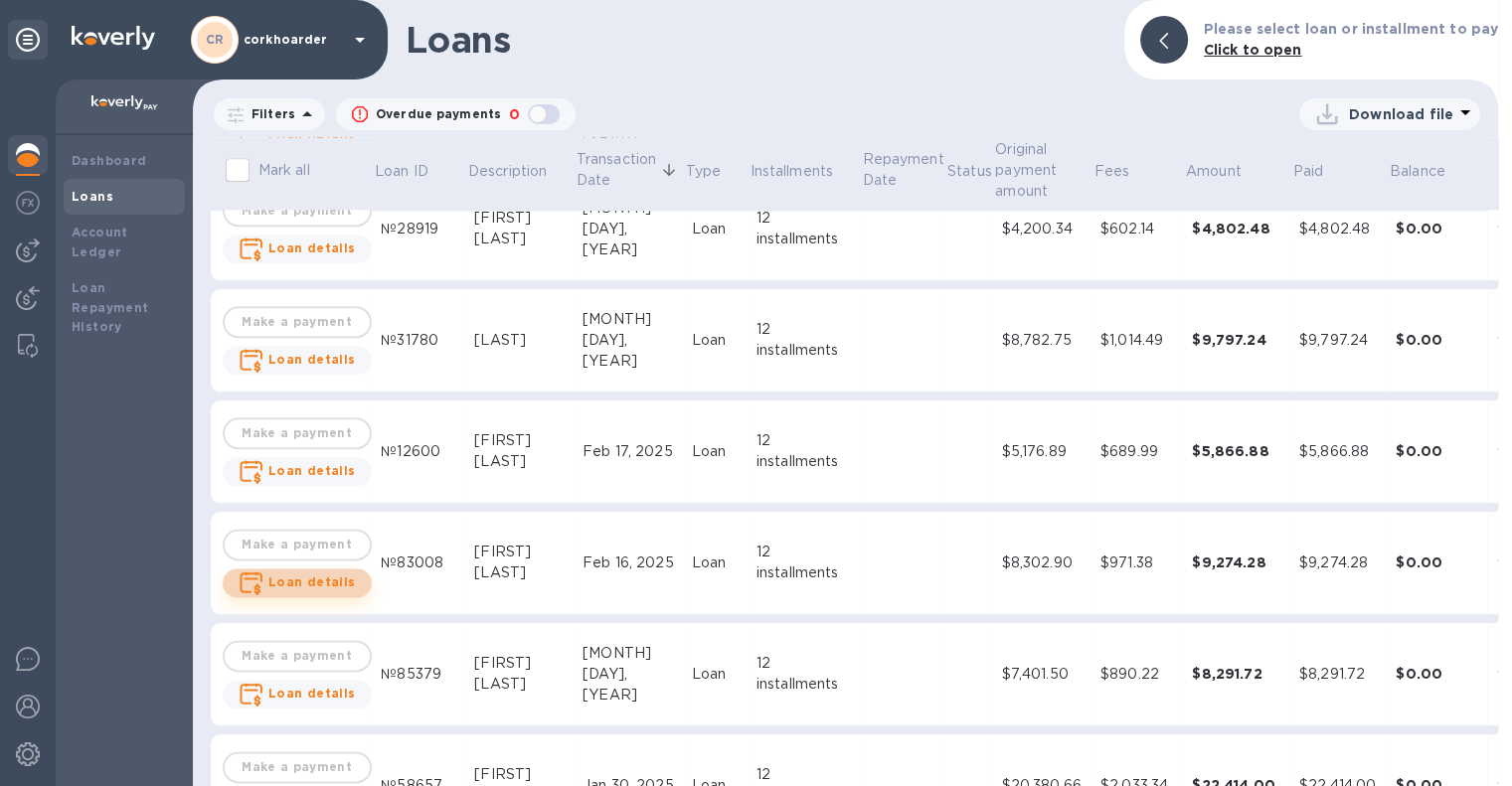 click on "Loan details" at bounding box center (312, 581) 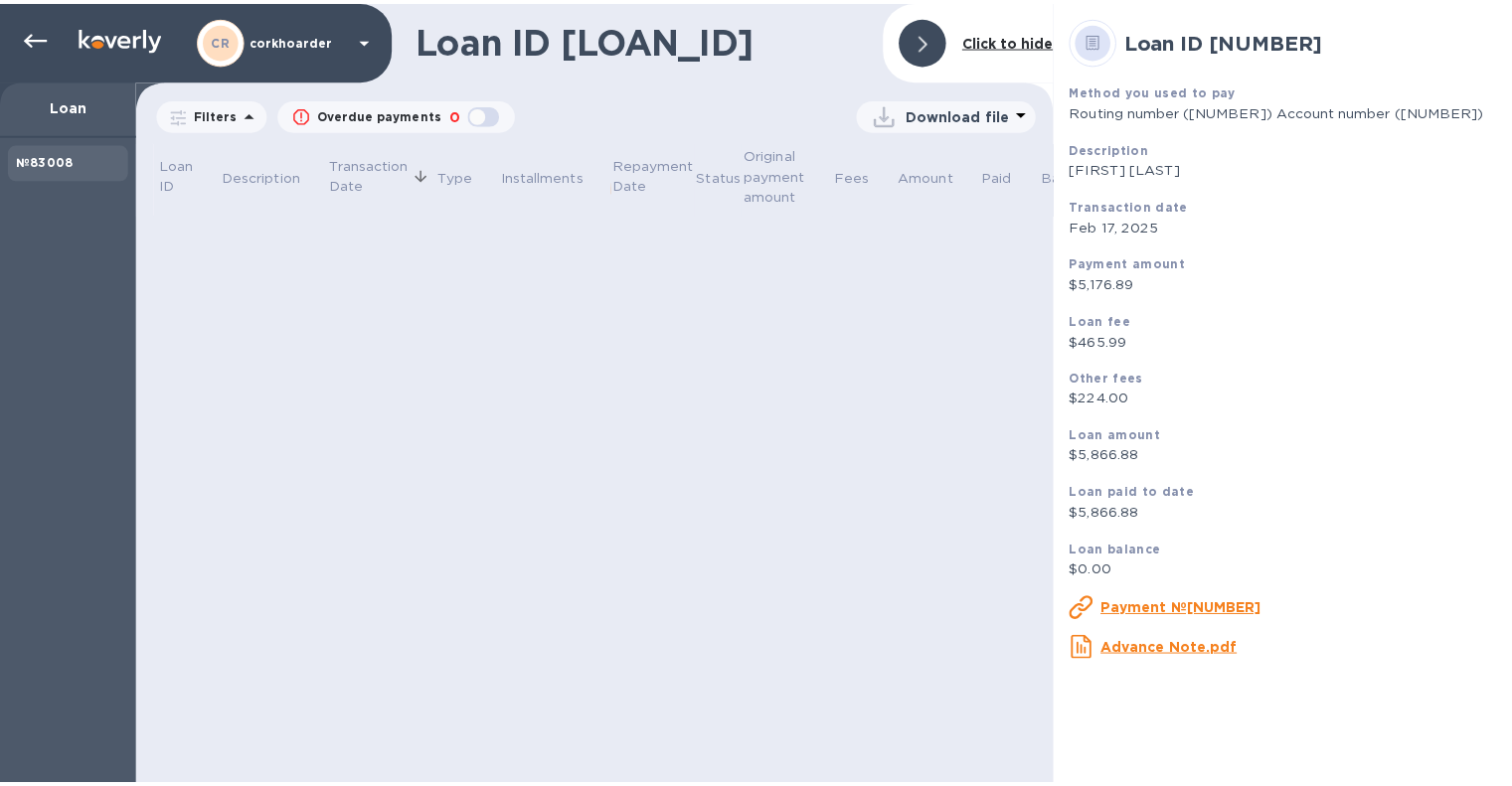 scroll, scrollTop: 0, scrollLeft: 0, axis: both 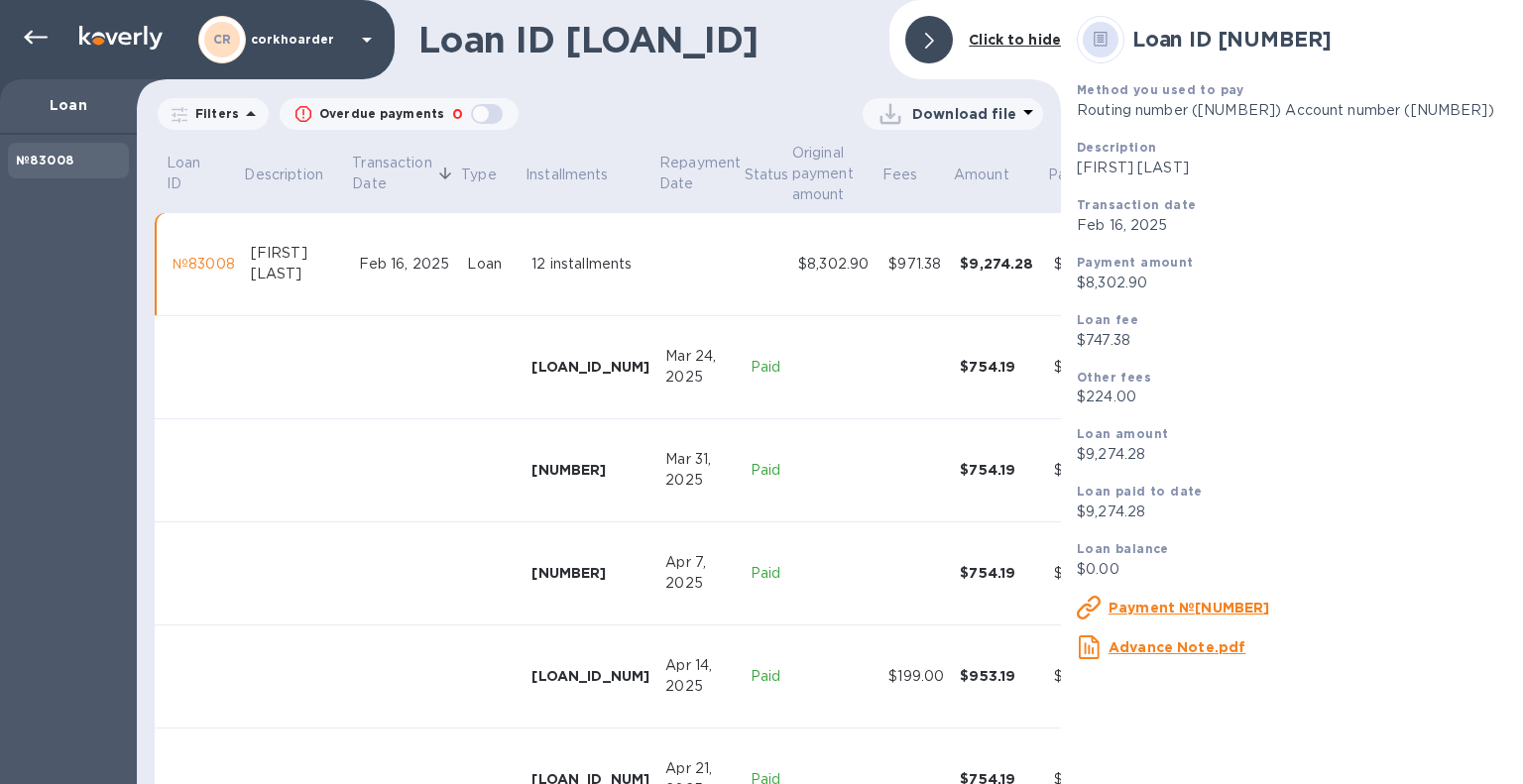 click on "Download file" at bounding box center [964, 114] 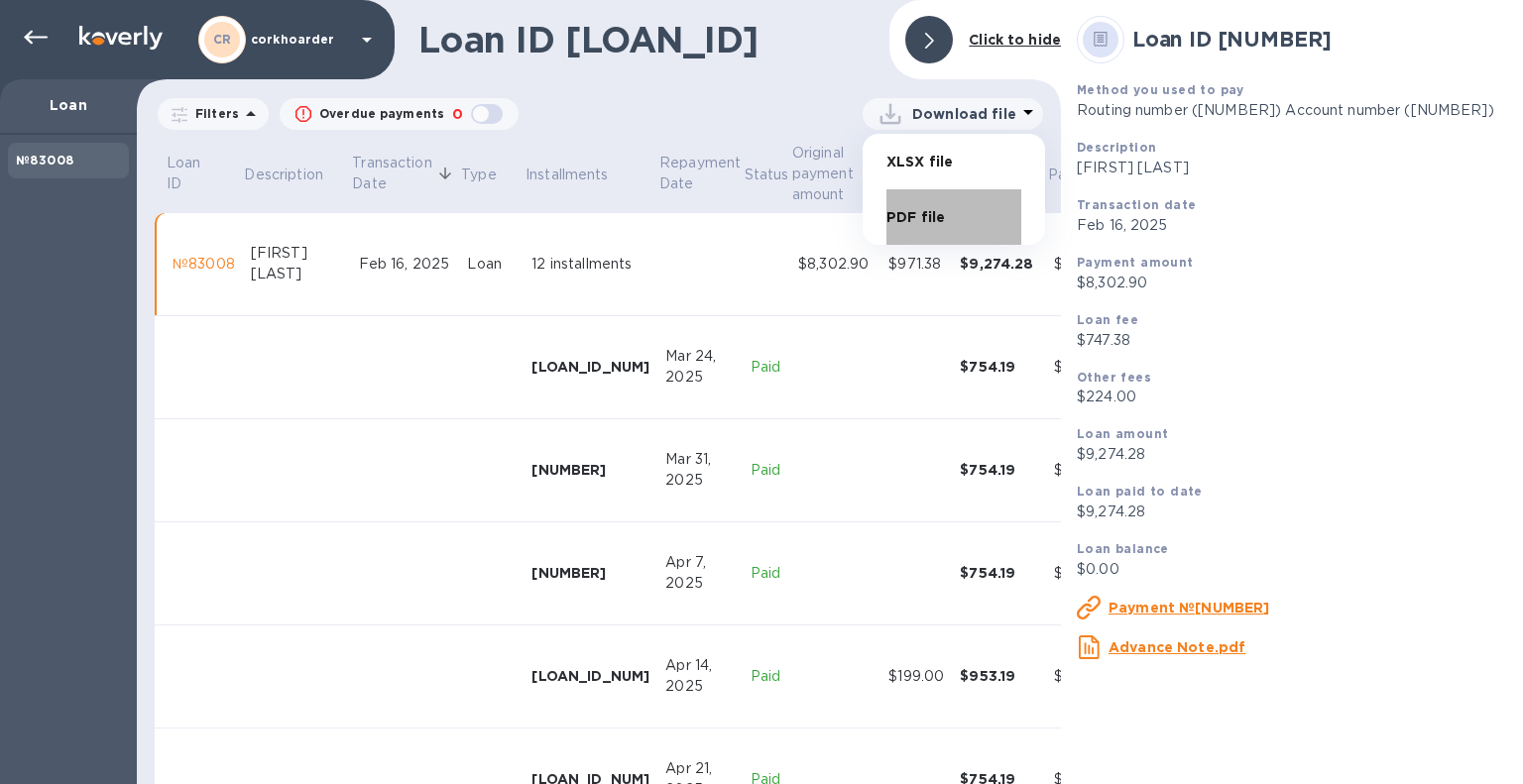 click on "PDF file" at bounding box center (954, 217) 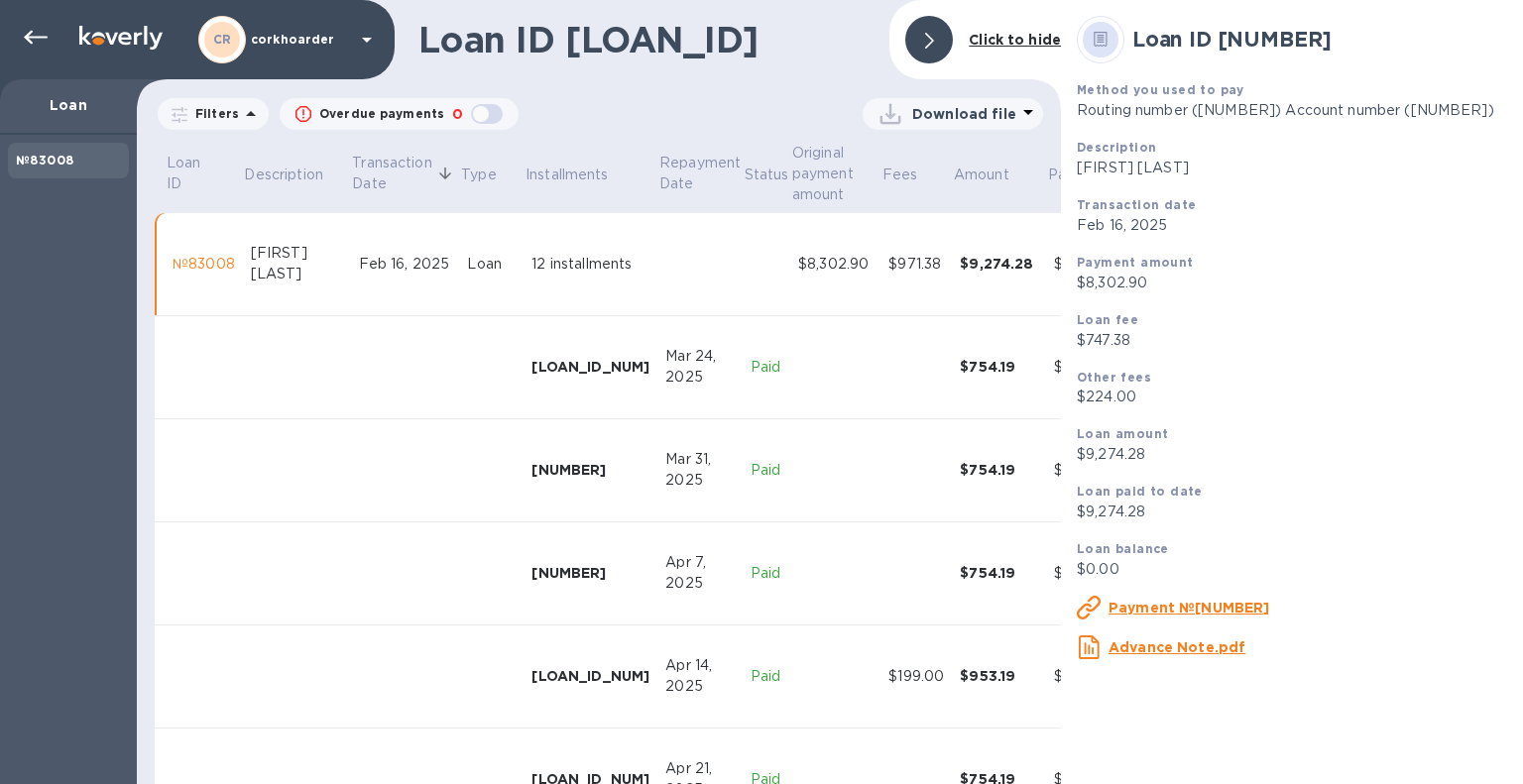 click on "Loan ID [LOAN_ID] Click to hide Filters Overdue payments 0 Download file Loan ID Description Transaction Date Type Installments Repayment Date Status Original payment amount Fees Amount Paid Balance №[LOAN_ID_NUM] [FIRST] [LAST] [MONTH] [DAY], [YEAR] Loan 12 installments [AMOUNT] [AMOUNT] [AMOUNT] [AMOUNT] [AMOUNT] [LOAN_ID_NUM] [MONTH] [DAY], [YEAR] Paid [AMOUNT] [AMOUNT] [AMOUNT] [LOAN_ID_NUM] [MONTH] [DAY], [YEAR] Paid [AMOUNT] [AMOUNT] [AMOUNT] [LOAN_ID_NUM] [MONTH] [DAY], [YEAR] Paid [AMOUNT] [AMOUNT] [AMOUNT] [LOAN_ID_NUM] [MONTH] [DAY], [YEAR] Paid [AMOUNT] [AMOUNT] [AMOUNT] [LOAN_ID_NUM] [MONTH] [DAY], [YEAR] Paid [AMOUNT] [AMOUNT] [AMOUNT] [LOAN_ID_NUM] [MONTH] [DAY], [YEAR] Paid [AMOUNT] [AMOUNT] [AMOUNT] [LOAN_ID_NUM] [MONTH] [DAY], [YEAR] Paid [AMOUNT] [AMOUNT] [AMOUNT] [LOAN_ID_NUM] [MONTH] [DAY], [YEAR] Paid [AMOUNT] [AMOUNT] [AMOUNT] [LOAN_ID_NUM] [MONTH] [DAY], [YEAR] Paid [AMOUNT] [AMOUNT] [AMOUNT] [LOAN_ID_NUM] [MONTH] [DAY], [YEAR] Paid [AMOUNT] [AMOUNT] [AMOUNT] [LOAN_ID_NUM] [MONTH] [DAY], [YEAR] Paid [AMOUNT] [AMOUNT] [AMOUNT]" at bounding box center [599, 392] 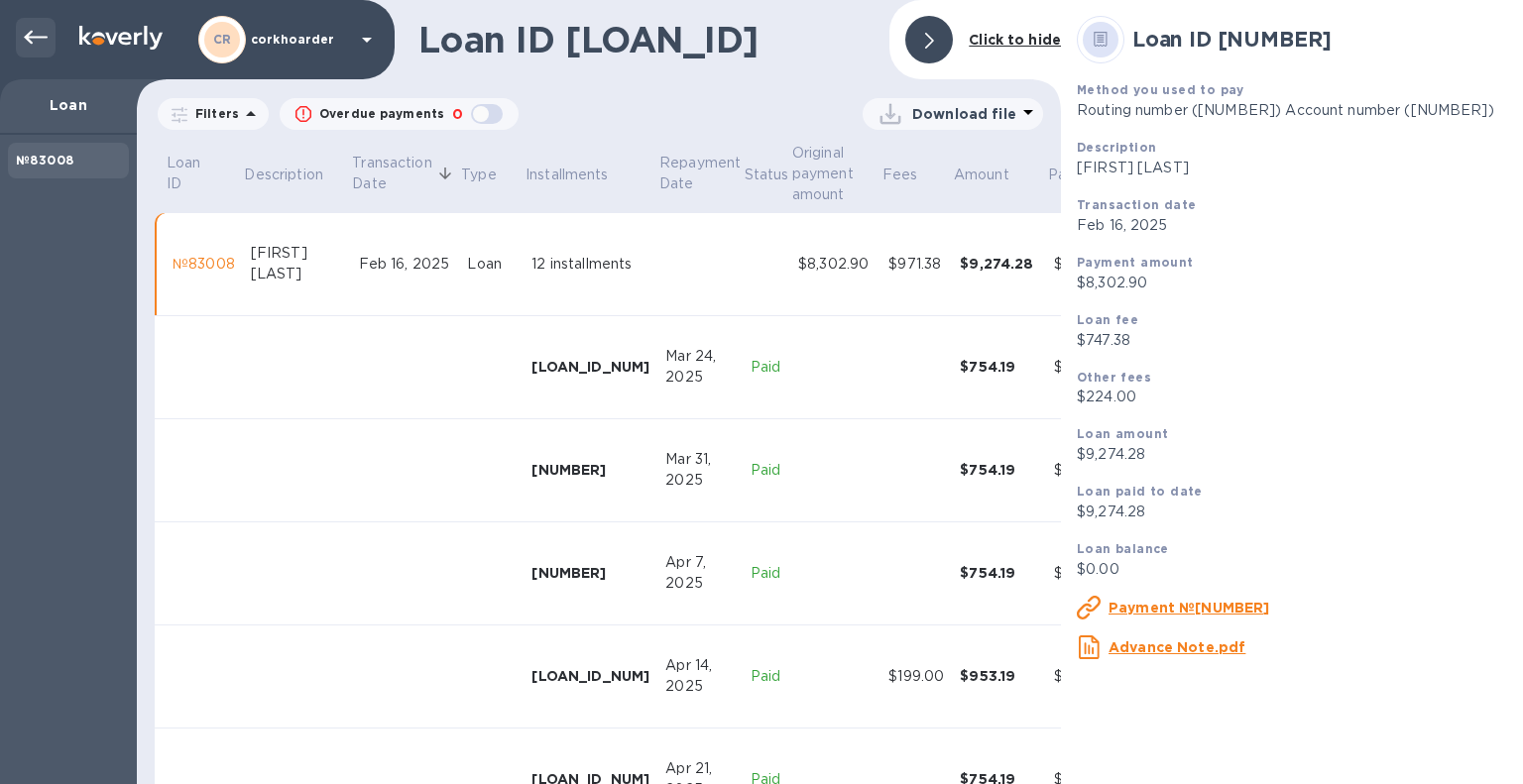 click at bounding box center [36, 38] 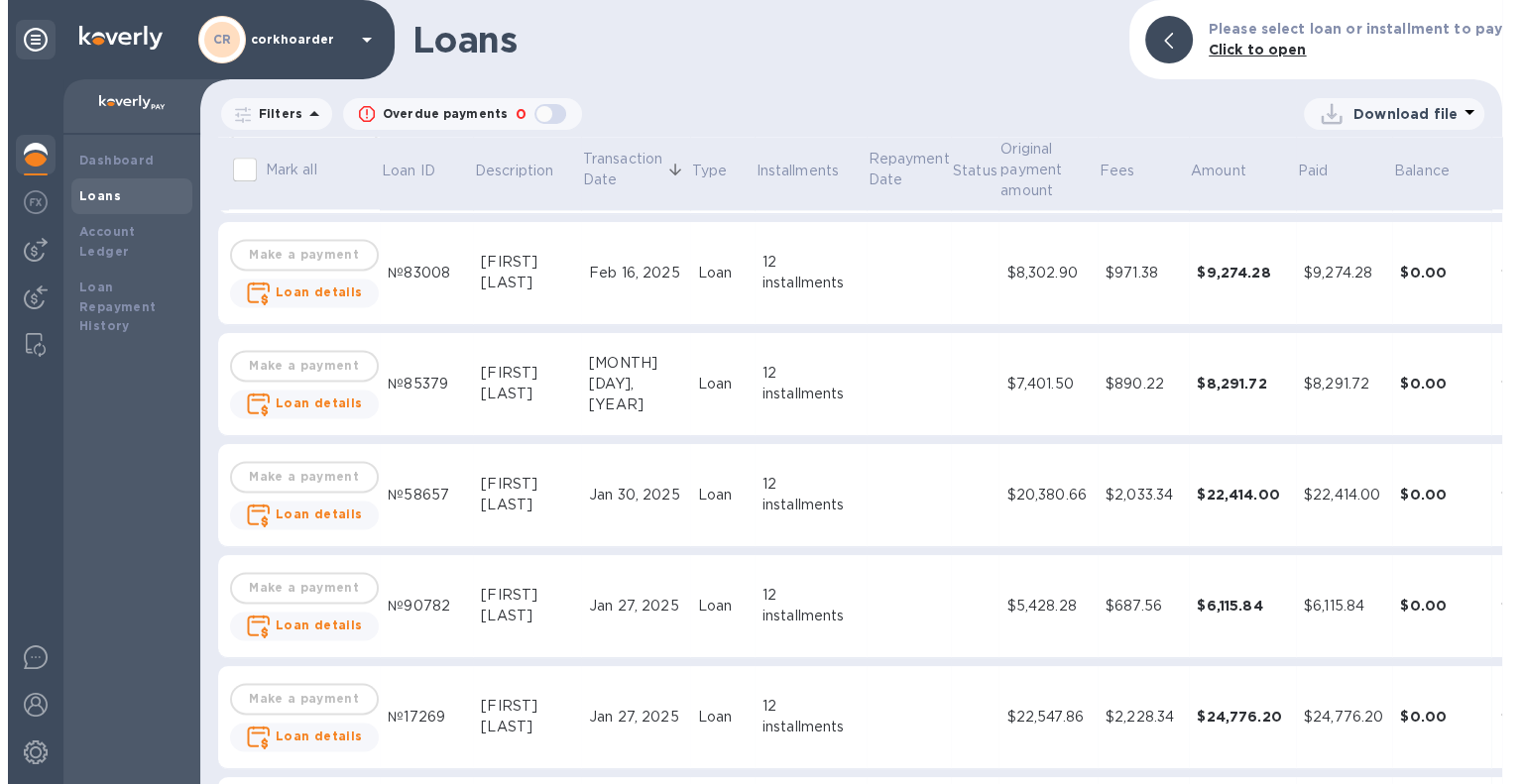 scroll, scrollTop: 2775, scrollLeft: 0, axis: vertical 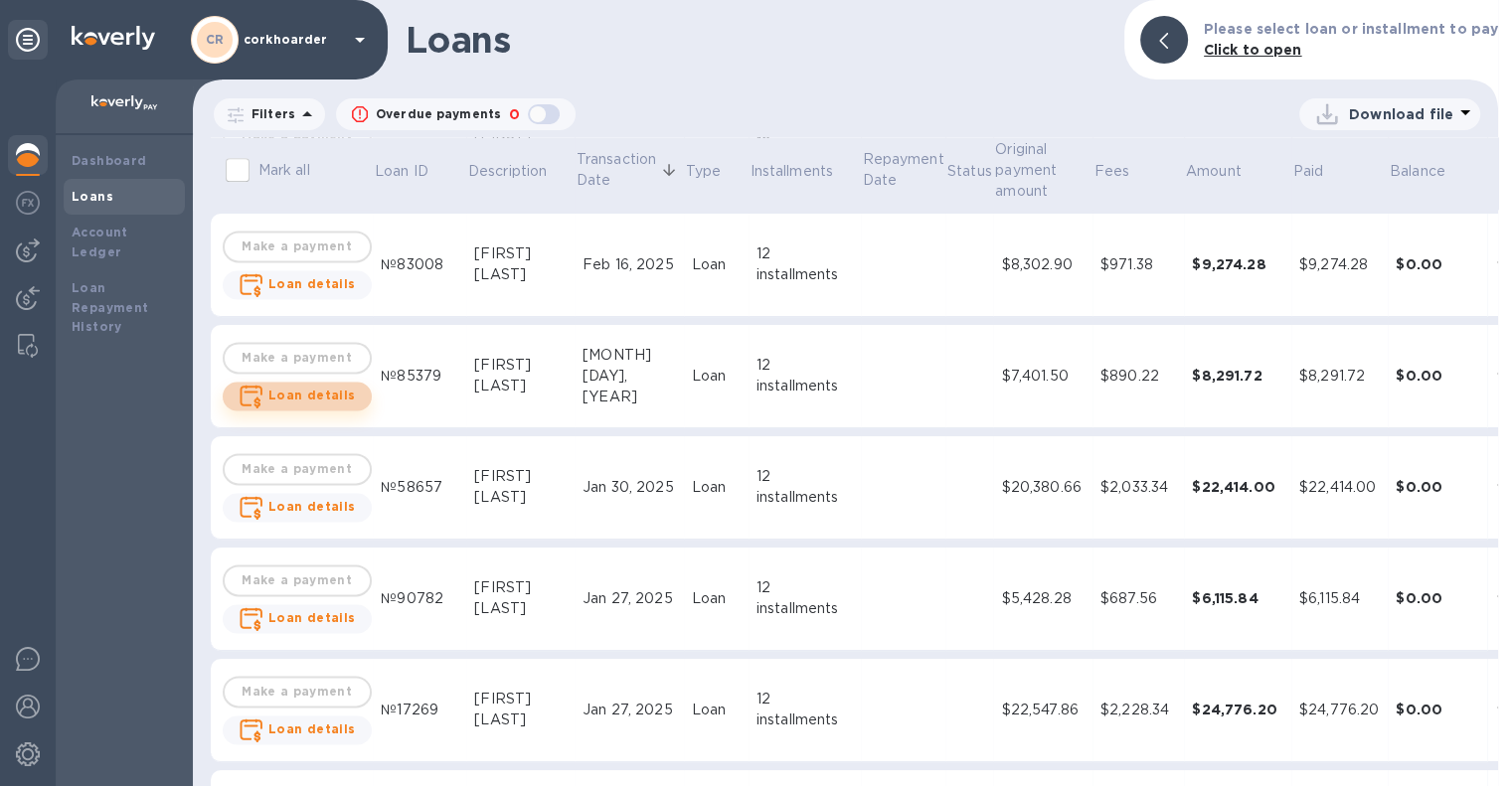 click on "Loan details" at bounding box center (312, 394) 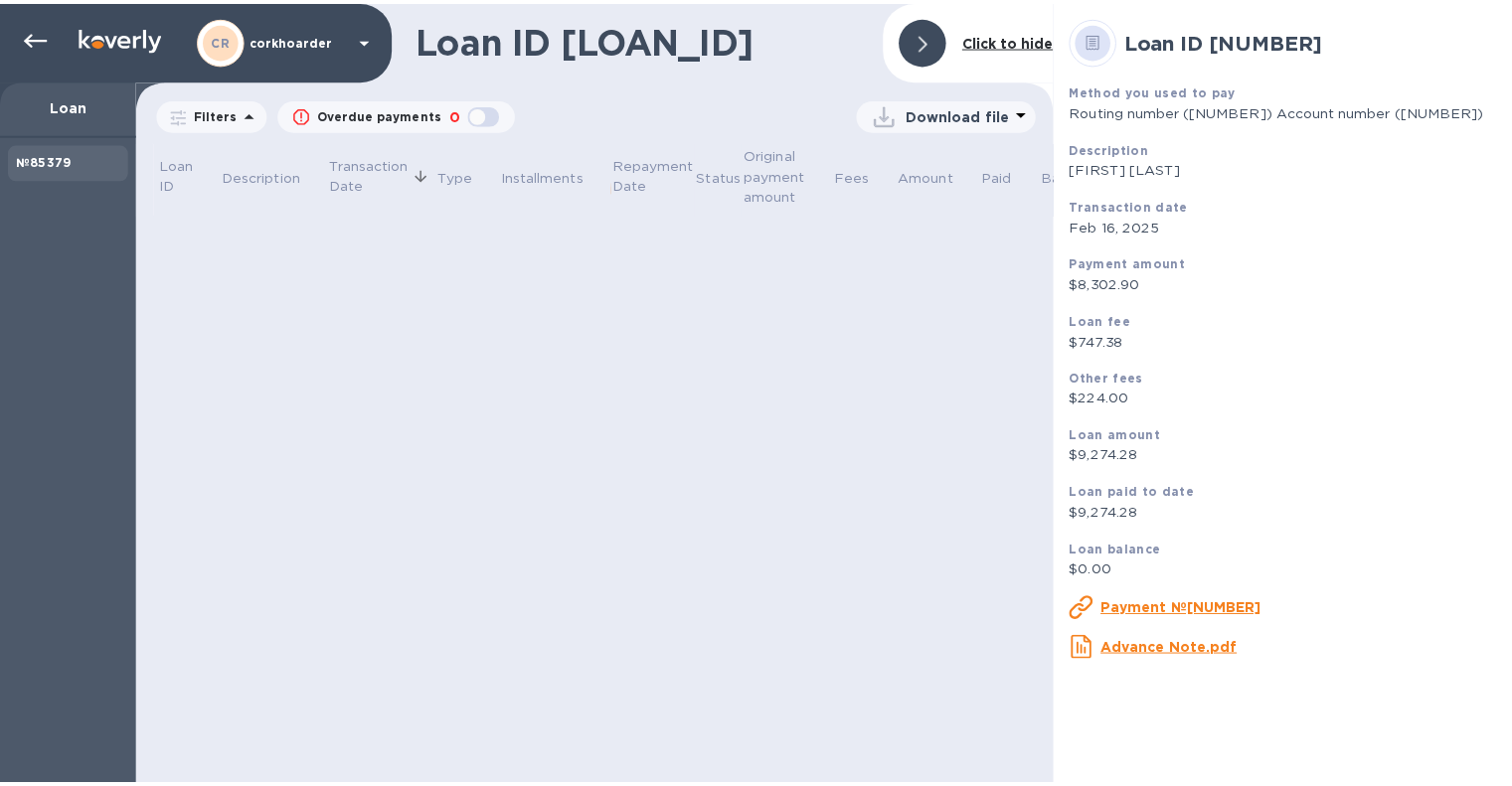scroll, scrollTop: 0, scrollLeft: 0, axis: both 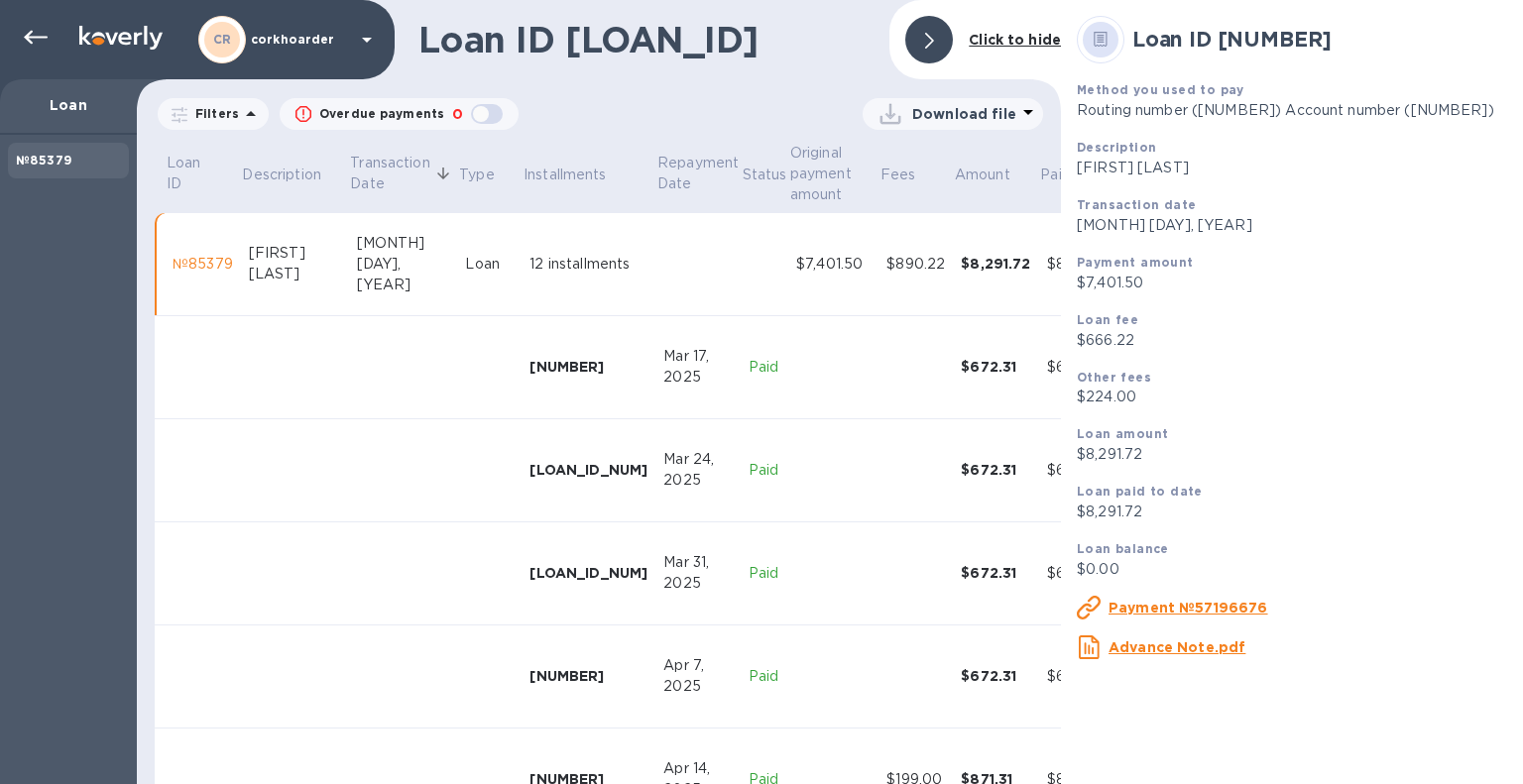 click on "Download file" at bounding box center [964, 114] 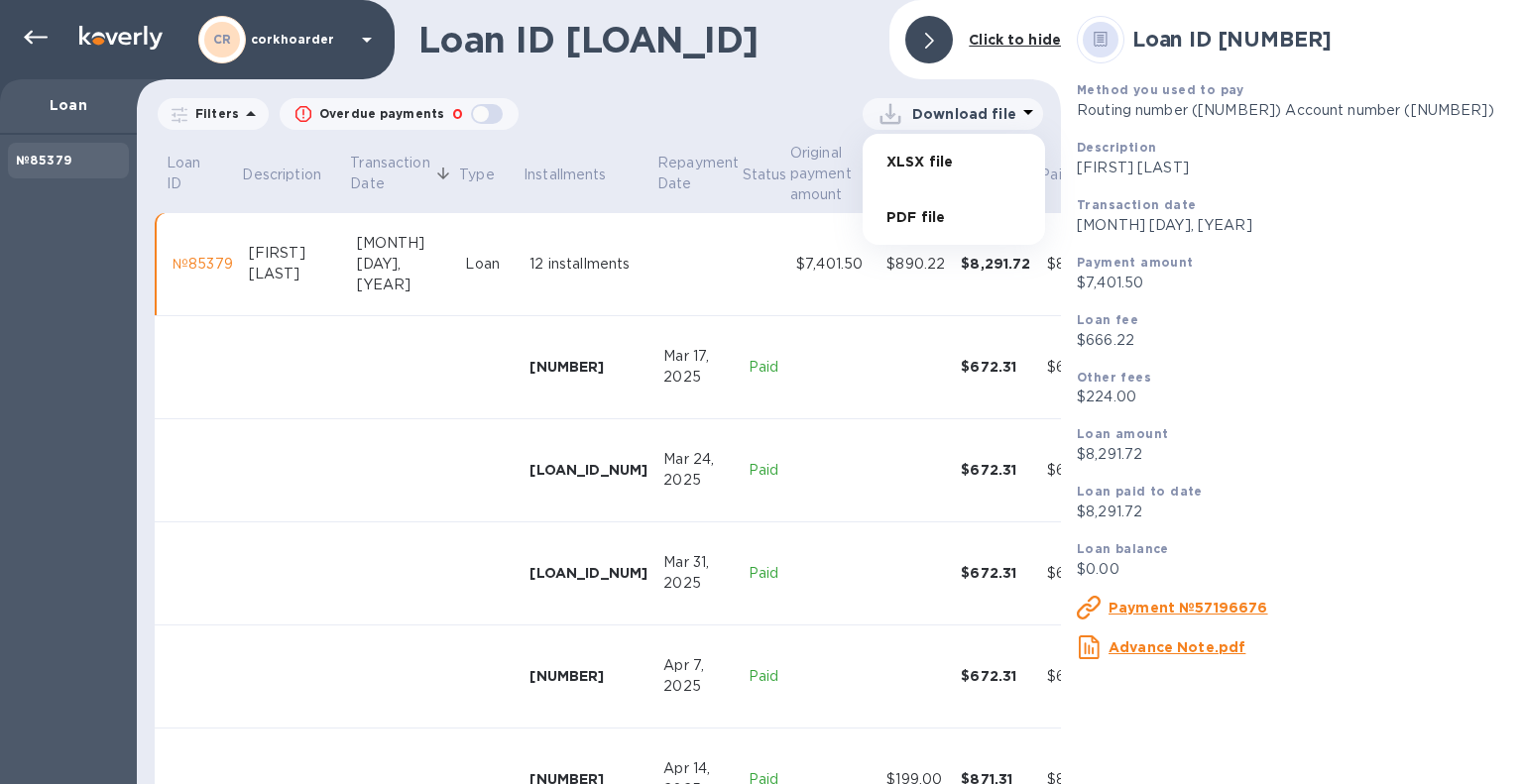 click on "PDF file" at bounding box center [954, 217] 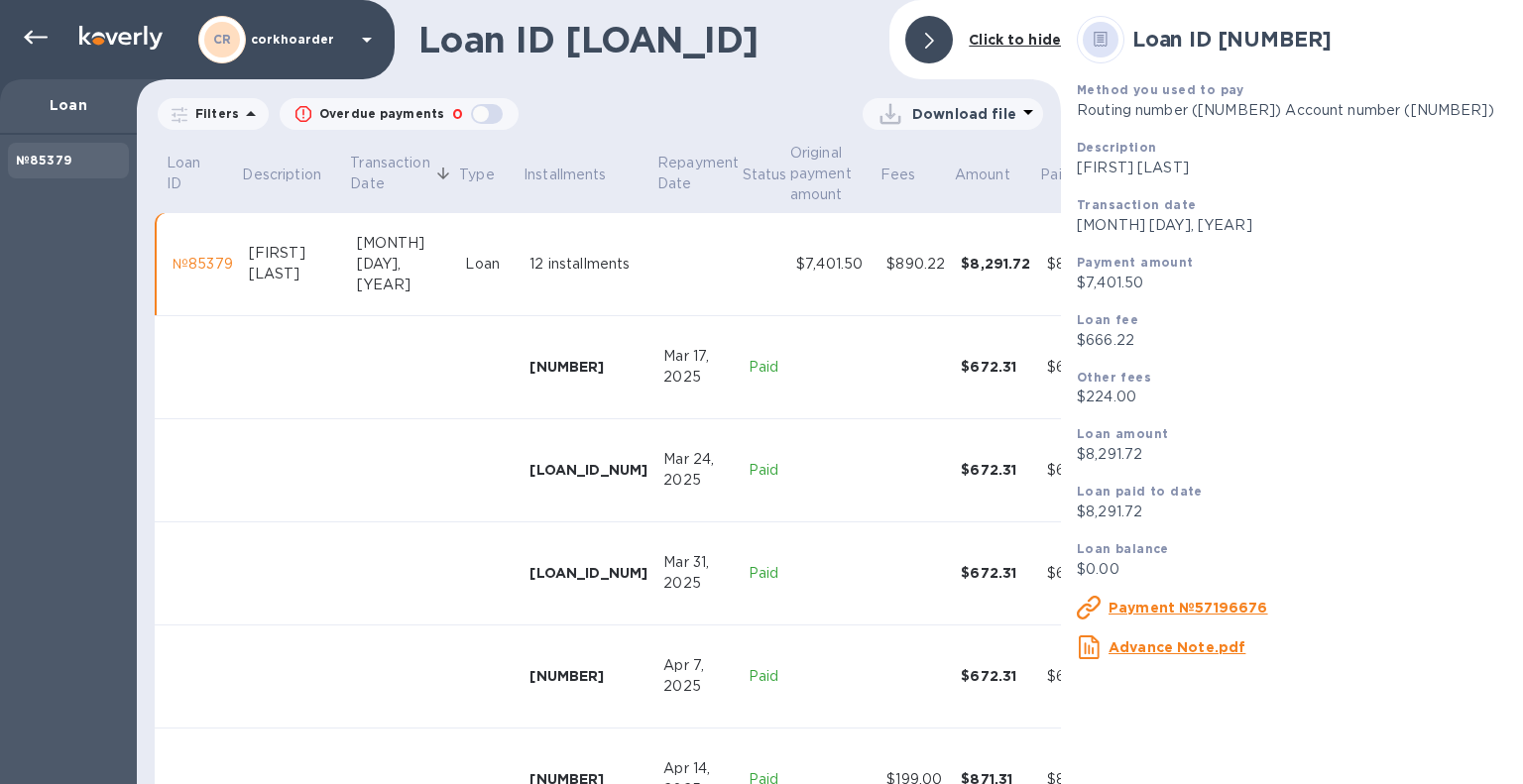 click on "Download file" at bounding box center (780, 114) 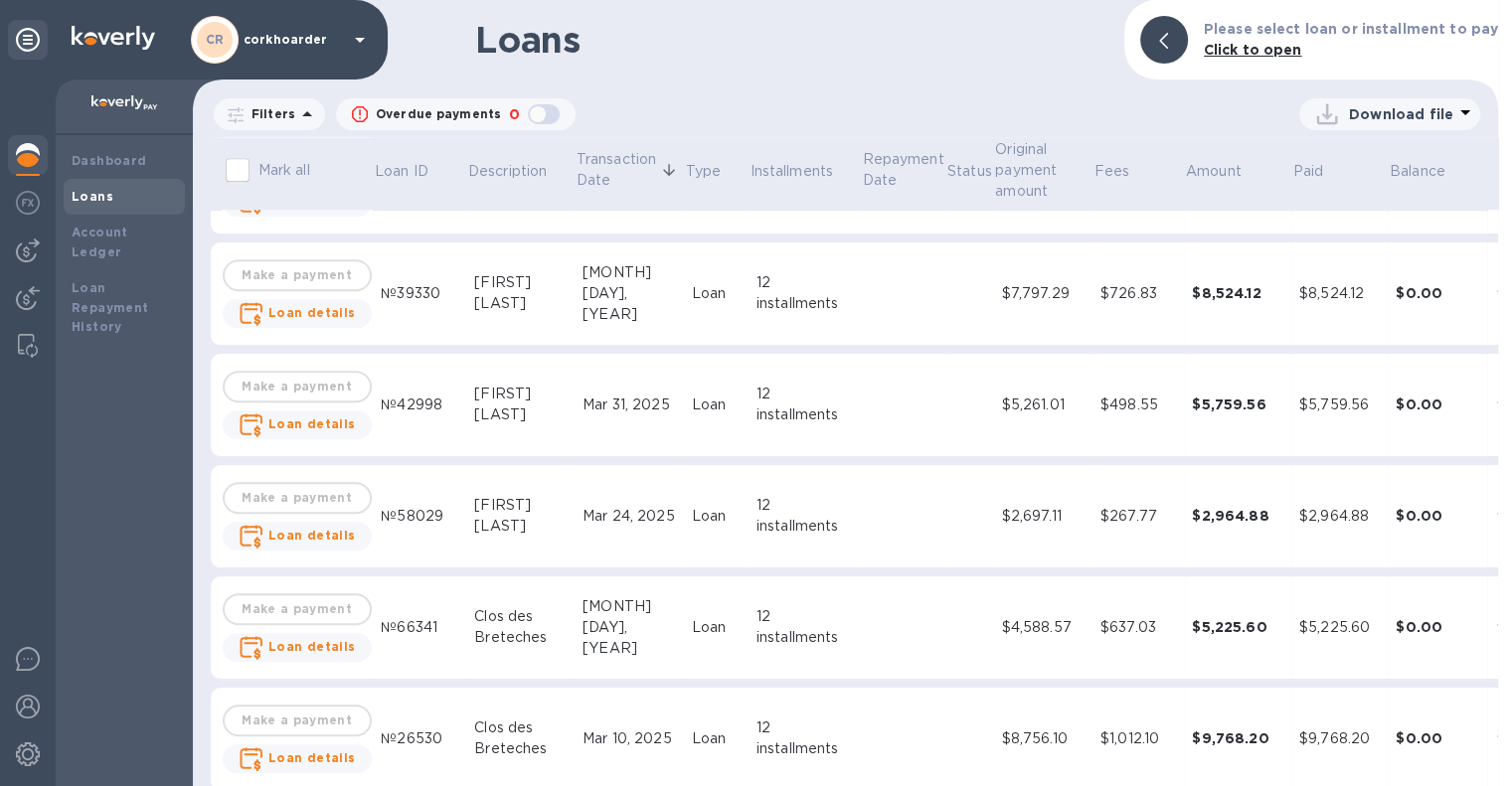 scroll, scrollTop: 1689, scrollLeft: 0, axis: vertical 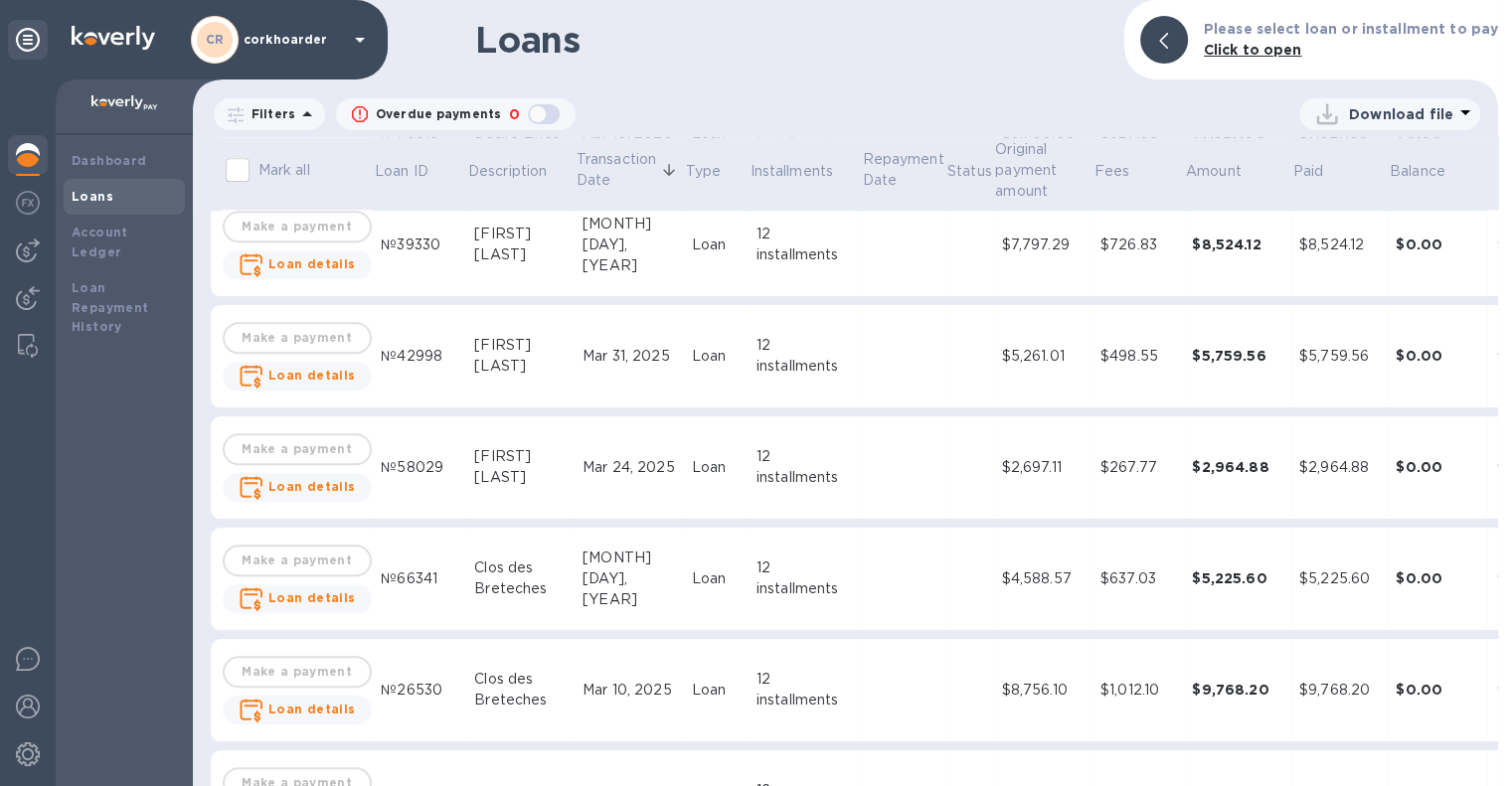 click on "Loans Please select loan or installment to pay Click to open" at bounding box center [845, 40] 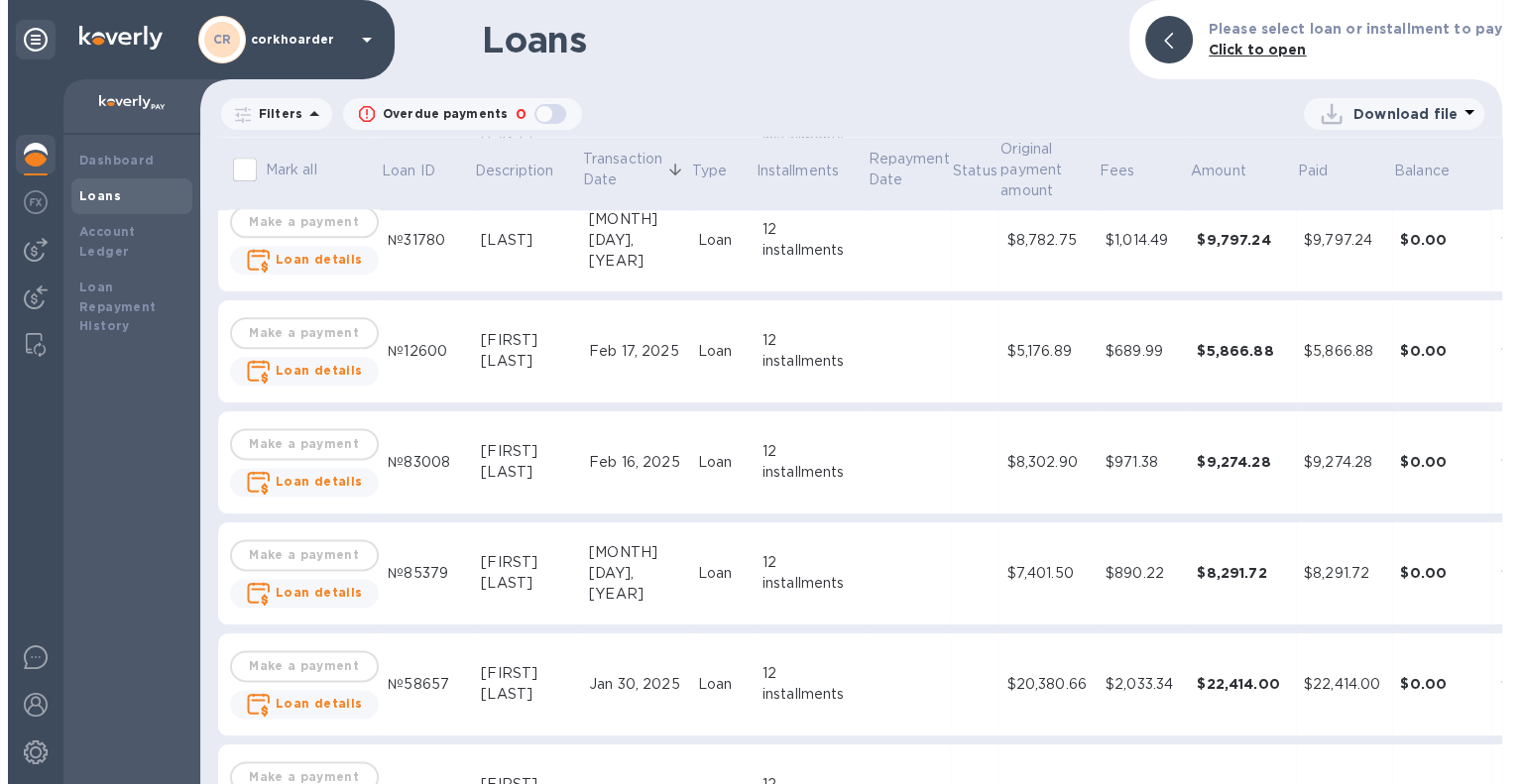 scroll, scrollTop: 2676, scrollLeft: 0, axis: vertical 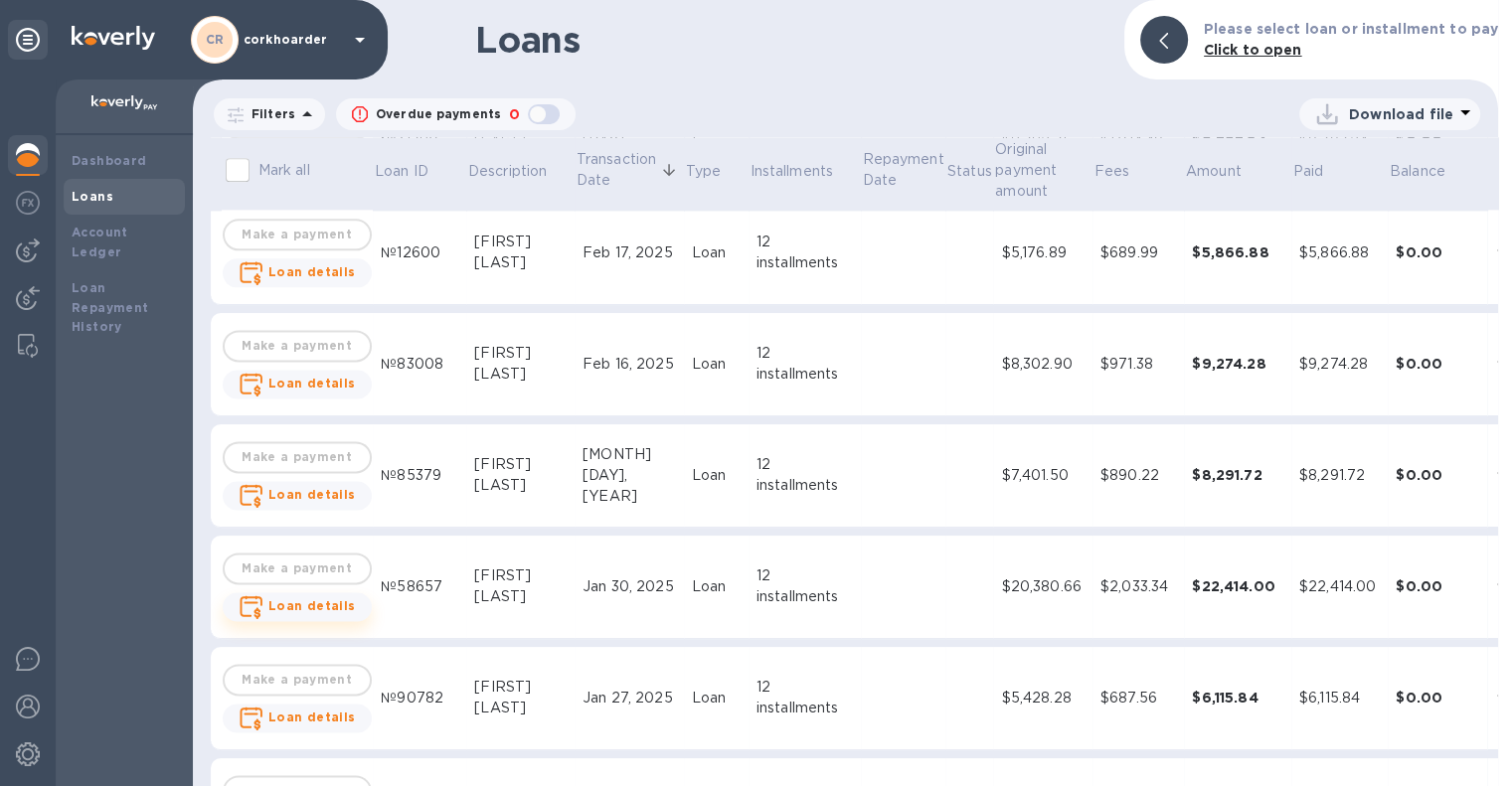 click on "Loan details" at bounding box center (312, 605) 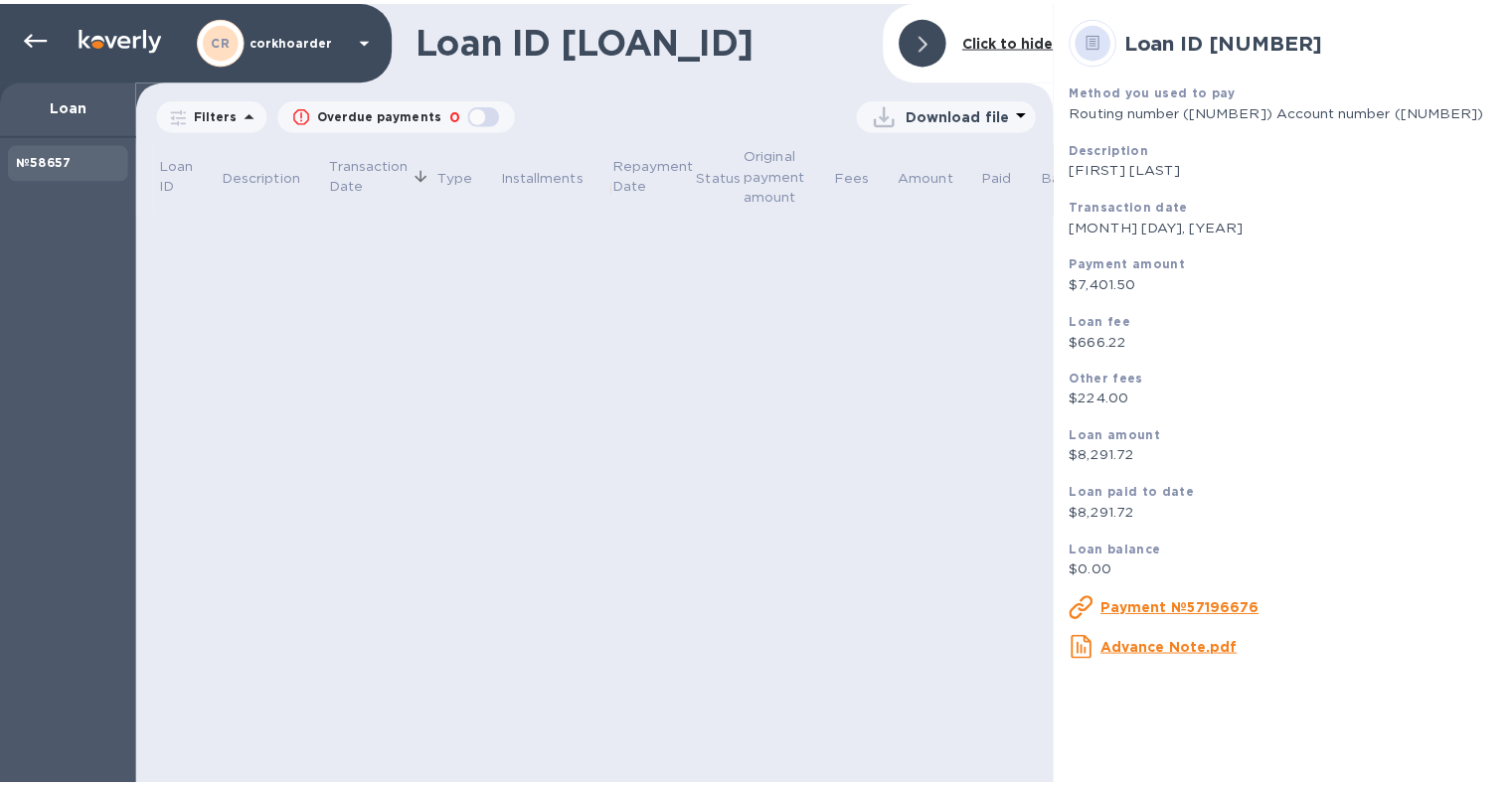 scroll, scrollTop: 0, scrollLeft: 0, axis: both 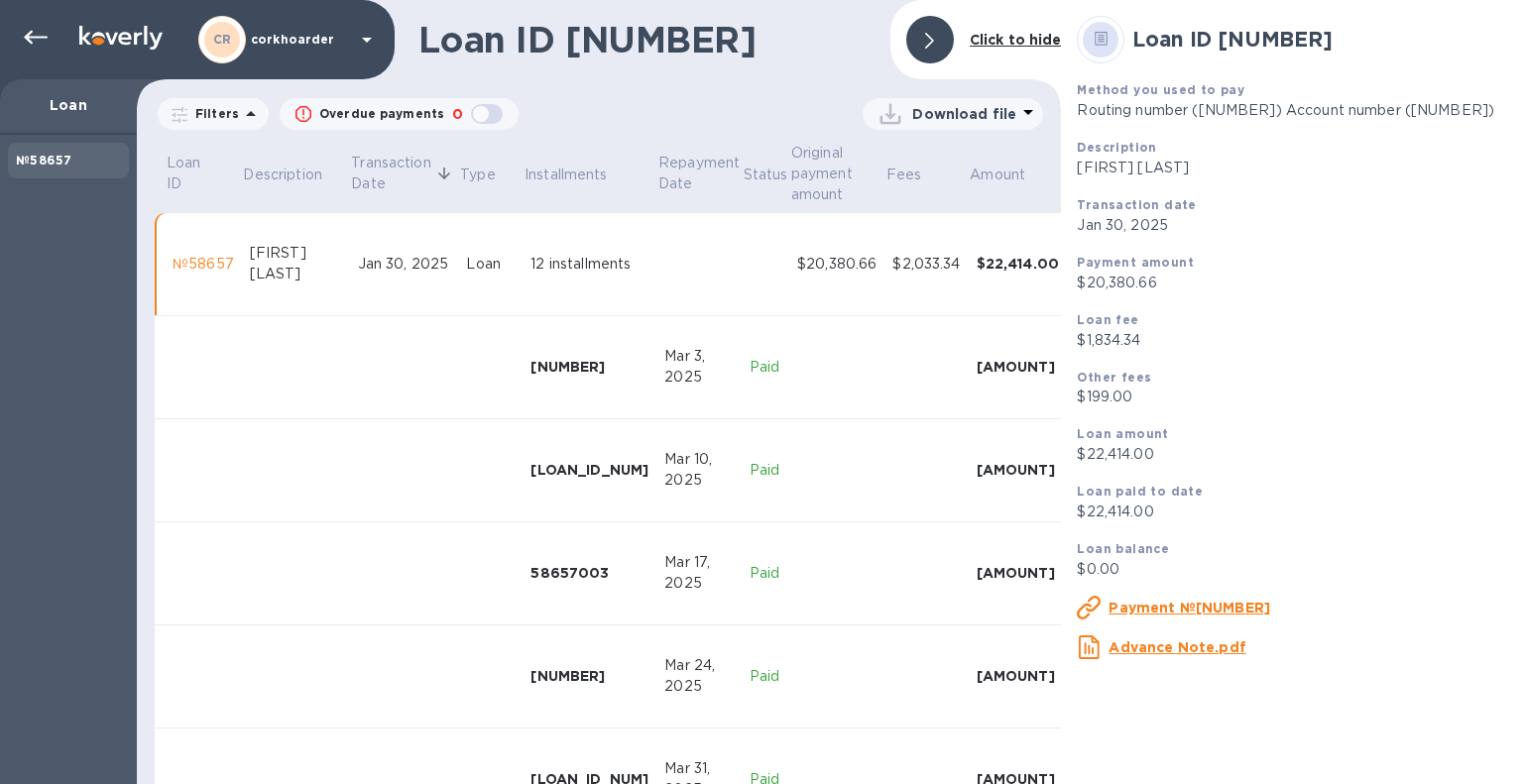 click 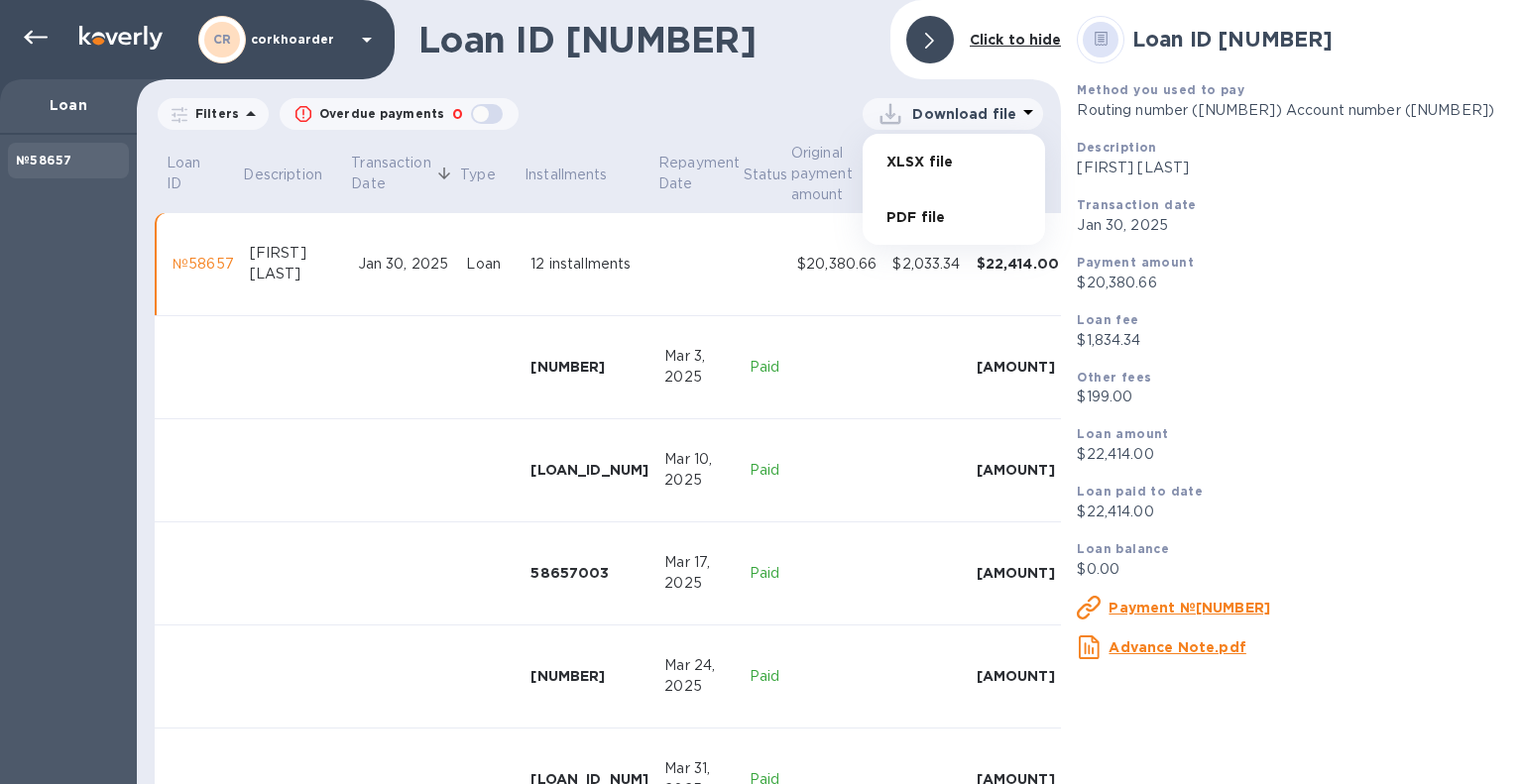 click on "PDF file" at bounding box center [954, 217] 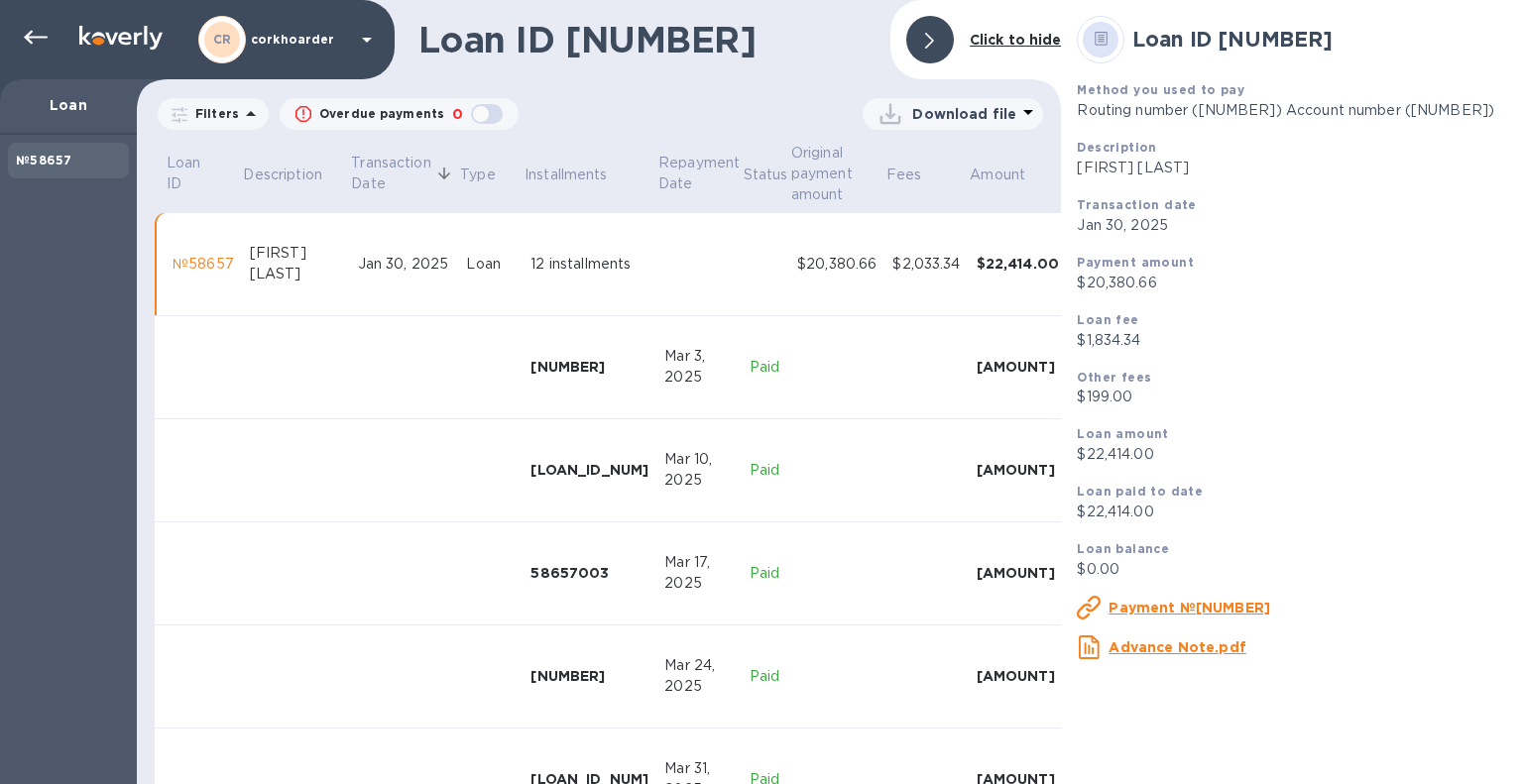 drag, startPoint x: 645, startPoint y: 121, endPoint x: 680, endPoint y: 124, distance: 35.128336 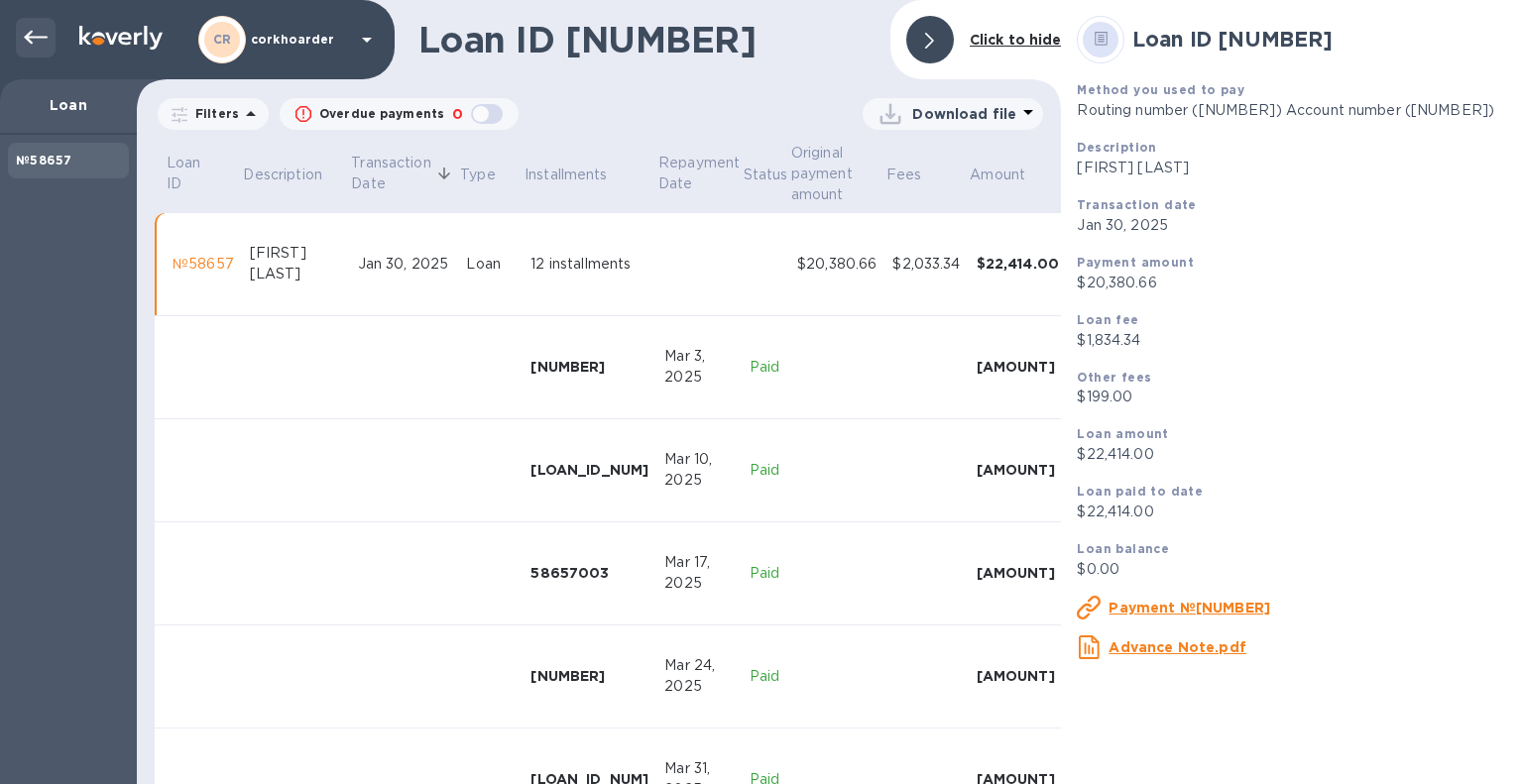 click 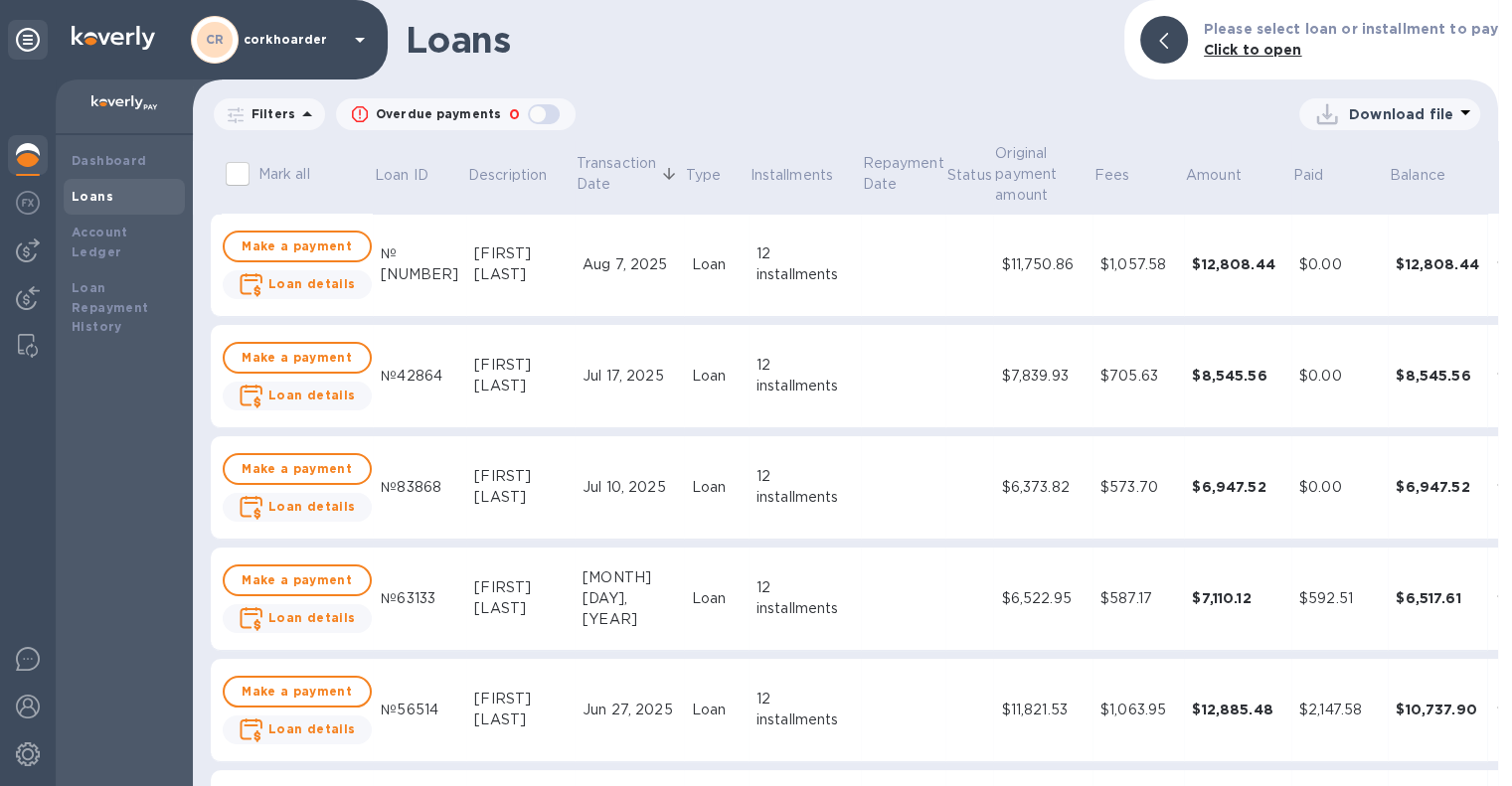 scroll, scrollTop: 15, scrollLeft: 0, axis: vertical 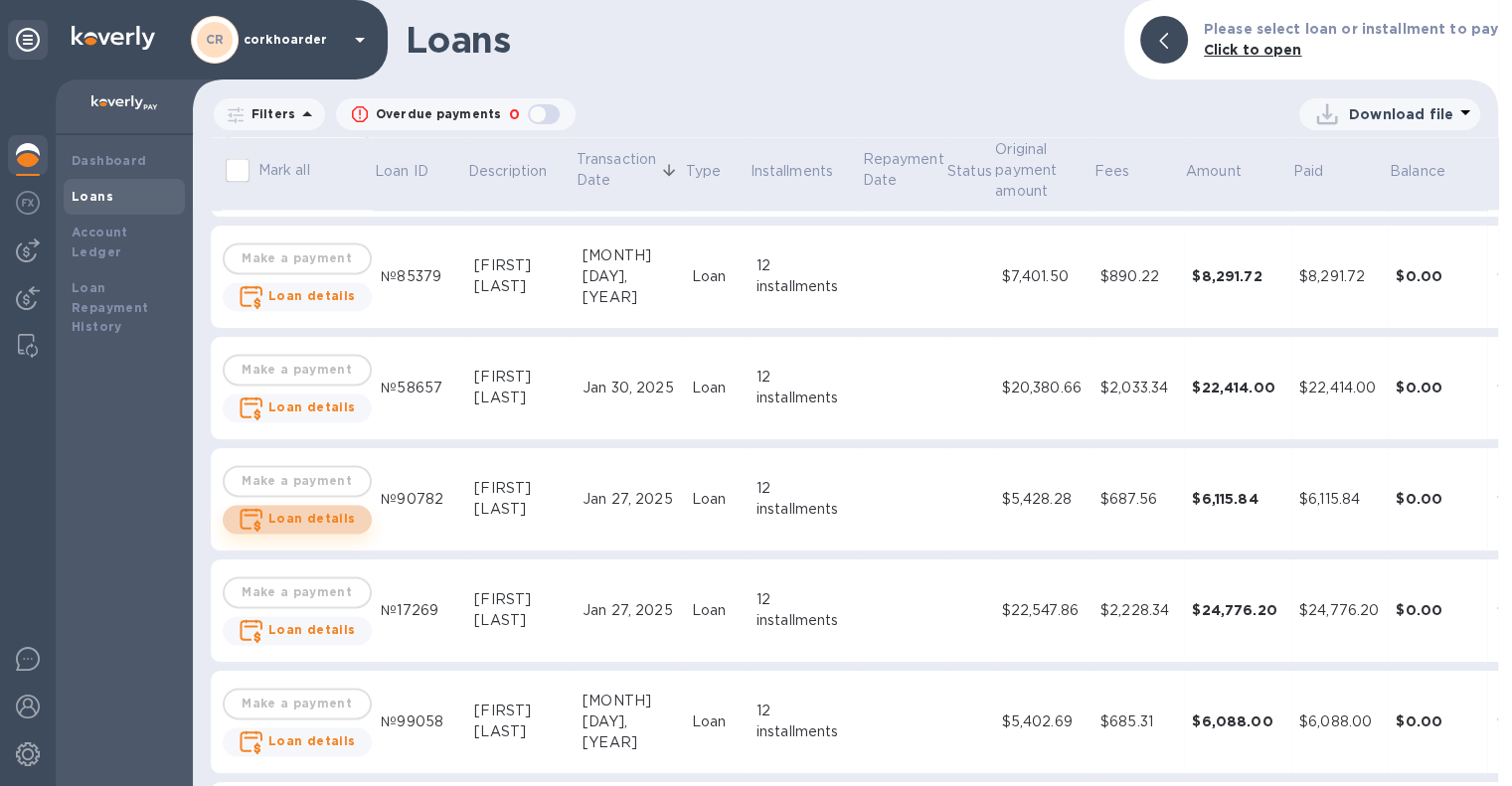 click on "Loan details" at bounding box center (312, 518) 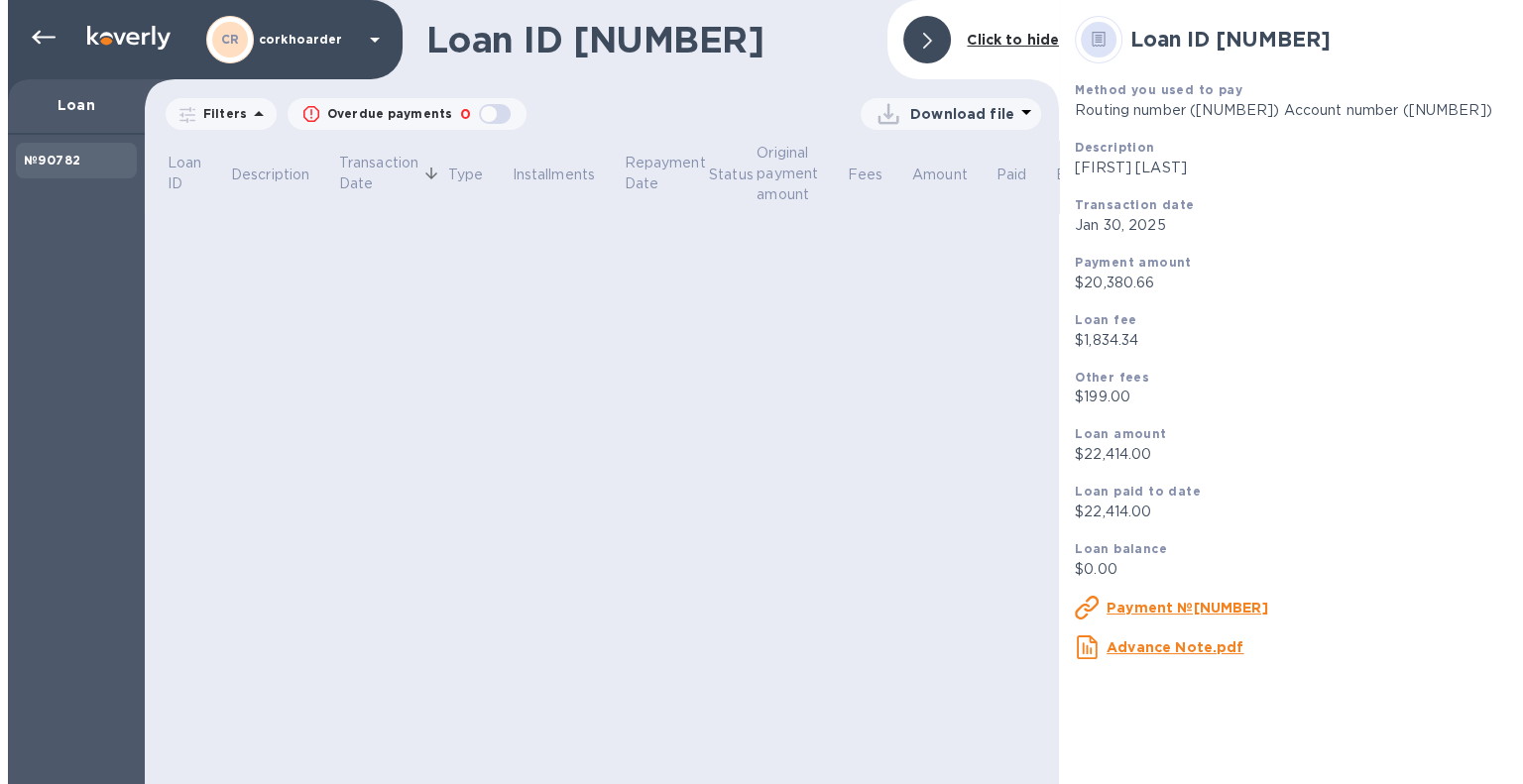 scroll, scrollTop: 0, scrollLeft: 0, axis: both 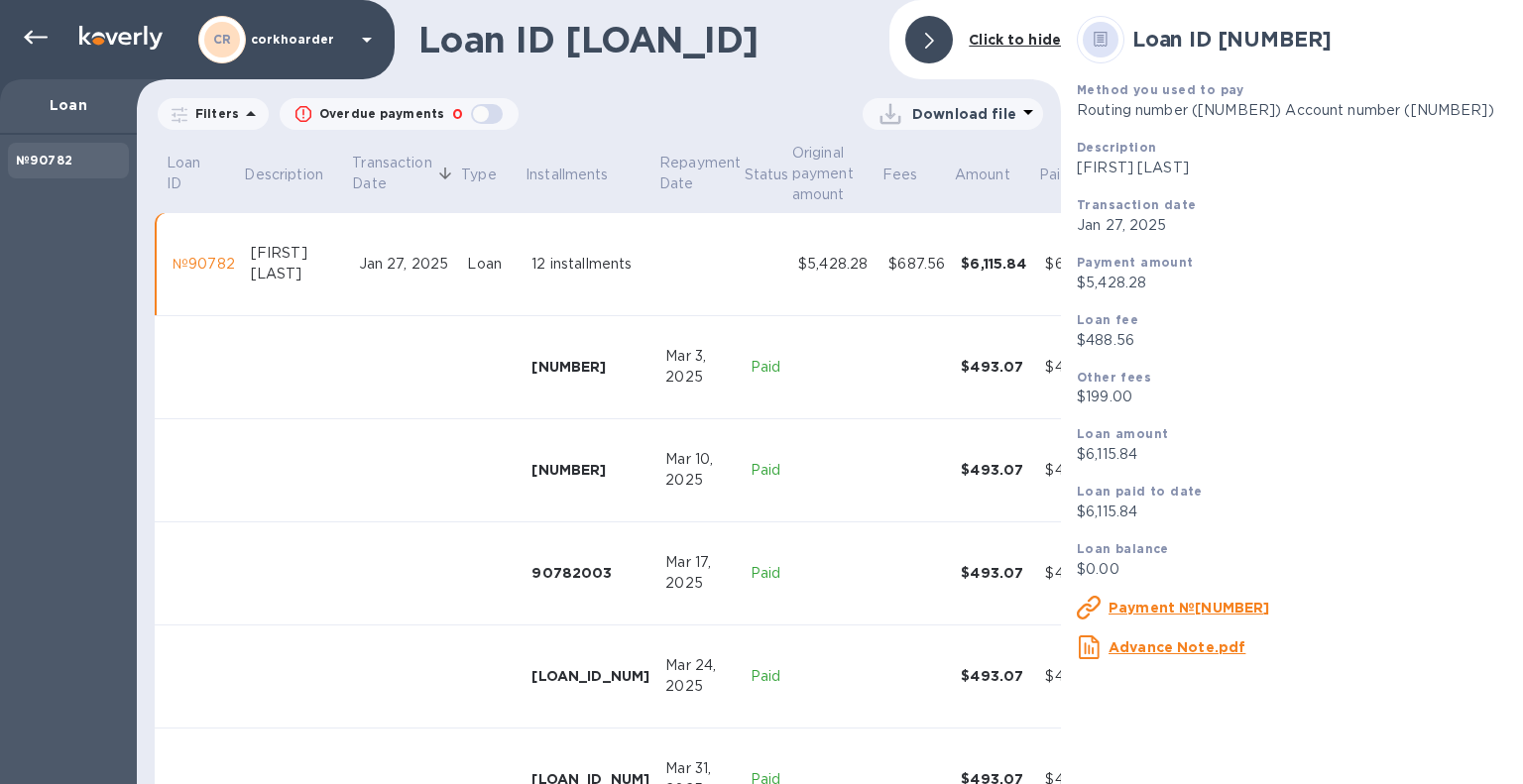 click on "Download file" at bounding box center (964, 114) 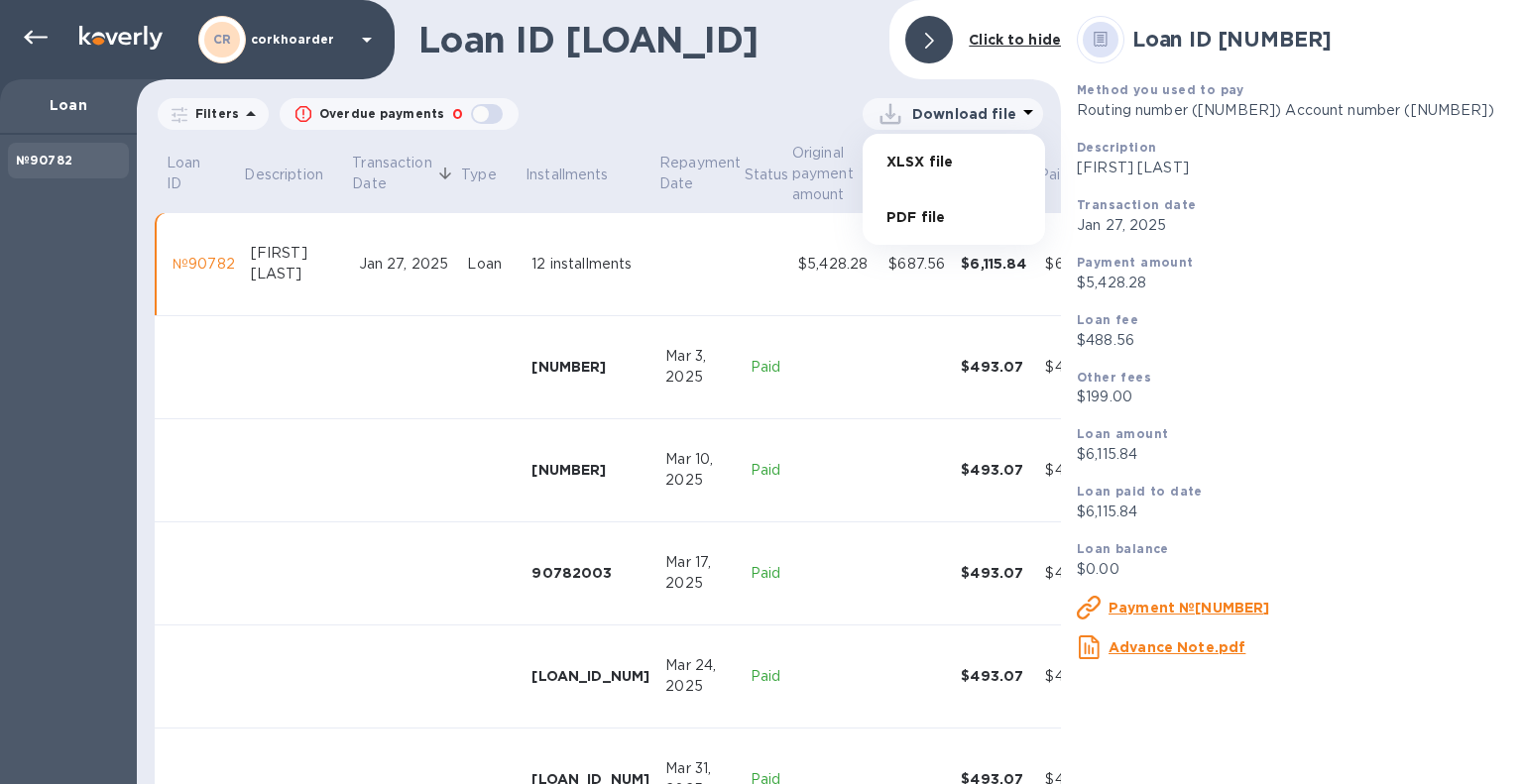 click on "PDF file" at bounding box center (954, 217) 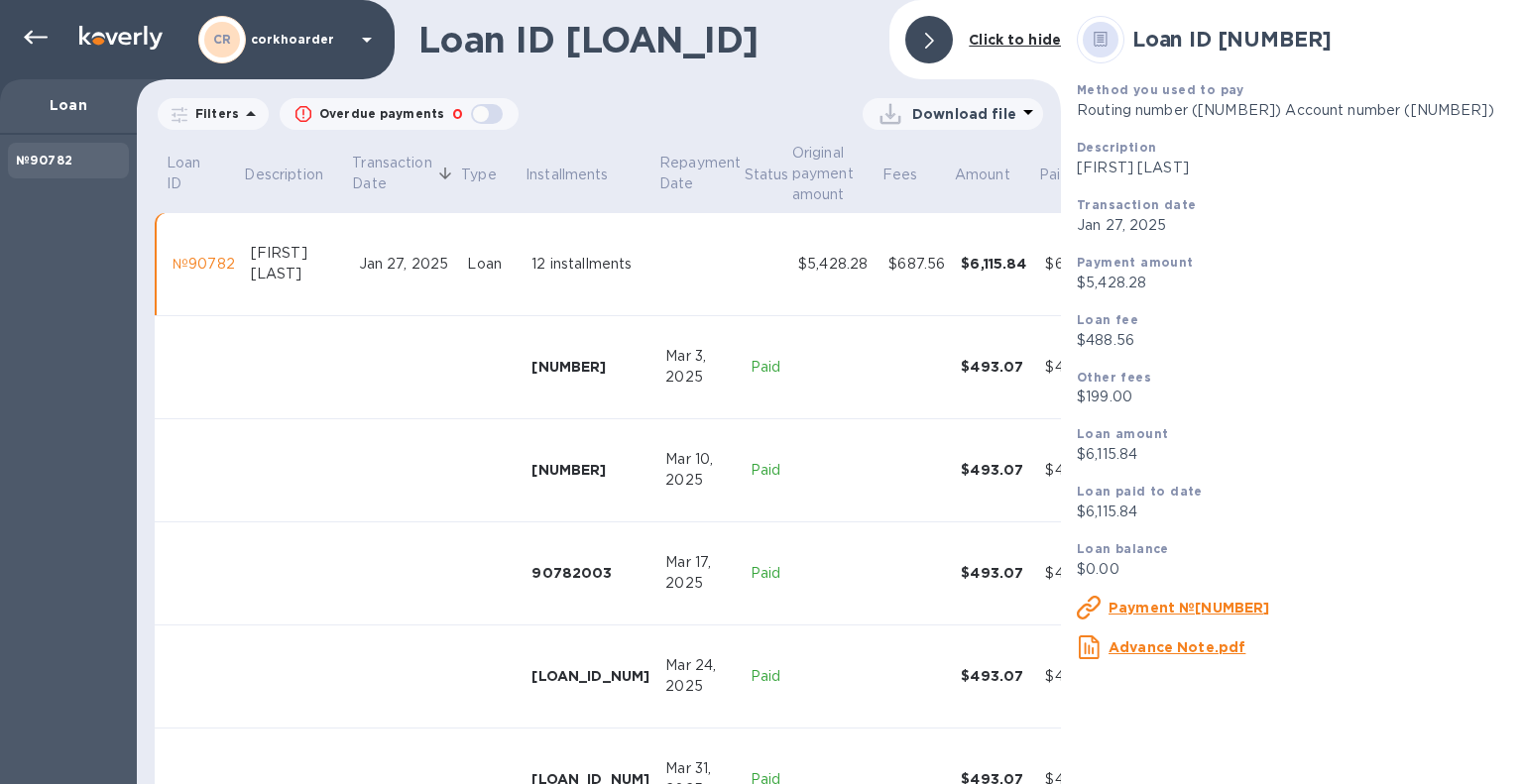 click on "Loan ID [LOAN_ID] Click to hide" at bounding box center (599, 40) 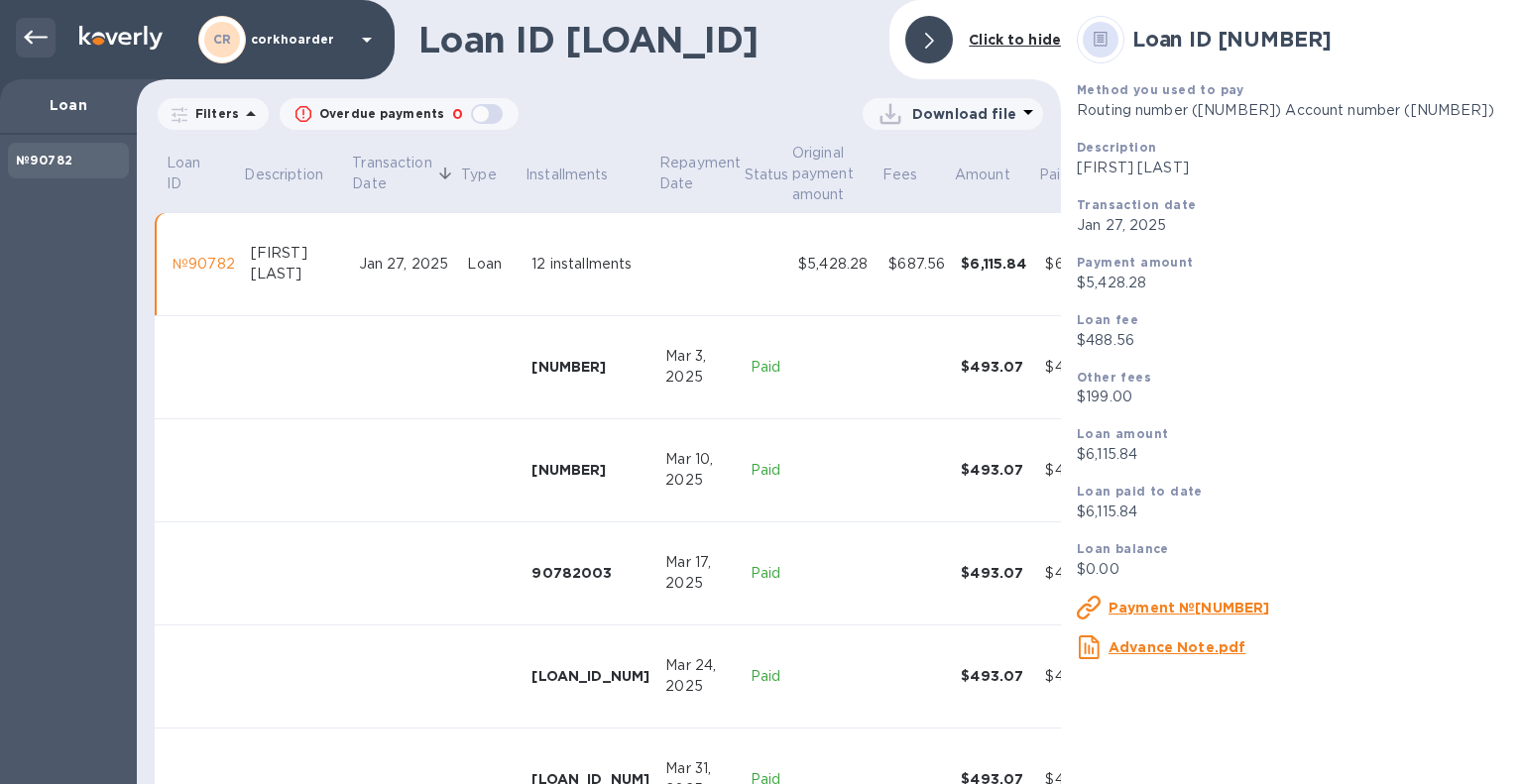 click at bounding box center (36, 38) 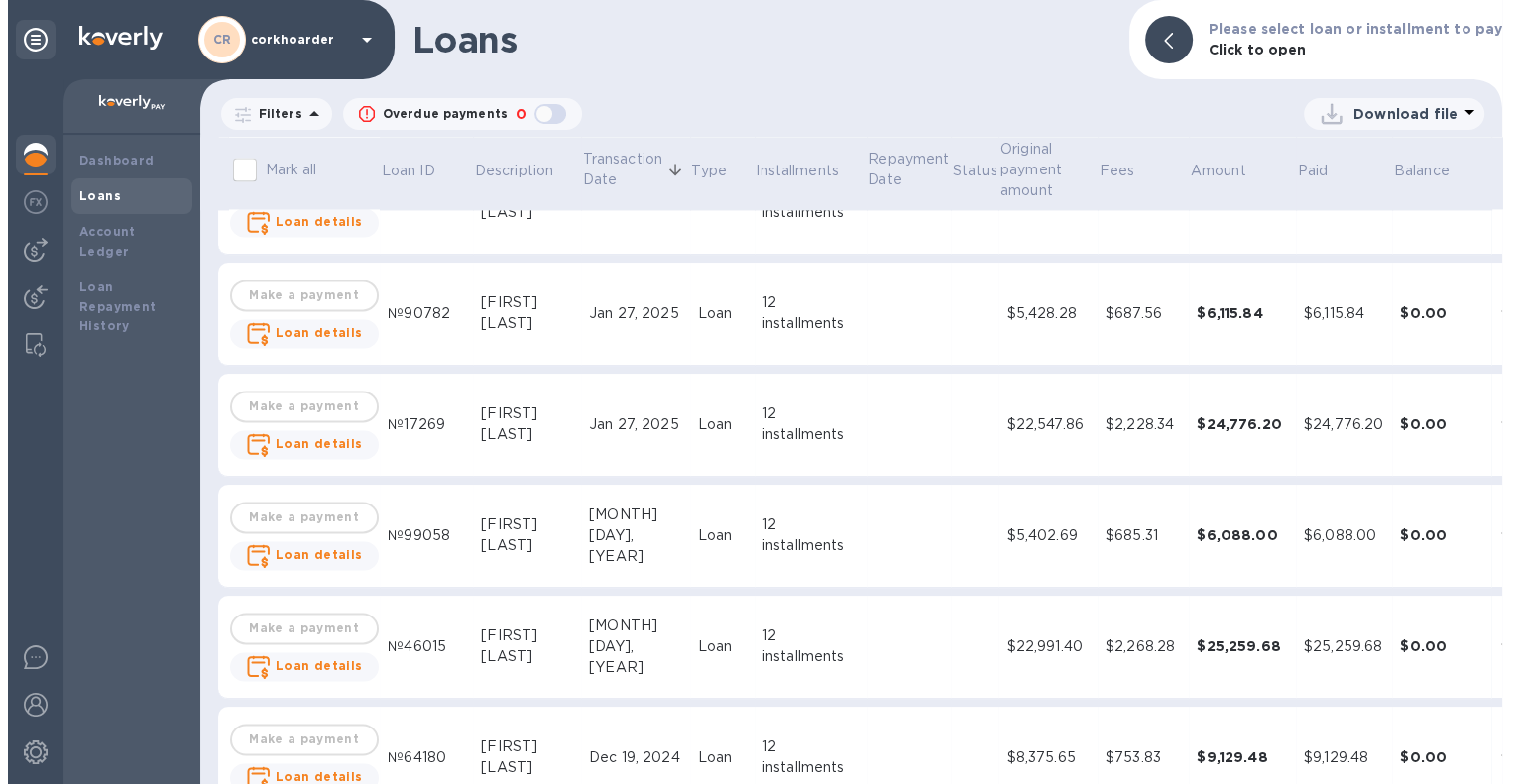 scroll, scrollTop: 3073, scrollLeft: 0, axis: vertical 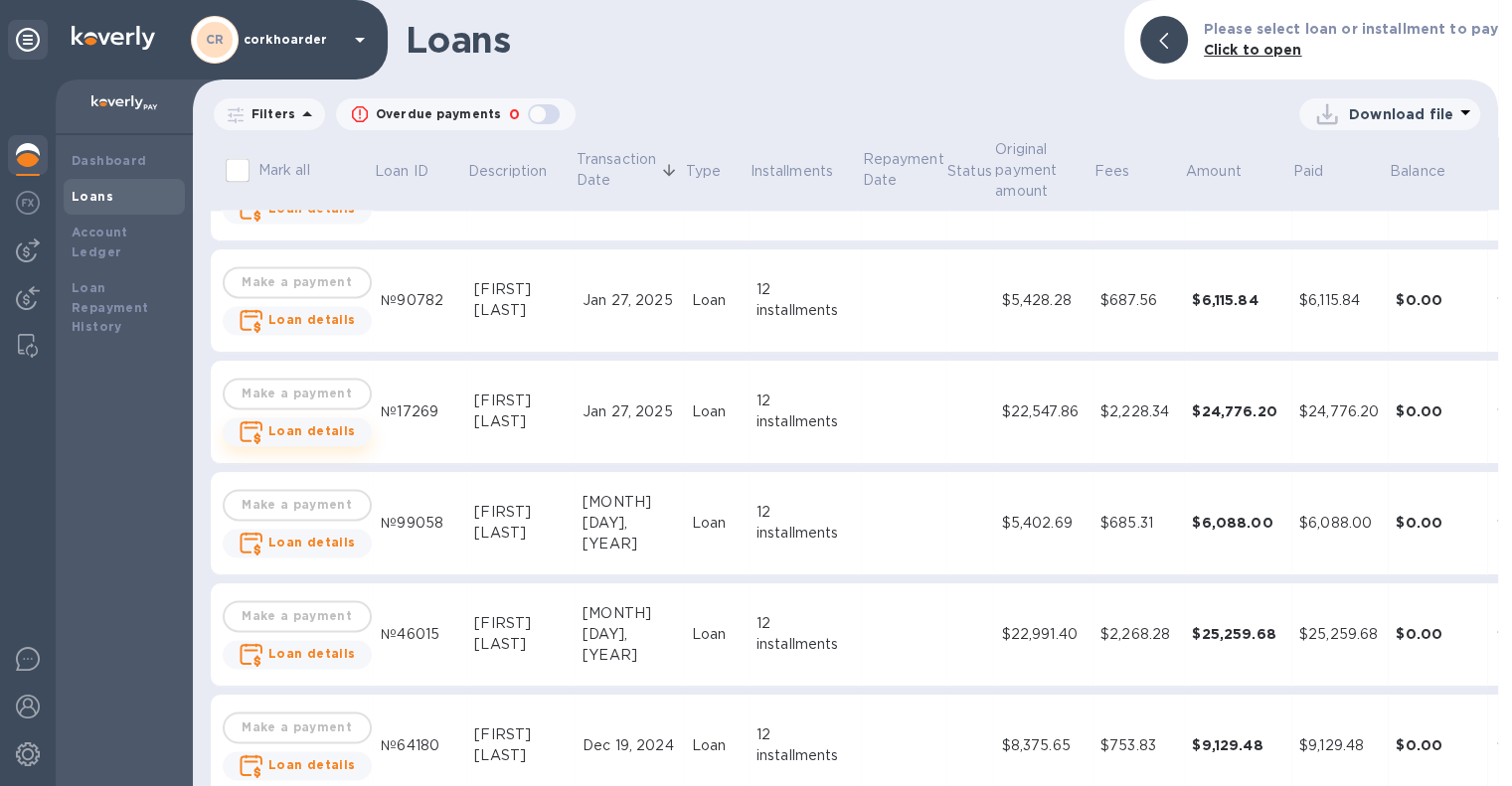 click on "Loan details" at bounding box center [312, 430] 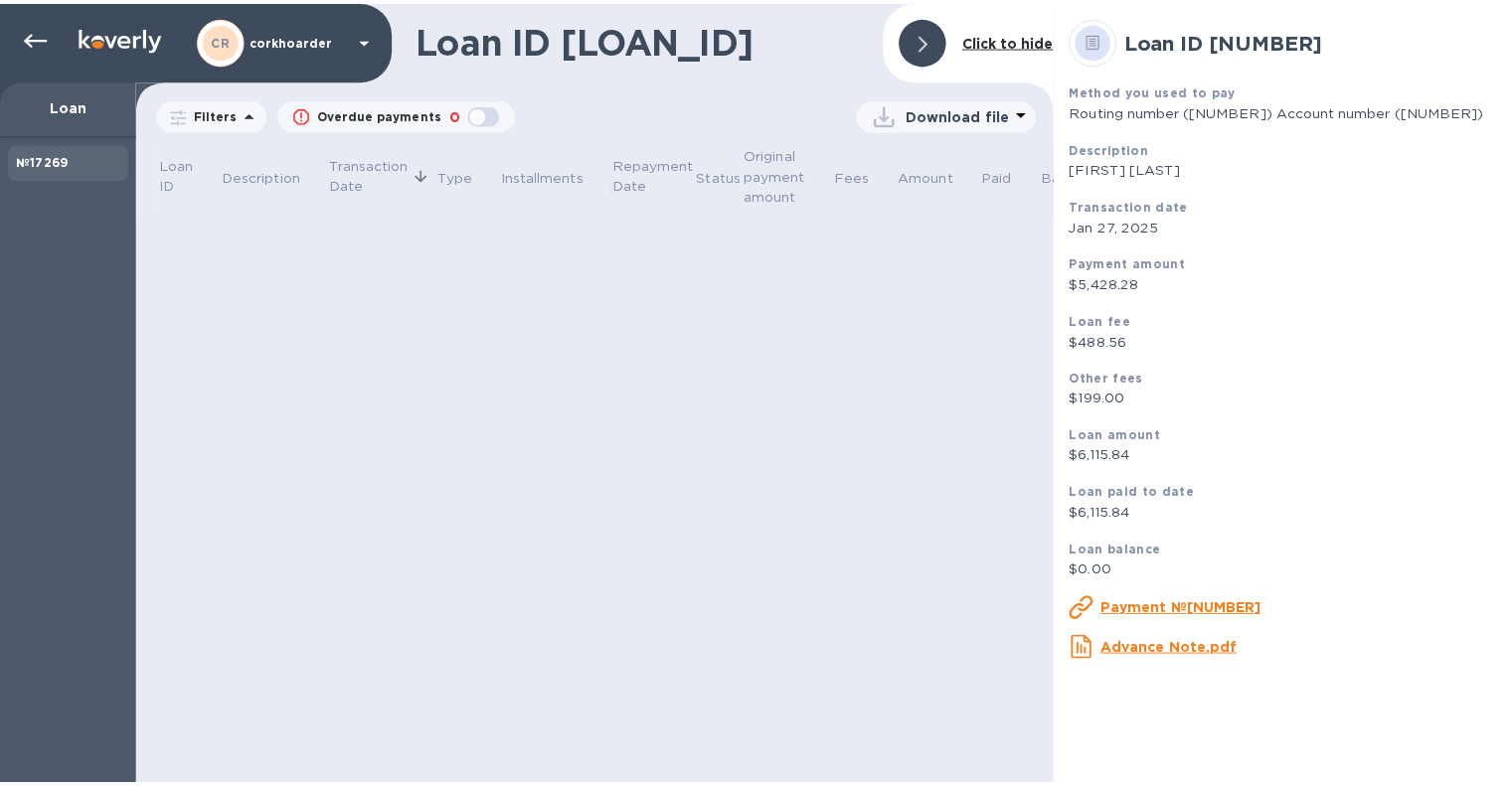 scroll, scrollTop: 0, scrollLeft: 0, axis: both 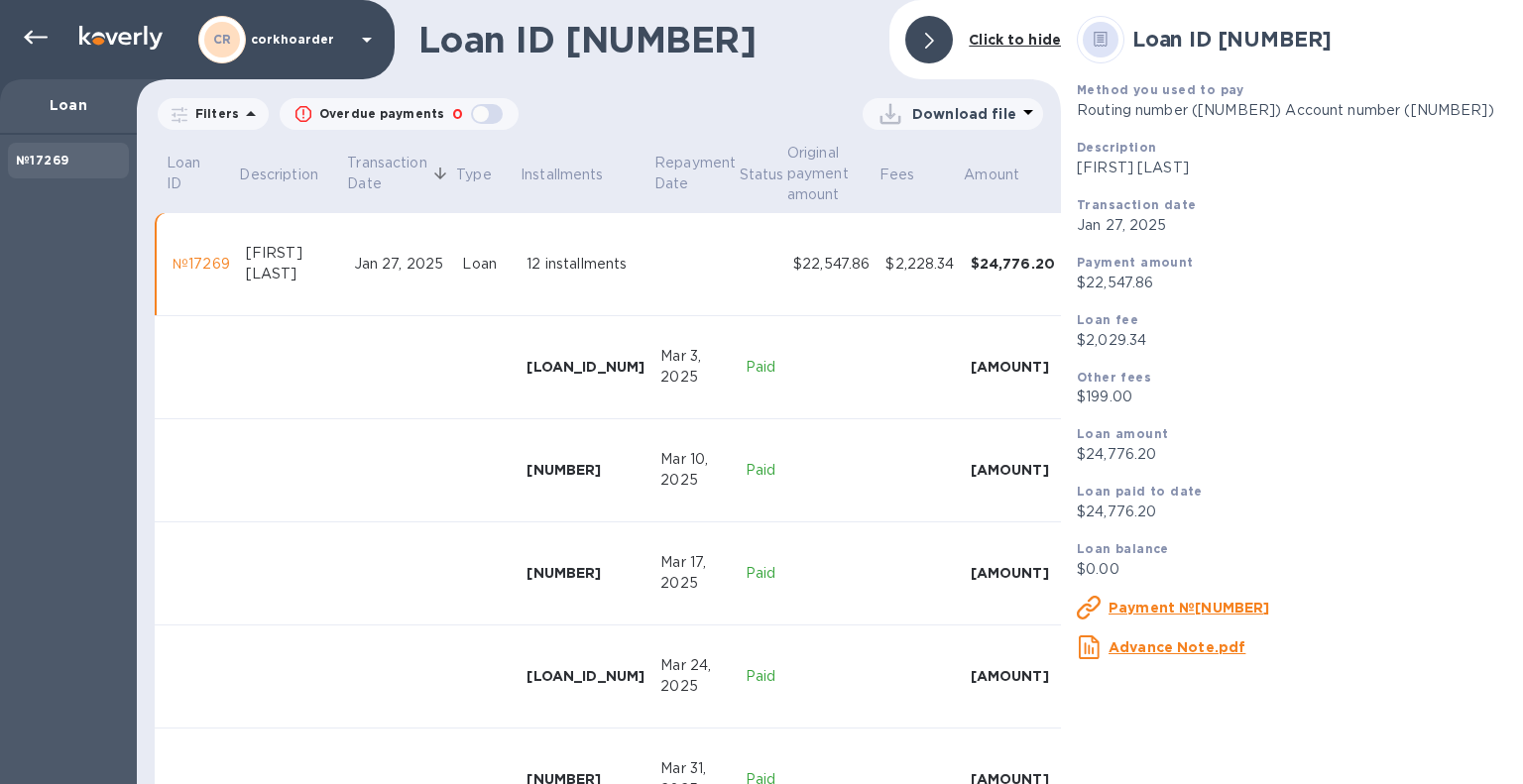 click on "Download file" at bounding box center (964, 114) 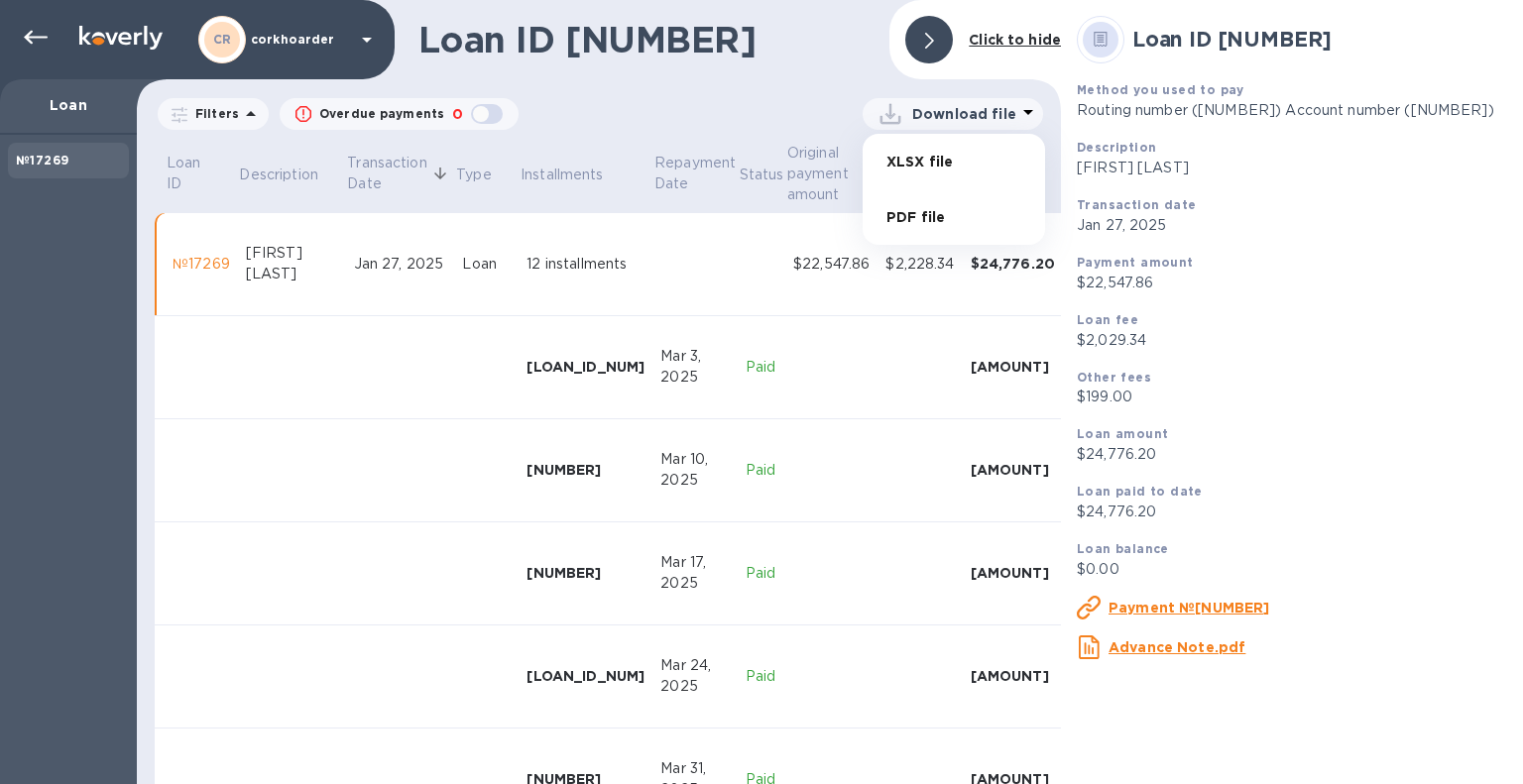 click on "PDF file" at bounding box center (954, 217) 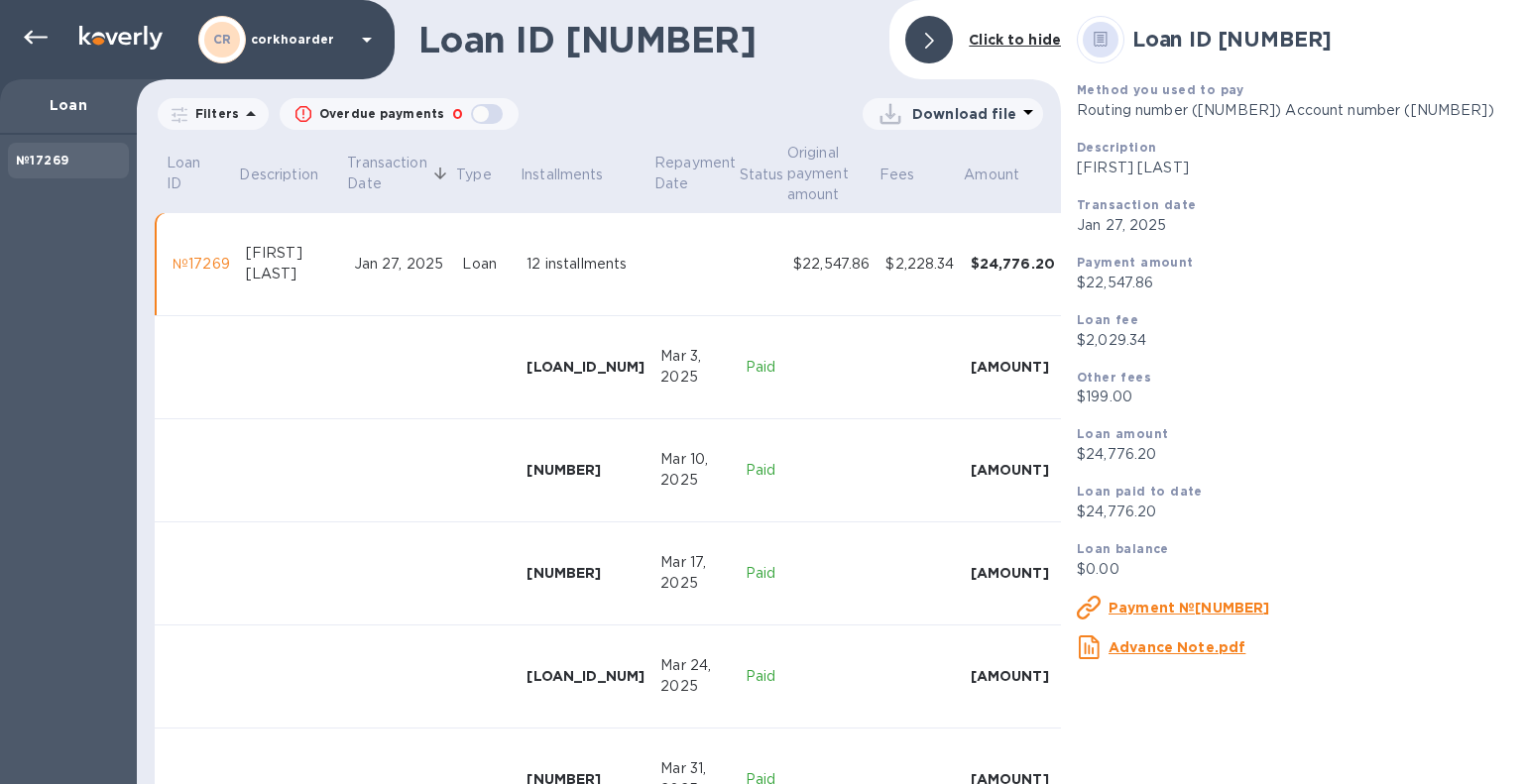 drag, startPoint x: 670, startPoint y: 94, endPoint x: 678, endPoint y: 103, distance: 12.0415946 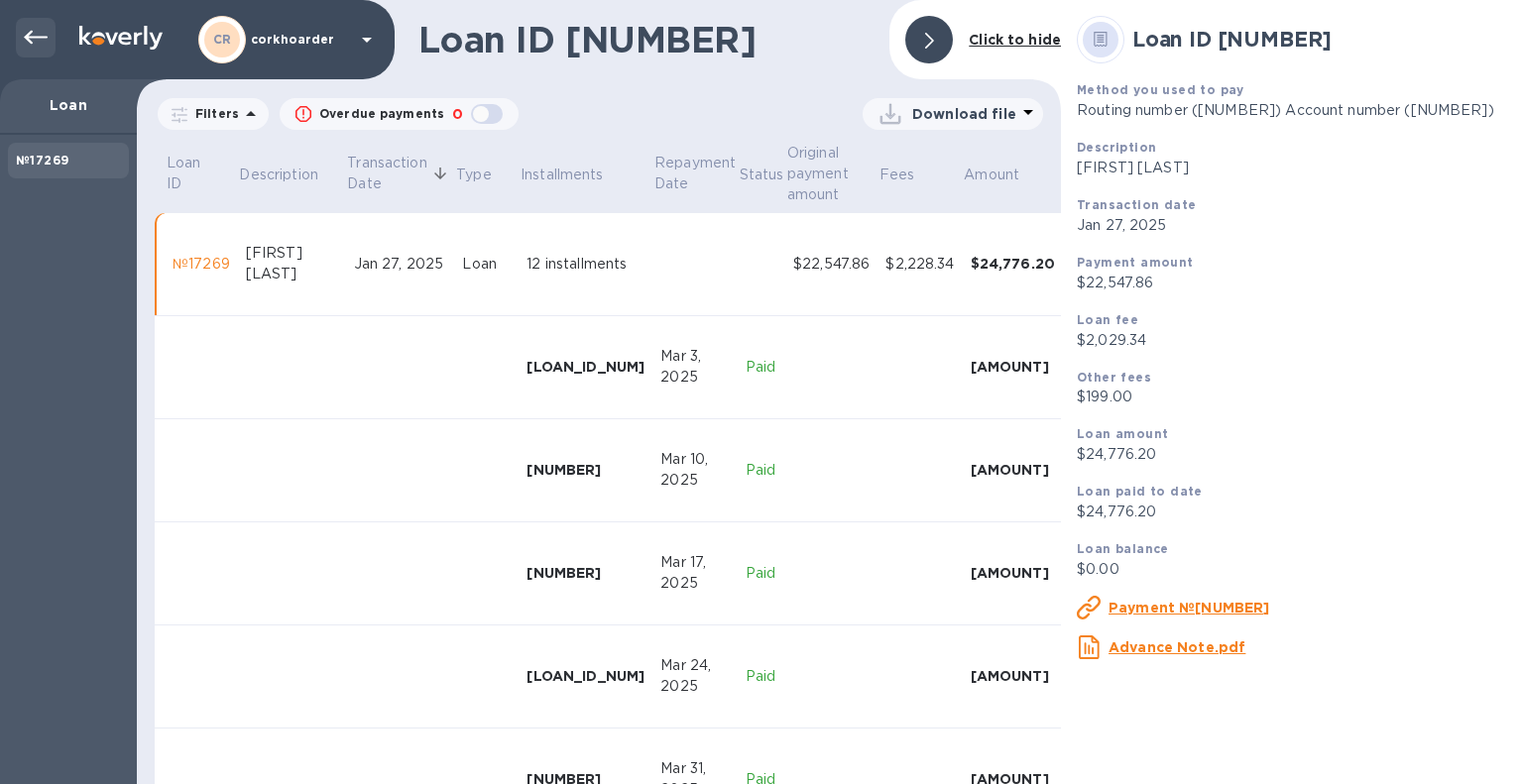 click 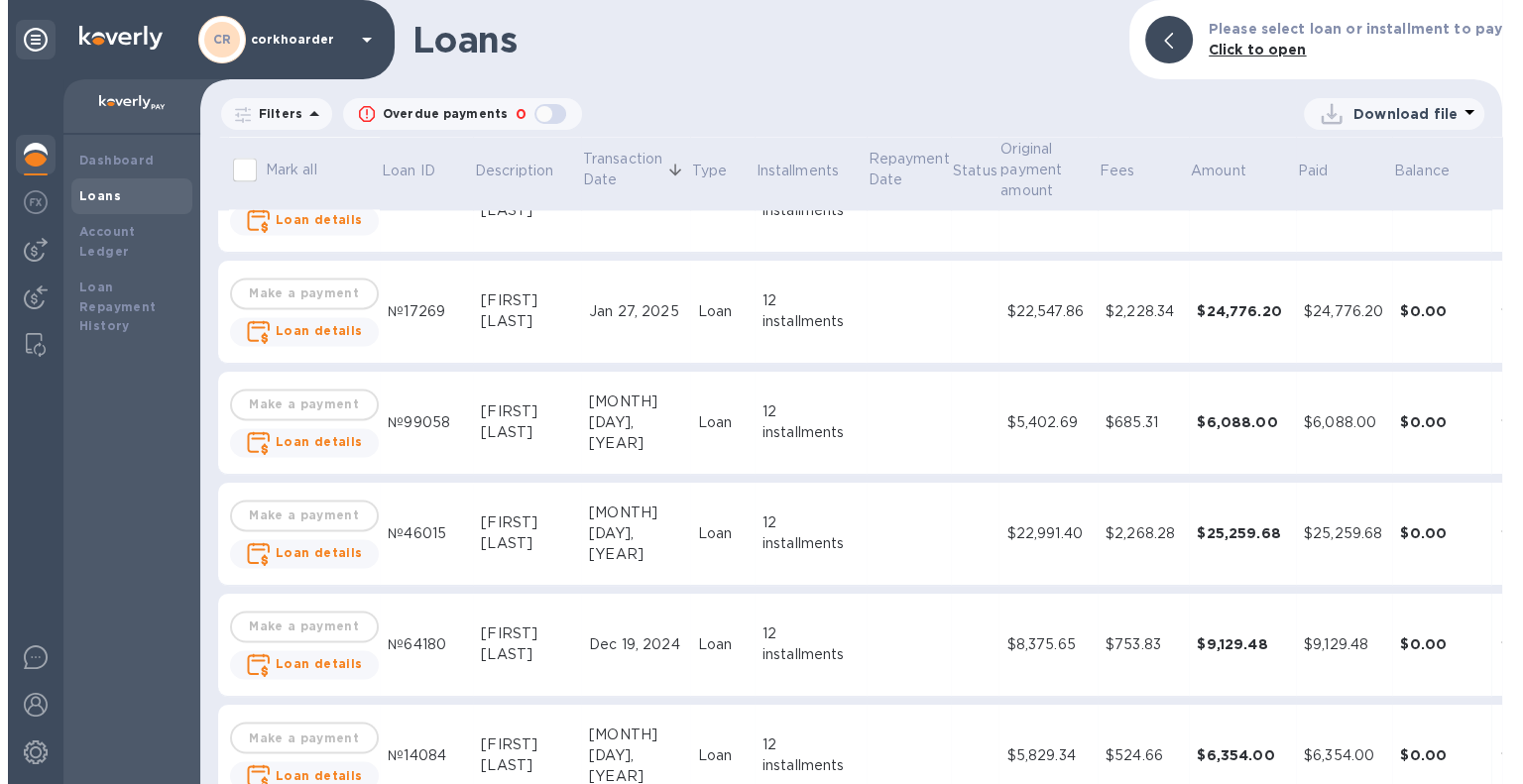 scroll, scrollTop: 3073, scrollLeft: 0, axis: vertical 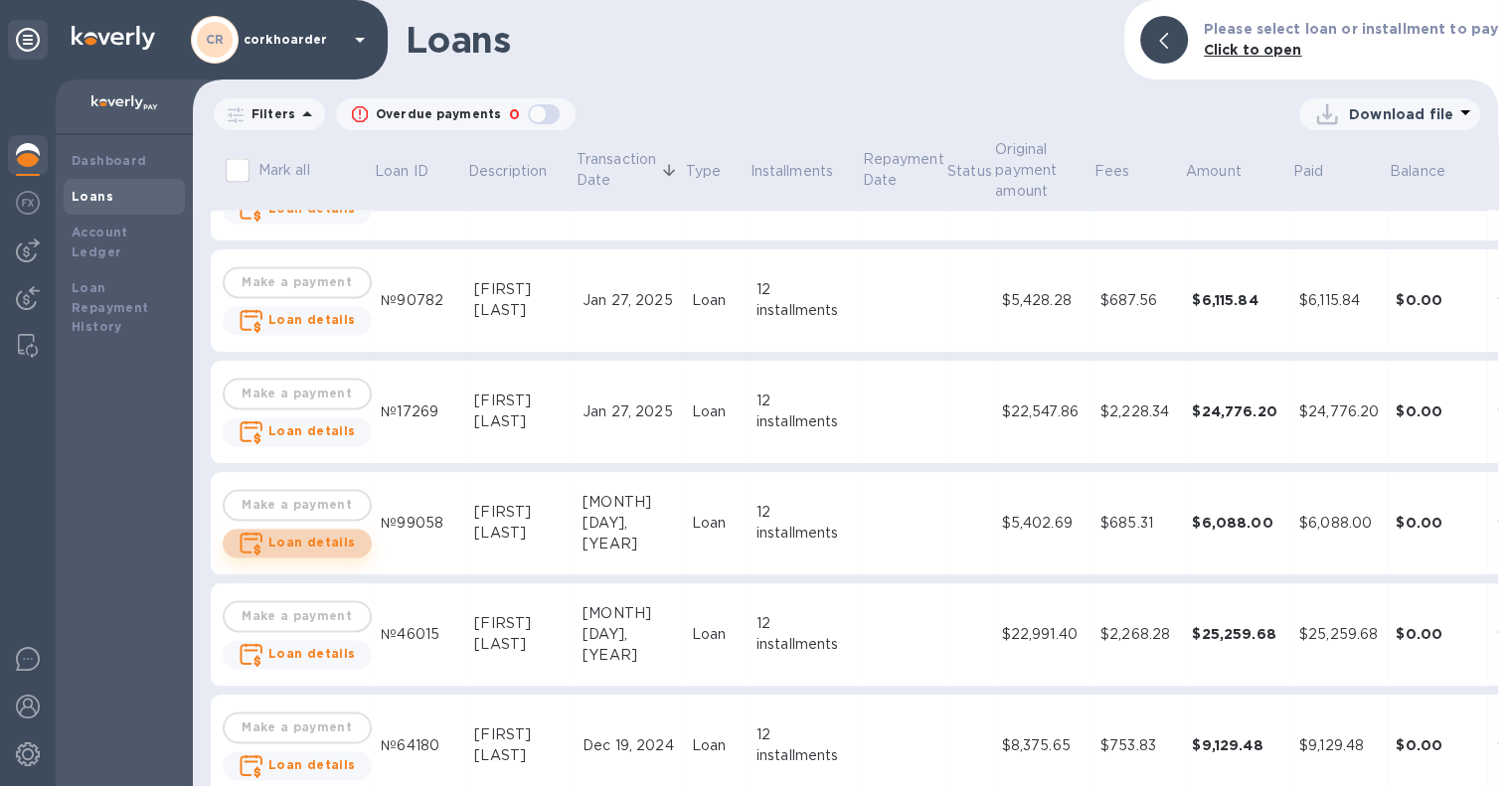 click on "Loan details" at bounding box center (312, 542) 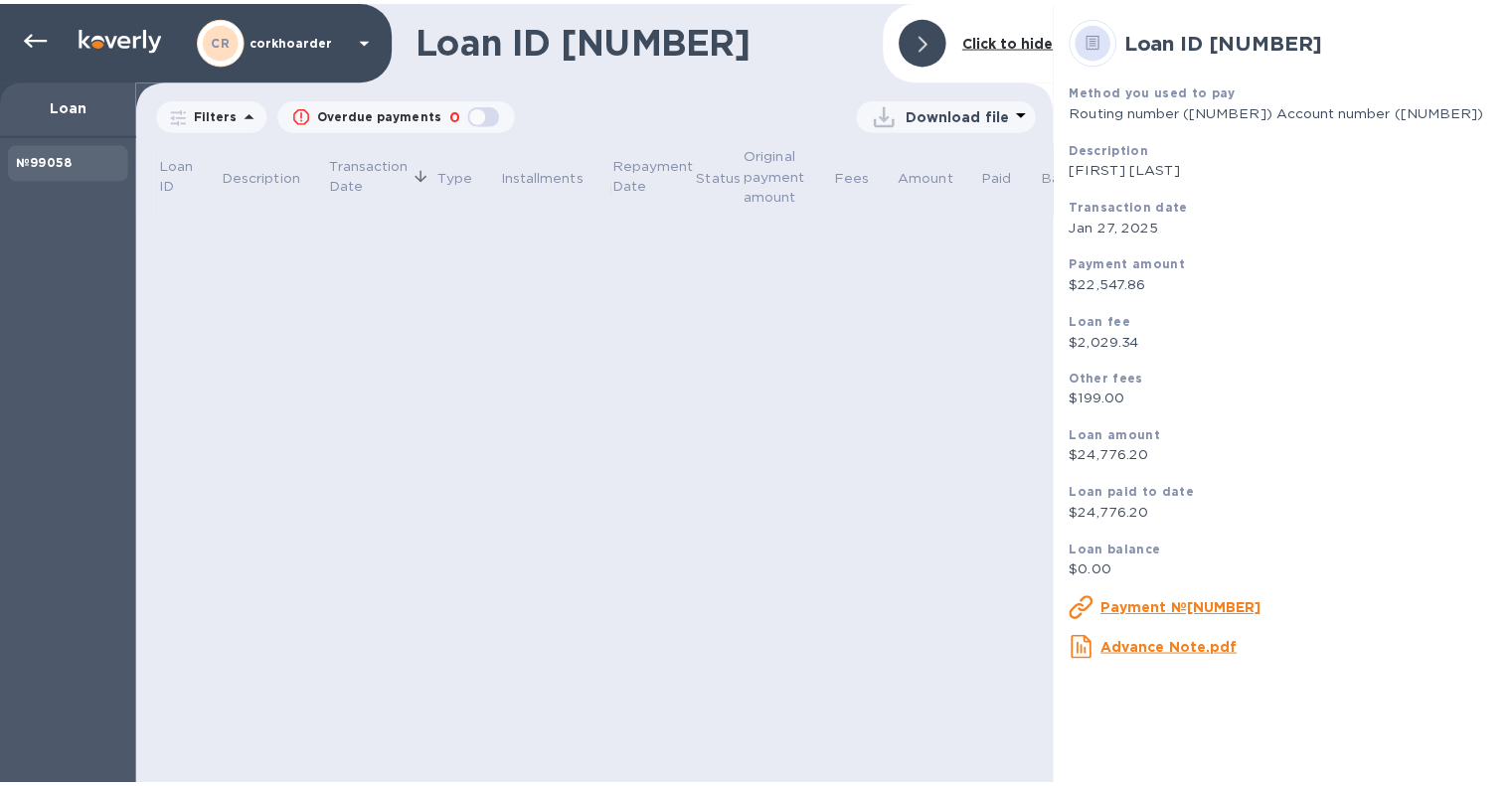 scroll, scrollTop: 0, scrollLeft: 0, axis: both 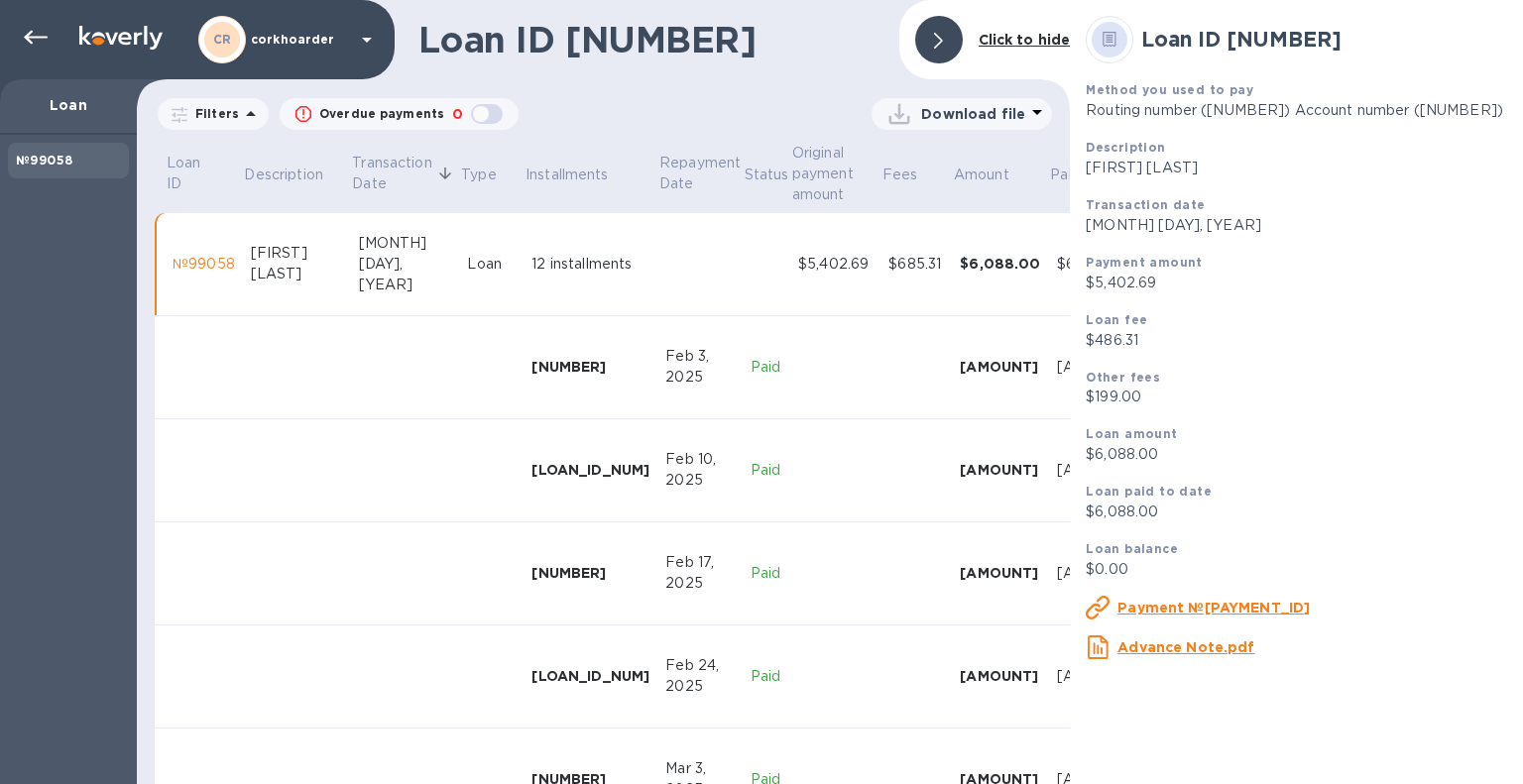 click 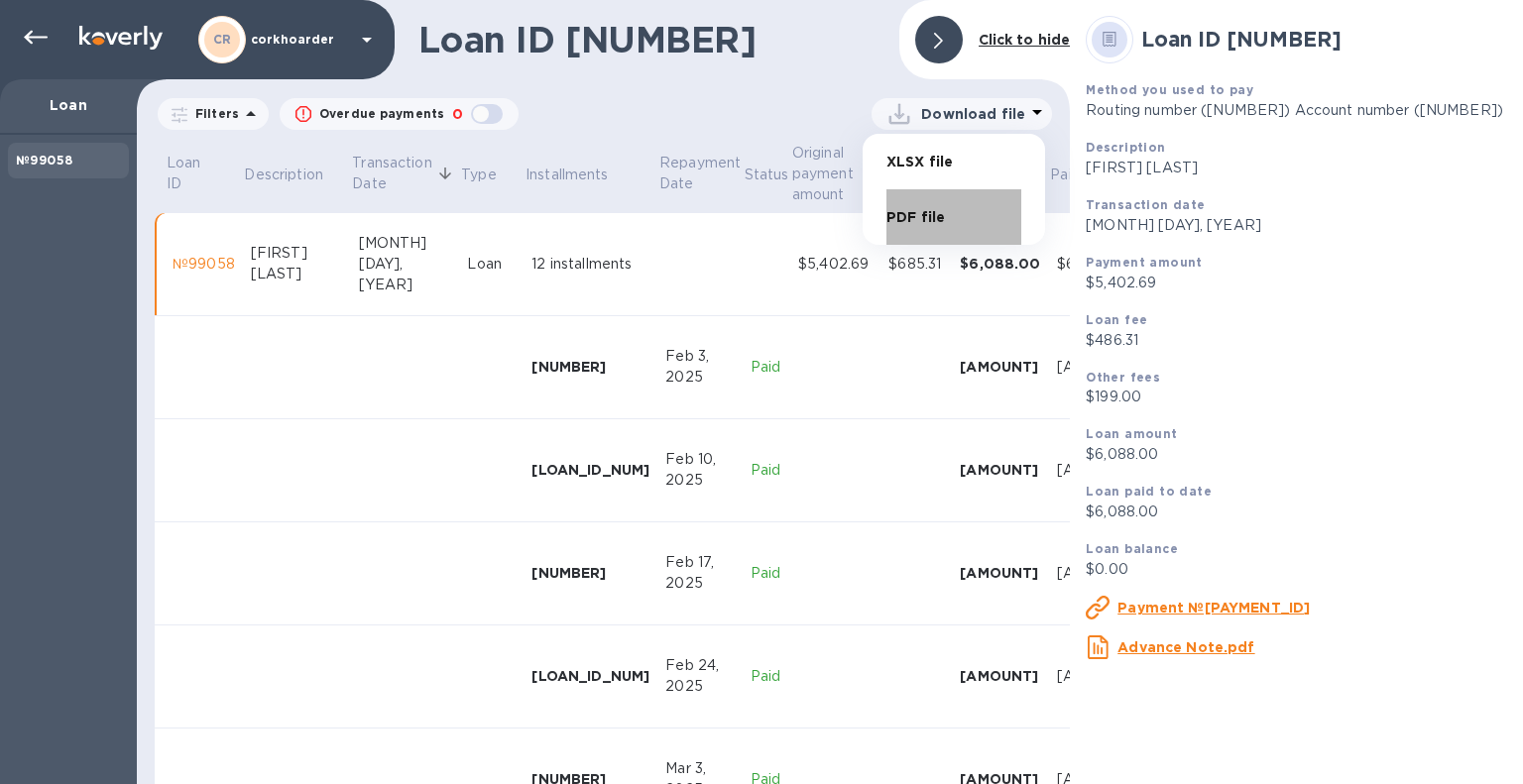 click on "PDF file" at bounding box center [954, 217] 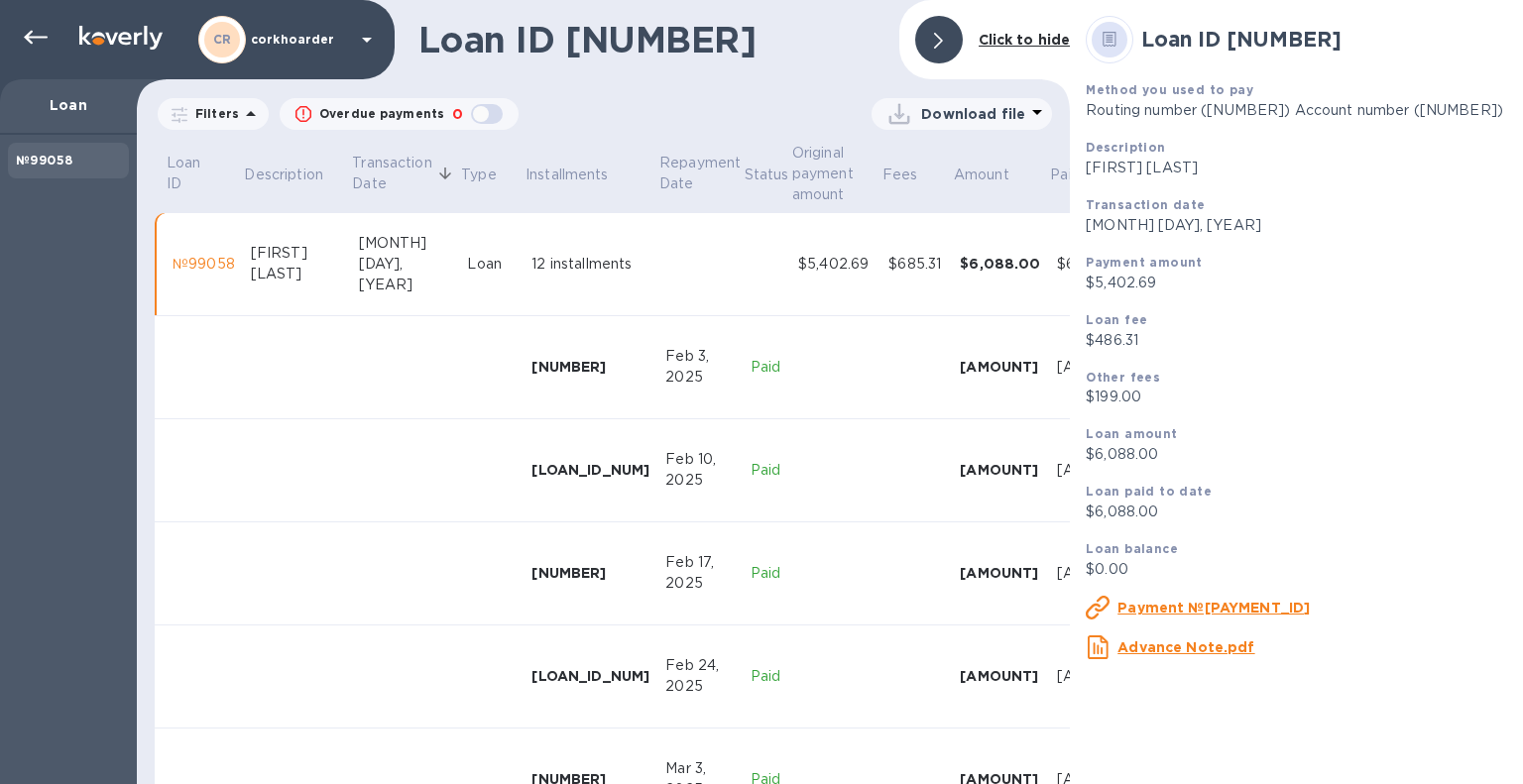 click on "Loan ID [NUMBER] Description Transaction Date Type Installments Repayment Date Status Original payment amount Fees Amount Paid Balance №[NUMBER] [FIRST] [LAST] [MONTH] [DAY], [YEAR] Loan [NUMBER] installments [AMOUNT] [AMOUNT] [AMOUNT] [AMOUNT] [AMOUNT] [NUMBER] [MONTH] [DAY], [YEAR] Paid [AMOUNT] [AMOUNT] [AMOUNT] [NUMBER] [MONTH] [DAY], [YEAR] Paid [AMOUNT] [AMOUNT] [AMOUNT] [NUMBER] [MONTH] [DAY], [YEAR] Paid [AMOUNT] [AMOUNT] [AMOUNT] [NUMBER] [MONTH] [DAY], [YEAR] Paid [AMOUNT] [AMOUNT] [AMOUNT] [NUMBER] [MONTH] [DAY], [YEAR] Paid [AMOUNT] [AMOUNT] [AMOUNT] [NUMBER] [MONTH] [DAY], [YEAR] Paid [AMOUNT] [AMOUNT] [AMOUNT] [NUMBER] [MONTH] [DAY], [YEAR] Paid [AMOUNT] [AMOUNT] [AMOUNT] [NUMBER] [MONTH] [DAY], [YEAR] Paid [AMOUNT] [AMOUNT] [AMOUNT] [NUMBER] [MONTH] [DAY], [YEAR] Paid [AMOUNT] [AMOUNT] [AMOUNT]" at bounding box center [603, 392] 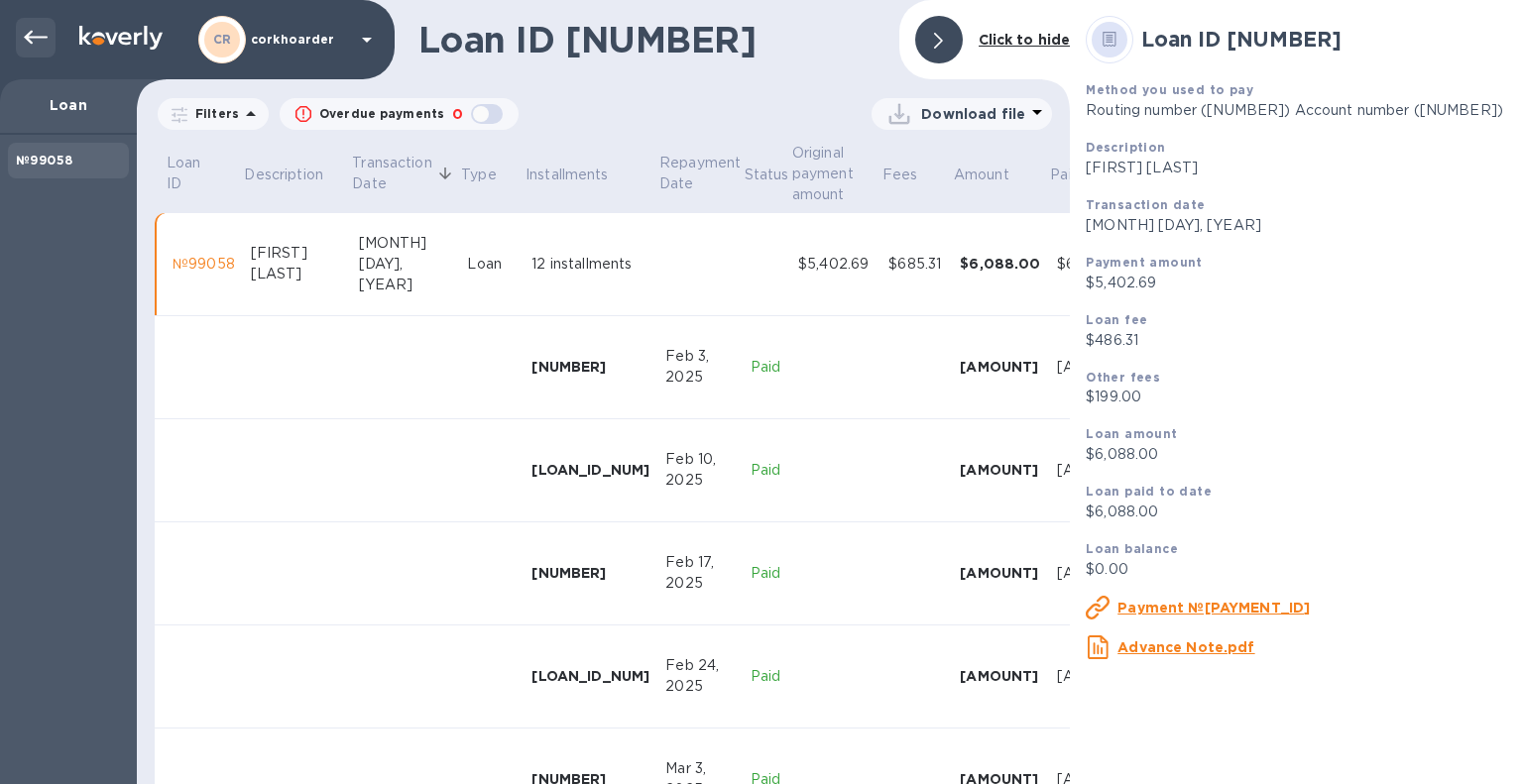 click 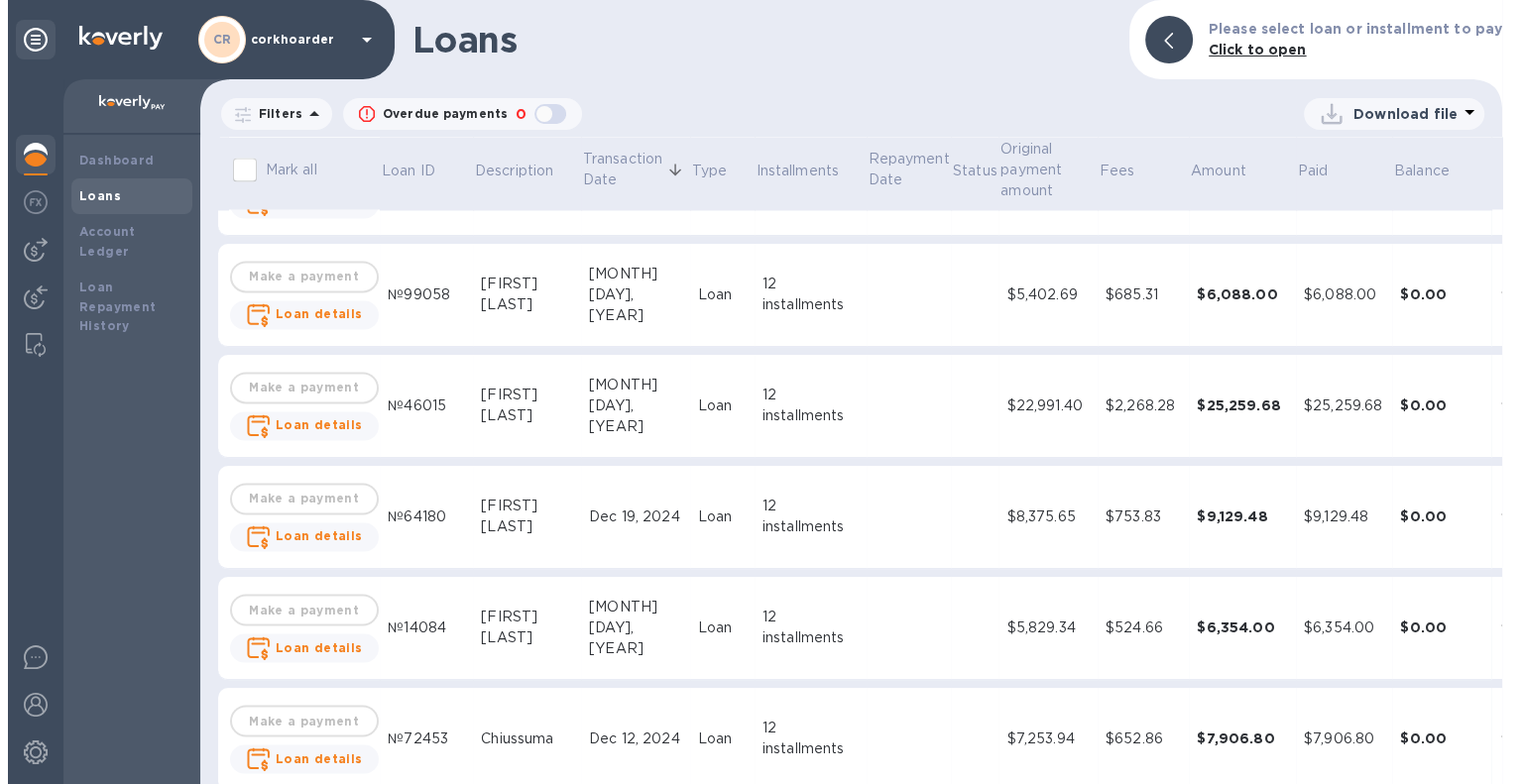 scroll, scrollTop: 3271, scrollLeft: 0, axis: vertical 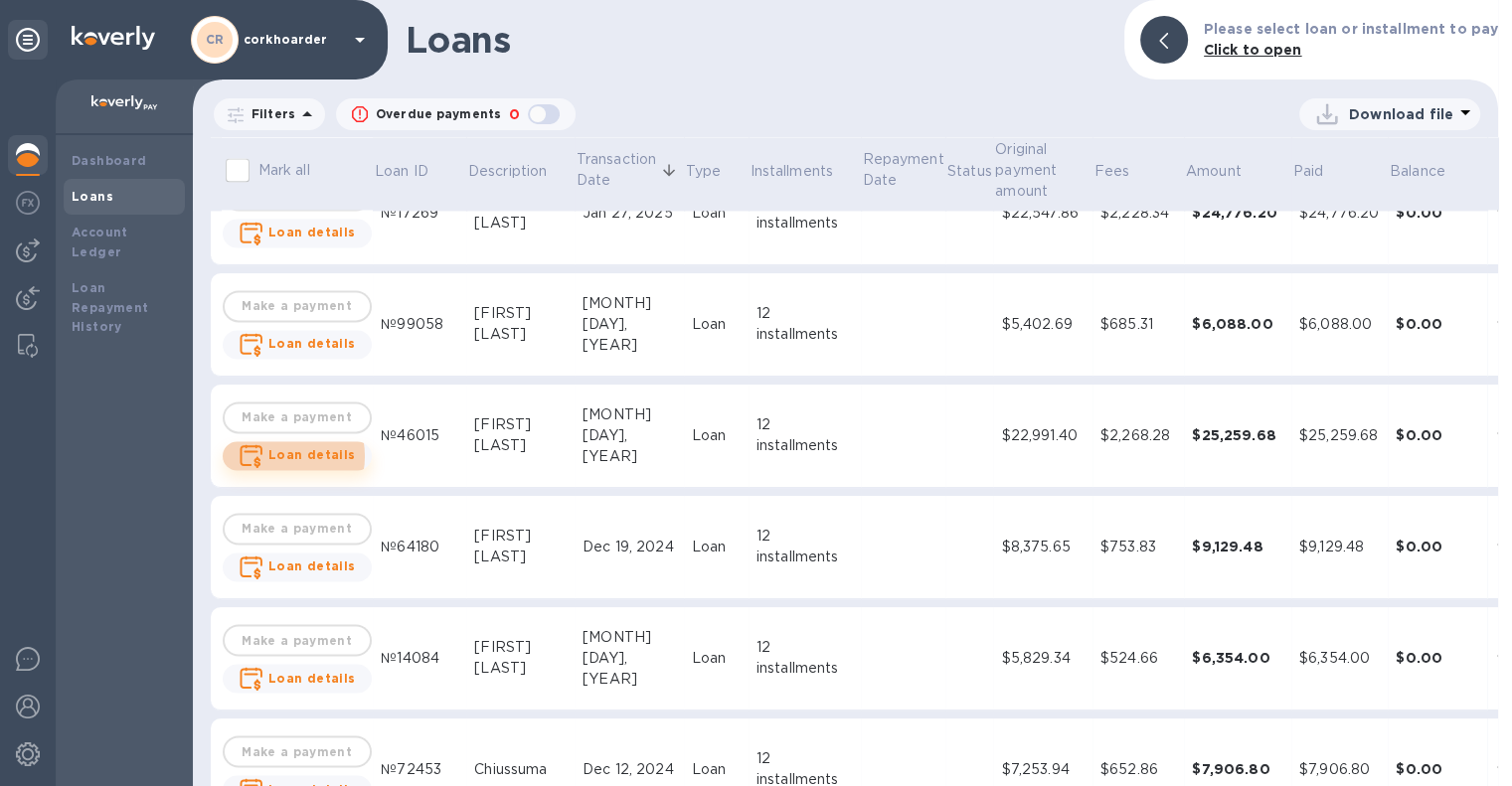 click on "Loan details" at bounding box center (312, 454) 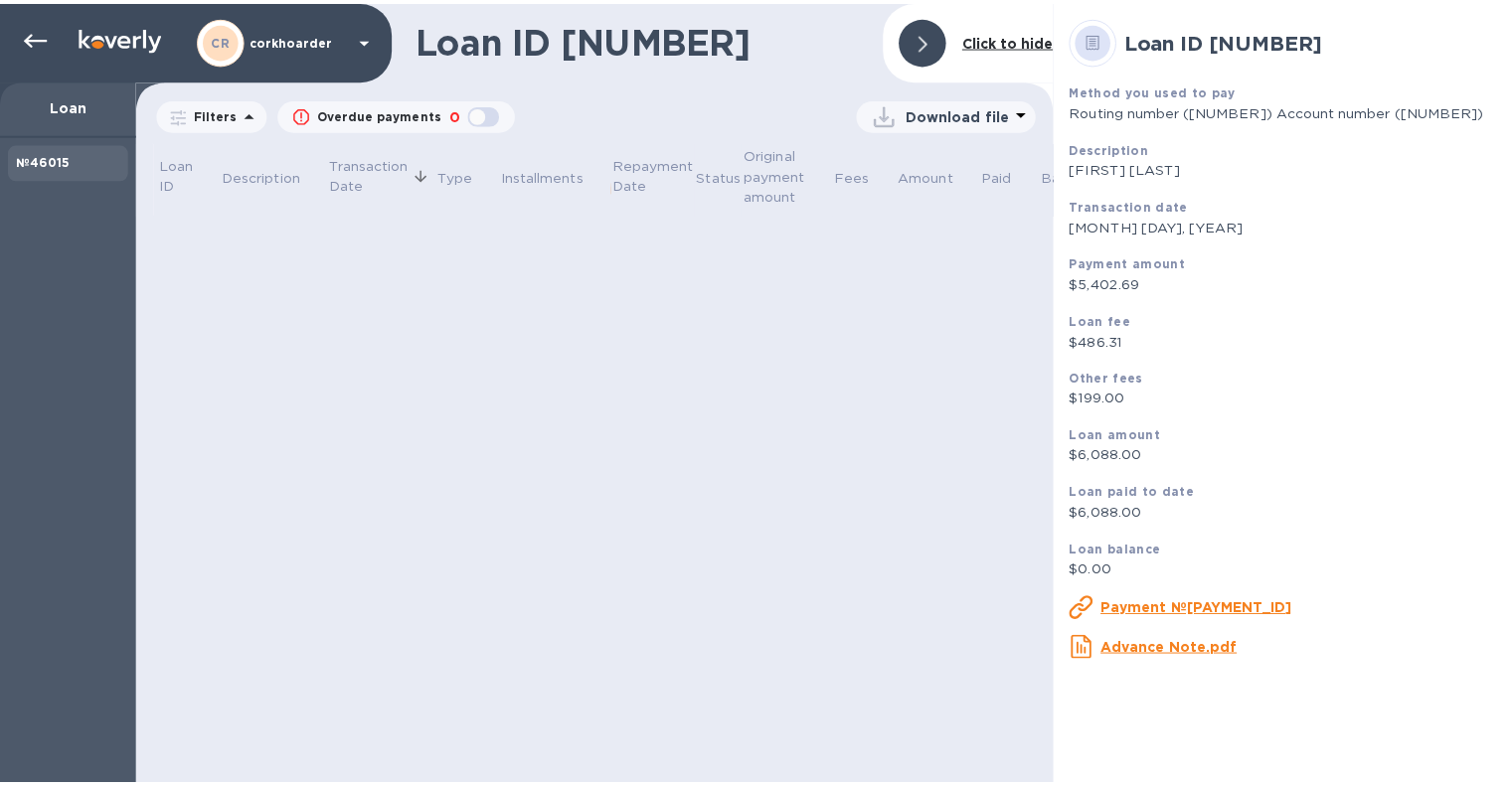 scroll, scrollTop: 0, scrollLeft: 0, axis: both 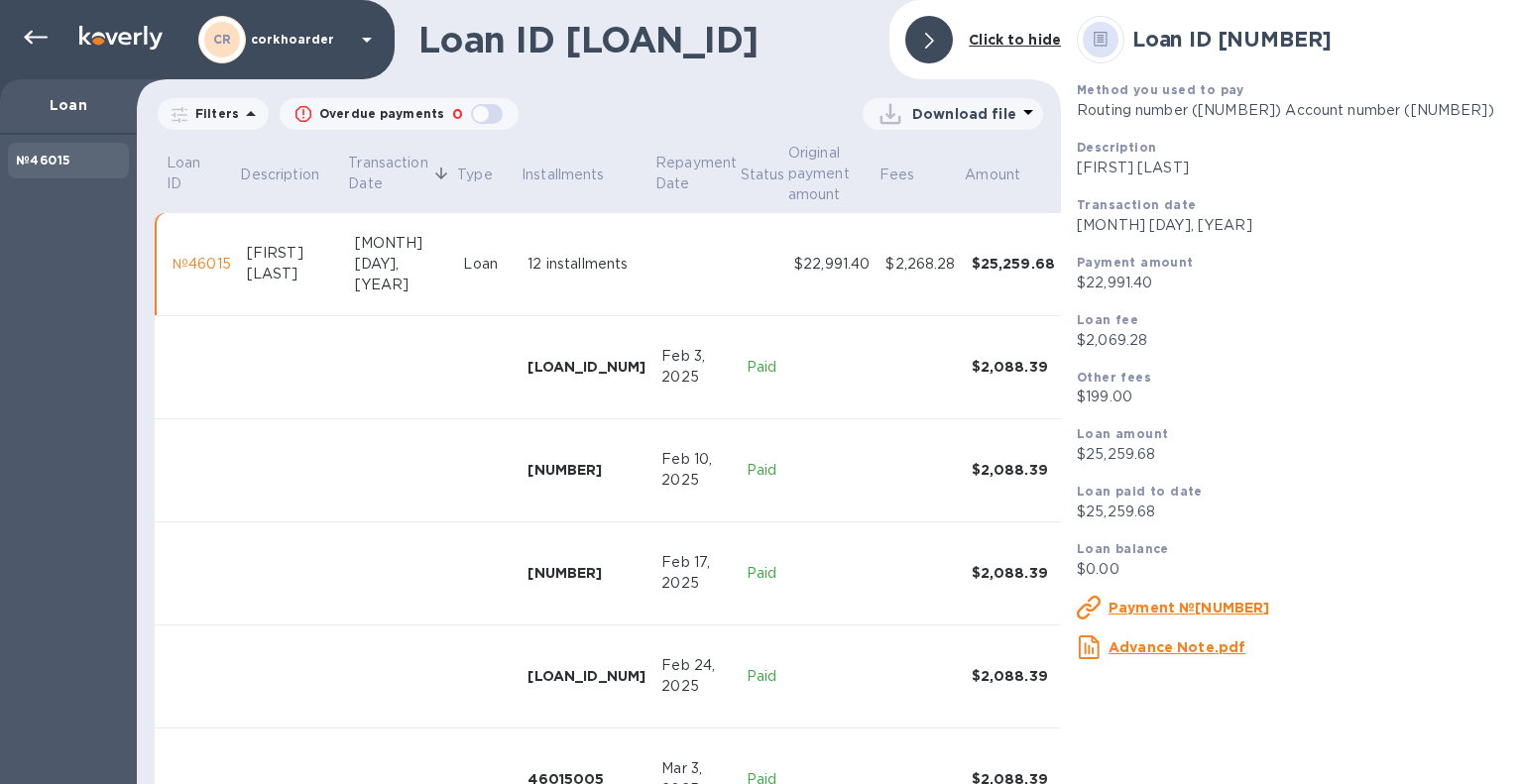 click on "Download file" at bounding box center (964, 114) 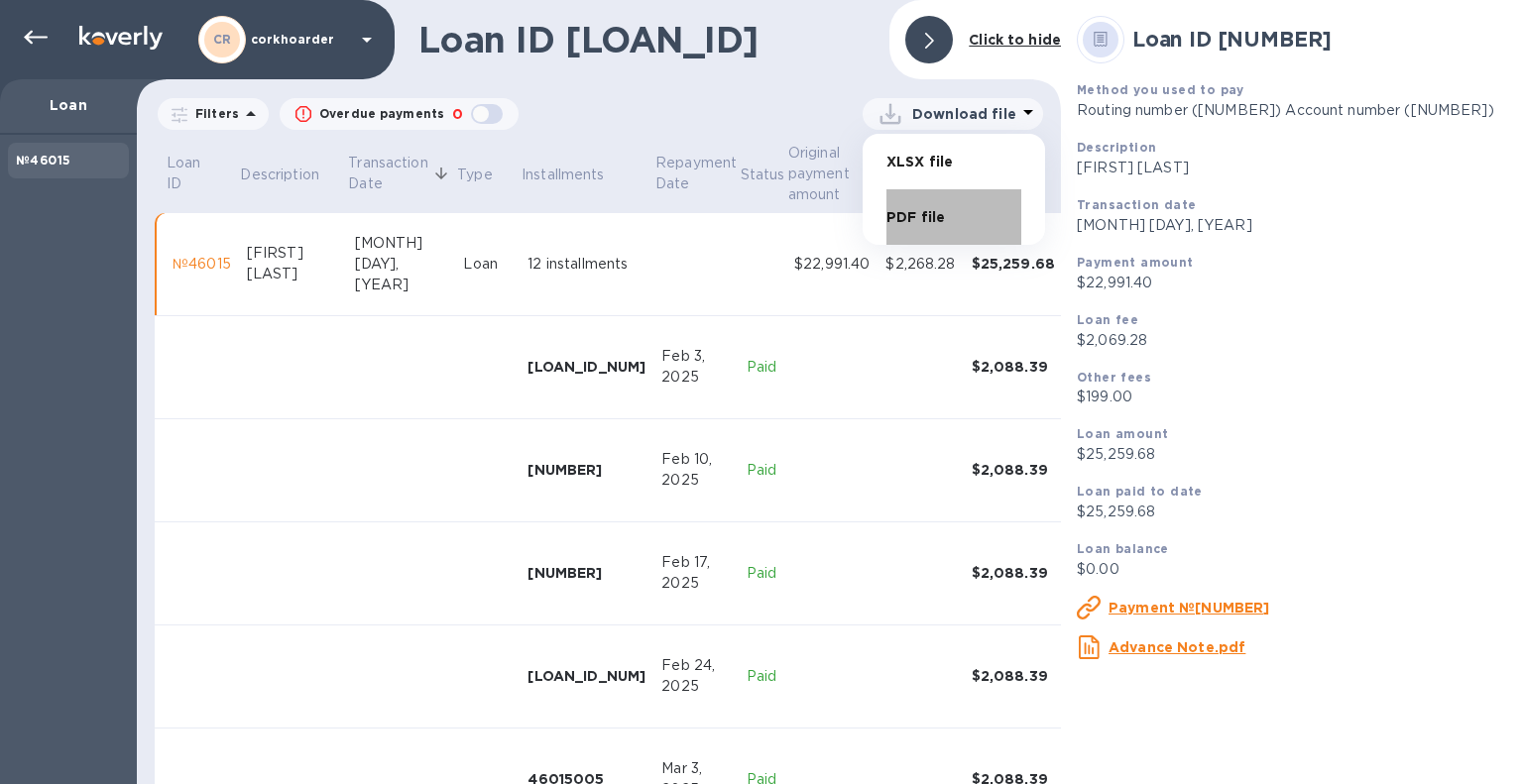 click on "PDF file" at bounding box center [954, 217] 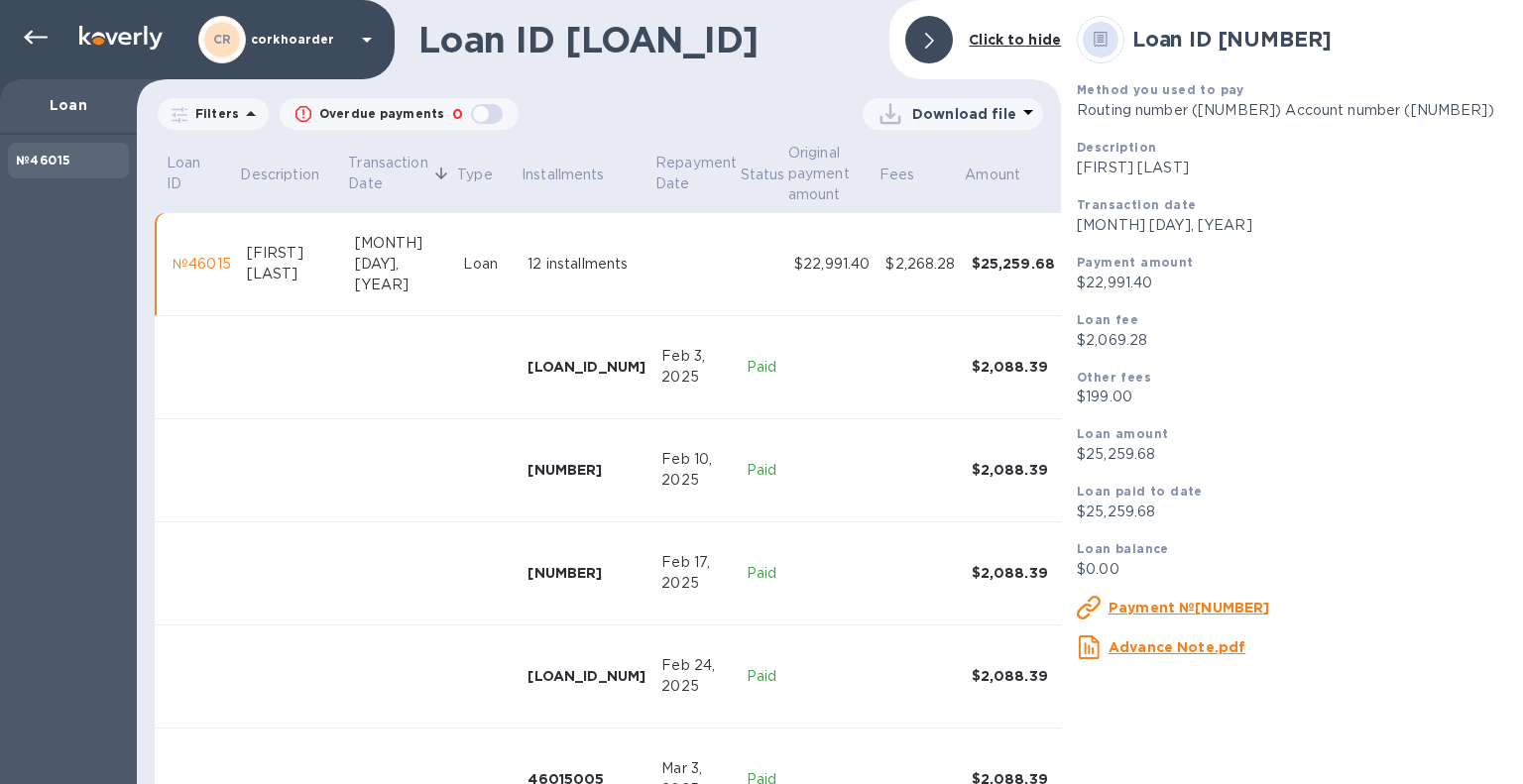 click on "Loan ID [LOAN_ID] Click to hide Filters Overdue payments 0 Download file Loan ID Description Transaction Date Type Installments Repayment Date Status Original payment amount Fees Amount Paid Balance №[LOAN_ID_NUM] [FIRST] [LAST] [MONTH] [DAY], [YEAR] Loan 12 installments [AMOUNT] [AMOUNT] [AMOUNT] [AMOUNT] [AMOUNT] [LOAN_ID_NUM] [MONTH] [DAY], [YEAR] Paid [AMOUNT] [AMOUNT] [AMOUNT] [LOAN_ID_NUM] [MONTH] [DAY], [YEAR] Paid [AMOUNT] [AMOUNT] [AMOUNT] [LOAN_ID_NUM] [MONTH] [DAY], [YEAR] Paid [AMOUNT] [AMOUNT] [AMOUNT] [LOAN_ID_NUM] [MONTH] [DAY], [YEAR] Paid [AMOUNT] [AMOUNT] [AMOUNT] [LOAN_ID_NUM] [MONTH] [DAY], [YEAR] Paid [AMOUNT] [AMOUNT] [AMOUNT] [LOAN_ID_NUM] [MONTH] [DAY], [YEAR] Paid [AMOUNT] [AMOUNT] [AMOUNT] [LOAN_ID_NUM] [MONTH] [DAY], [YEAR] Paid [AMOUNT] [AMOUNT] [AMOUNT] [LOAN_ID_NUM] [MONTH] [DAY], [YEAR] Paid [AMOUNT] [AMOUNT] [AMOUNT] [LOAN_ID_NUM] [MONTH] [DAY], [YEAR] Paid [AMOUNT] [AMOUNT] [AMOUNT] [LOAN_ID_NUM] [MONTH] [DAY], [YEAR] Paid [AMOUNT] [AMOUNT] [AMOUNT] [LOAN_ID_NUM] [MONTH] [DAY], [YEAR] Paid [AMOUNT] [AMOUNT] [AMOUNT]" at bounding box center (599, 392) 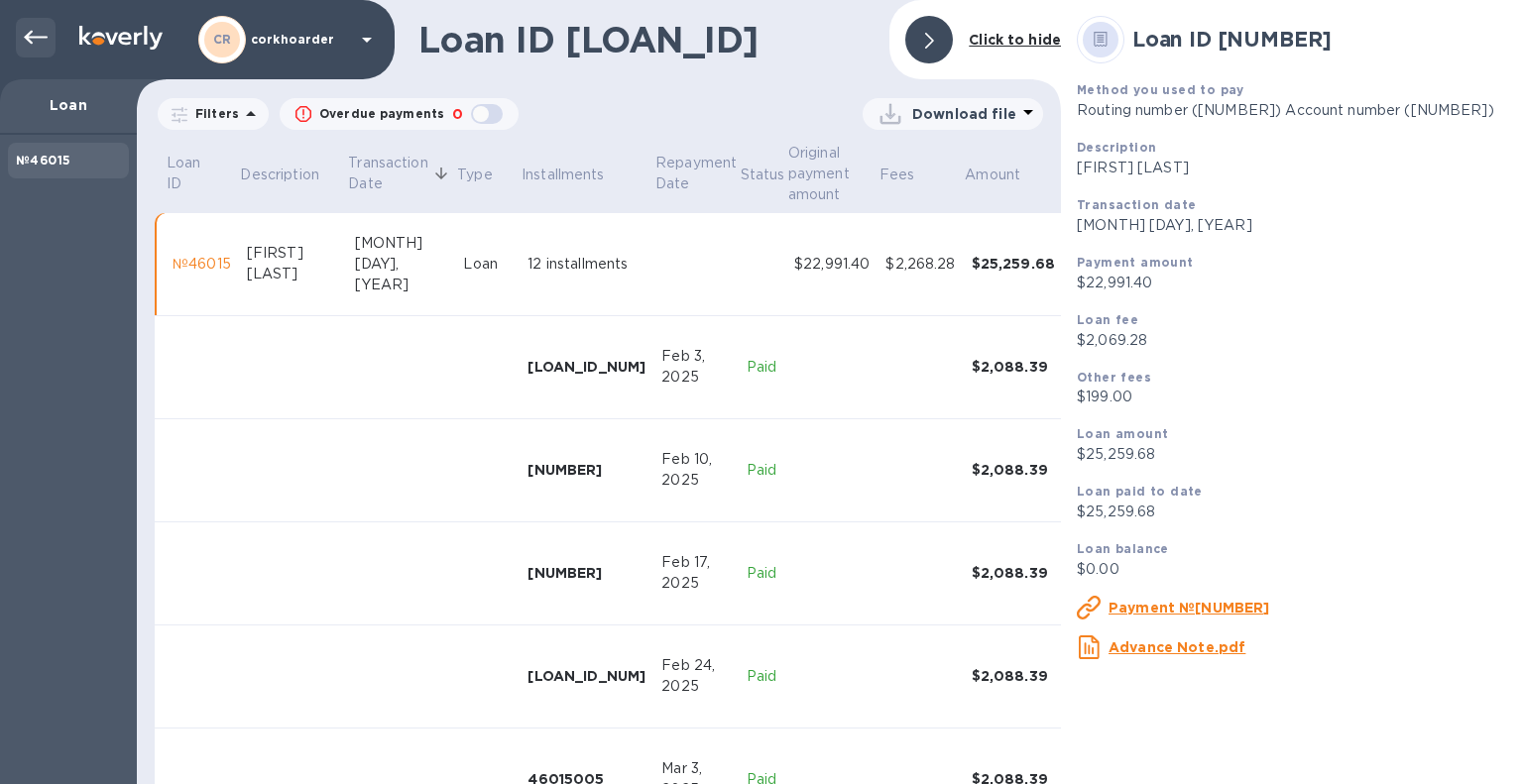 click 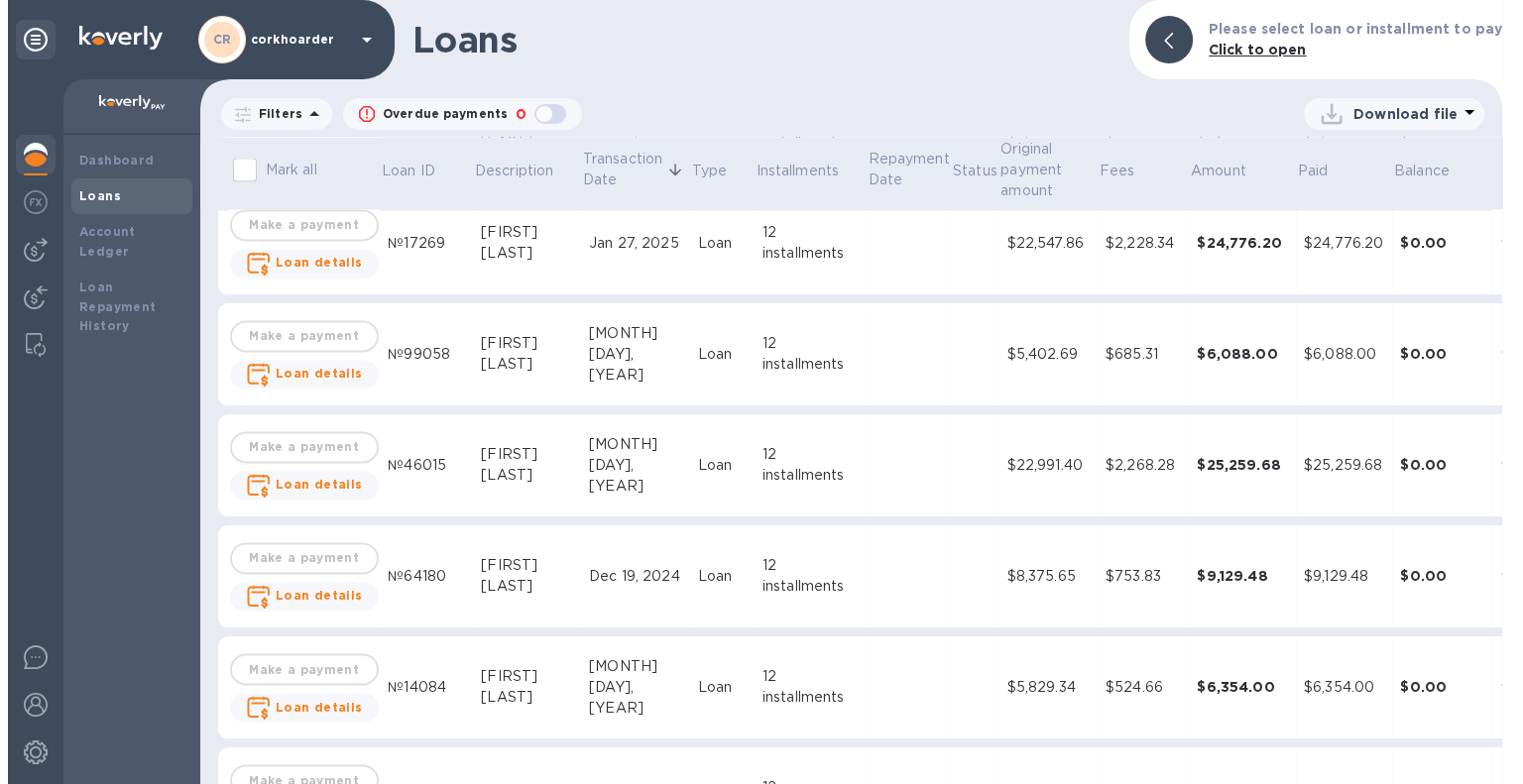 scroll, scrollTop: 3271, scrollLeft: 0, axis: vertical 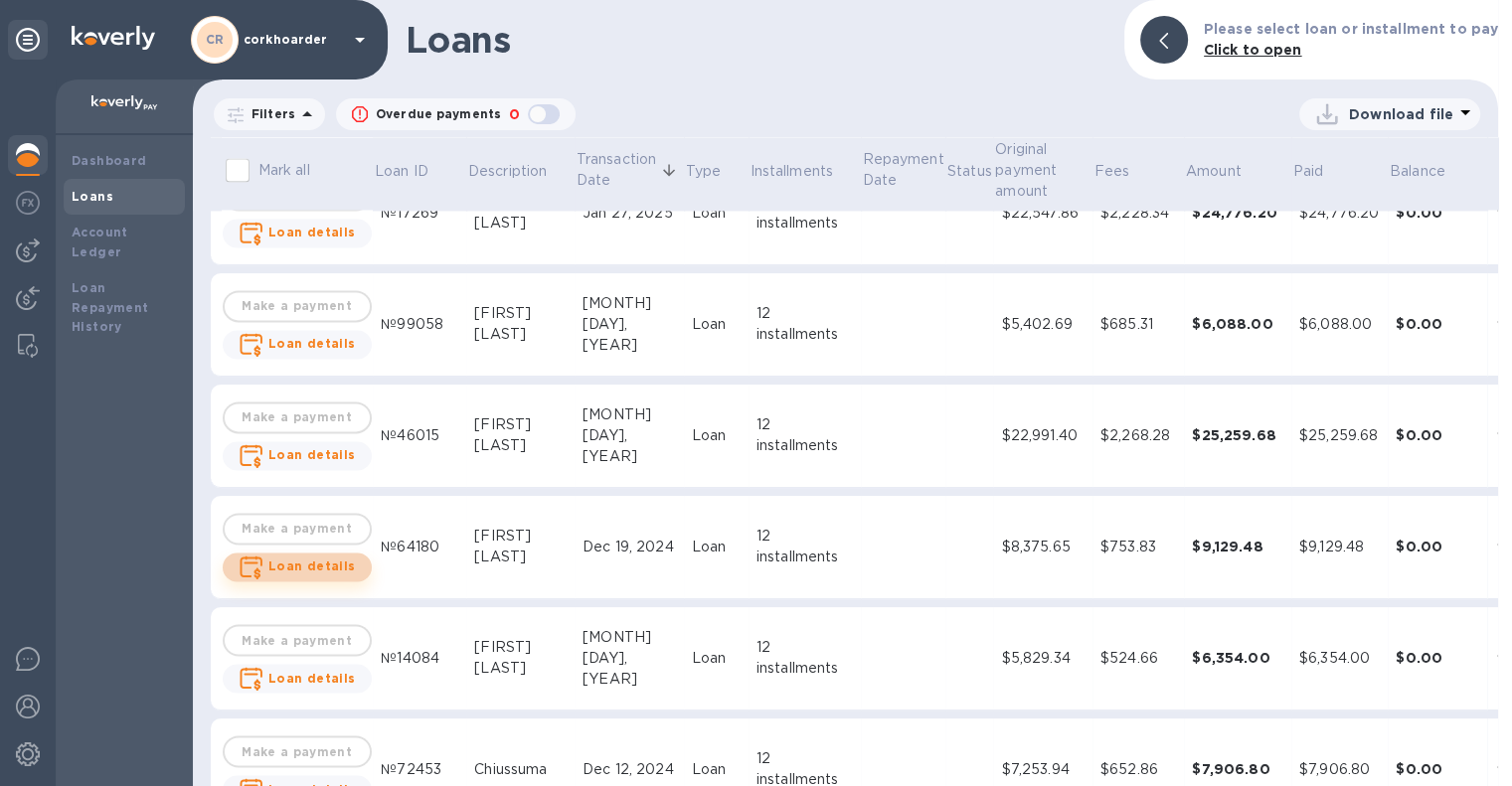 click on "Loan details" at bounding box center (312, 565) 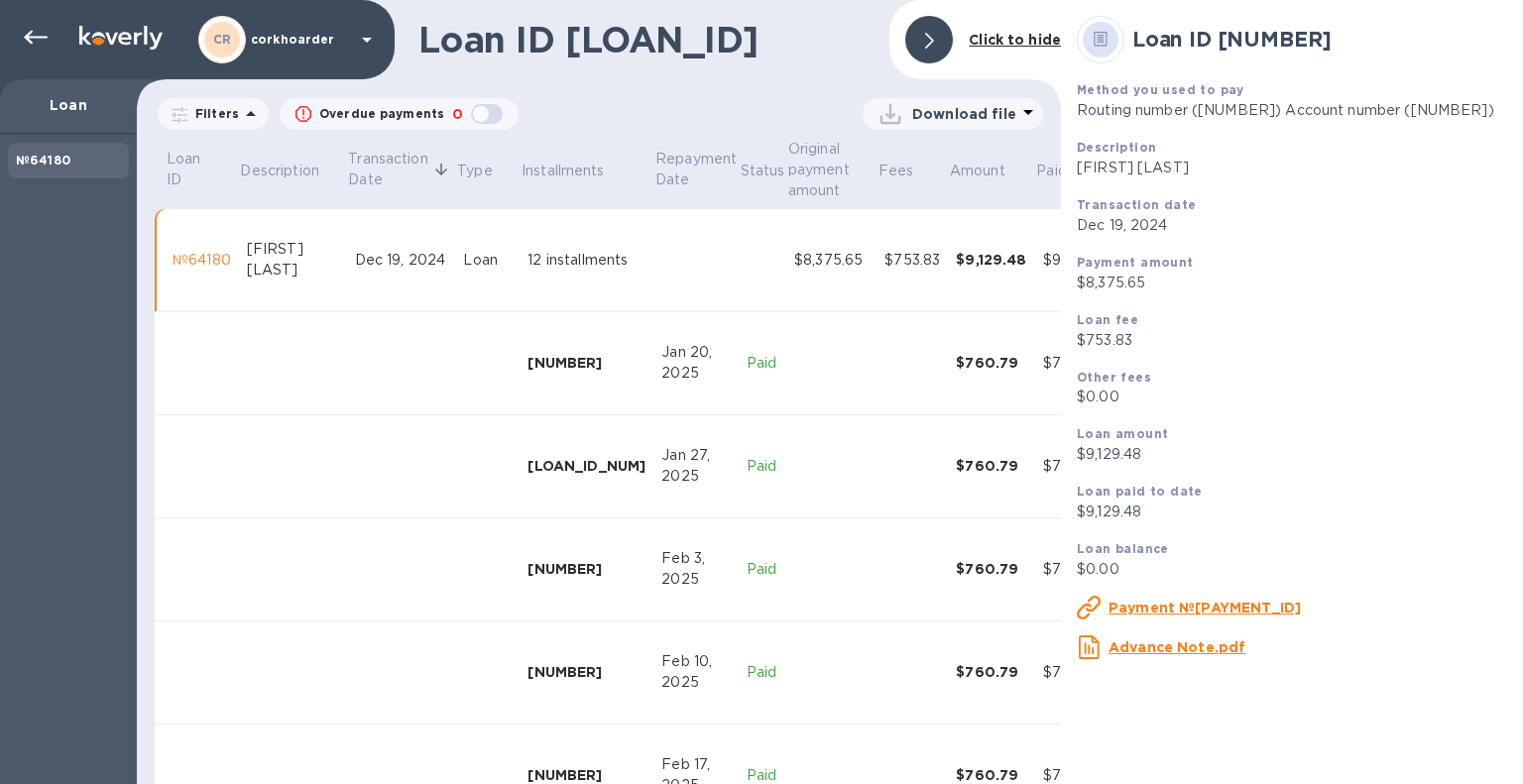 scroll, scrollTop: 0, scrollLeft: 0, axis: both 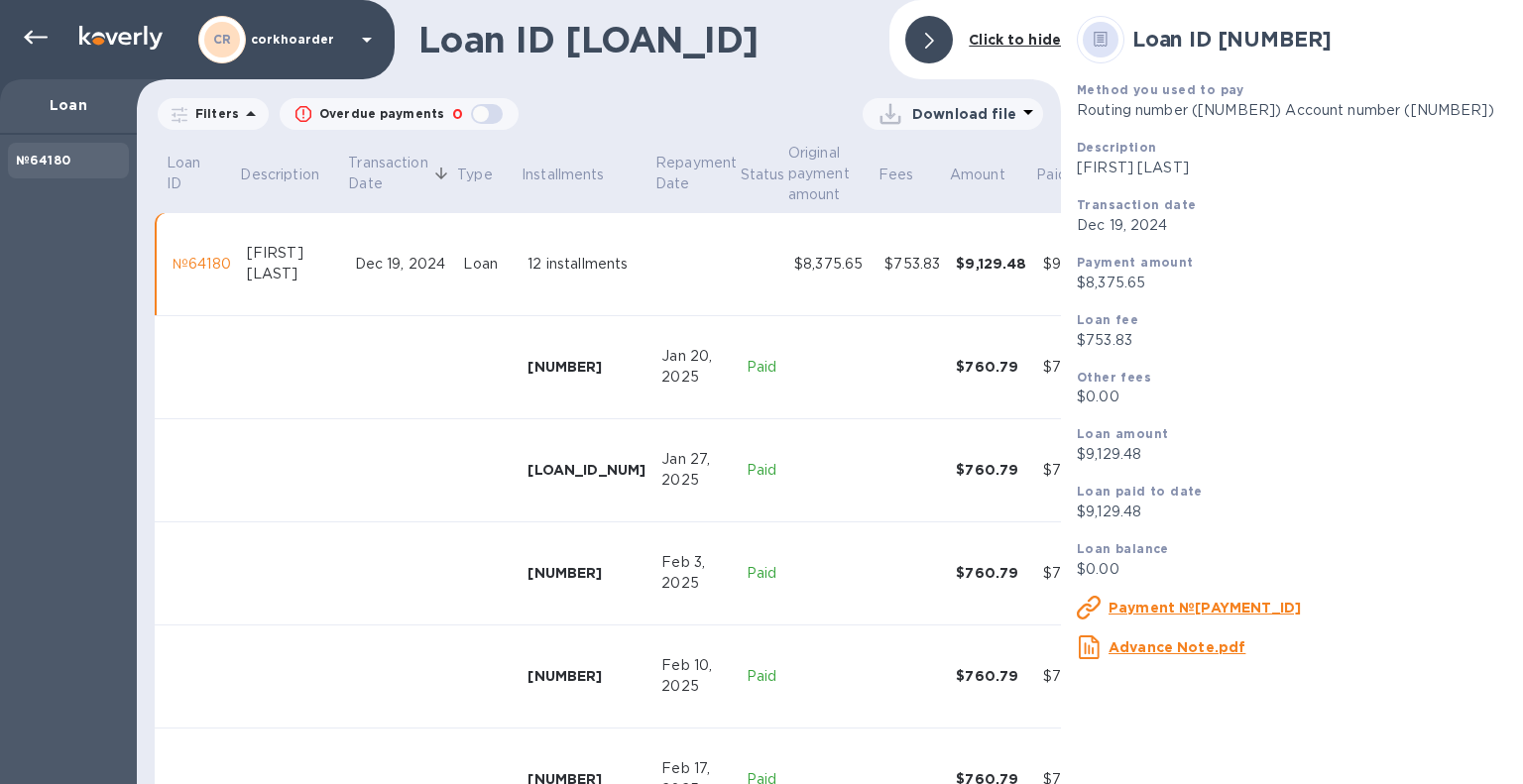 click on "Loan ID [LOAN_ID]" at bounding box center (645, 40) 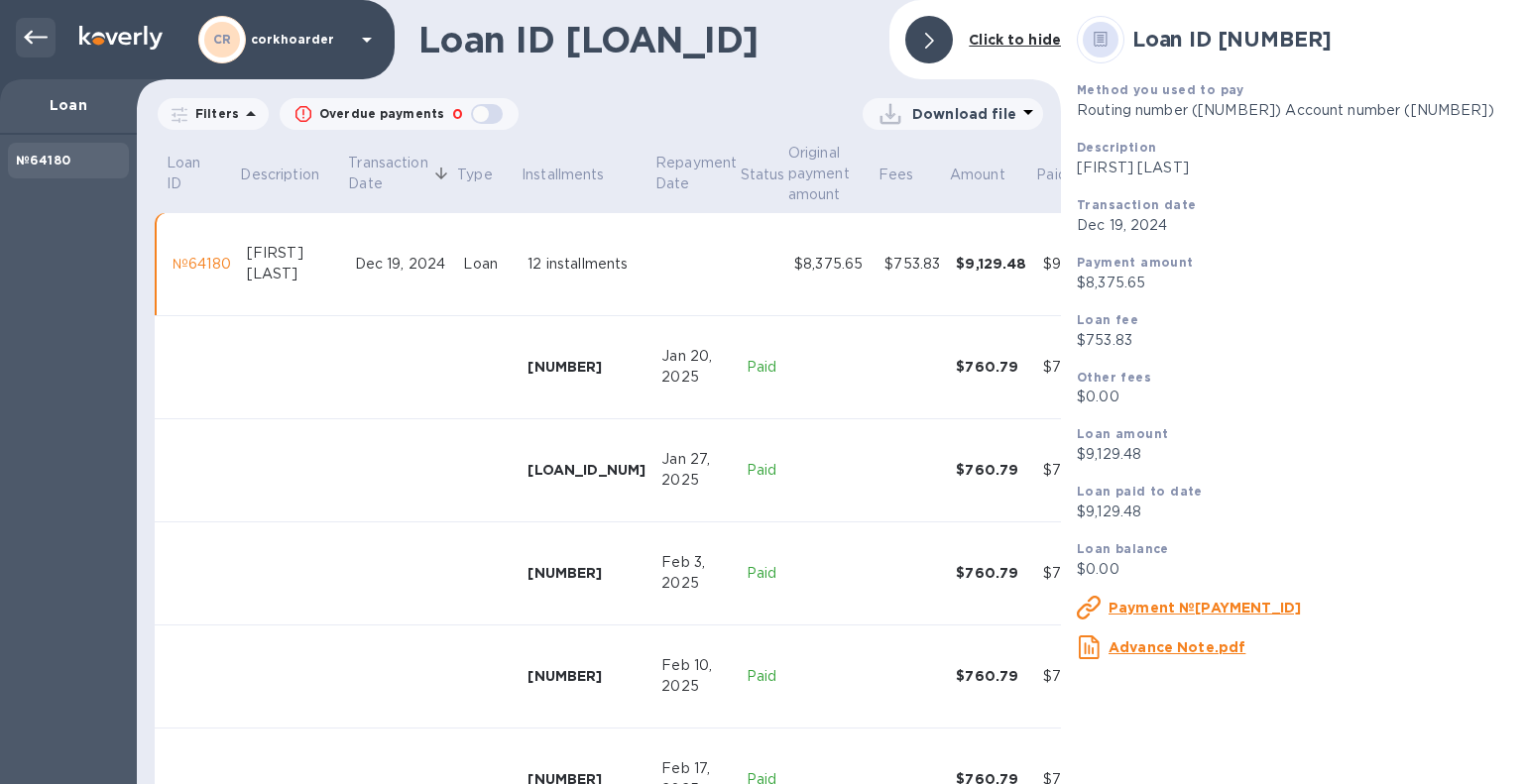 click at bounding box center (36, 38) 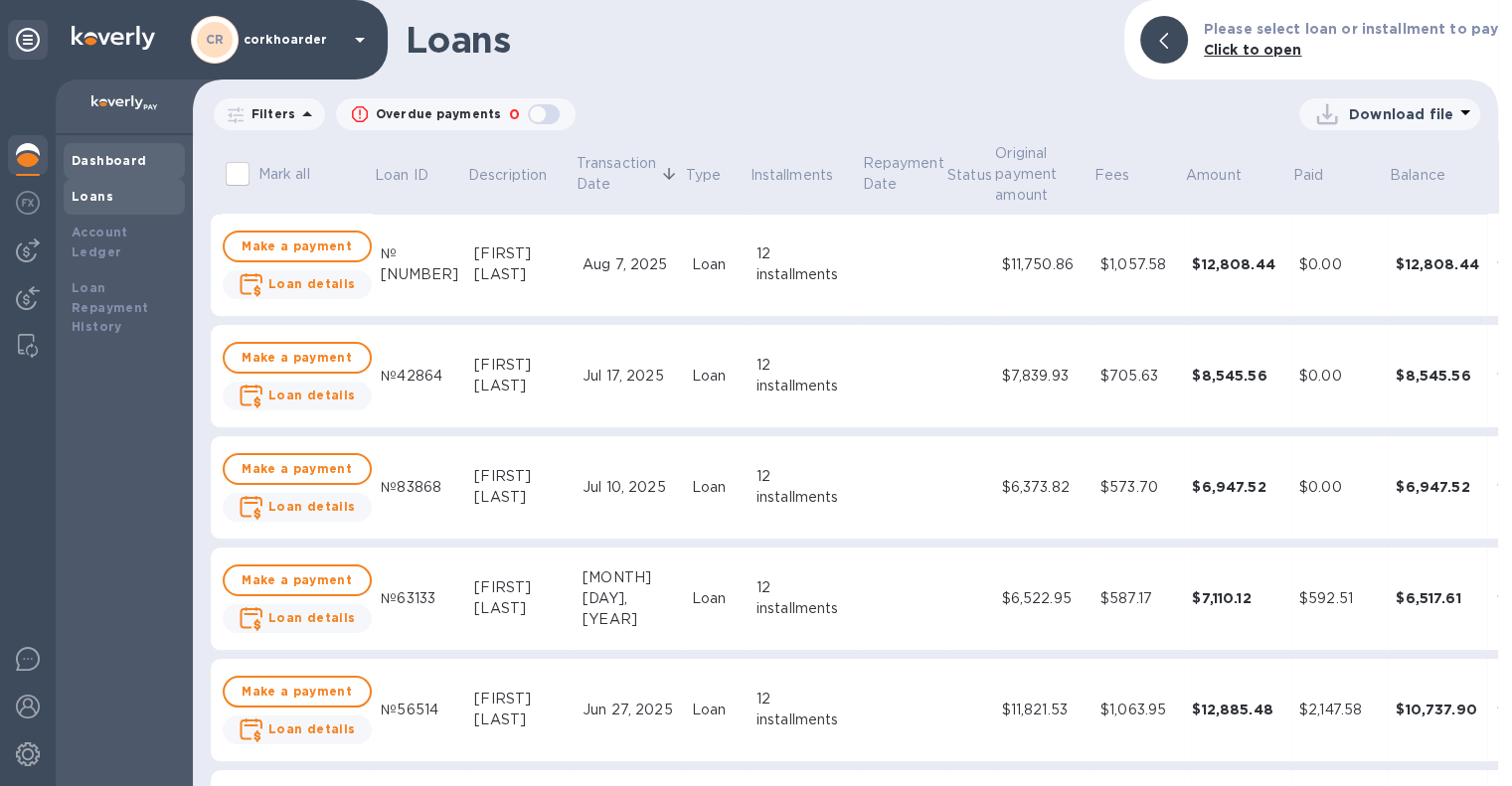click on "Dashboard" at bounding box center [124, 161] 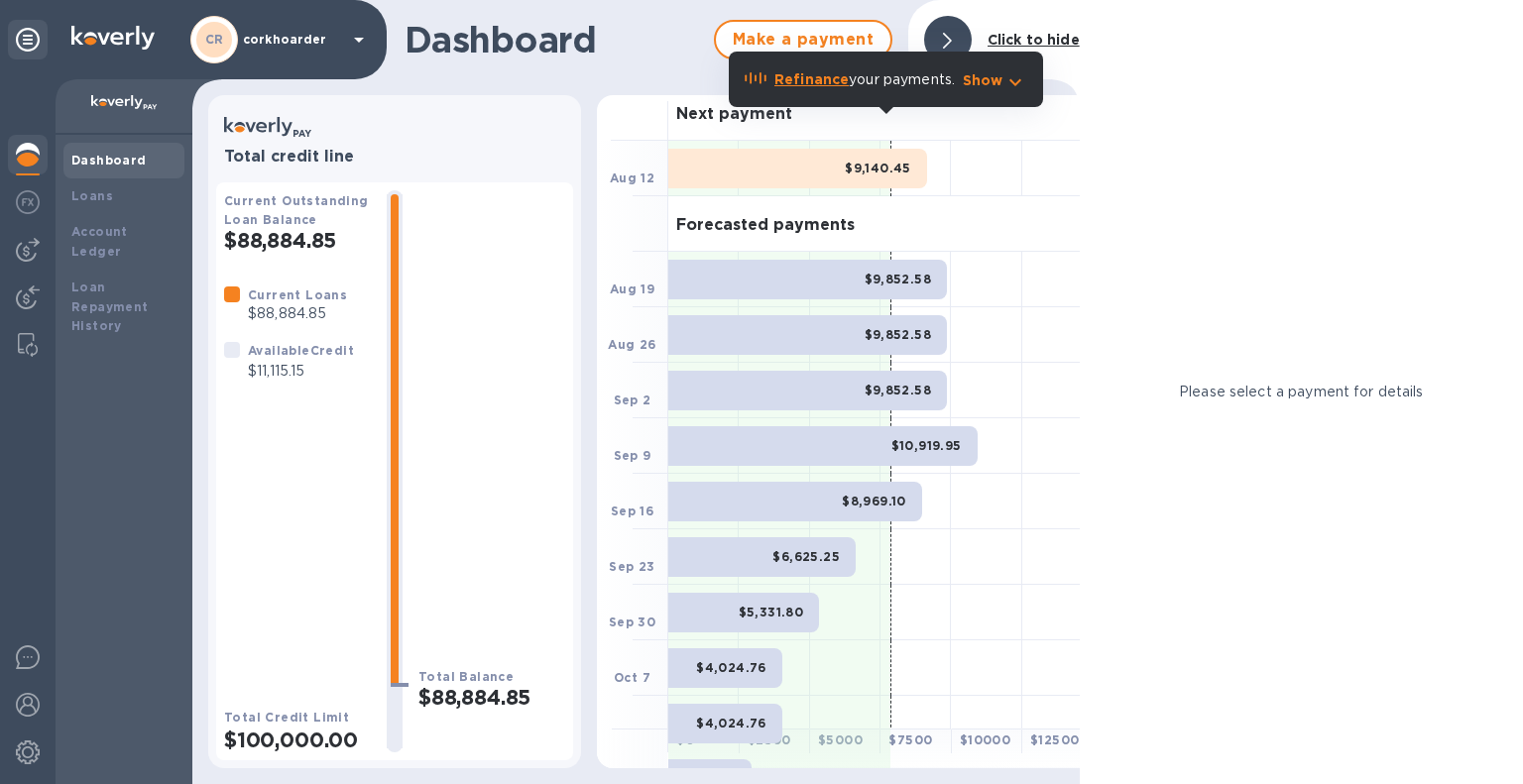 scroll, scrollTop: 0, scrollLeft: 0, axis: both 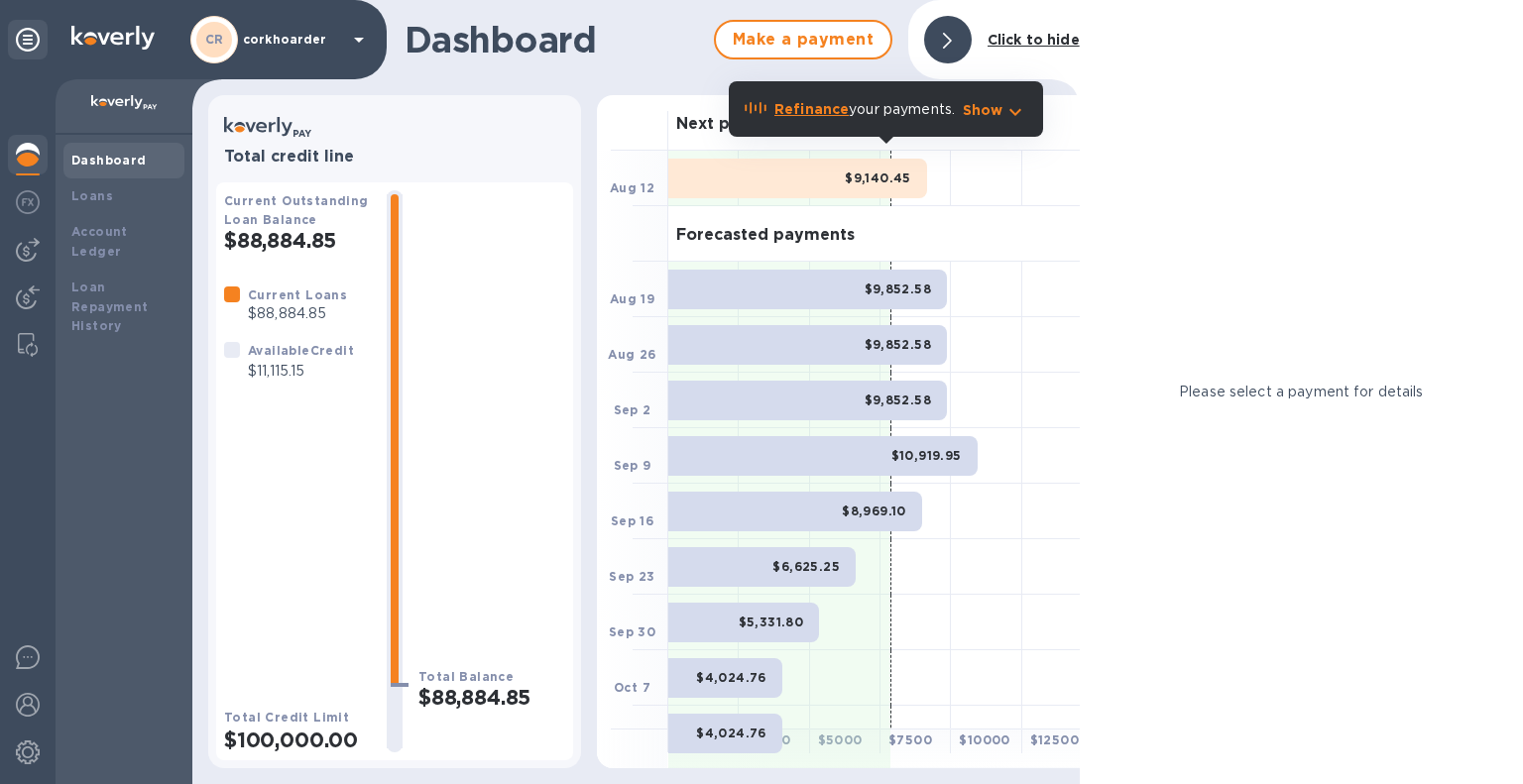 click on "Click to hide" at bounding box center (1033, 40) 